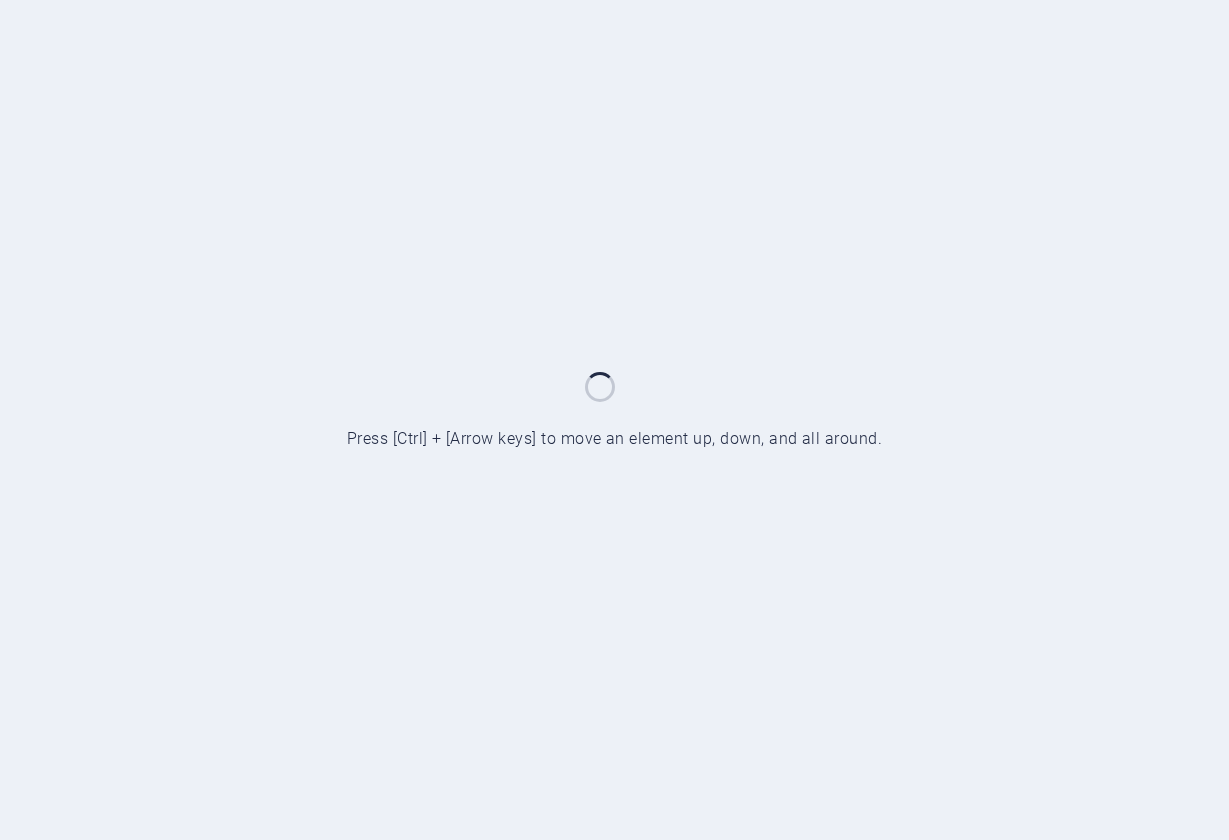 scroll, scrollTop: 0, scrollLeft: 0, axis: both 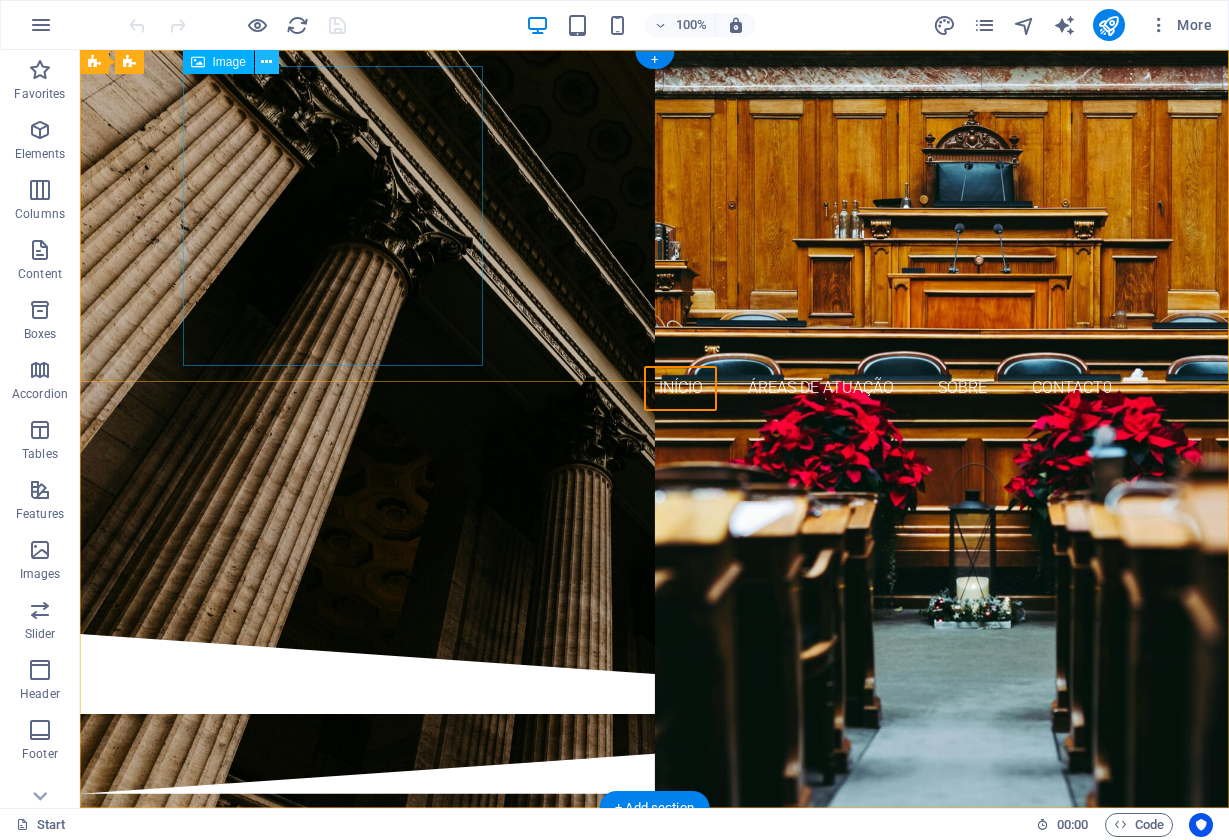 click at bounding box center (266, 62) 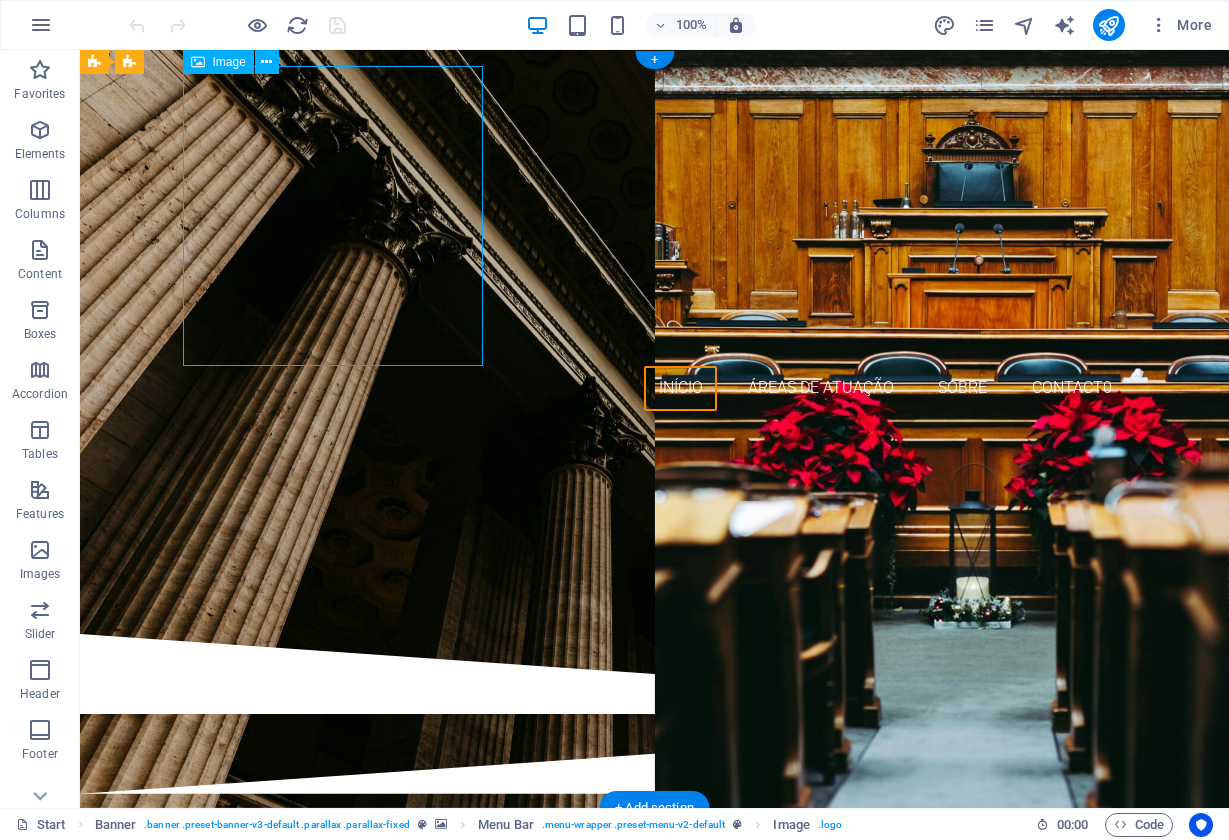 drag, startPoint x: 477, startPoint y: 363, endPoint x: 424, endPoint y: 305, distance: 78.56844 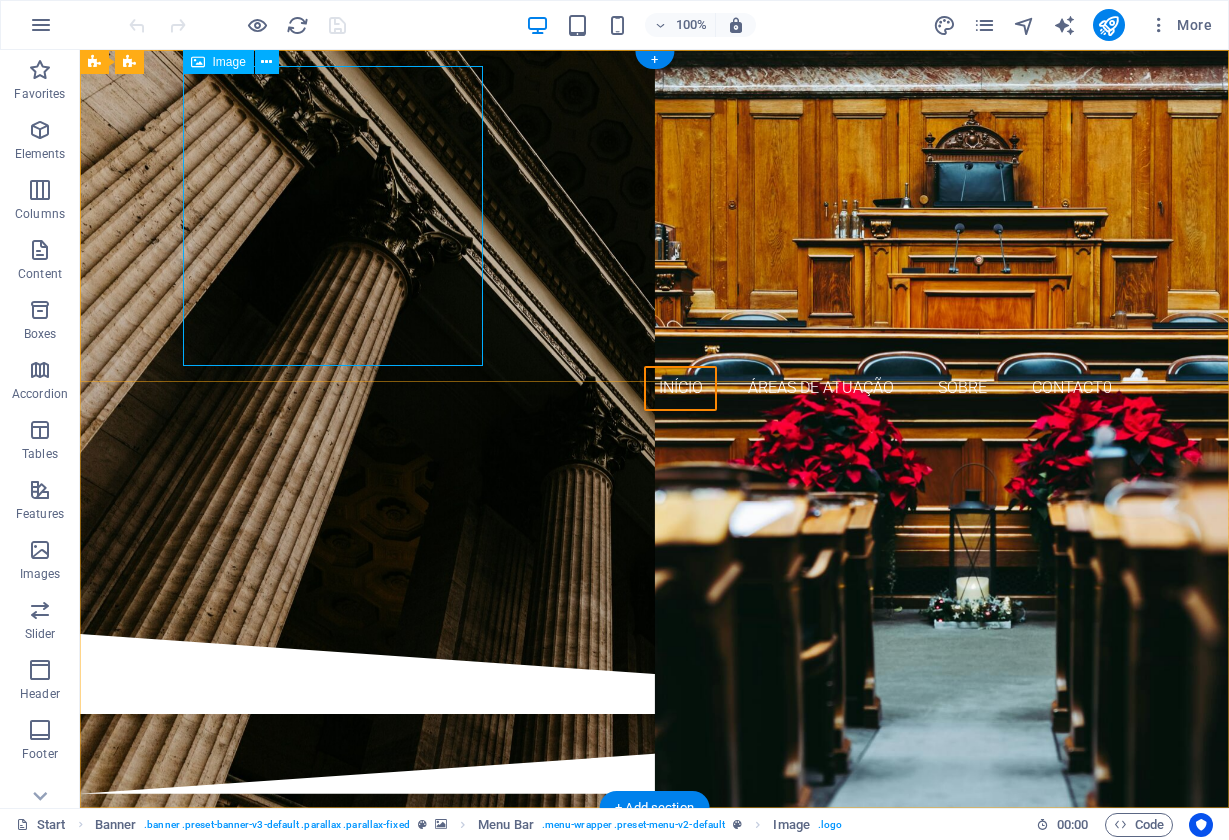 click on "Image" at bounding box center (229, 62) 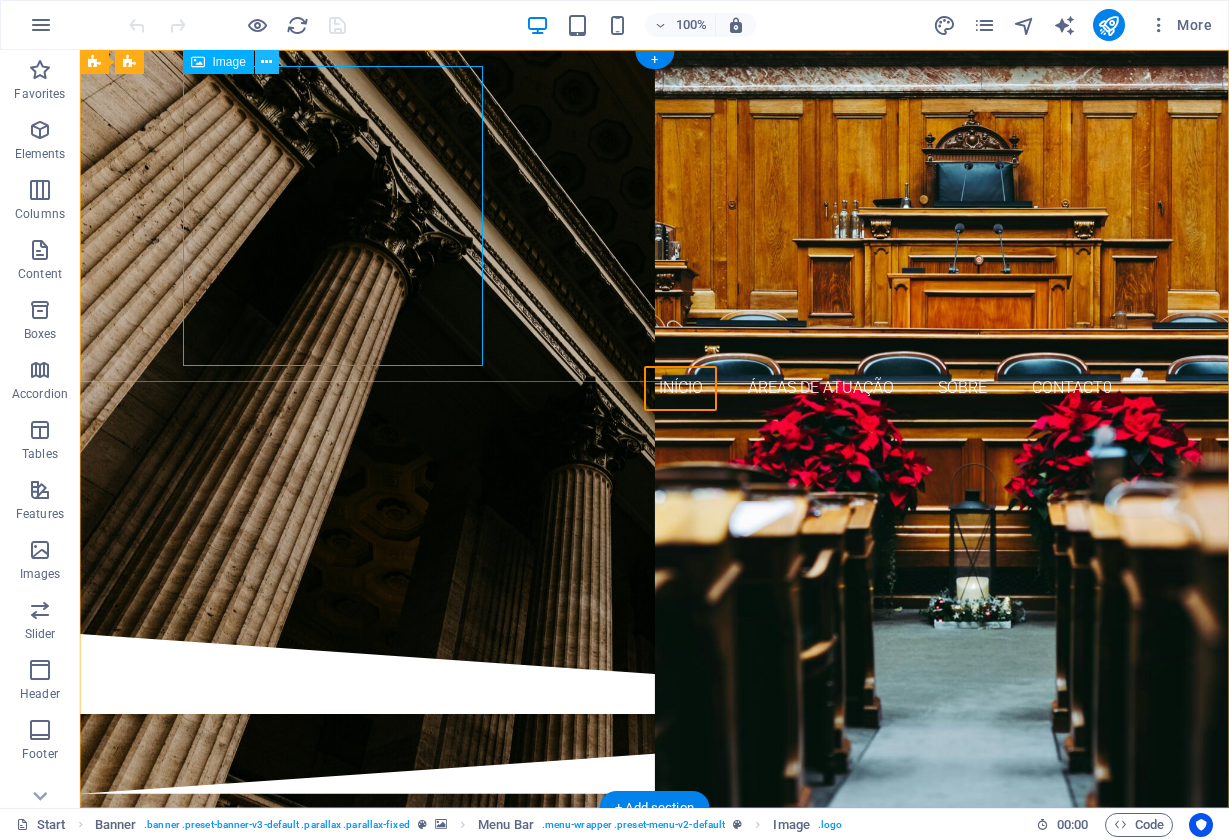click at bounding box center (266, 62) 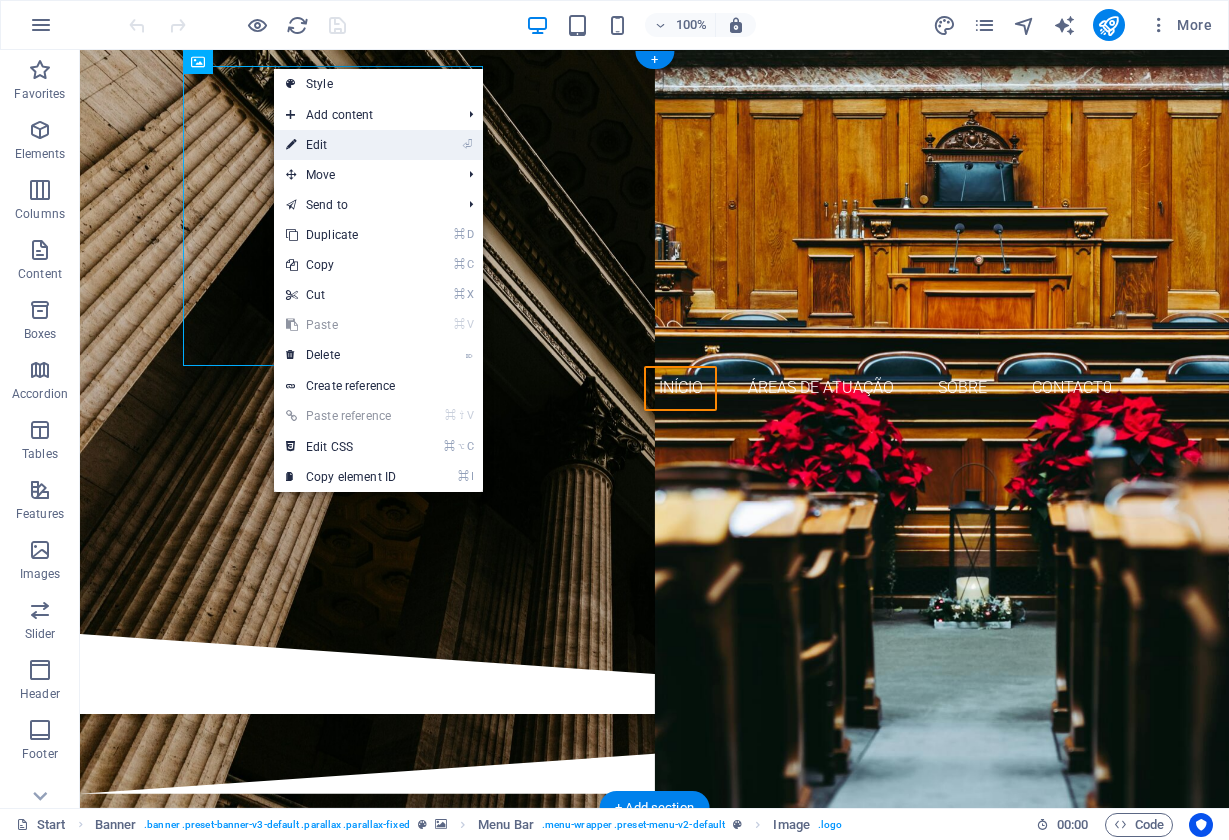 click on "⏎  Edit" at bounding box center [341, 145] 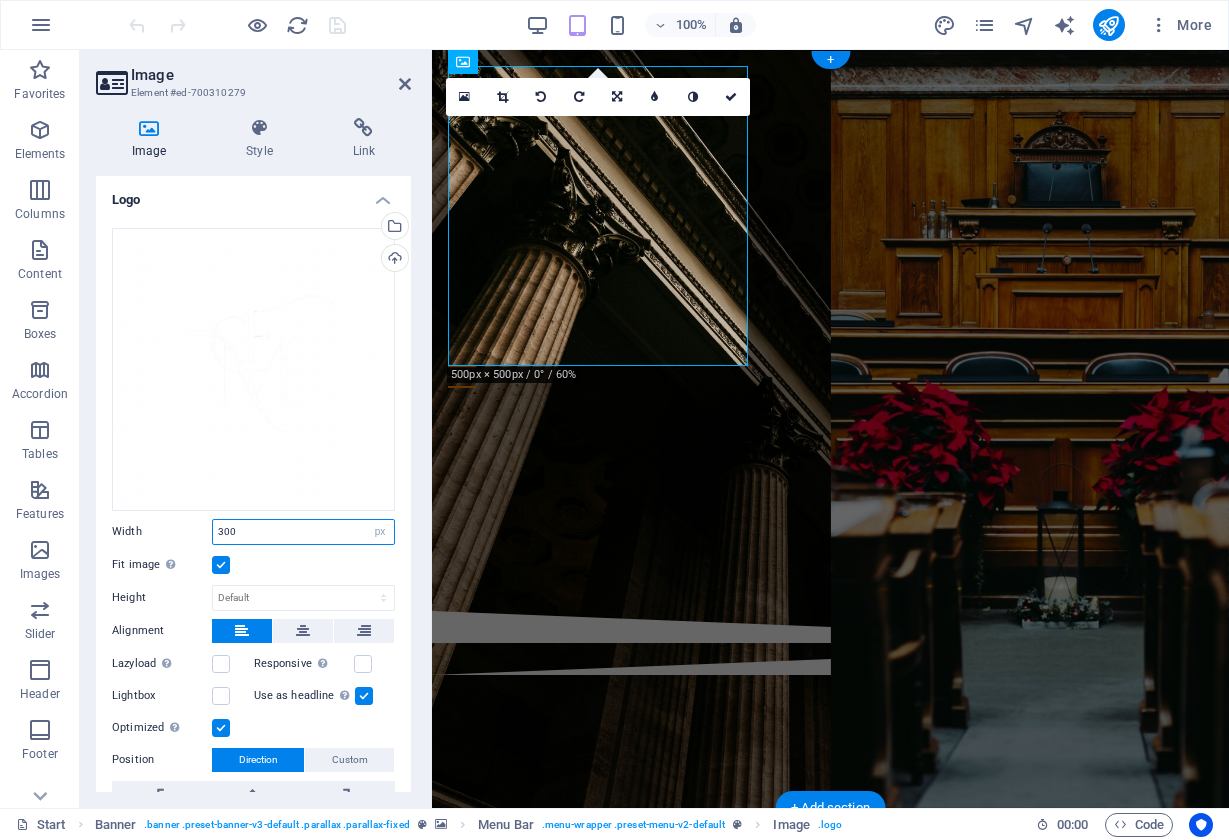 click on "300" at bounding box center [303, 532] 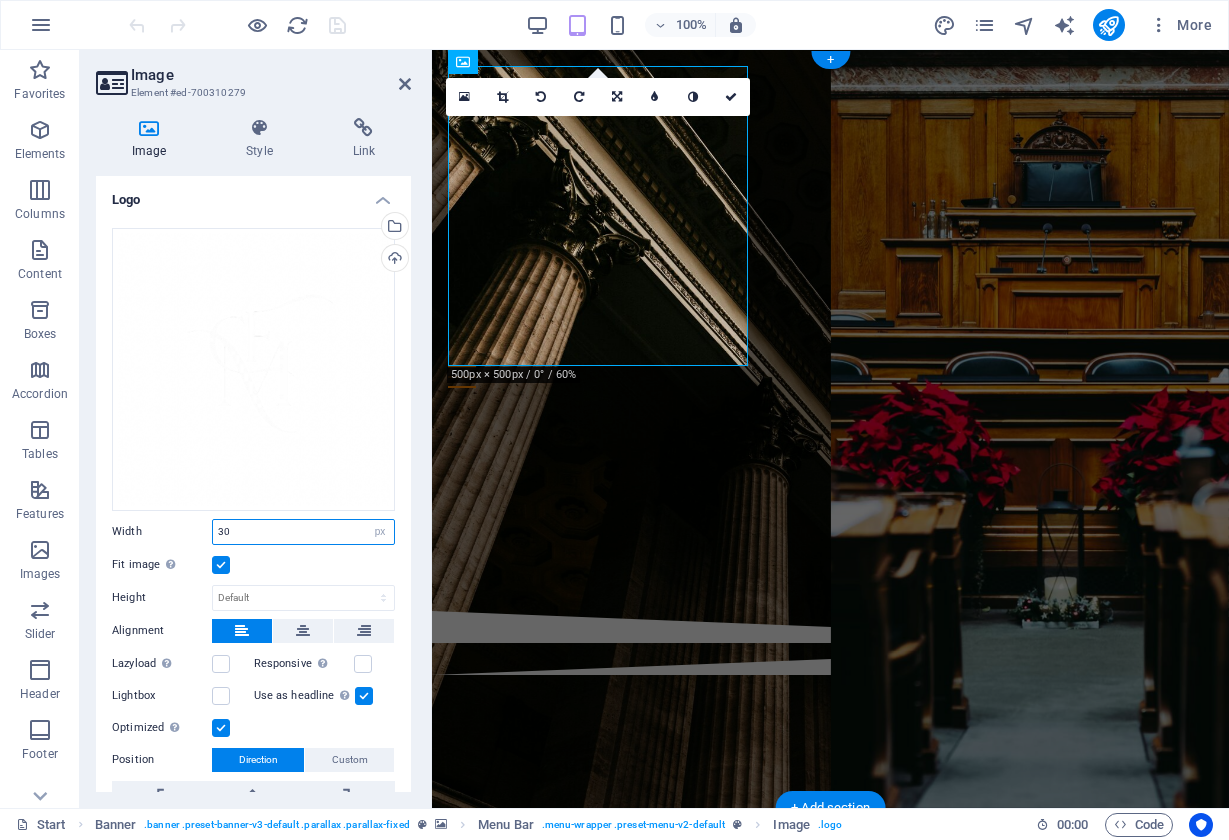 type on "3" 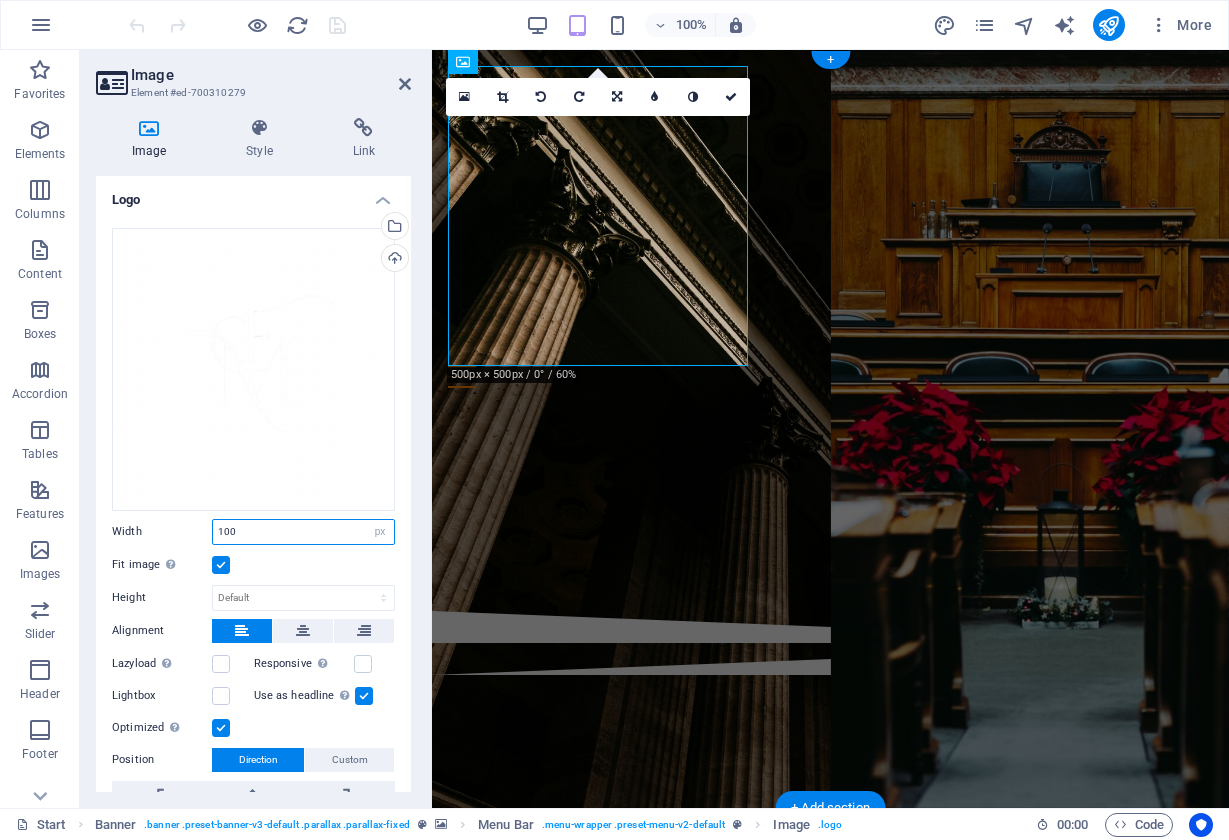 type on "100" 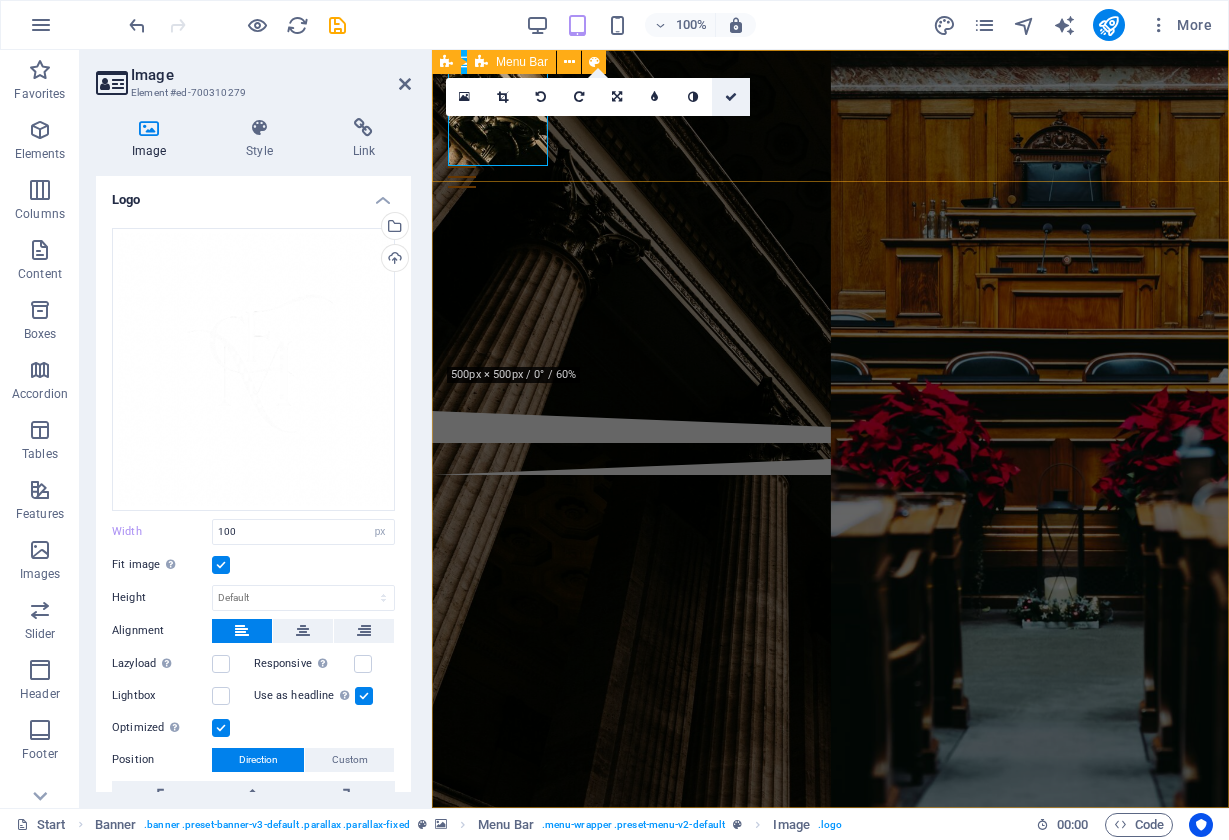 click at bounding box center (731, 97) 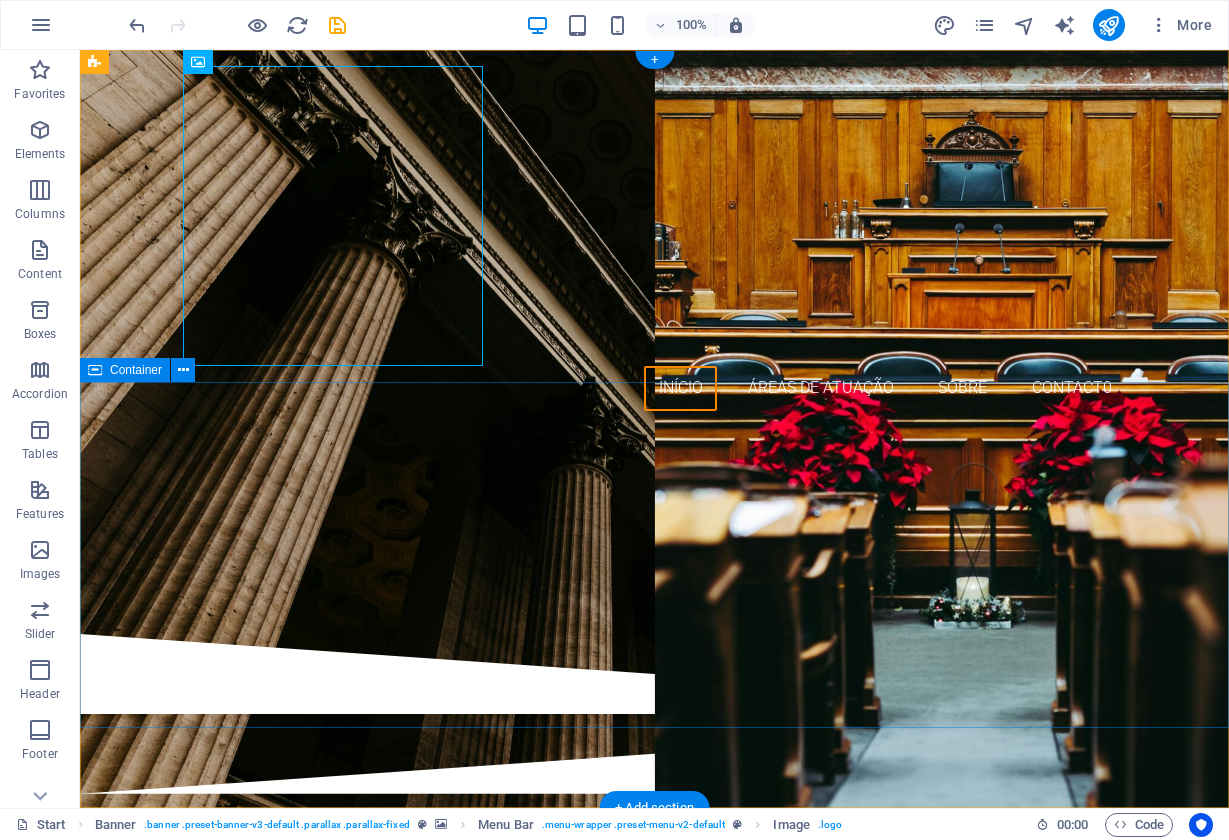 click at bounding box center [654, 530] 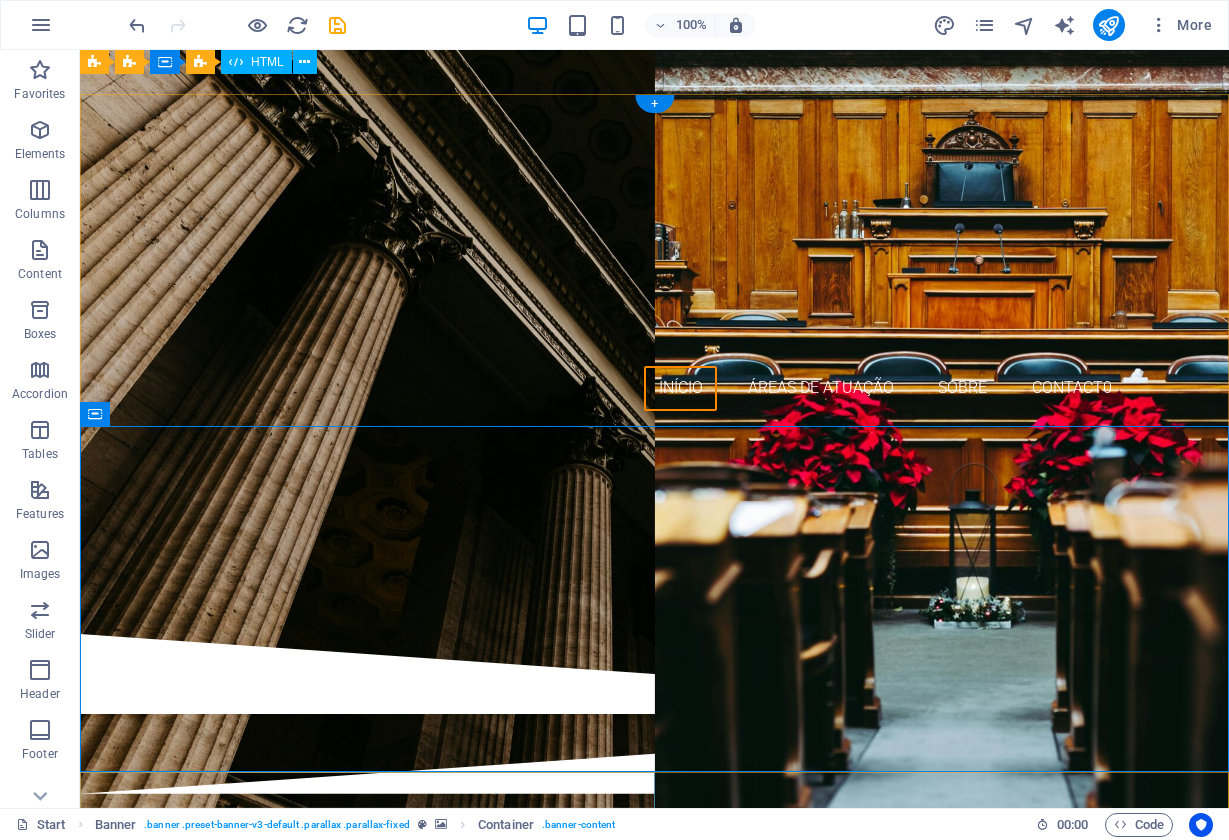scroll, scrollTop: 0, scrollLeft: 0, axis: both 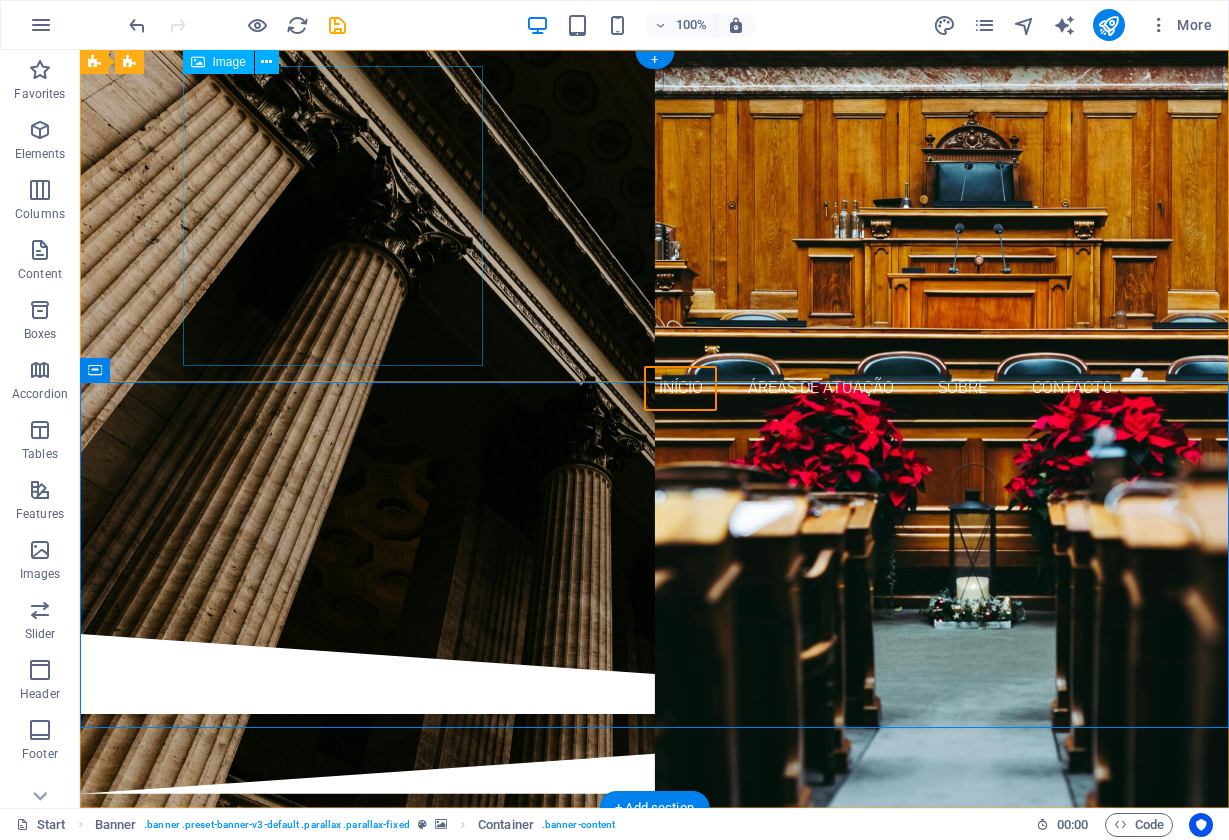 click at bounding box center [655, 216] 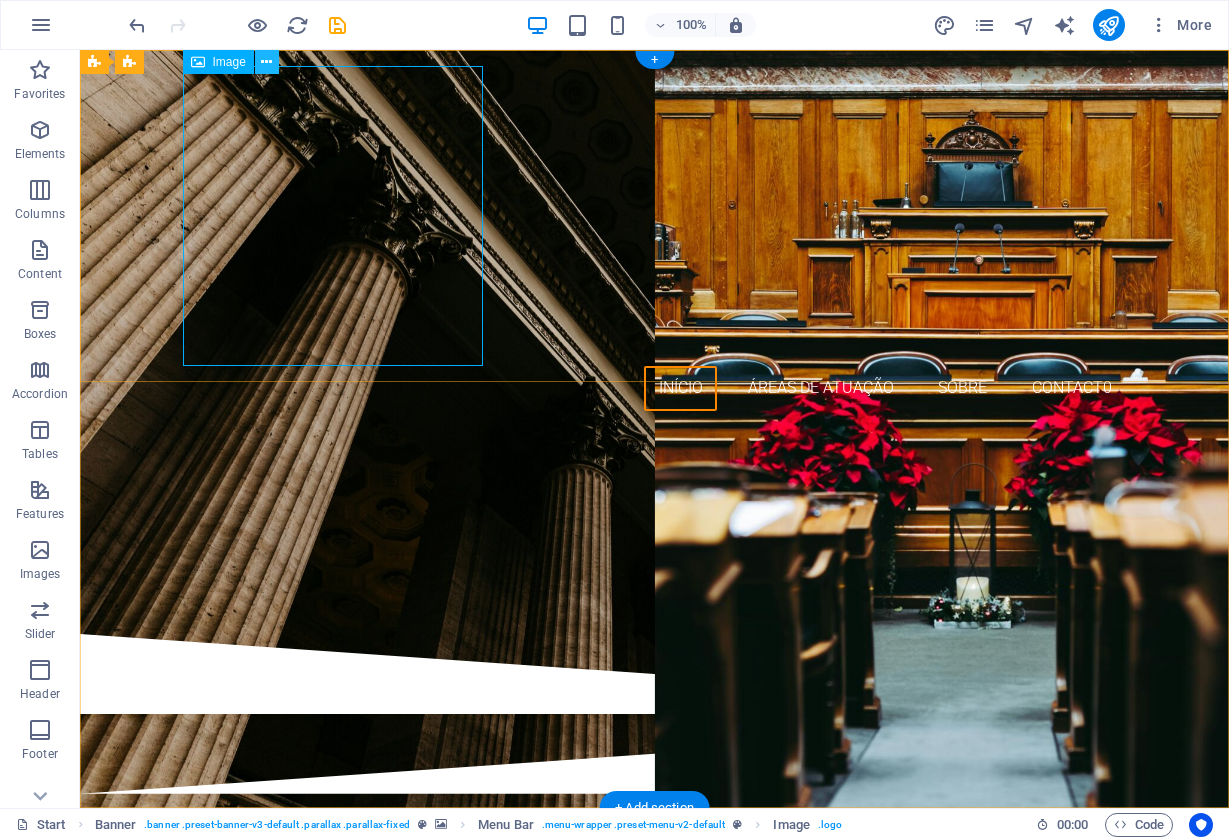 click at bounding box center (266, 62) 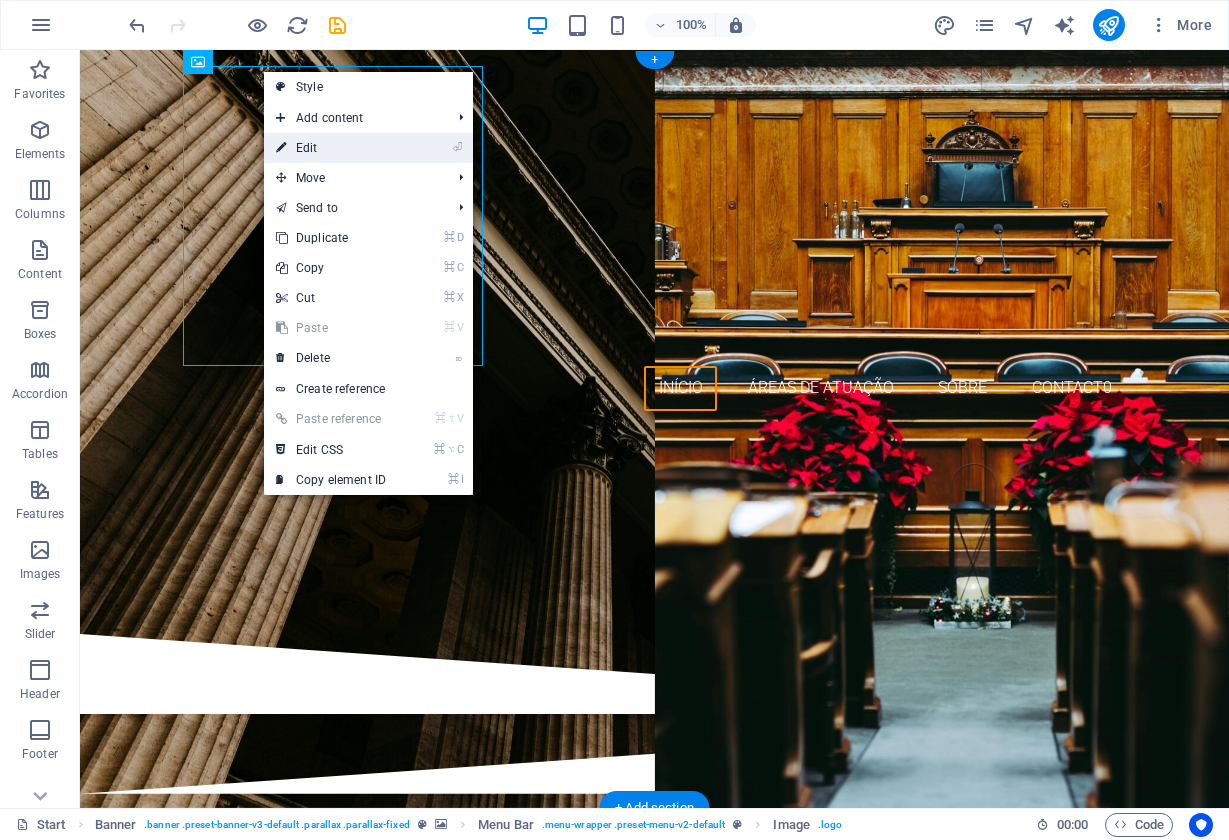 click on "⏎  Edit" at bounding box center (331, 148) 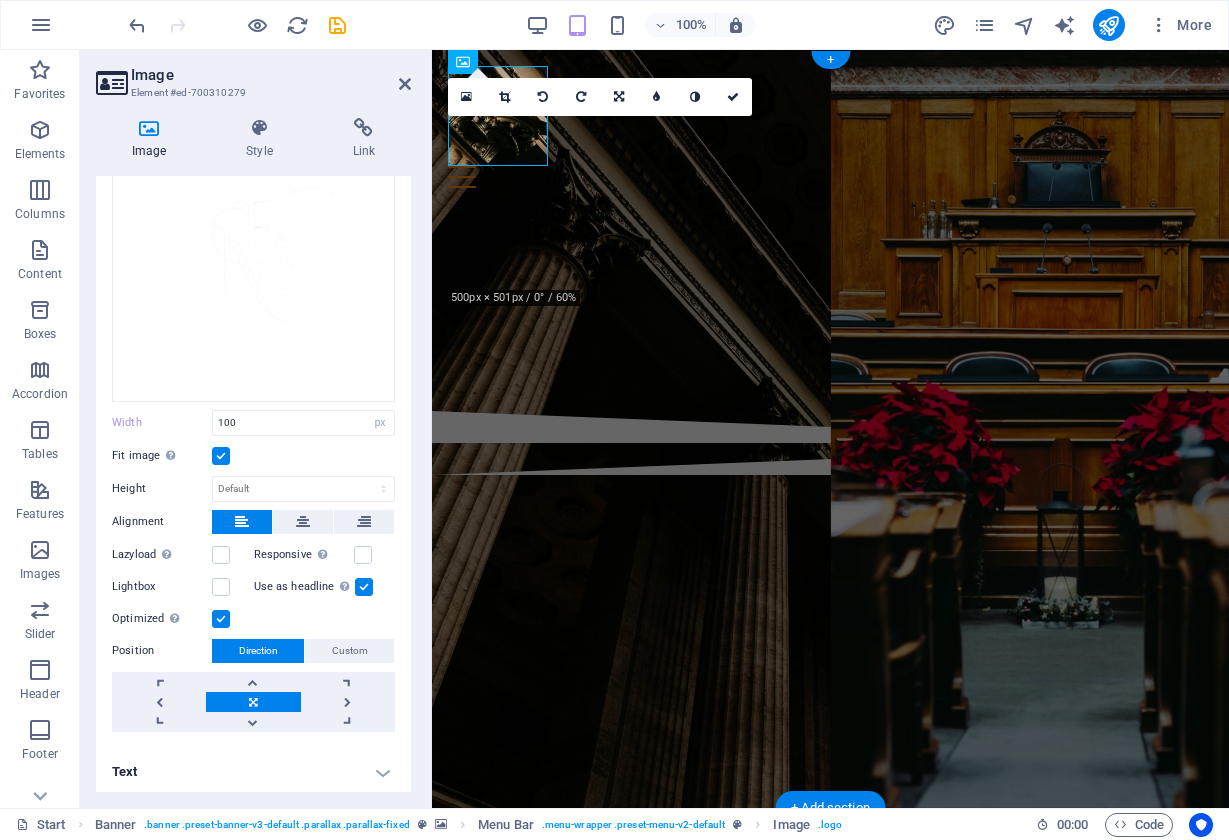 scroll, scrollTop: 108, scrollLeft: 0, axis: vertical 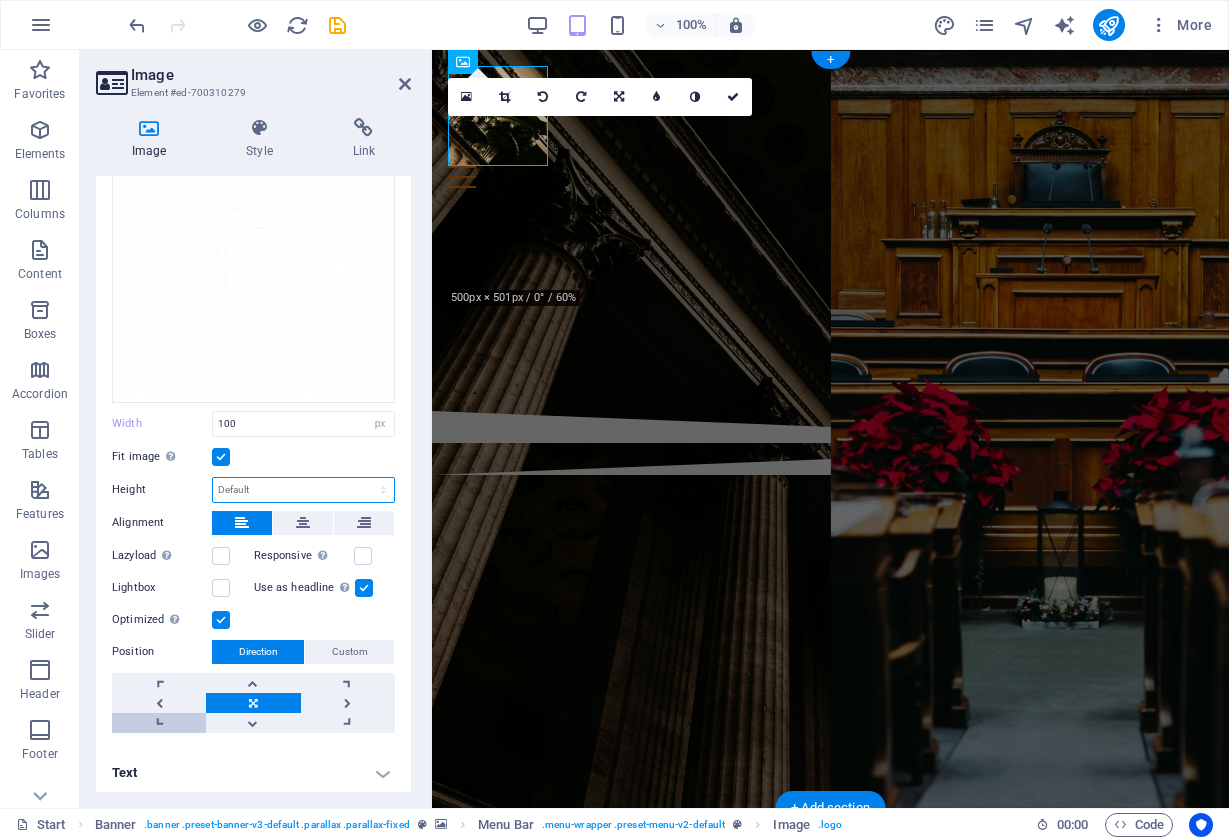 drag, startPoint x: 239, startPoint y: 485, endPoint x: 167, endPoint y: 712, distance: 238.14491 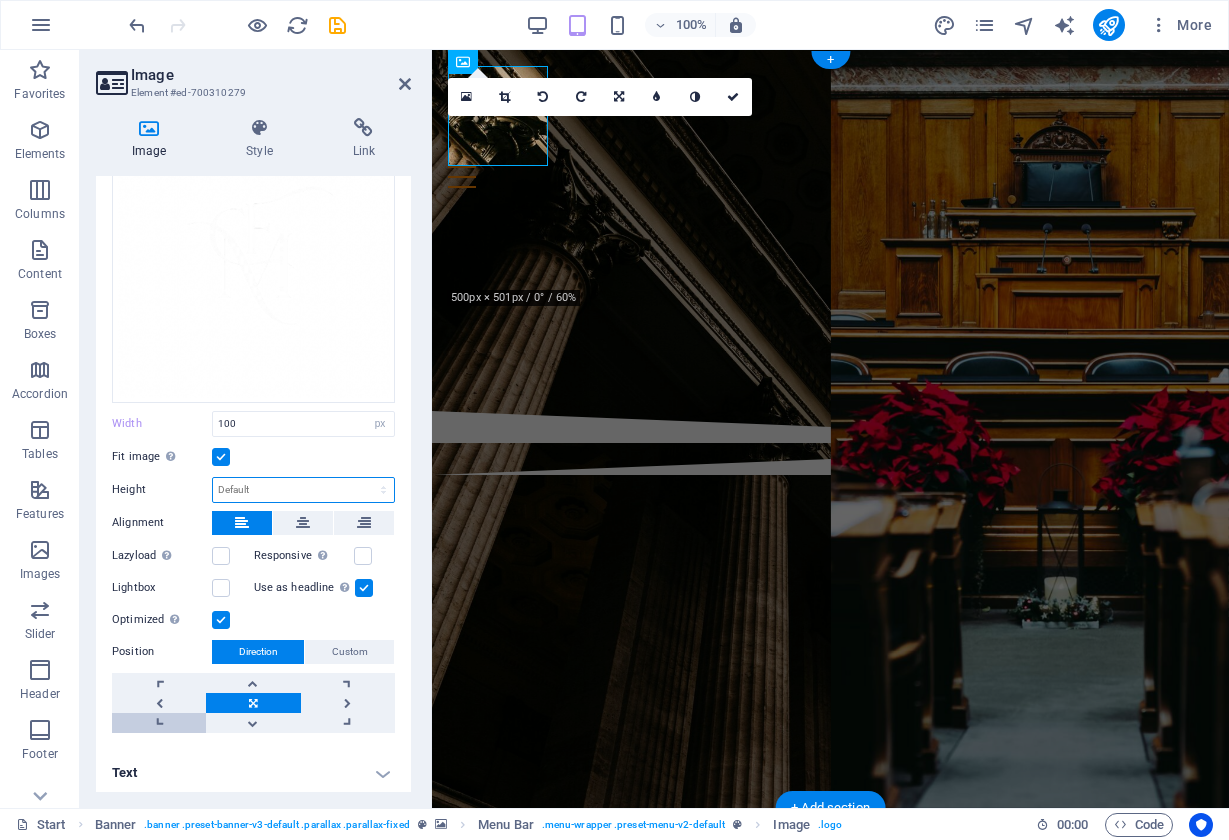 click on "Drag files here, click to choose files or select files from Files or our free stock photos & videos Select files from the file manager, stock photos, or upload file(s) Upload Width 100 Default auto px rem % em vh vw Fit image Automatically fit image to a fixed width and height Height Default auto px Alignment Lazyload Loading images after the page loads improves page speed. Responsive Automatically load retina image and smartphone optimized sizes. Lightbox Use as headline The image will be wrapped in an H1 headline tag. Useful for giving alternative text the weight of an H1 headline, e.g. for the logo. Leave unchecked if uncertain. Optimized Images are compressed to improve page speed. Position Direction Custom X offset 50 px rem % vh vw Y offset 50 px rem % vh vw" at bounding box center (253, 426) 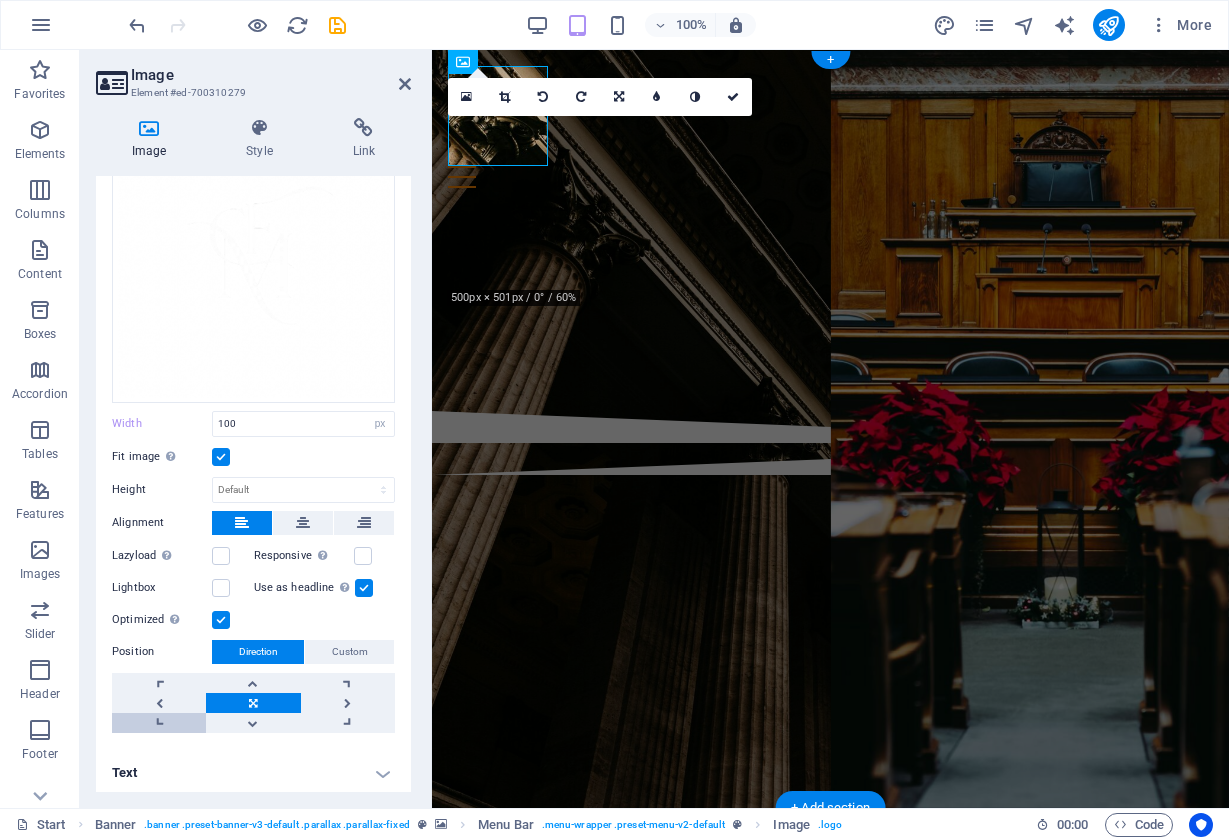 click at bounding box center (159, 723) 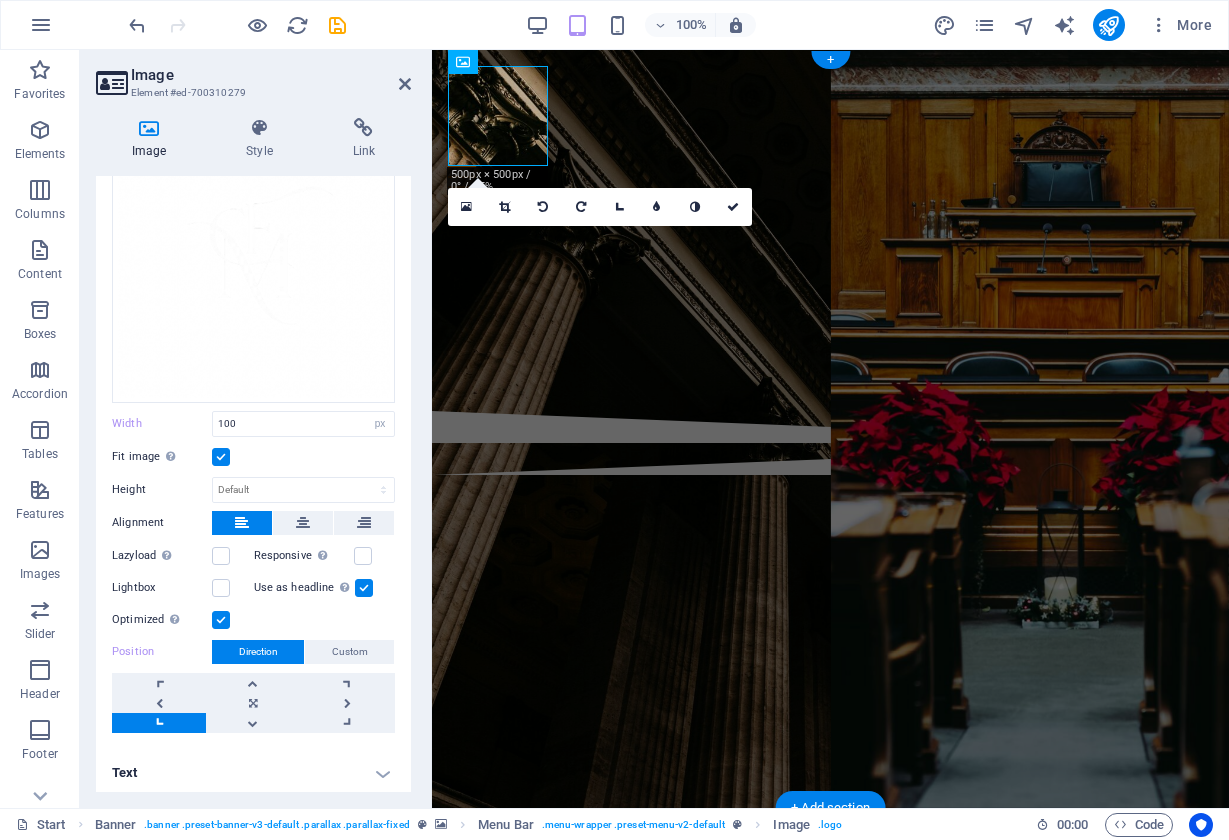 click at bounding box center (159, 723) 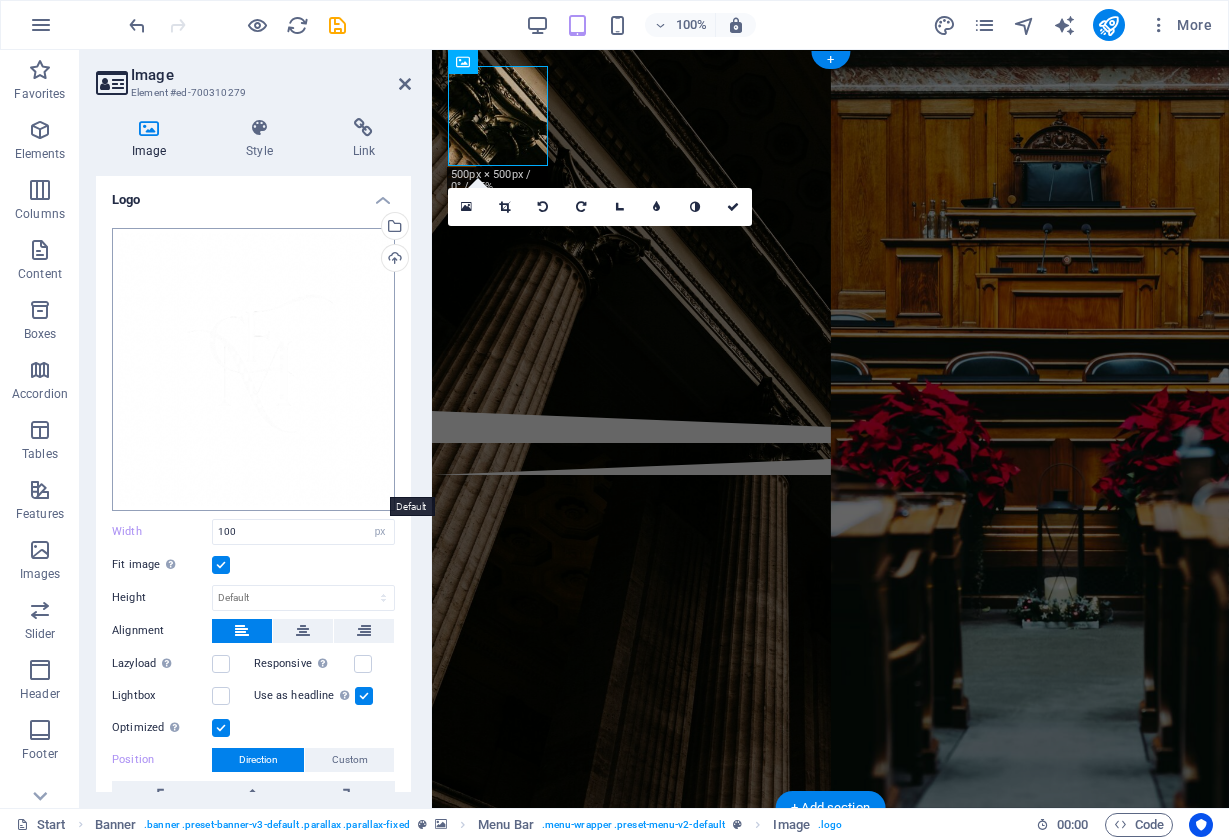 scroll, scrollTop: 0, scrollLeft: 0, axis: both 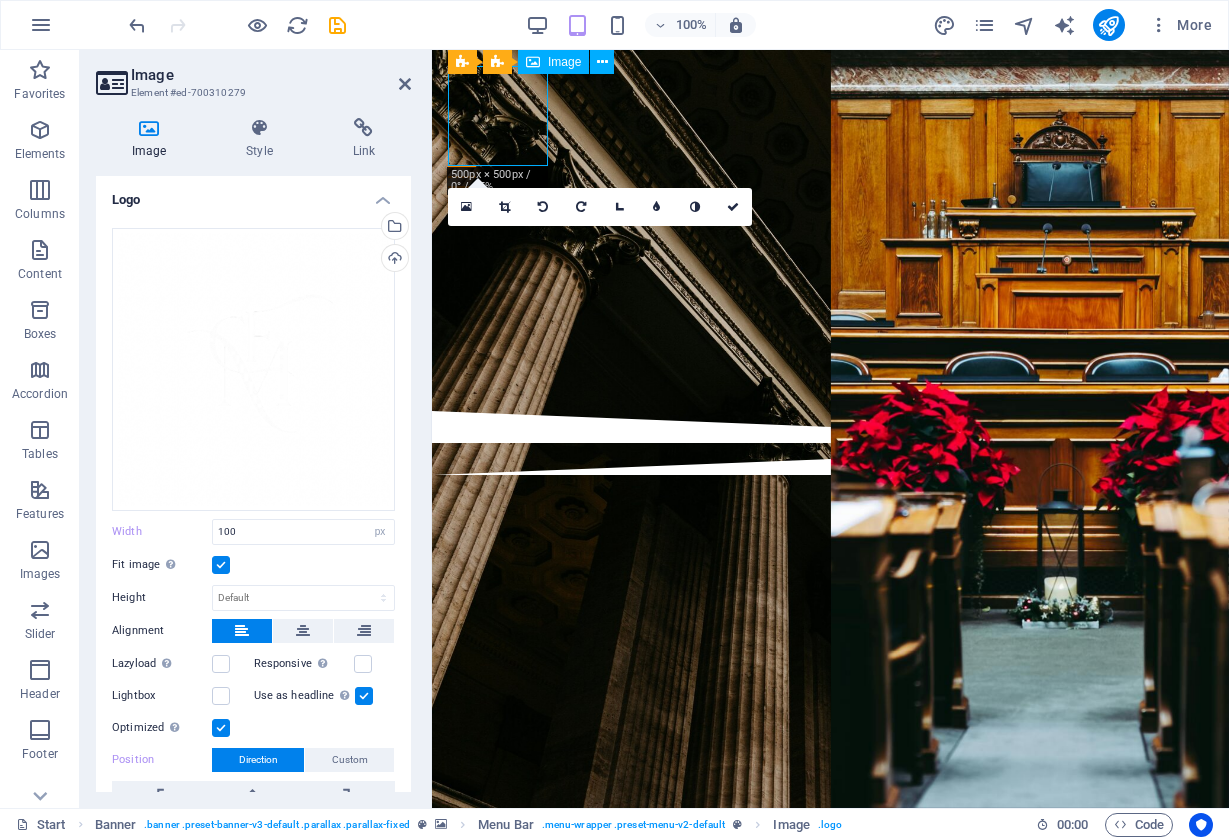 drag, startPoint x: 546, startPoint y: 164, endPoint x: 533, endPoint y: 148, distance: 20.615528 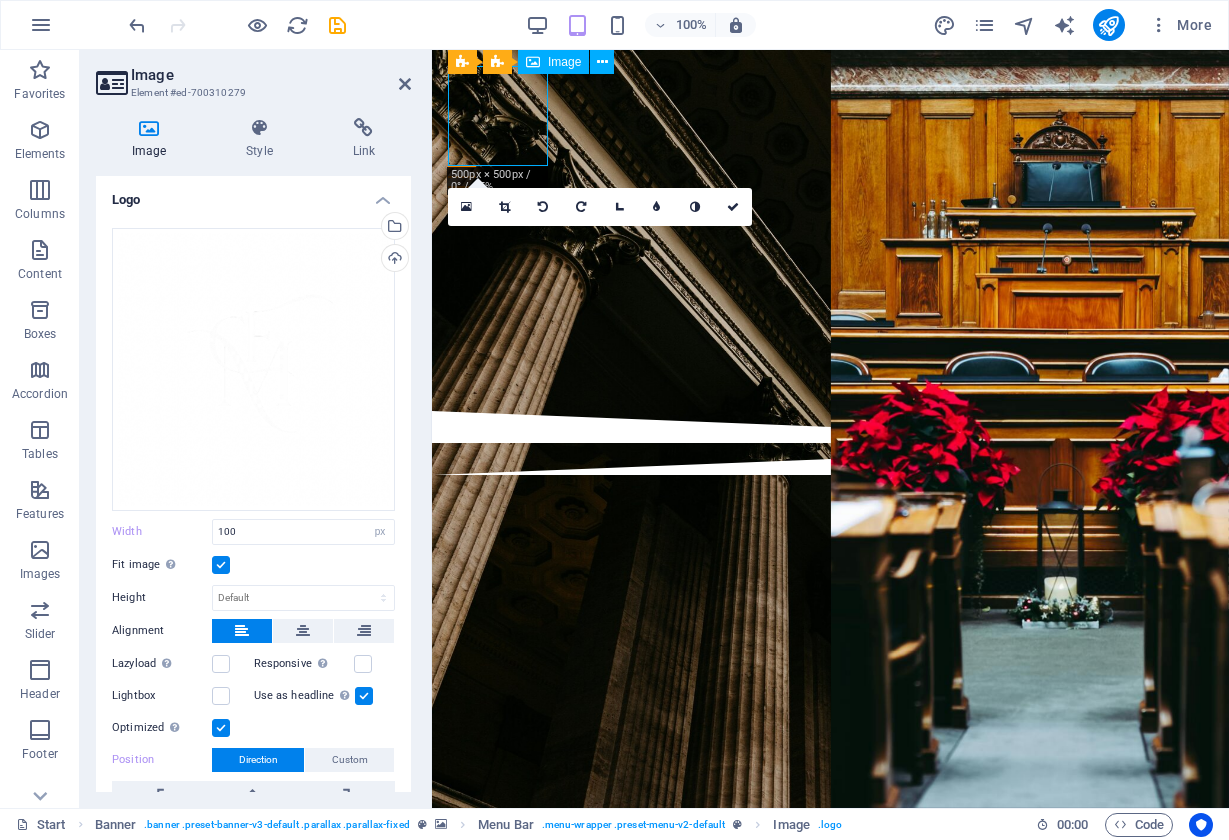 click at bounding box center (830, 116) 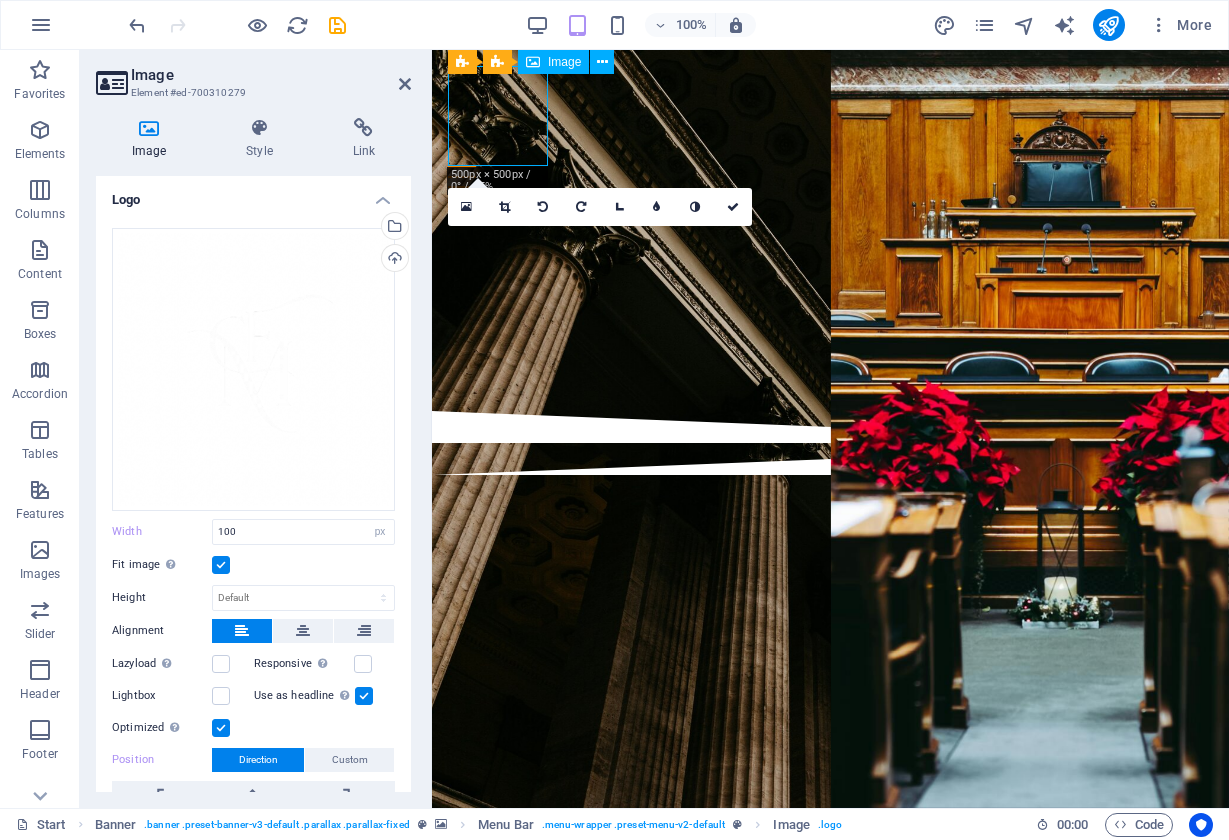 drag, startPoint x: 545, startPoint y: 163, endPoint x: 534, endPoint y: 150, distance: 17.029387 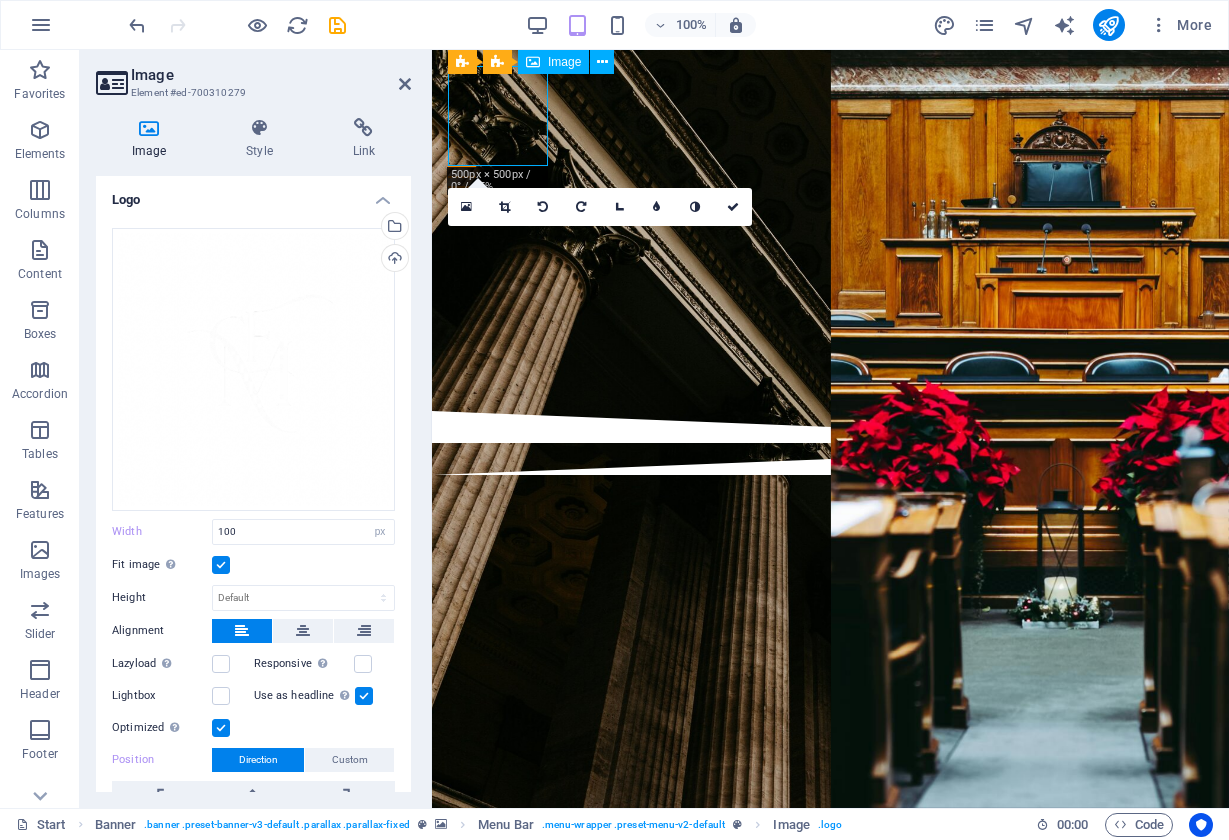 click at bounding box center [830, 116] 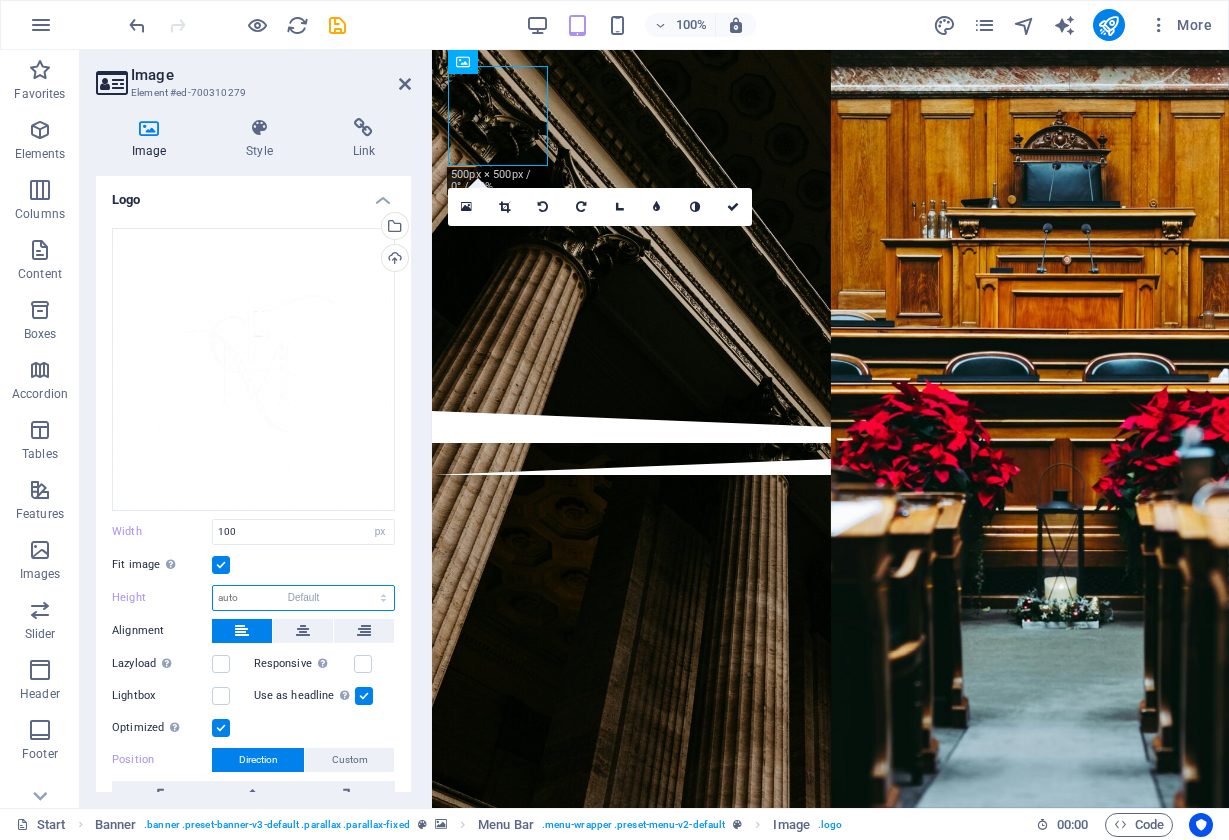 select on "DISABLED_OPTION_VALUE" 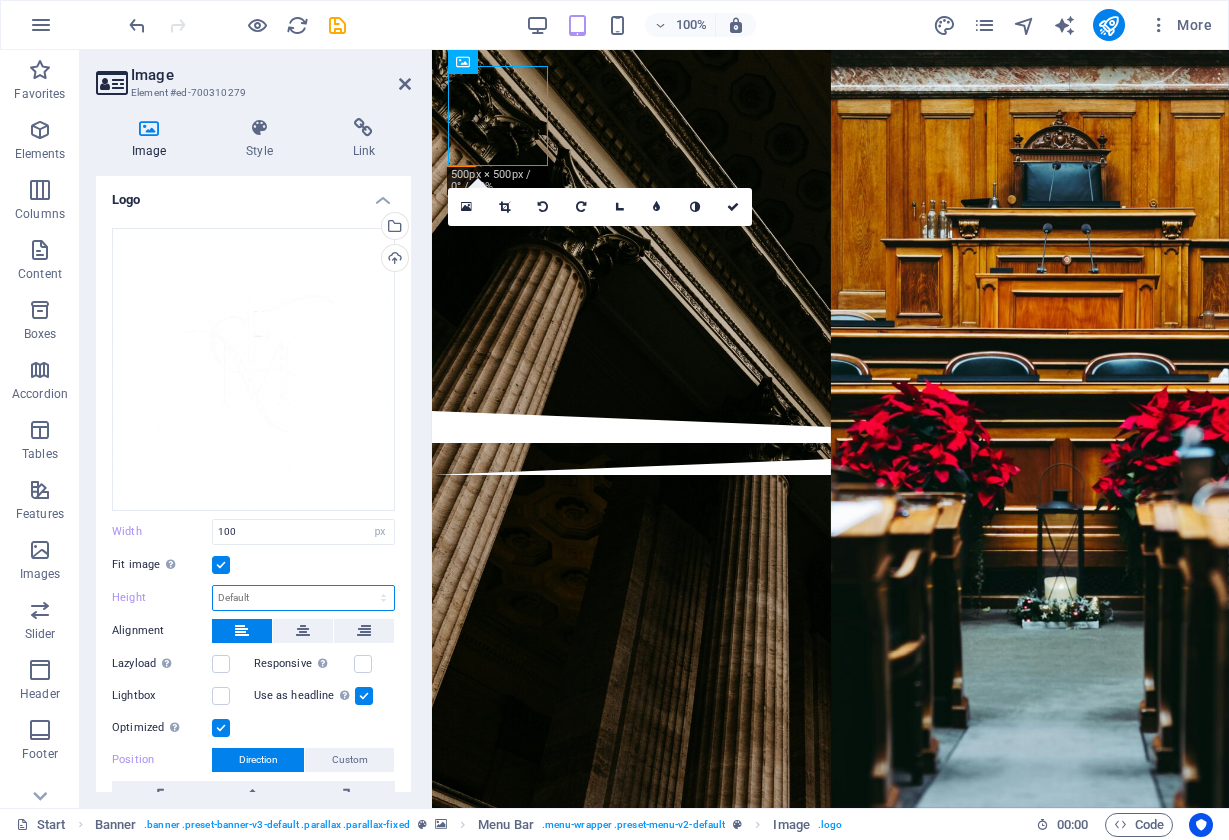 scroll, scrollTop: 106, scrollLeft: 0, axis: vertical 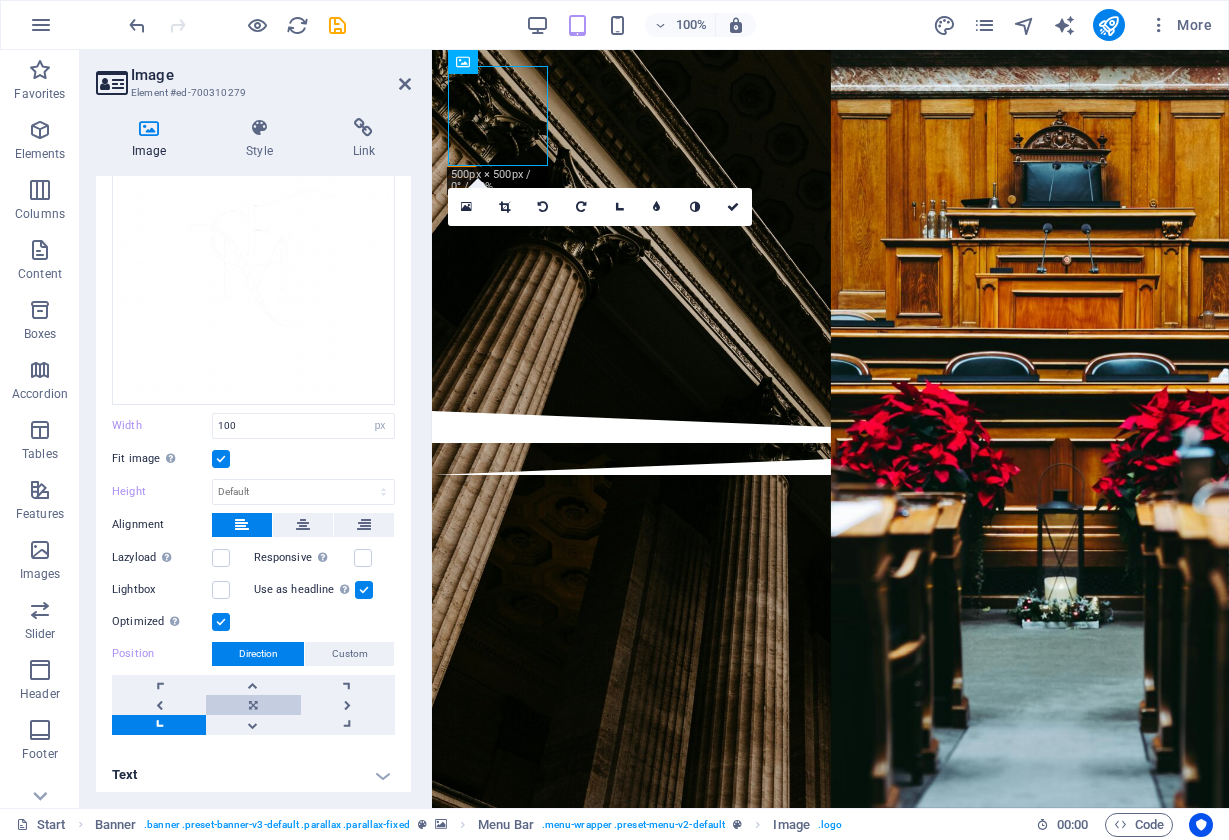 click at bounding box center (253, 705) 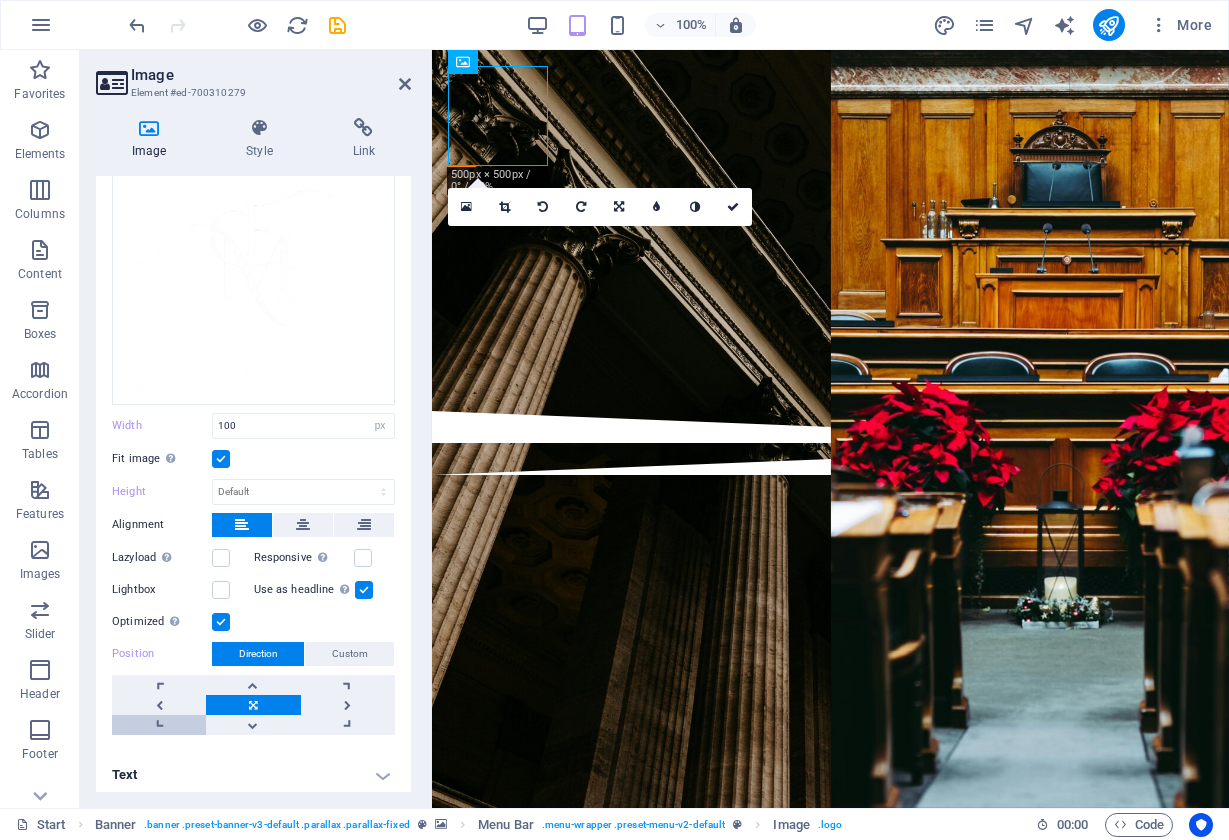 click at bounding box center (159, 725) 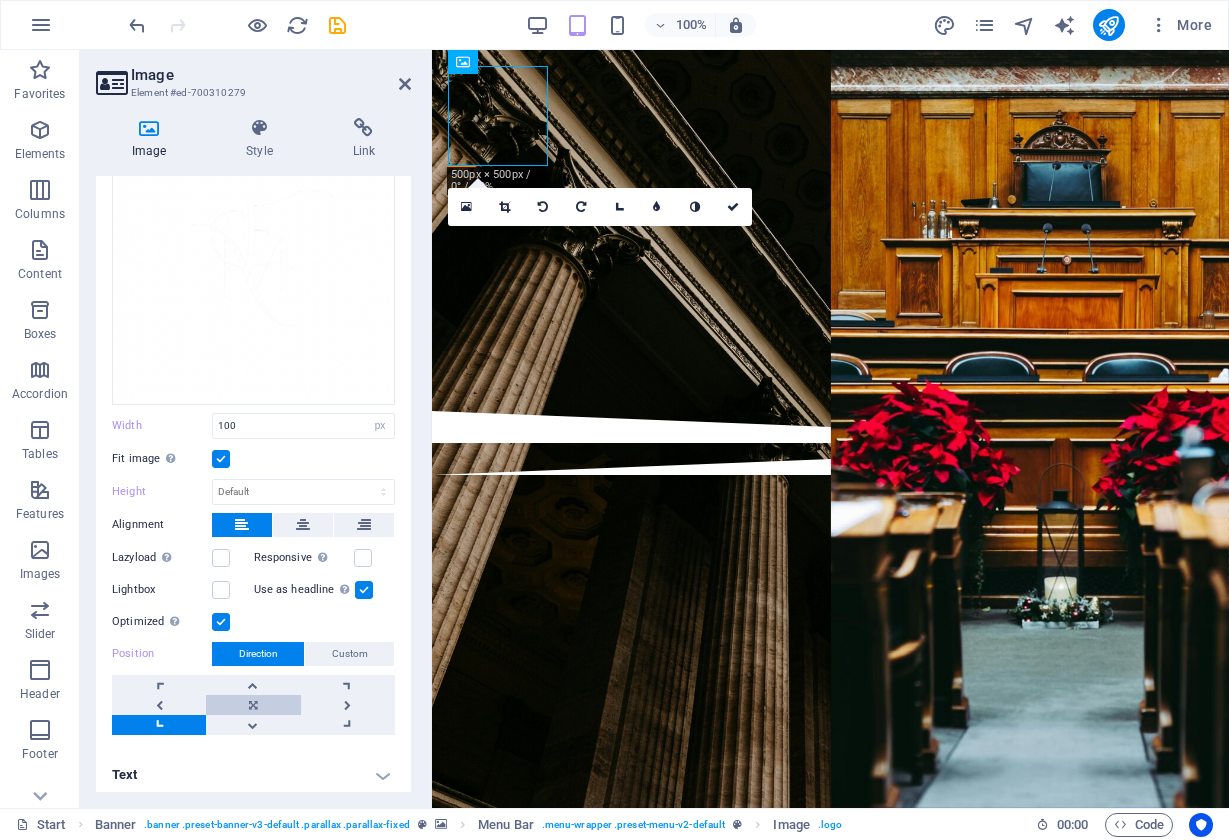 click at bounding box center (253, 705) 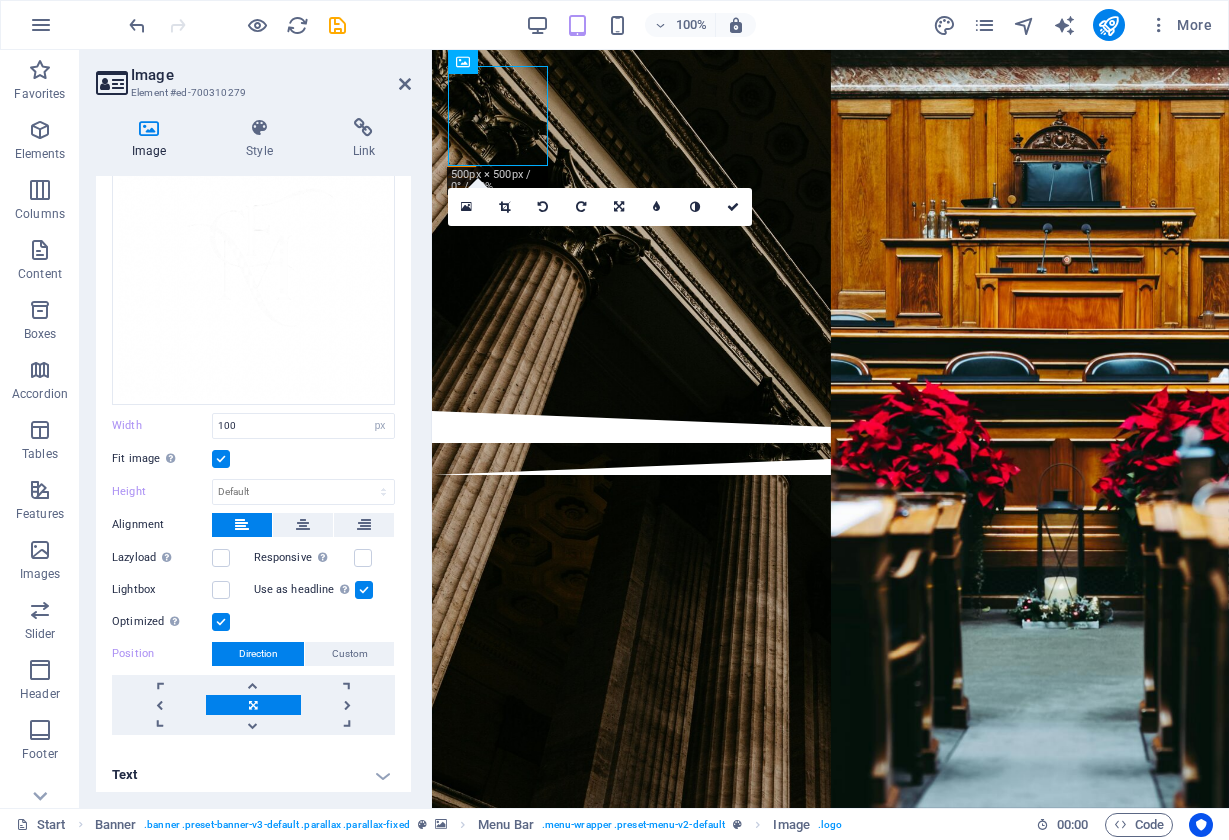 click on "Text" at bounding box center (253, 775) 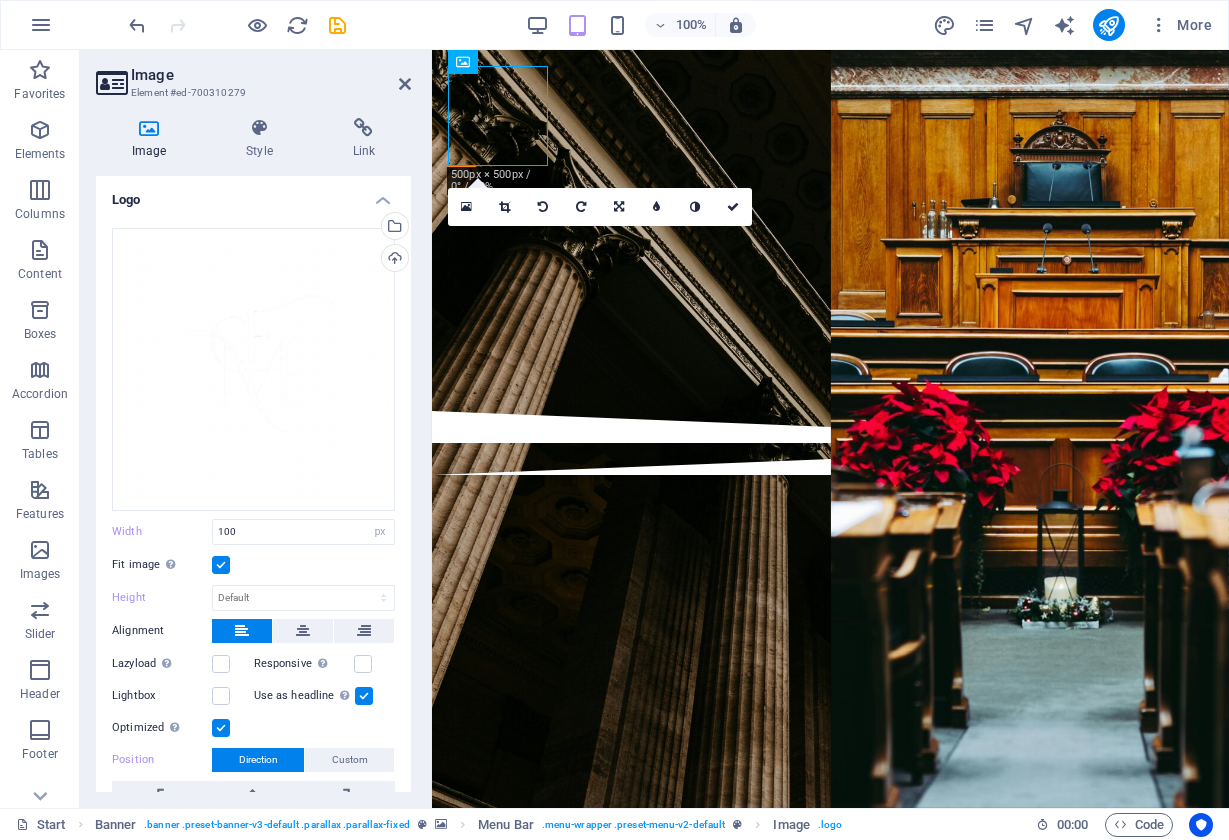 scroll, scrollTop: 0, scrollLeft: 0, axis: both 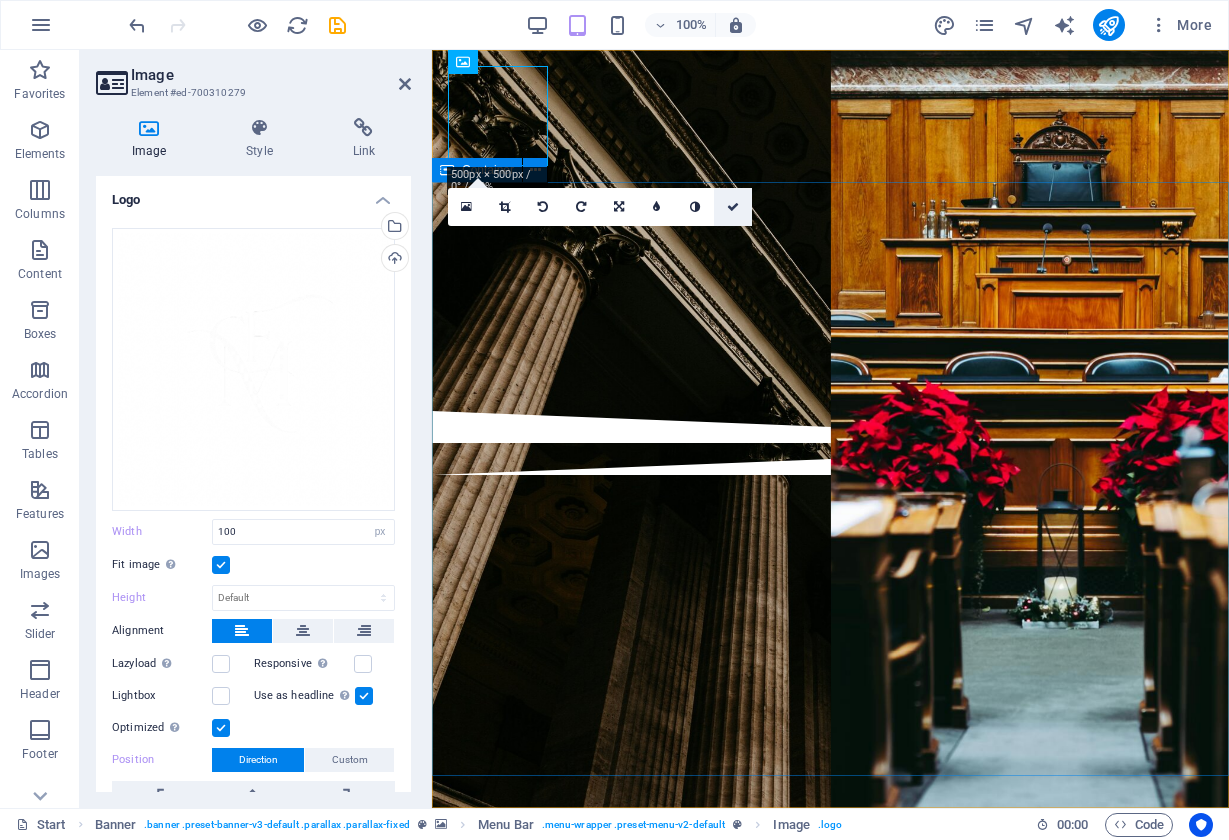 click at bounding box center [733, 207] 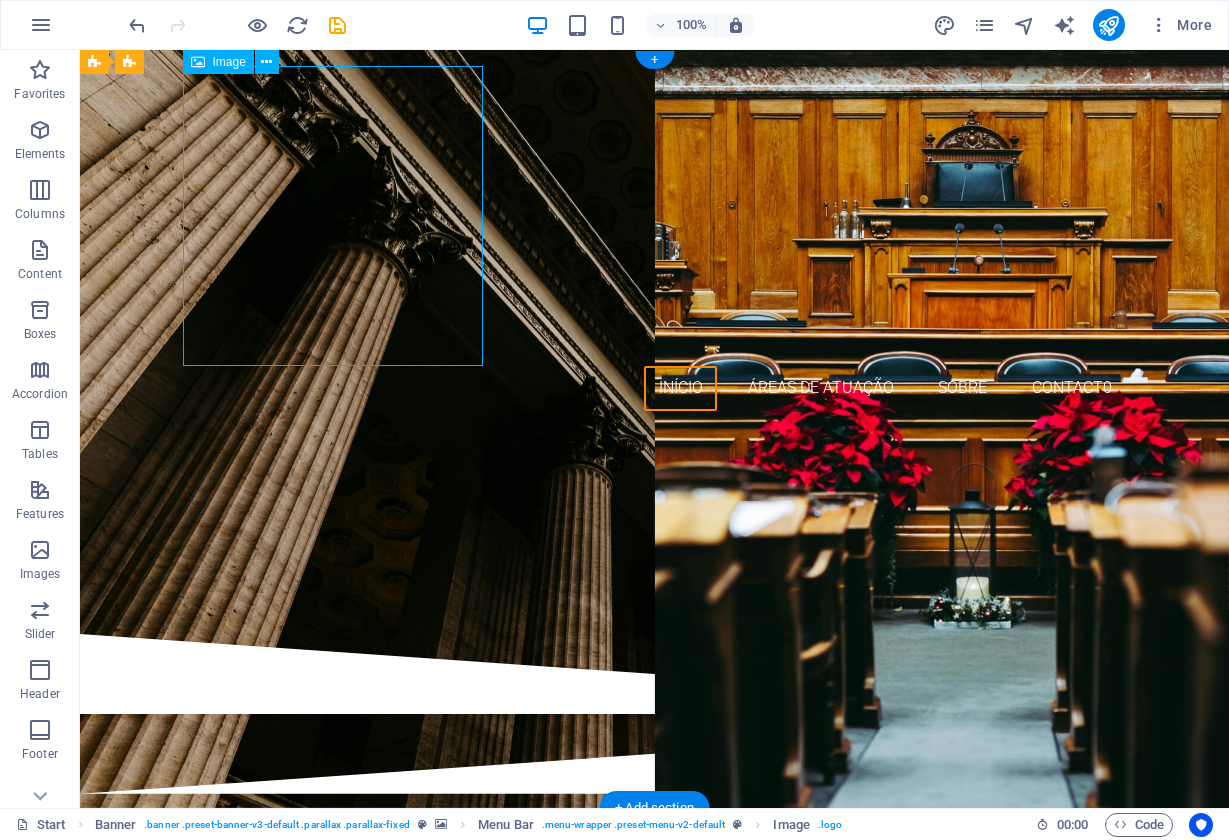 drag, startPoint x: 477, startPoint y: 361, endPoint x: 429, endPoint y: 301, distance: 76.837494 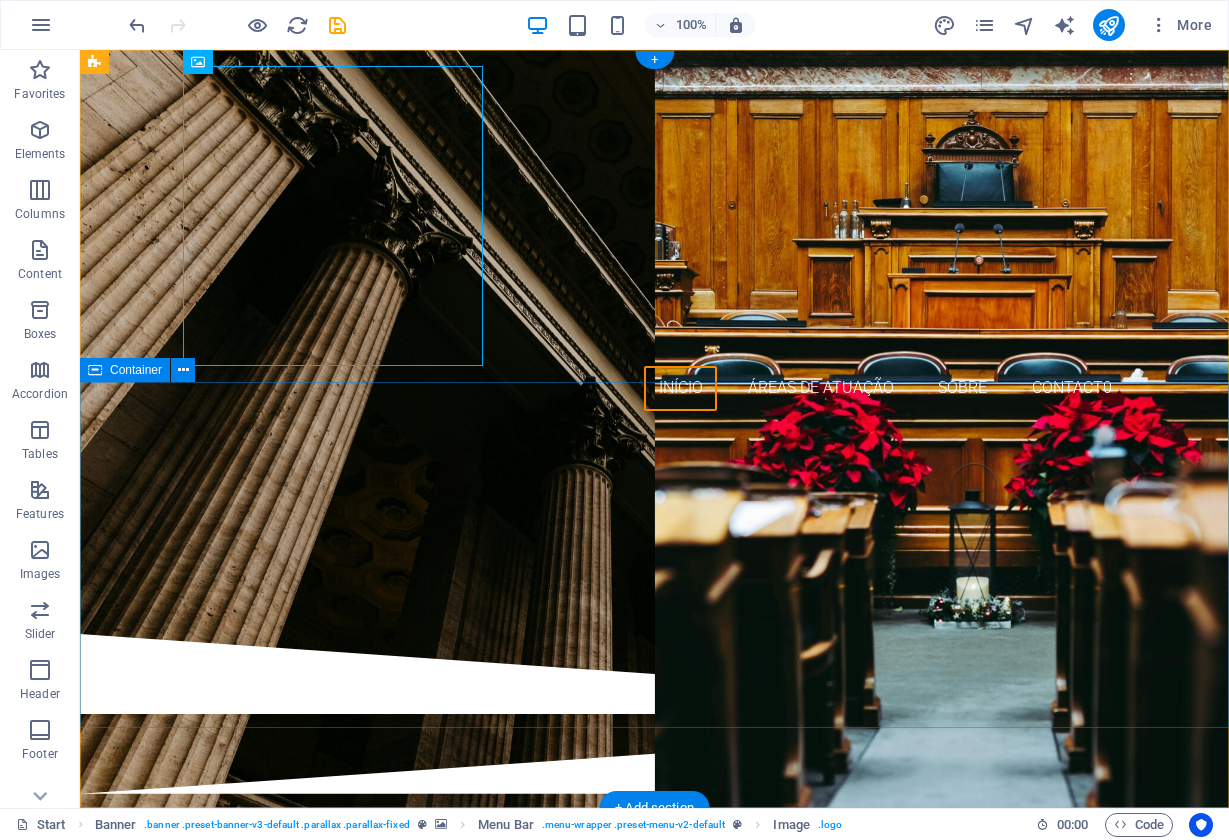 click at bounding box center [654, 530] 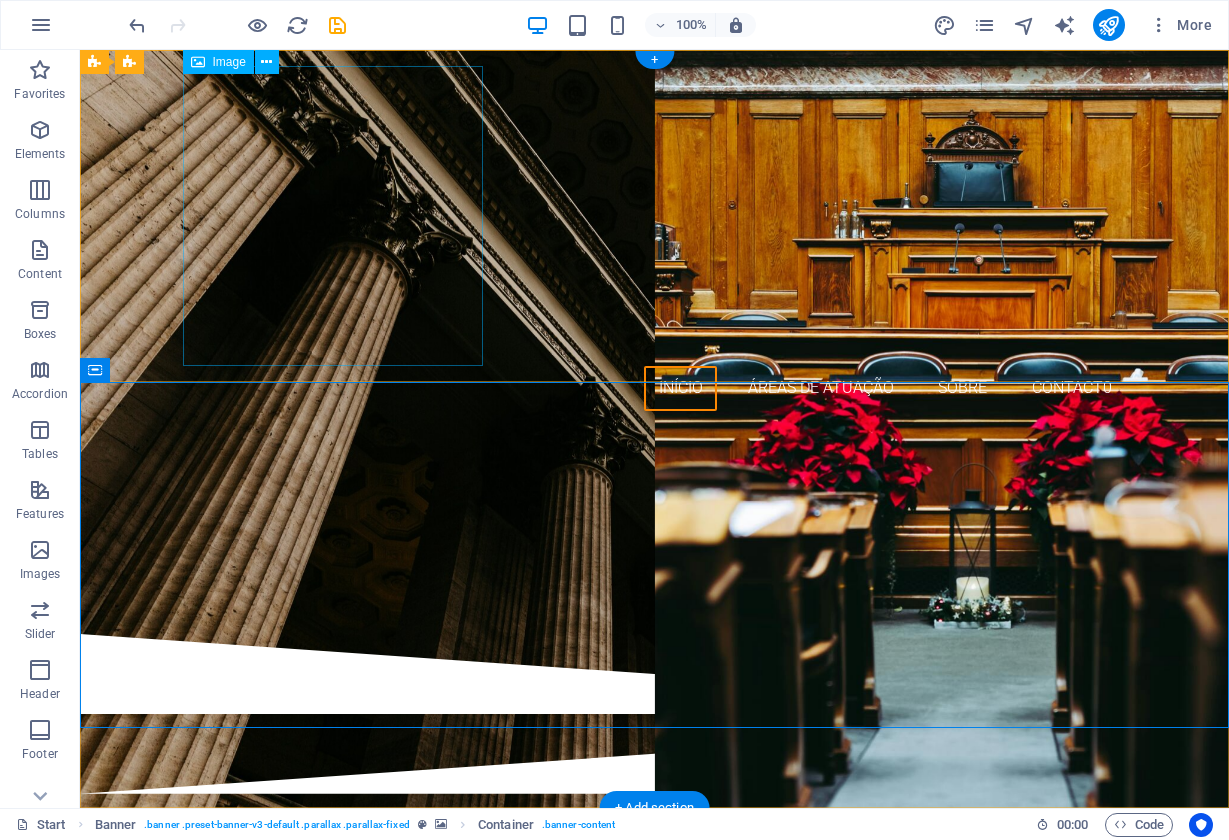 click at bounding box center [655, 216] 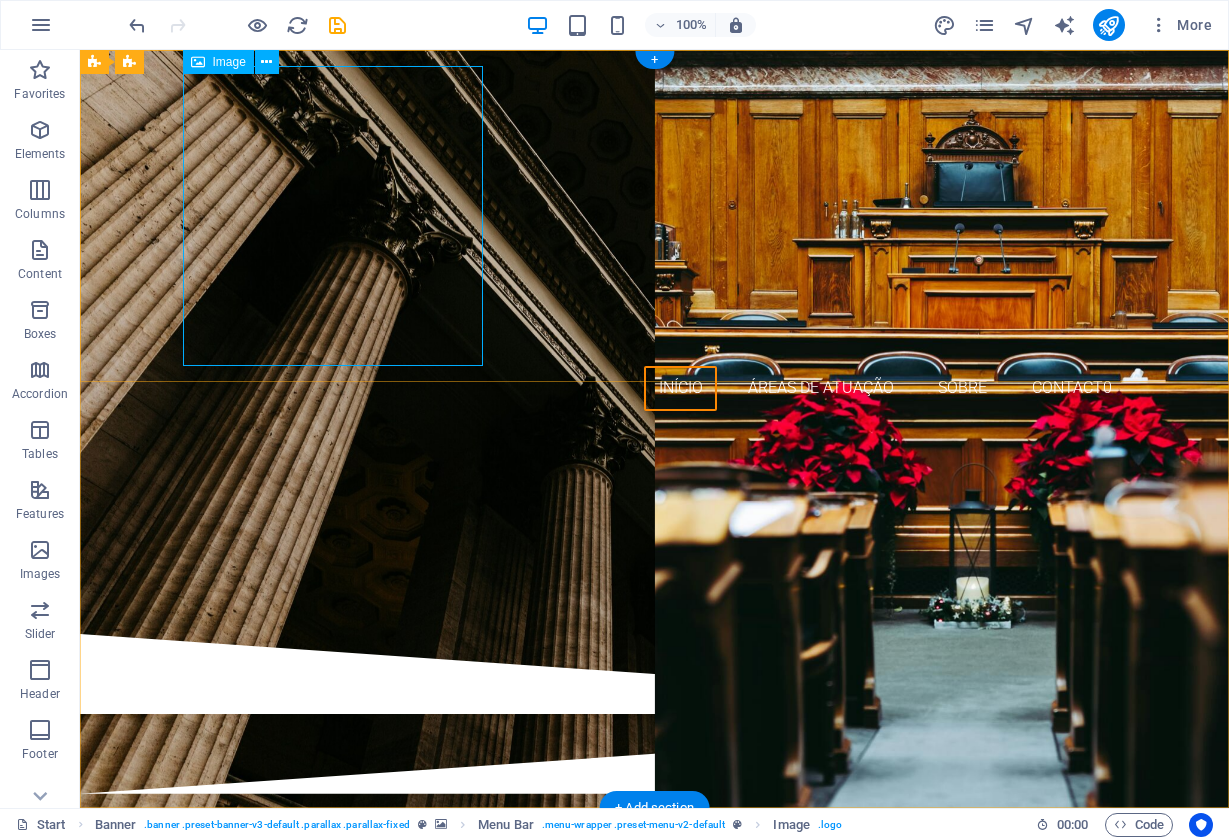 click on "Image" at bounding box center (229, 62) 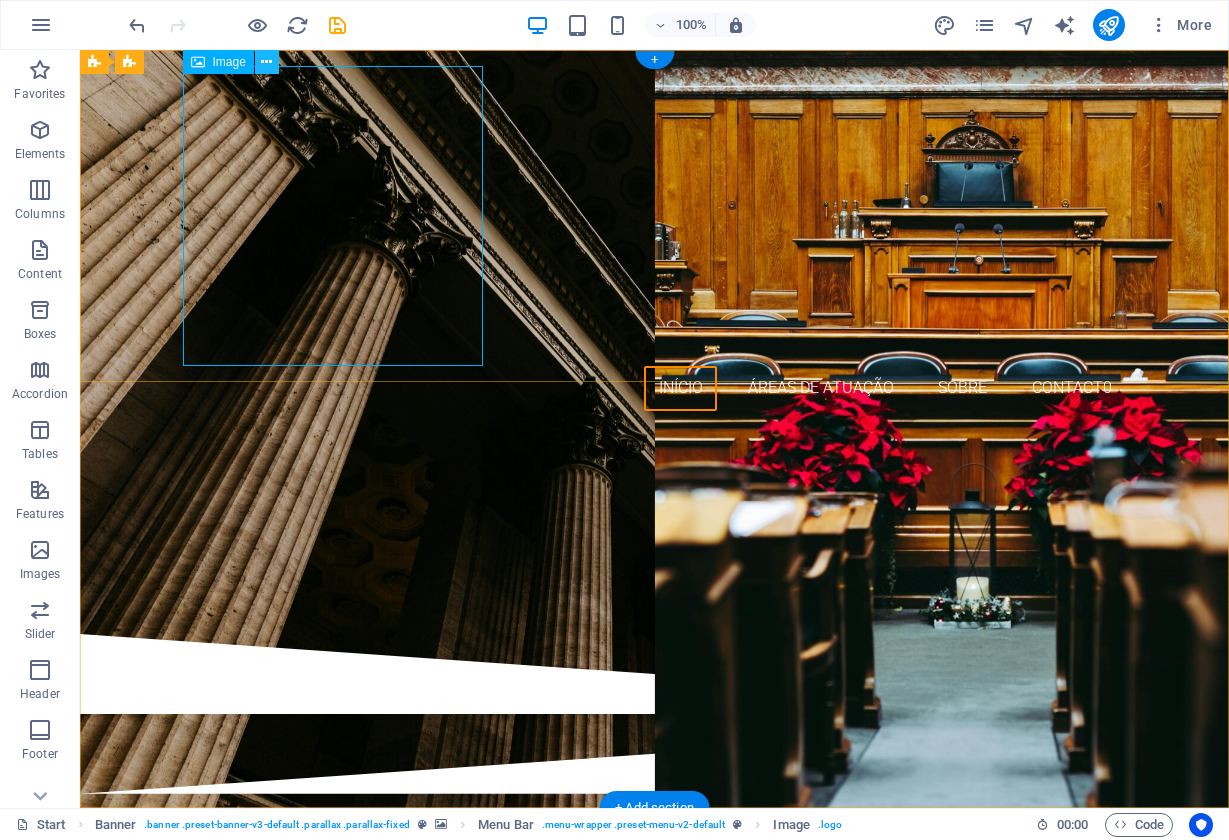 click at bounding box center [266, 62] 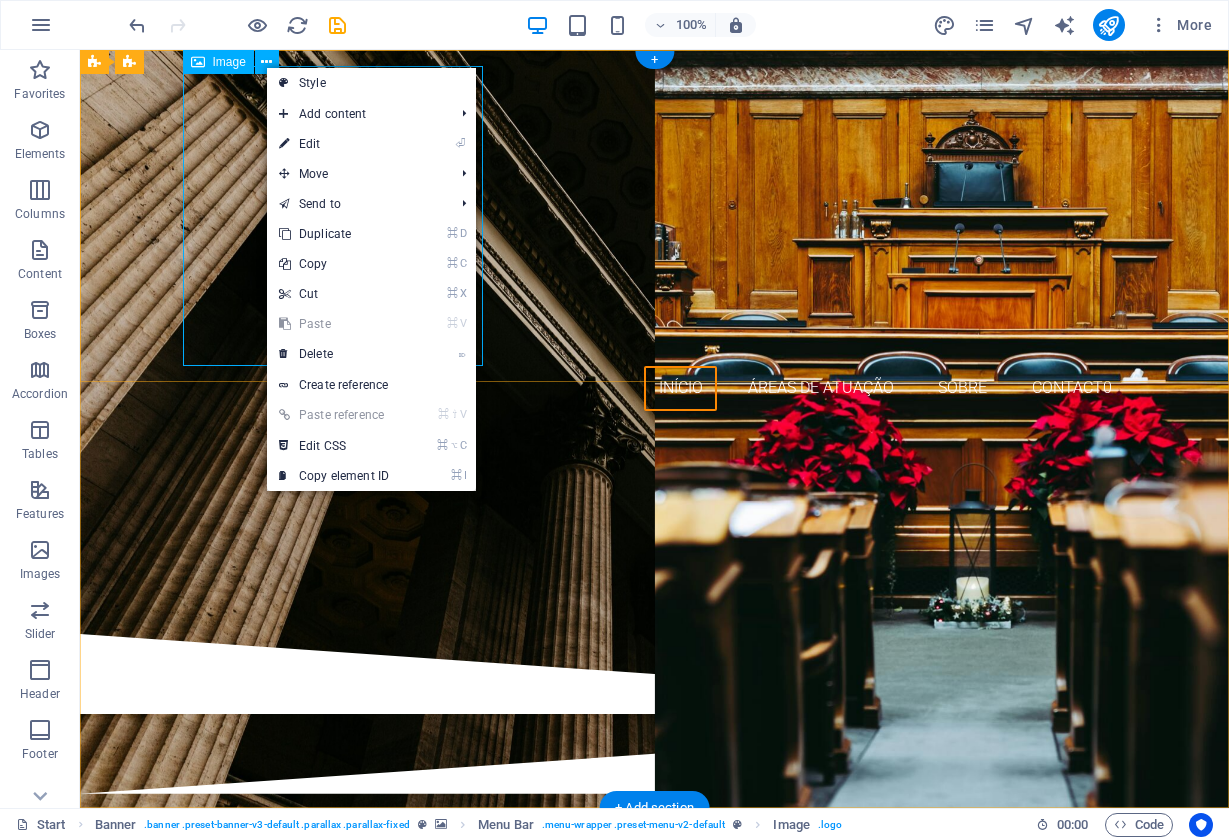 click on "Image" at bounding box center [229, 62] 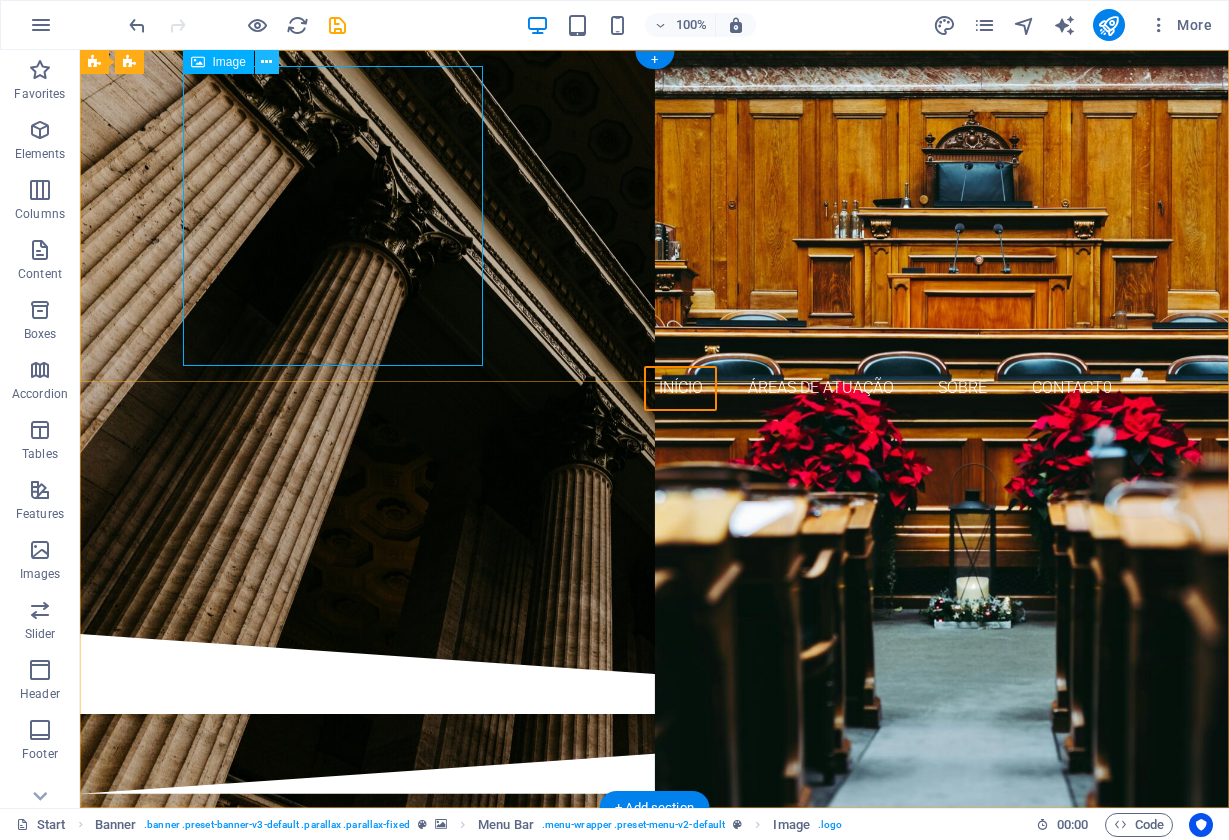 click at bounding box center (266, 62) 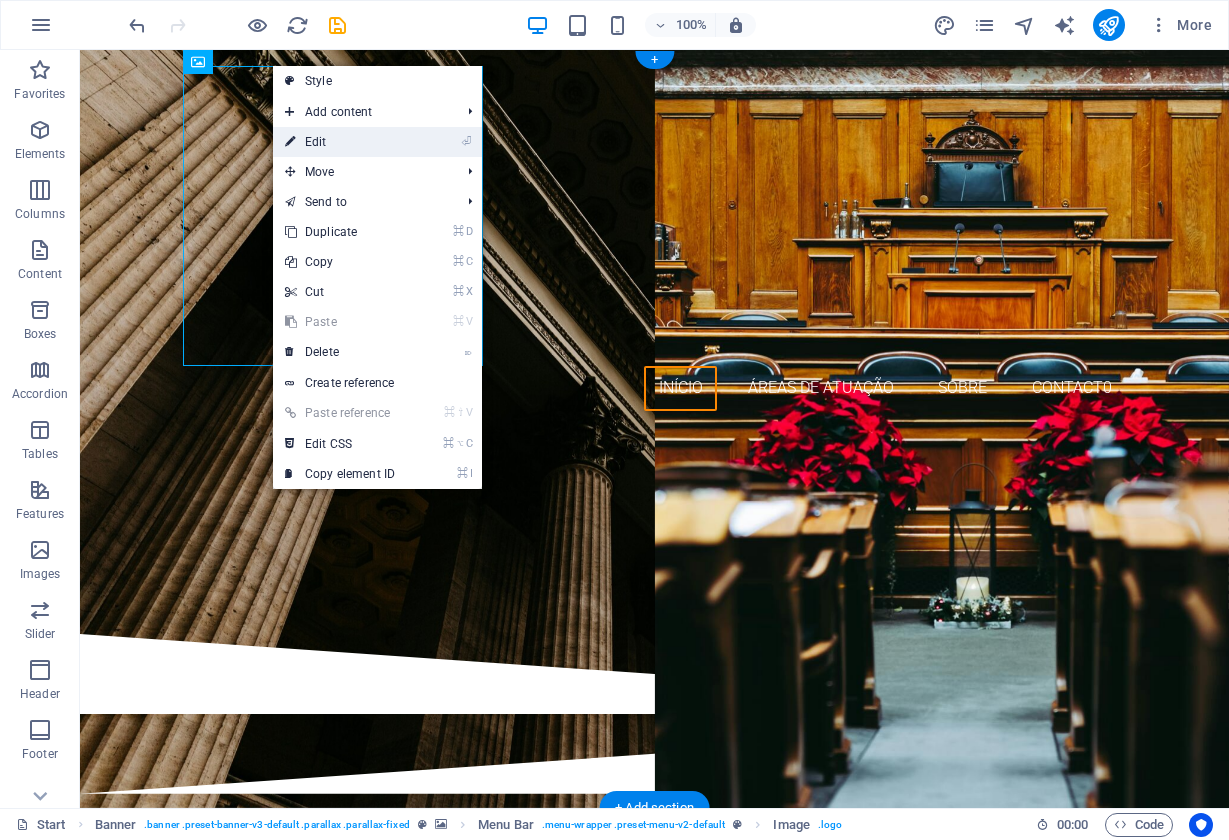 click on "⏎  Edit" at bounding box center [340, 142] 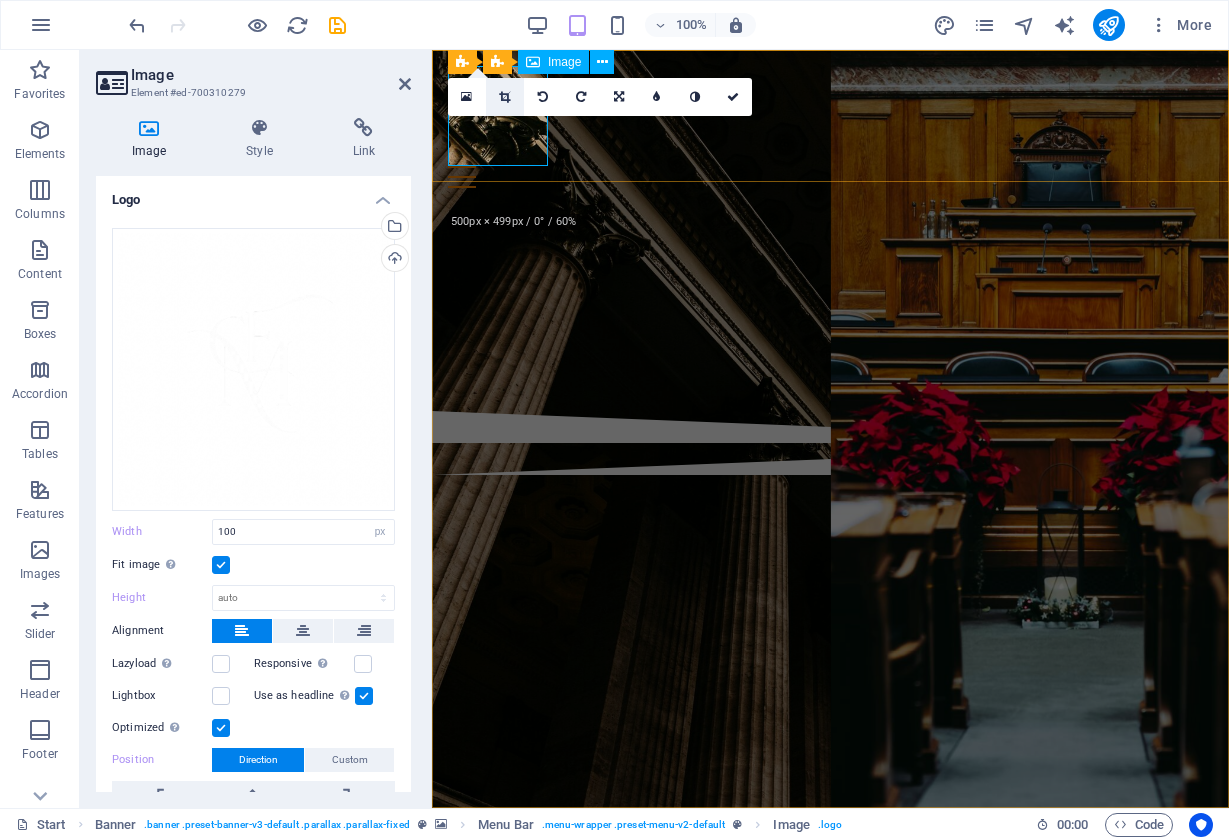 click at bounding box center [504, 97] 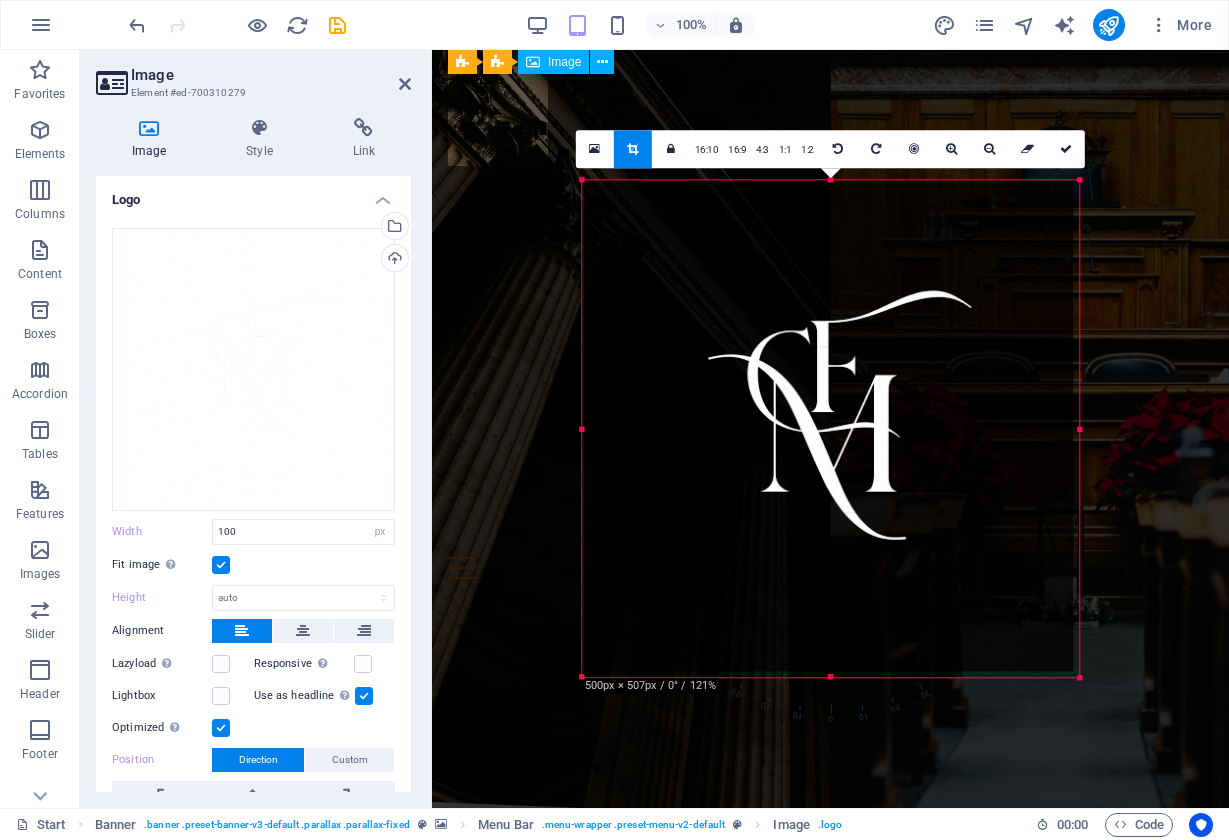 drag, startPoint x: 1134, startPoint y: 729, endPoint x: 1014, endPoint y: 618, distance: 163.46559 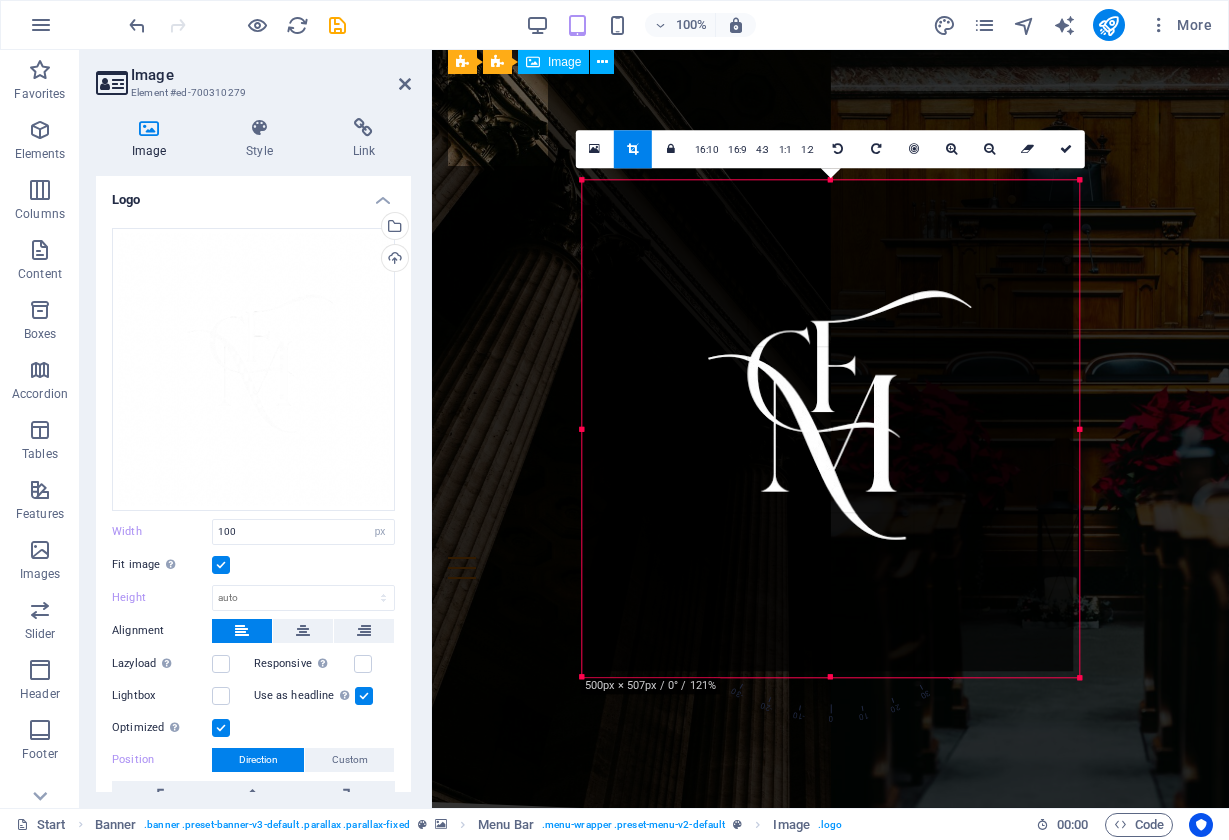 click on "500px × 507px / 0° / 121% 16:10 16:9 4:3 1:1 1:2 0" at bounding box center (830, 428) 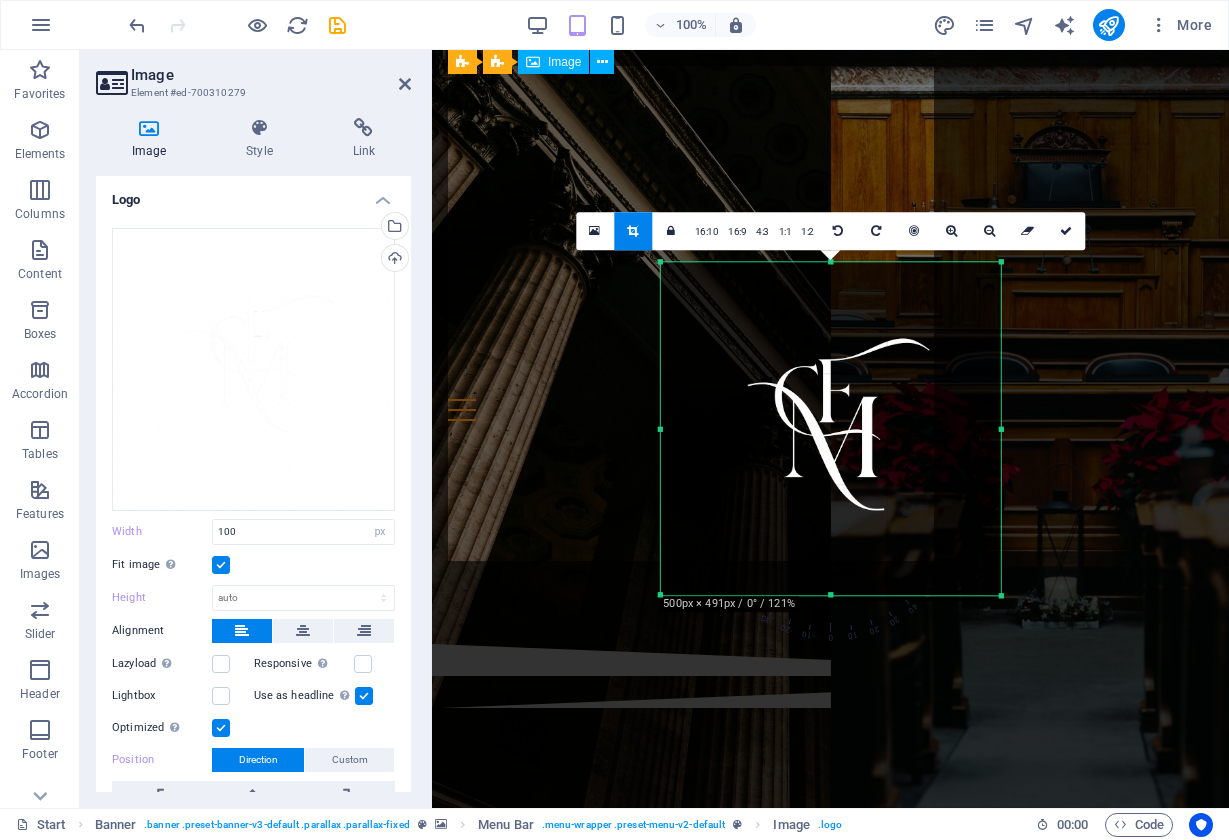 drag, startPoint x: 1075, startPoint y: 673, endPoint x: 915, endPoint y: 505, distance: 232 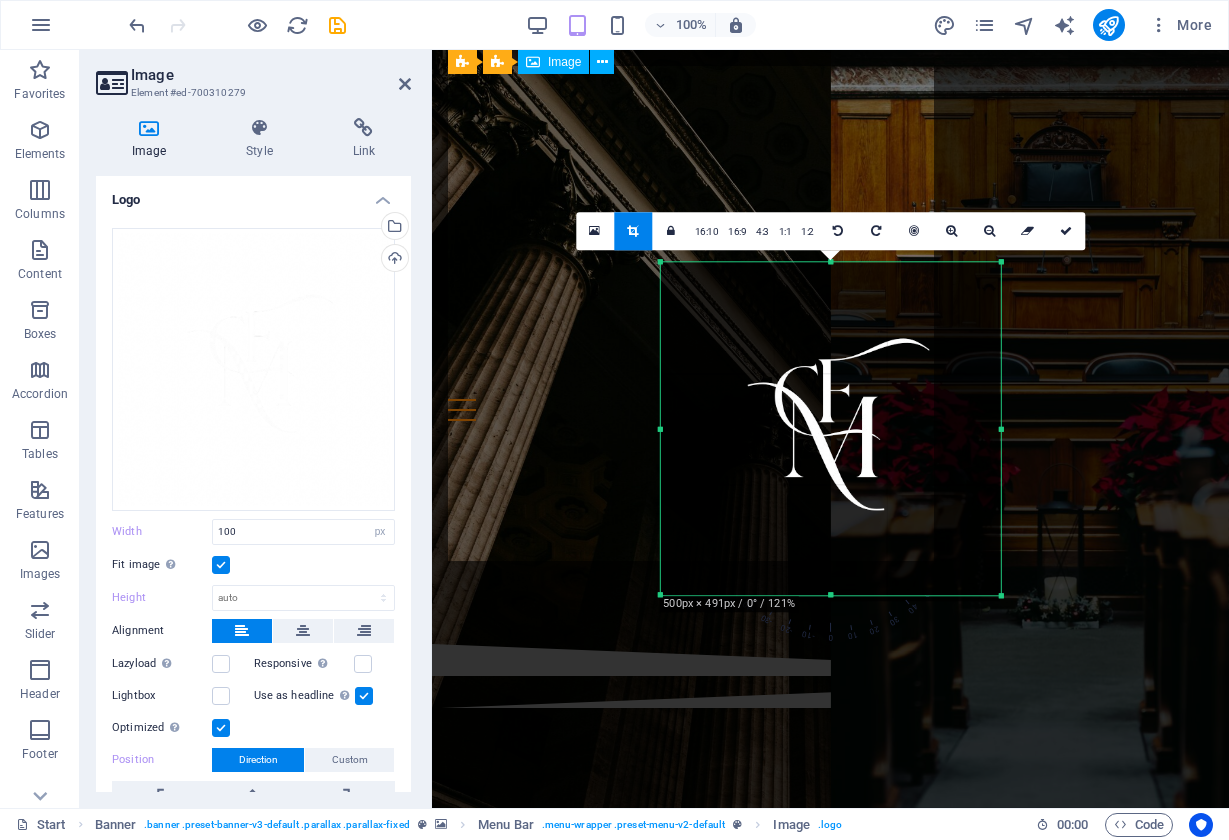 click on "180 170 160 150 140 130 120 110 100 90 80 70 60 50 40 30 20 10 0 -10 -20 -30 -40 -50 -60 -70 -80 -90 -100 -110 -120 -130 -140 -150 -160 -170 500px × 491px / 0° / 121% 16:10 16:9 4:3 1:1 1:2 0" at bounding box center [830, 428] 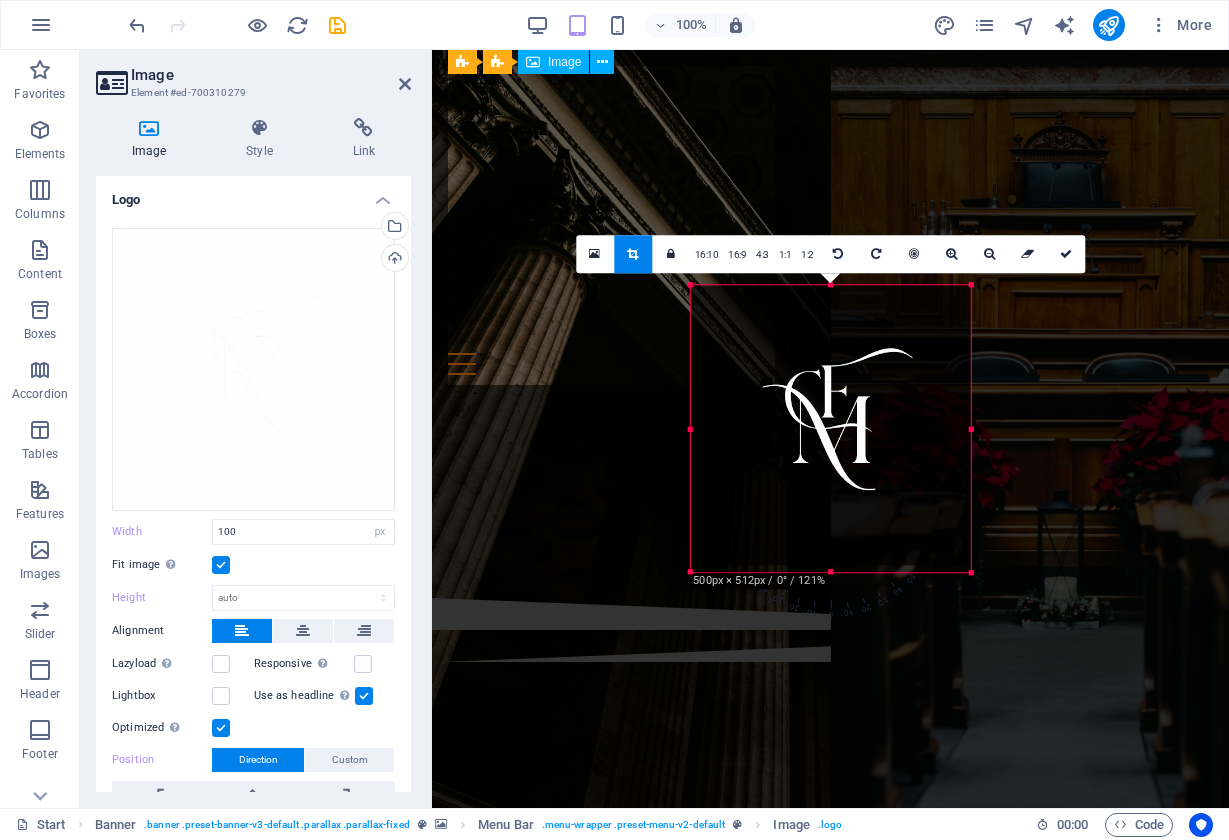 drag, startPoint x: 992, startPoint y: 586, endPoint x: 944, endPoint y: 550, distance: 60 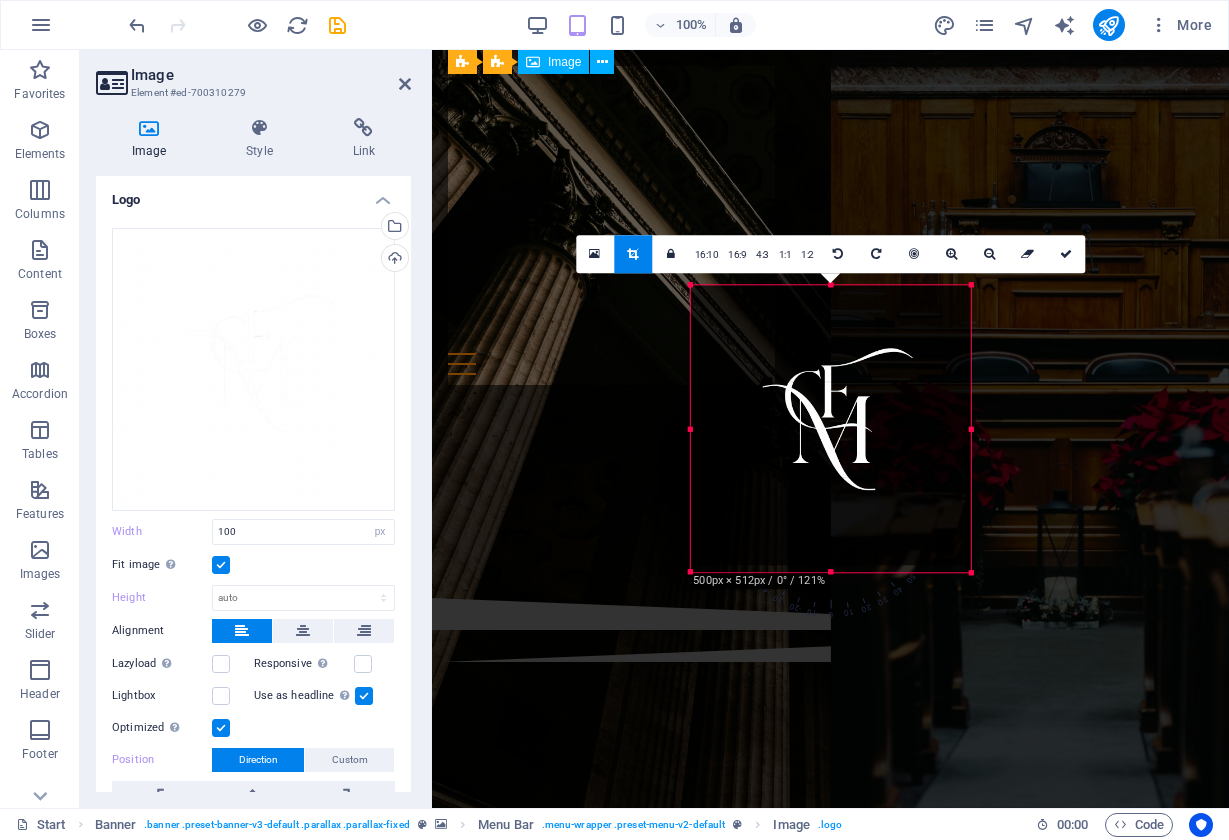 click on "180 170 160 150 140 130 120 110 100 90 80 70 60 50 40 30 20 10 0 -10 -20 -30 -40 -50 -60 -70 -80 -90 -100 -110 -120 -130 -140 -150 -160 -170 500px × 512px / 0° / 121% 16:10 16:9 4:3 1:1 1:2 0" at bounding box center (830, 428) 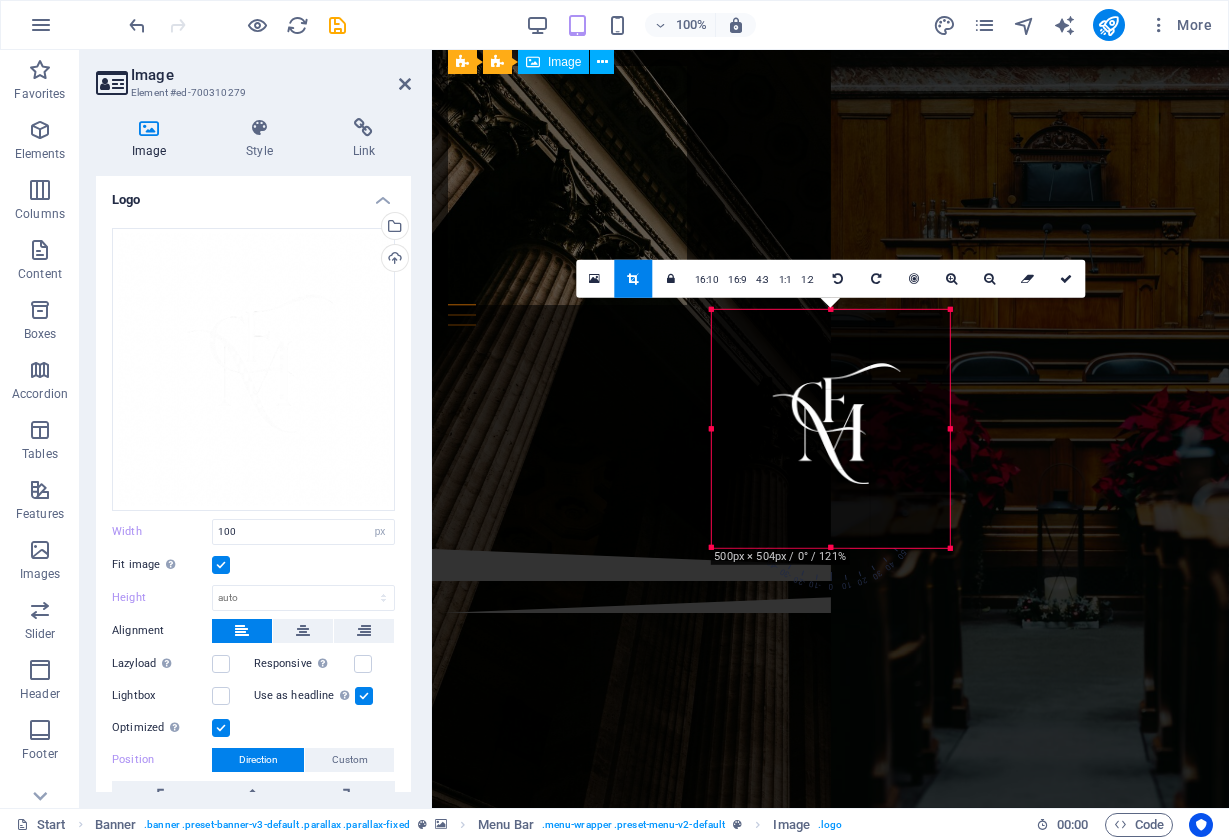 drag, startPoint x: 971, startPoint y: 571, endPoint x: 930, endPoint y: 532, distance: 56.586216 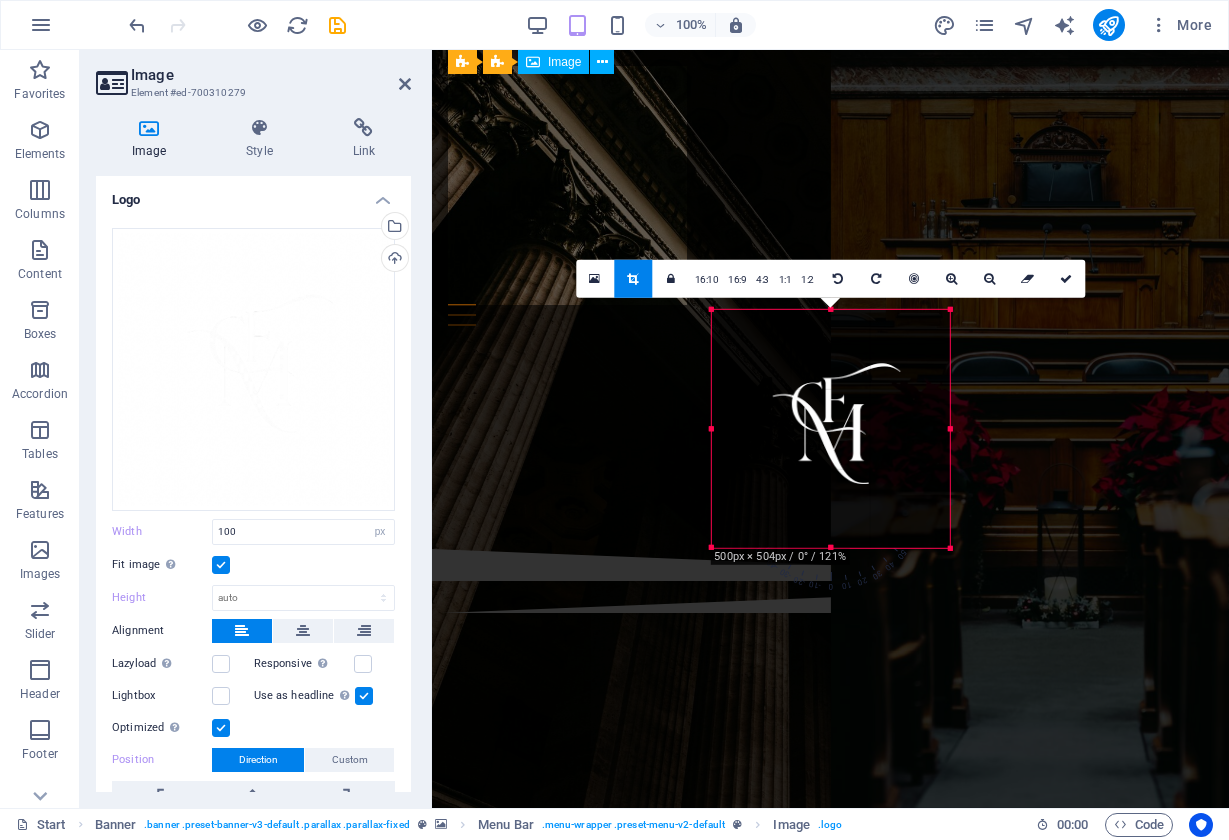 click on "180 170 160 150 140 130 120 110 100 90 80 70 60 50 40 30 20 10 0 -10 -20 -30 -40 -50 -60 -70 -80 -90 -100 -110 -120 -130 -140 -150 -160 -170 500px × 504px / 0° / 121% 16:10 16:9 4:3 1:1 1:2 0" at bounding box center [830, 429] 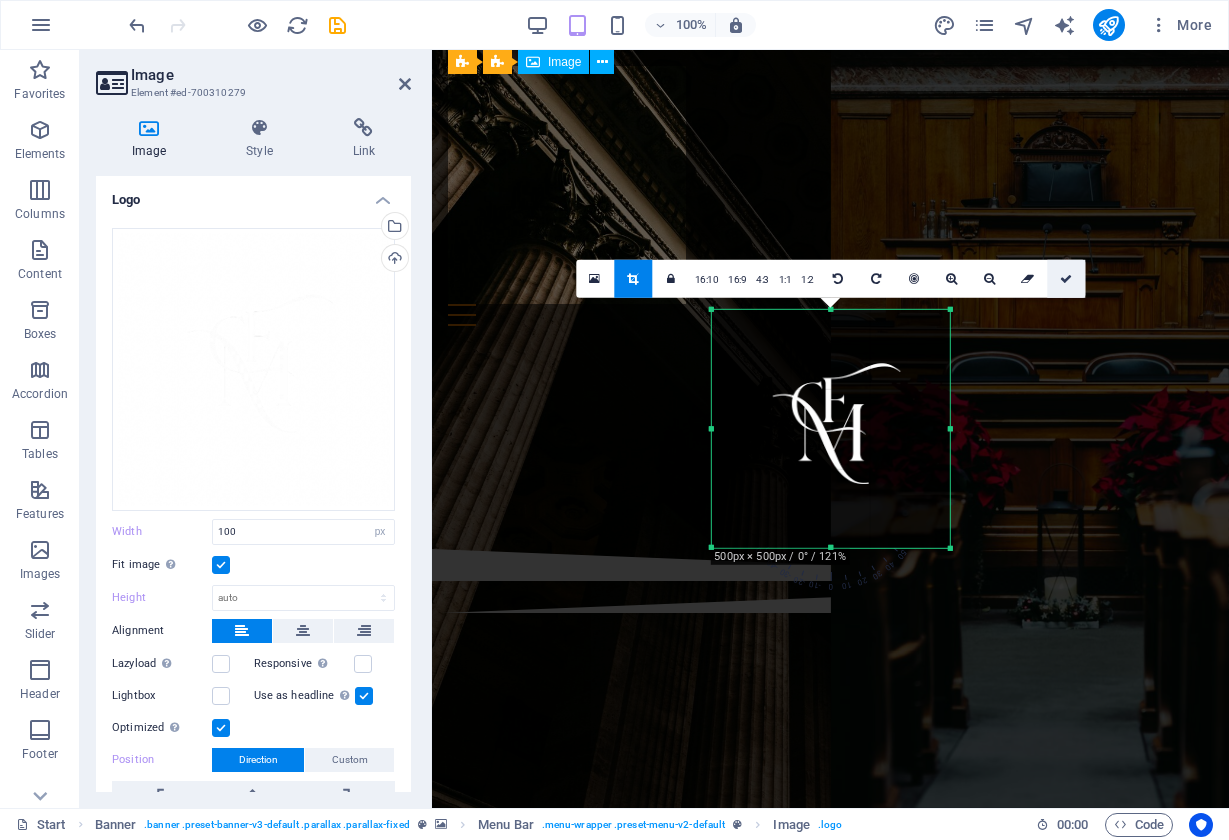 click at bounding box center (1066, 279) 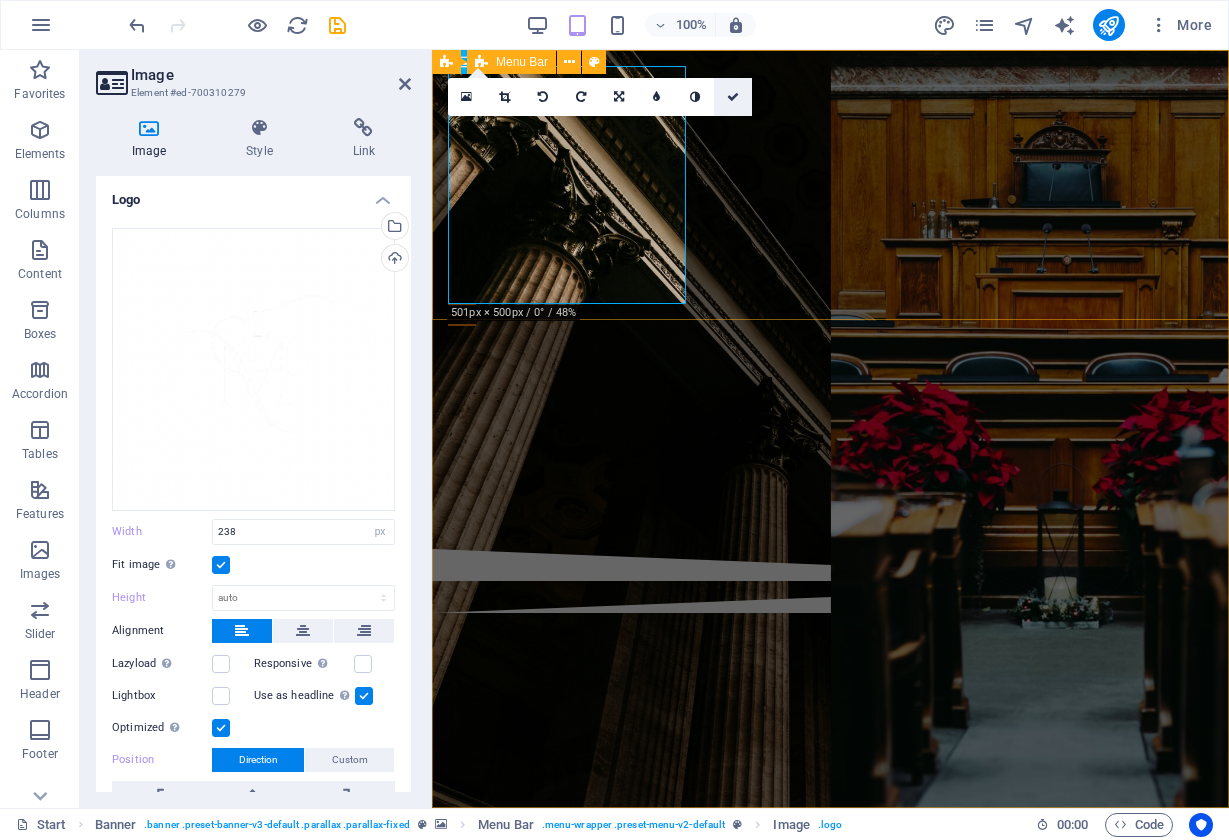 click at bounding box center [733, 97] 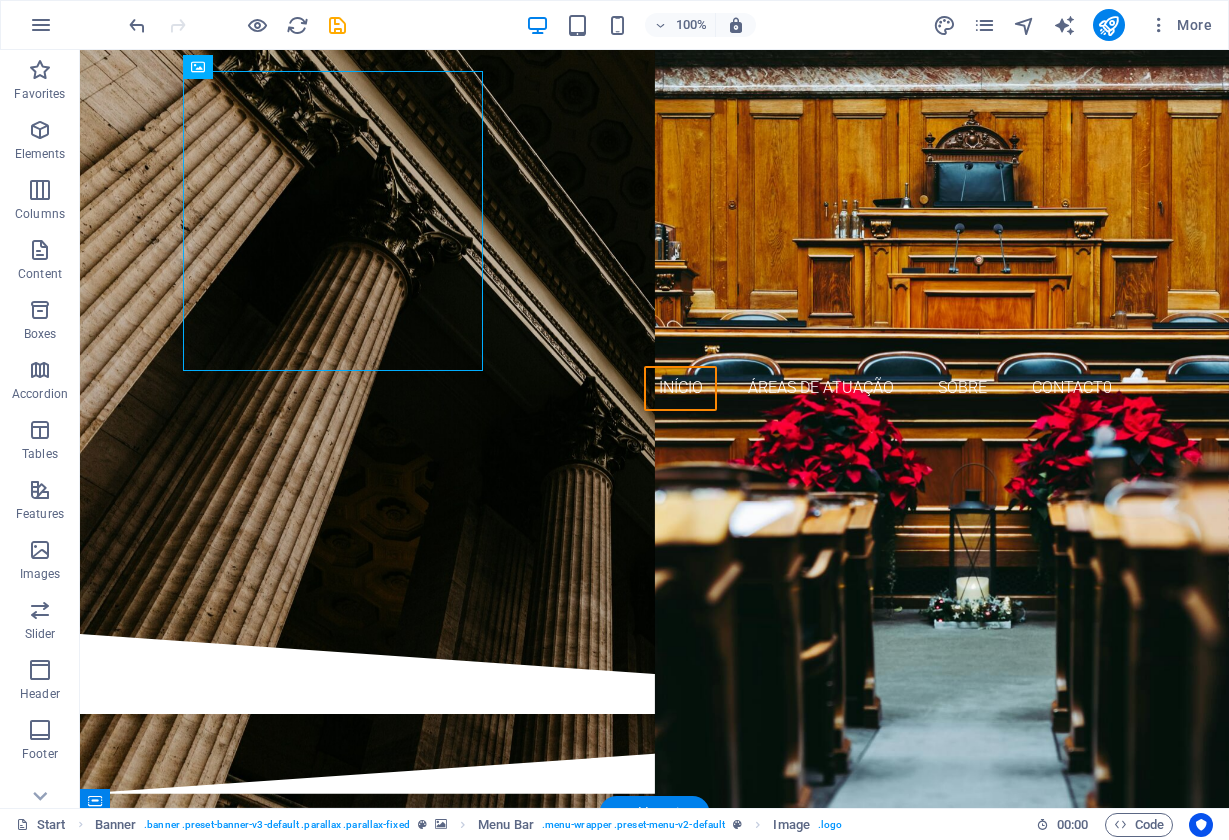 scroll, scrollTop: 0, scrollLeft: 0, axis: both 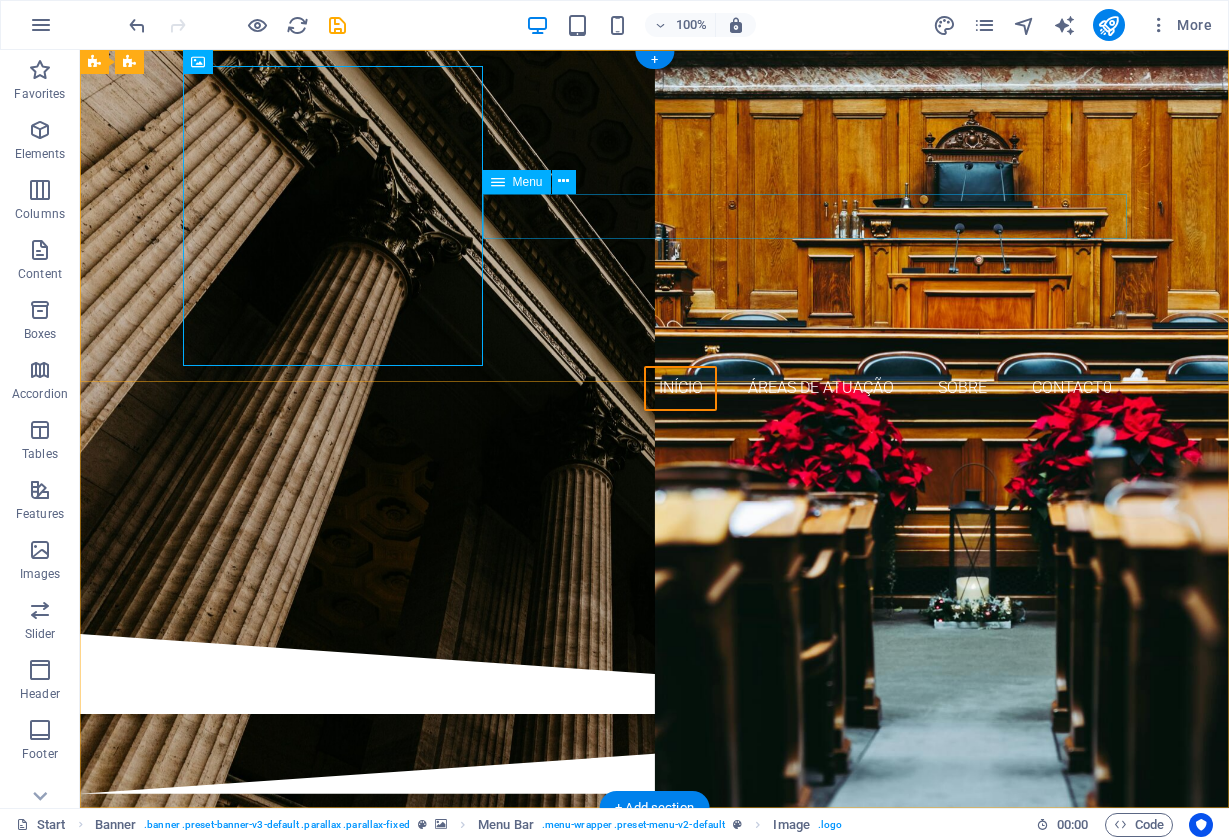 click on "Início  Áreas de Atuação SOBRE Contact0" at bounding box center (655, 388) 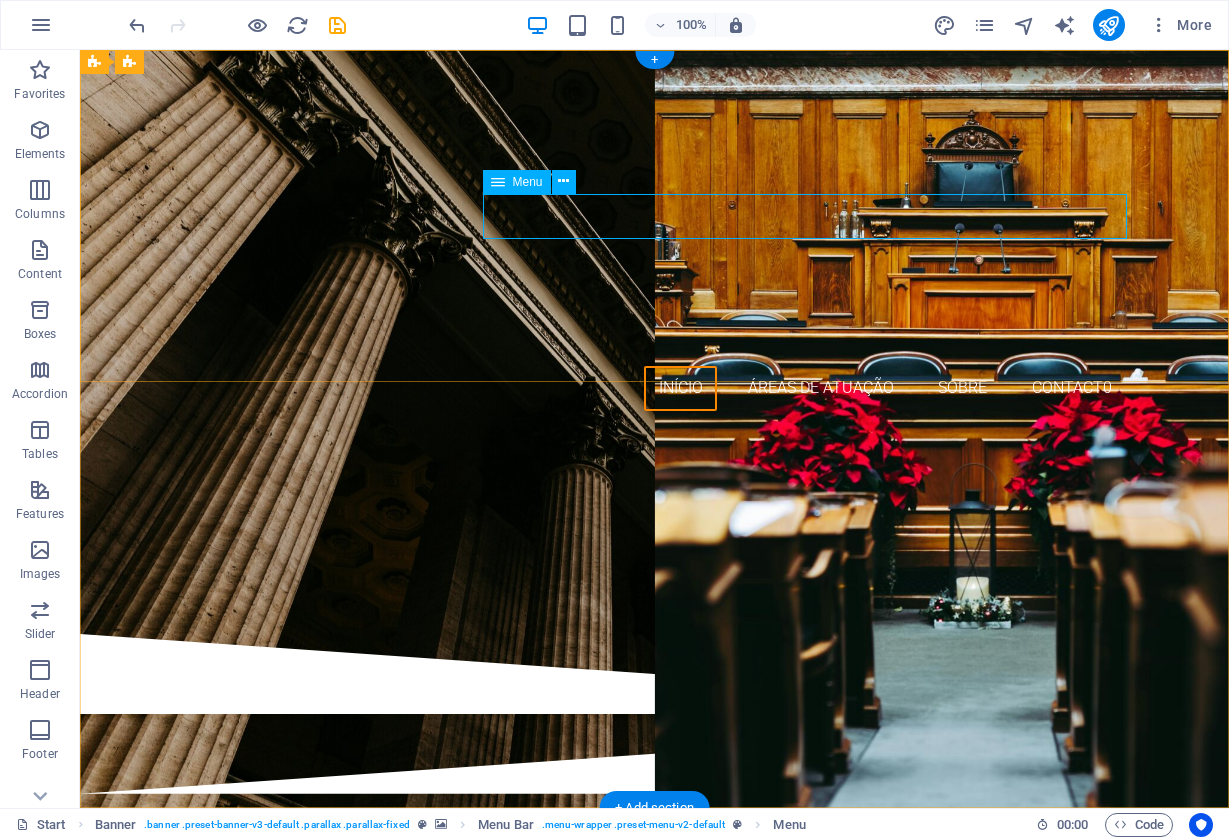 click on "Início  Áreas de Atuação SOBRE Contact0" at bounding box center (655, 388) 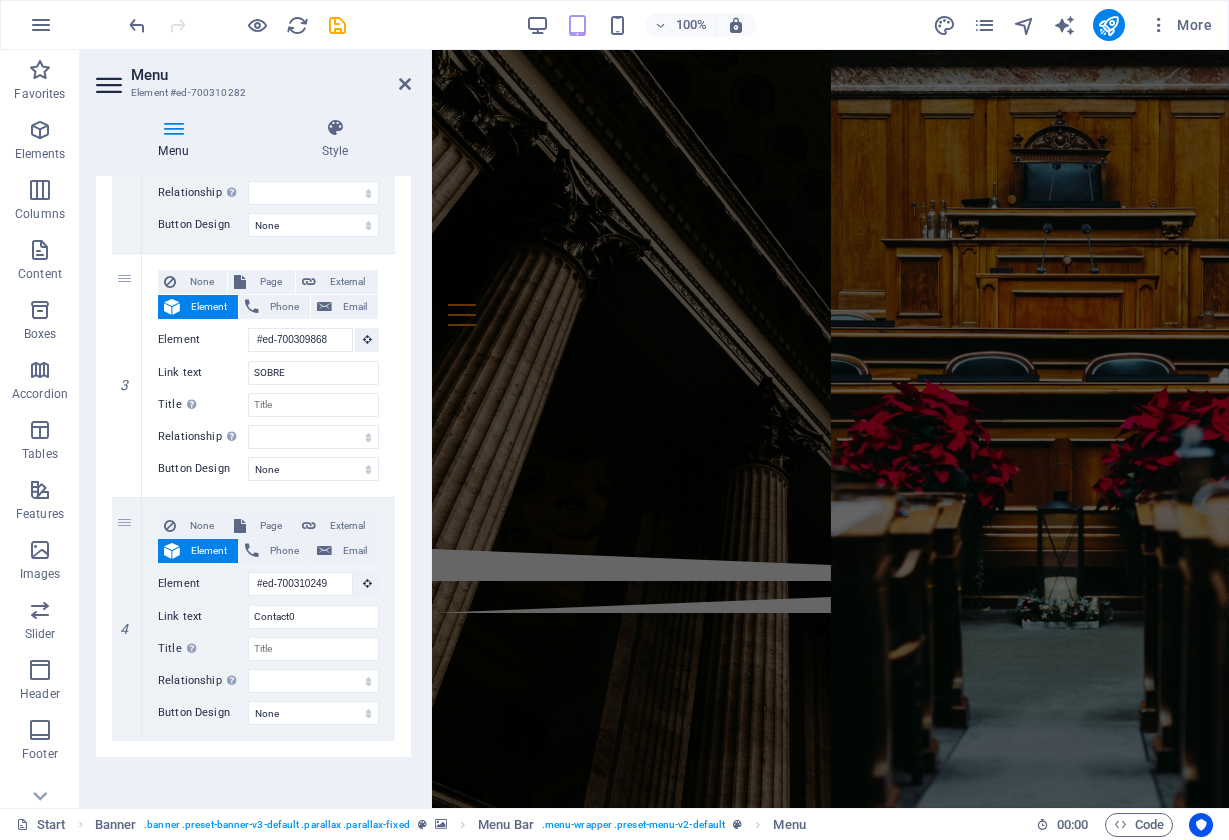 scroll, scrollTop: 600, scrollLeft: 0, axis: vertical 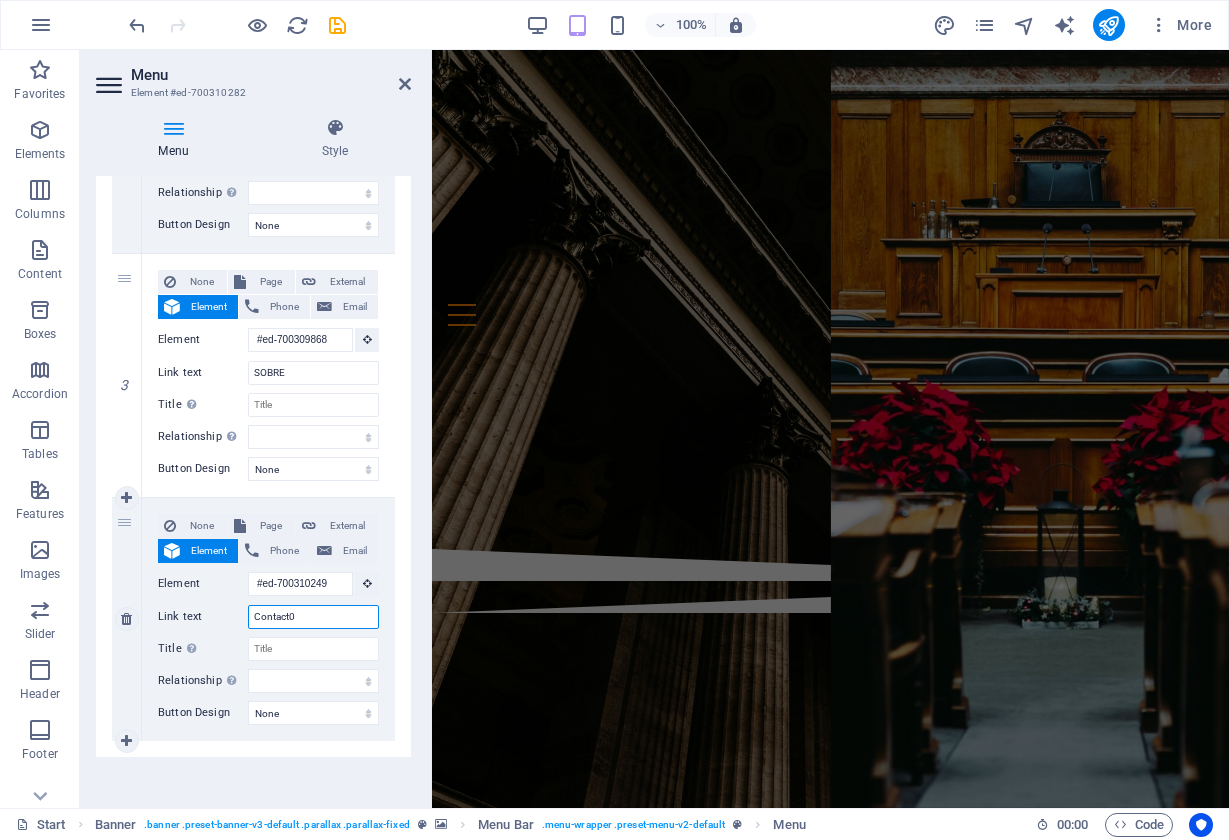click on "Contact0" at bounding box center [313, 617] 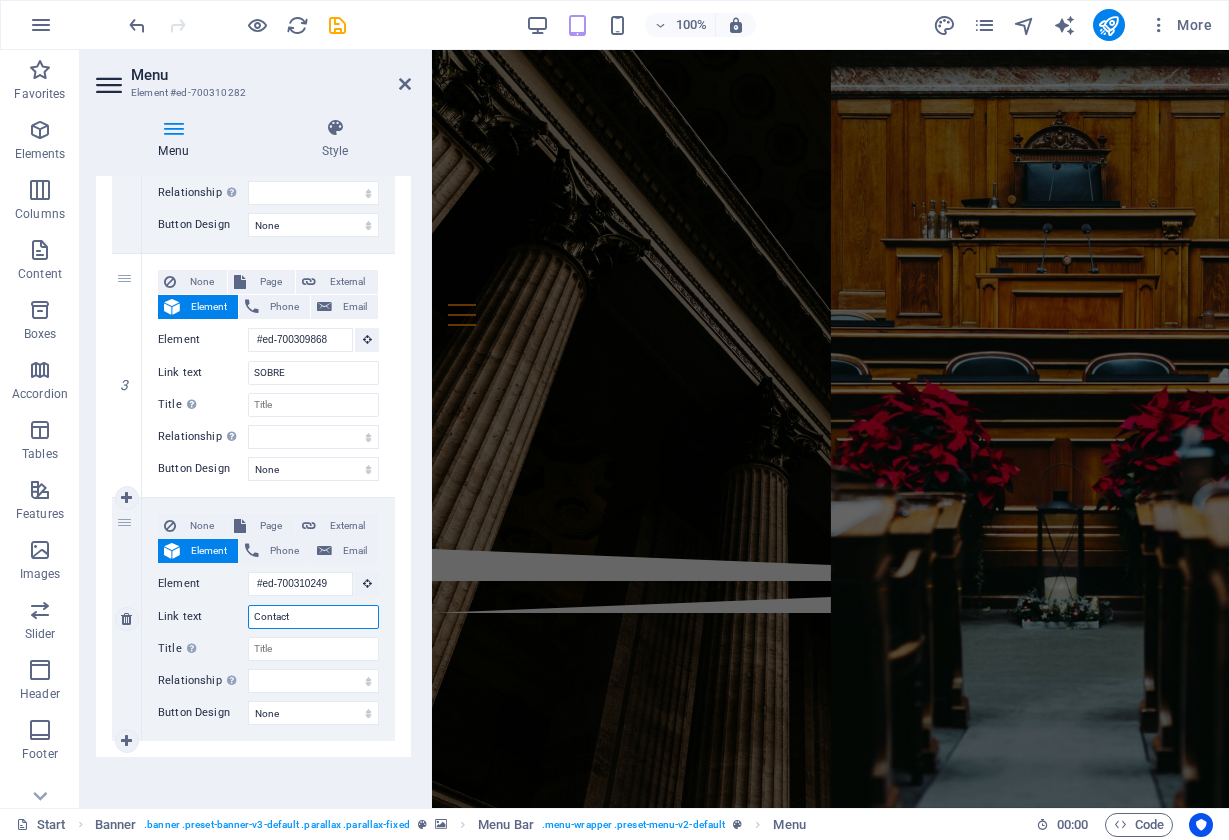 select 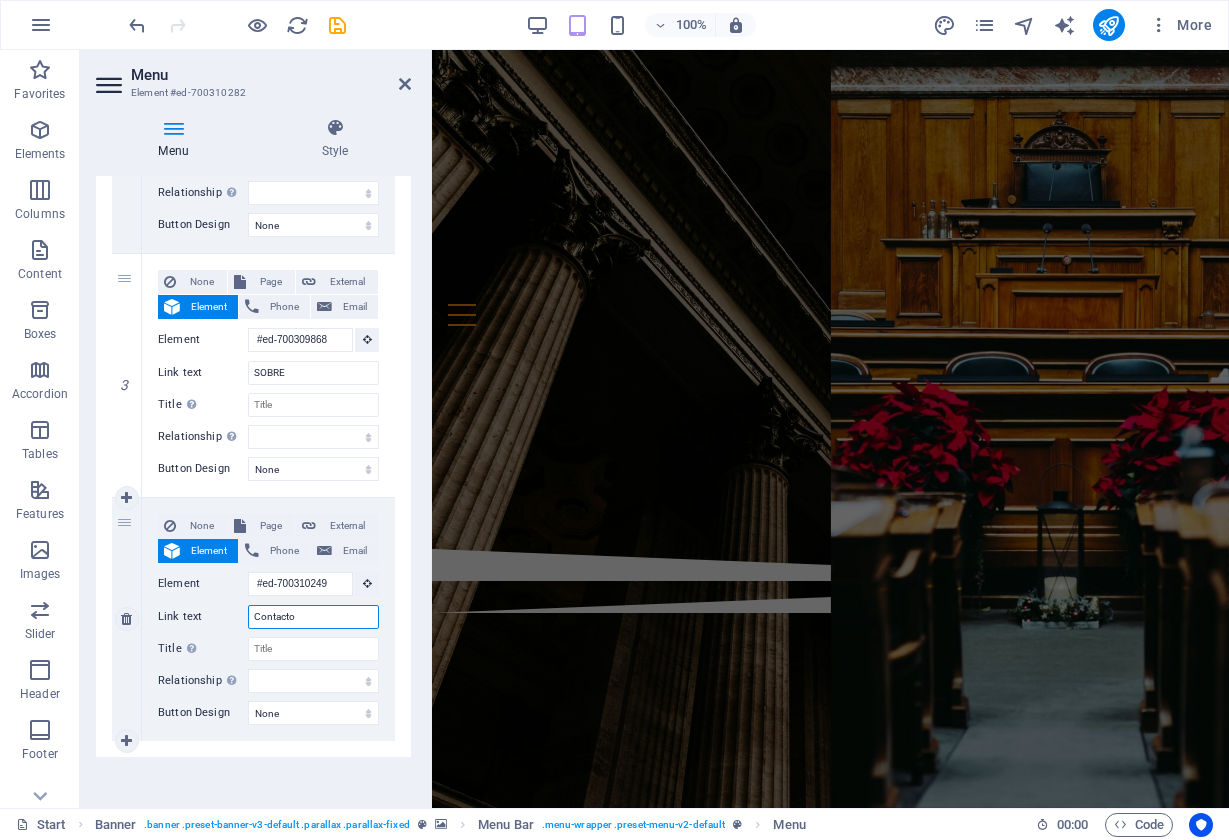 type on "Contactos" 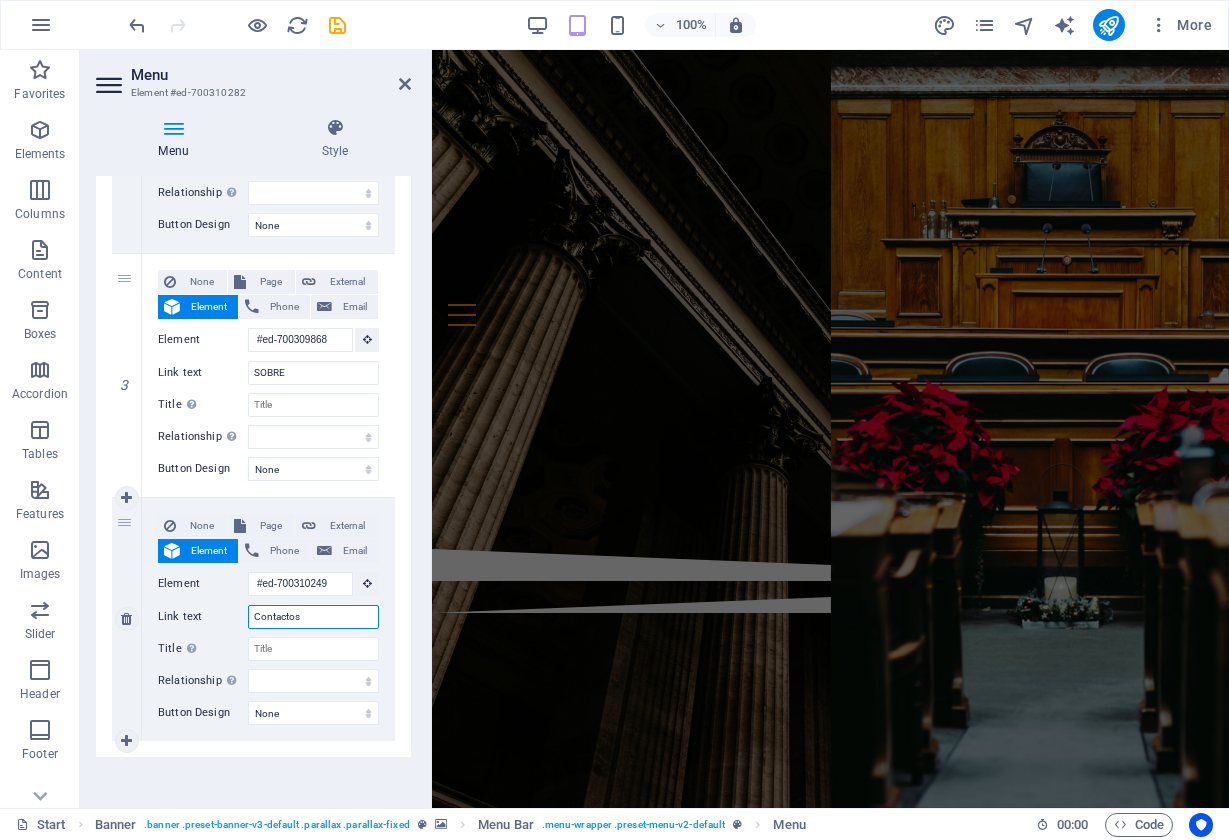 select 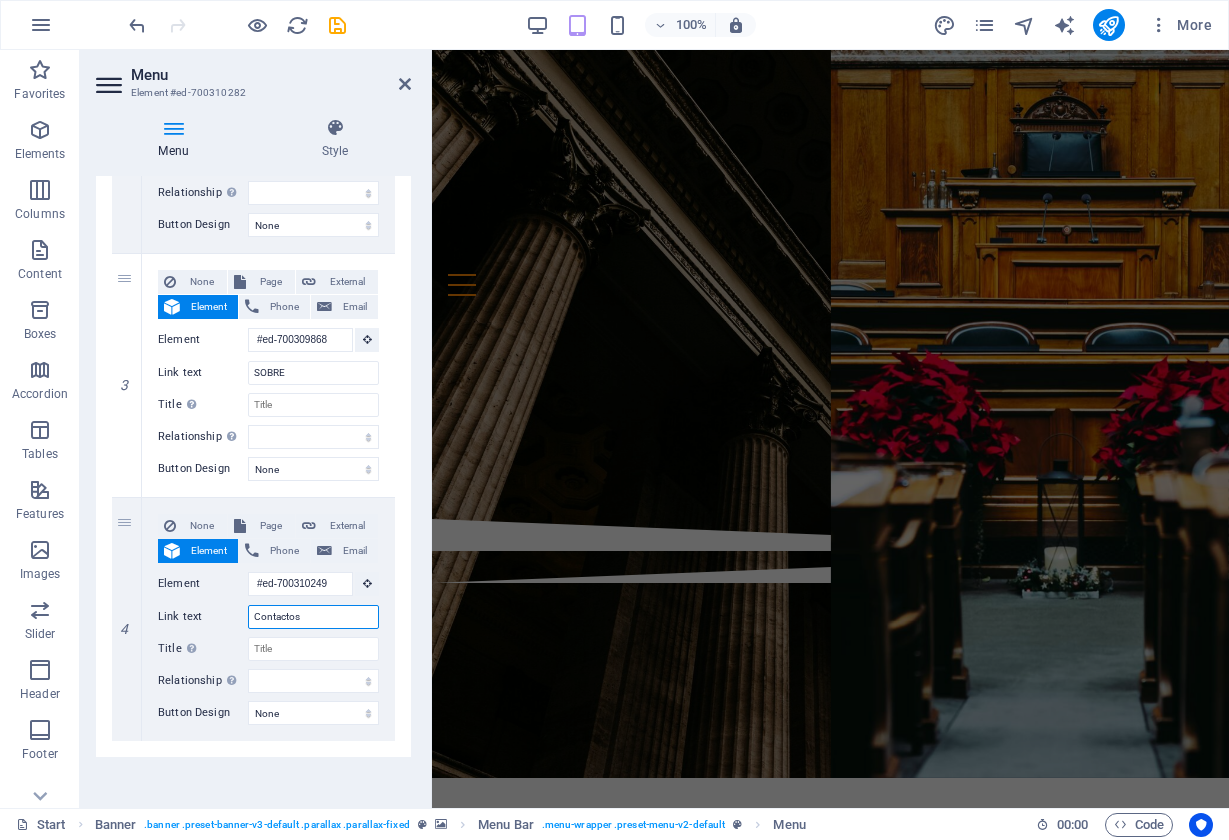 scroll, scrollTop: 0, scrollLeft: 0, axis: both 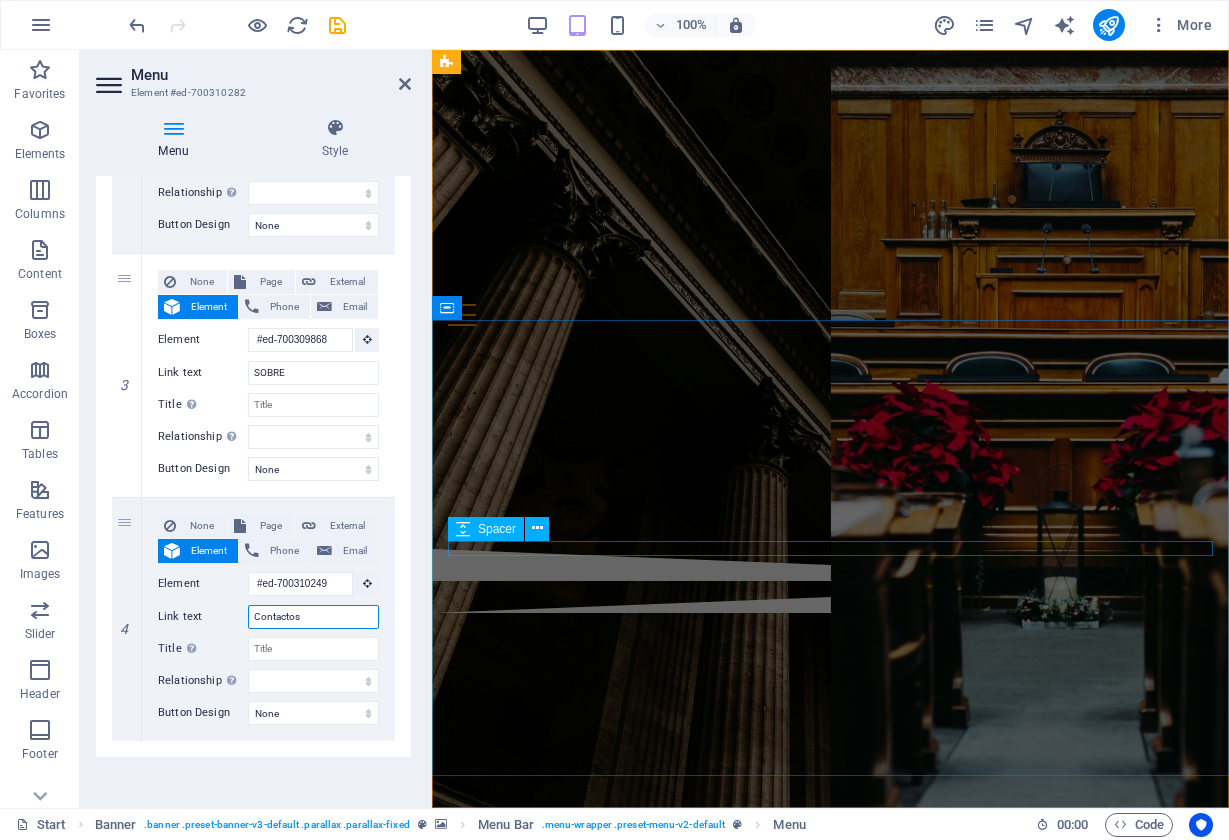 type on "Contactos" 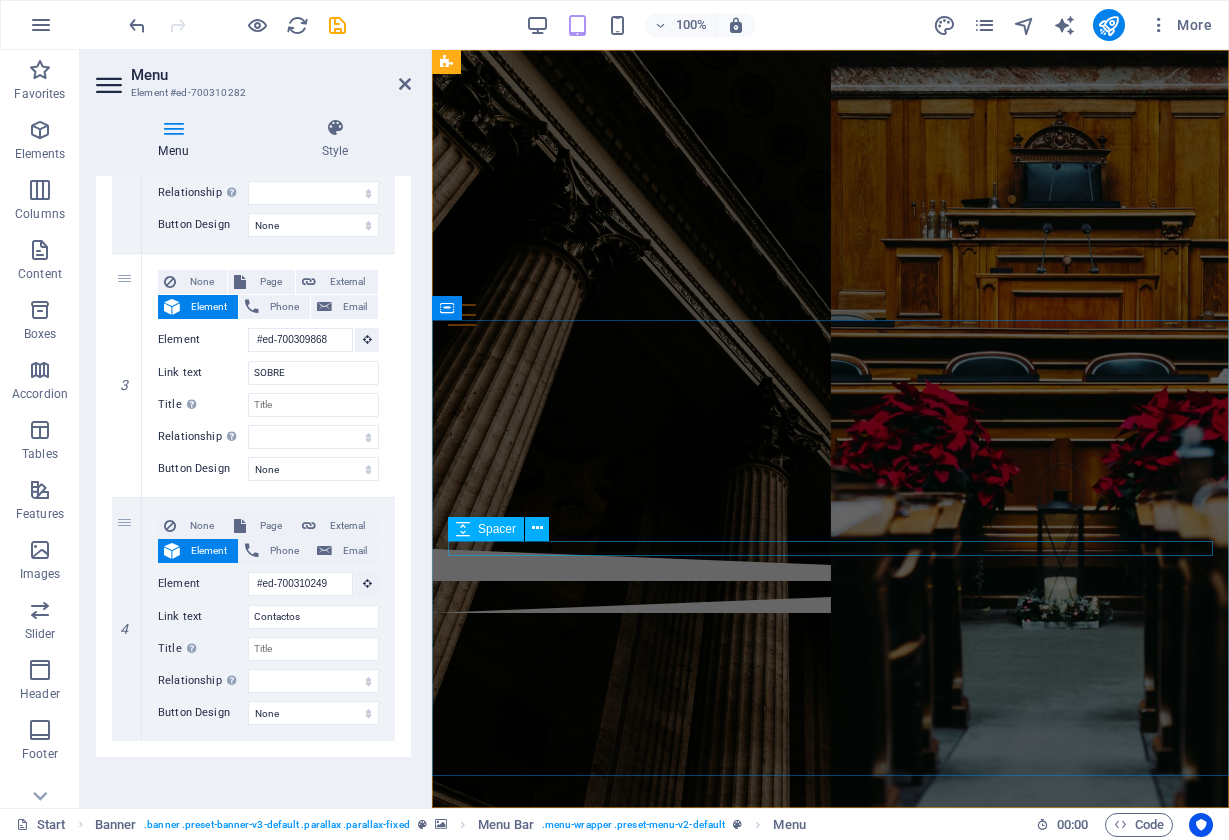 click at bounding box center (830, 445) 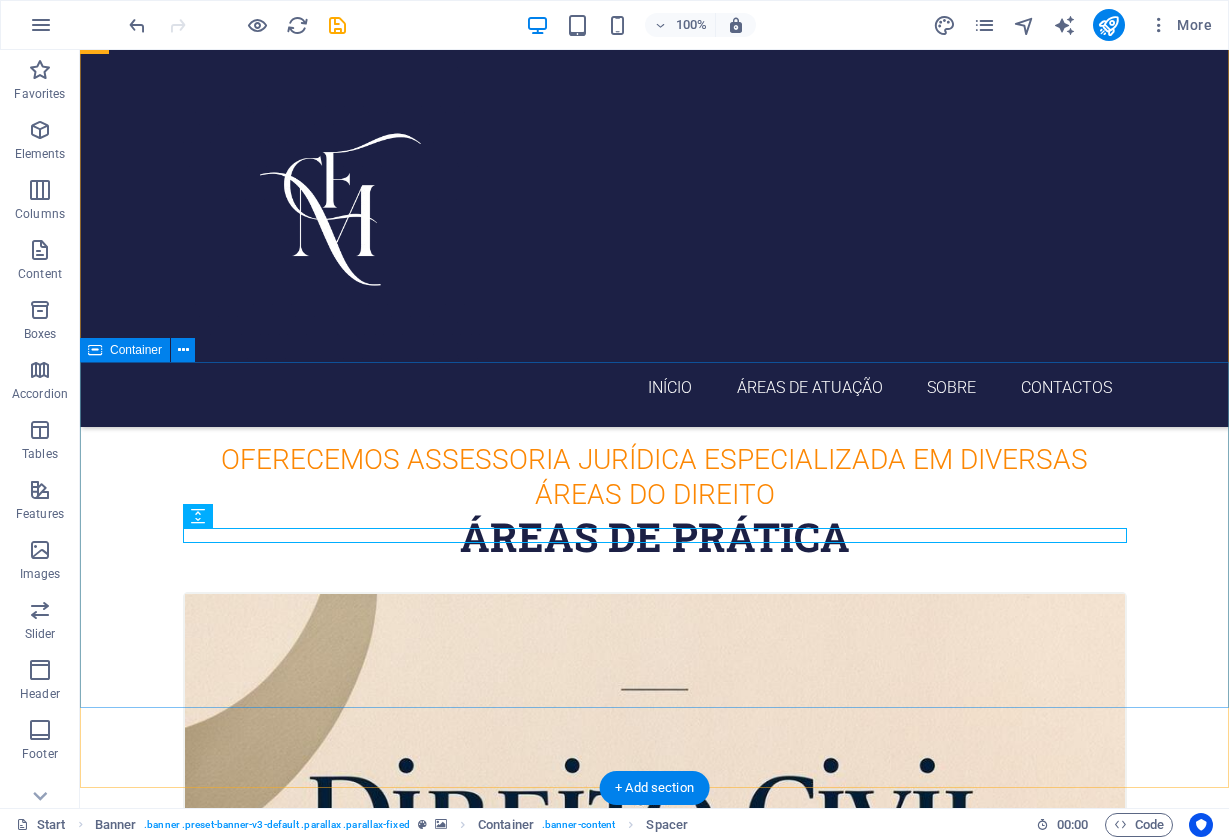 scroll, scrollTop: 1062, scrollLeft: 0, axis: vertical 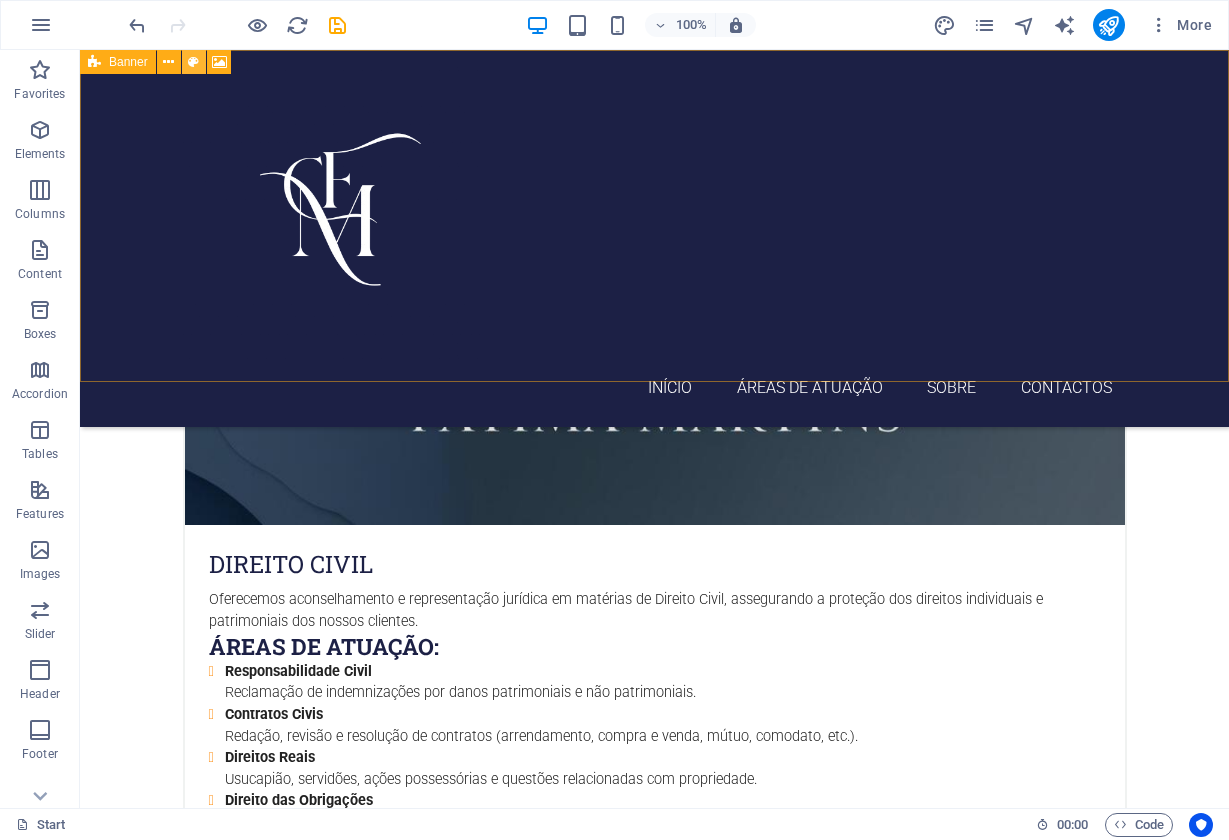 click at bounding box center [193, 62] 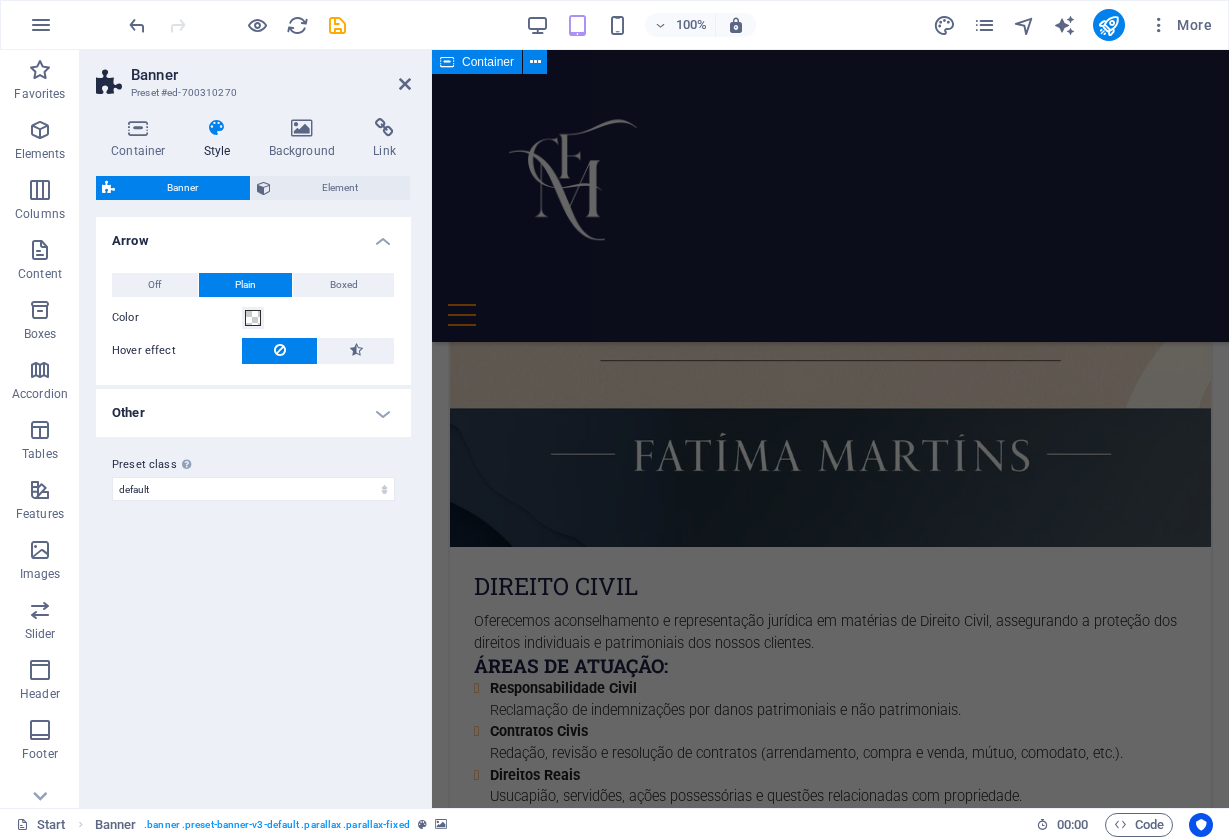 scroll, scrollTop: 942, scrollLeft: 0, axis: vertical 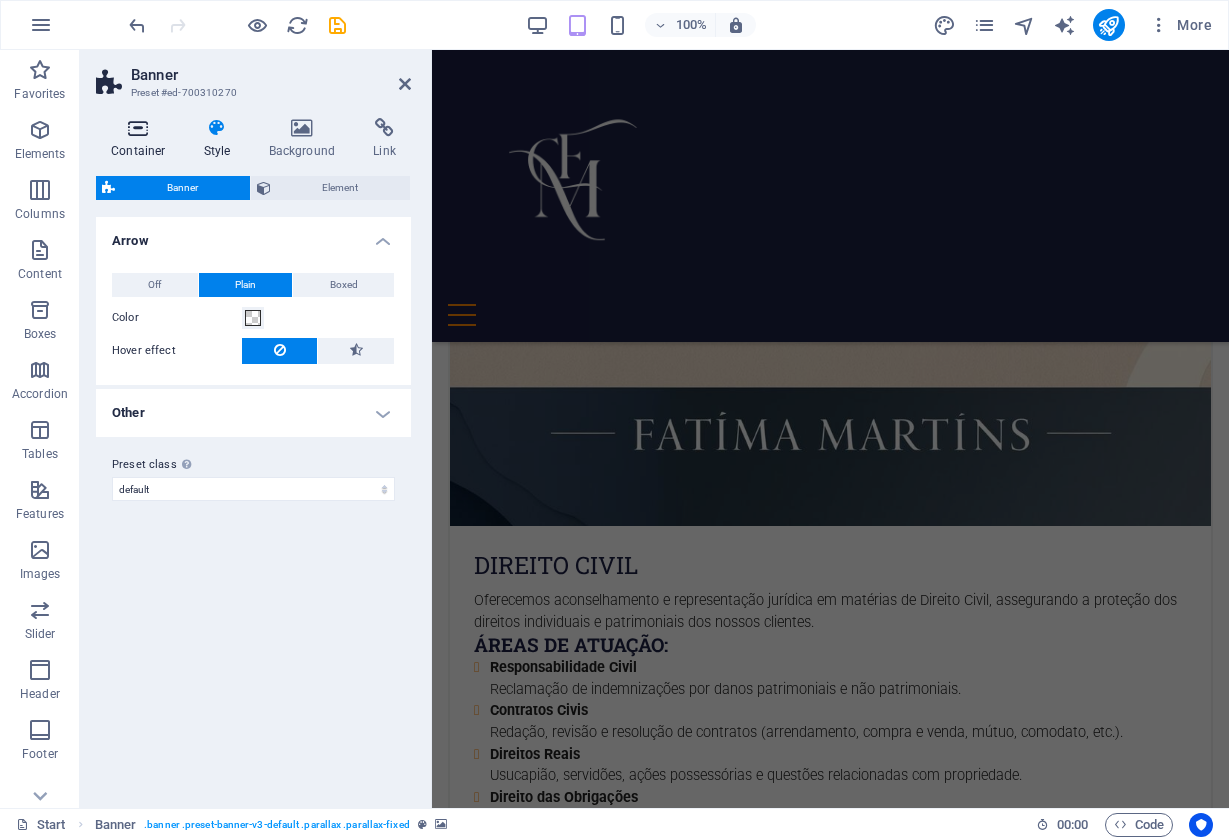 click at bounding box center [138, 128] 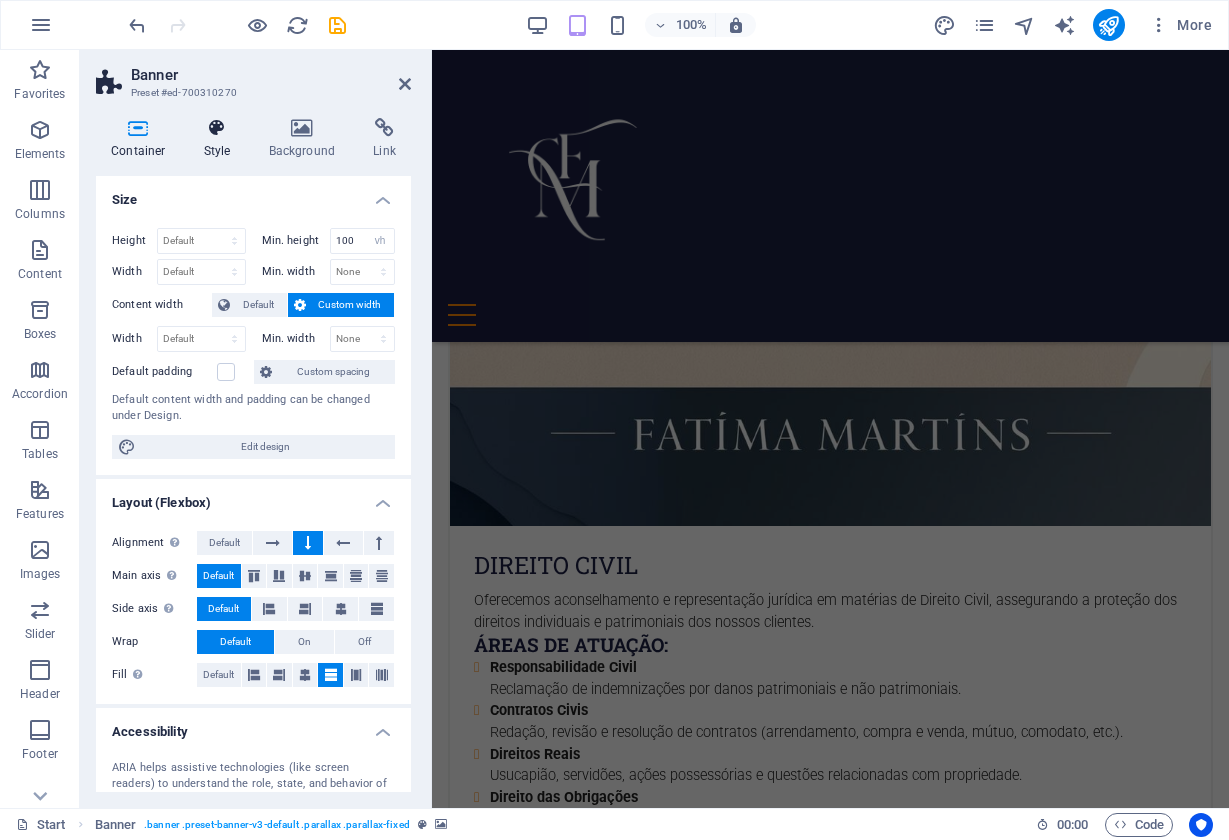 click at bounding box center (217, 128) 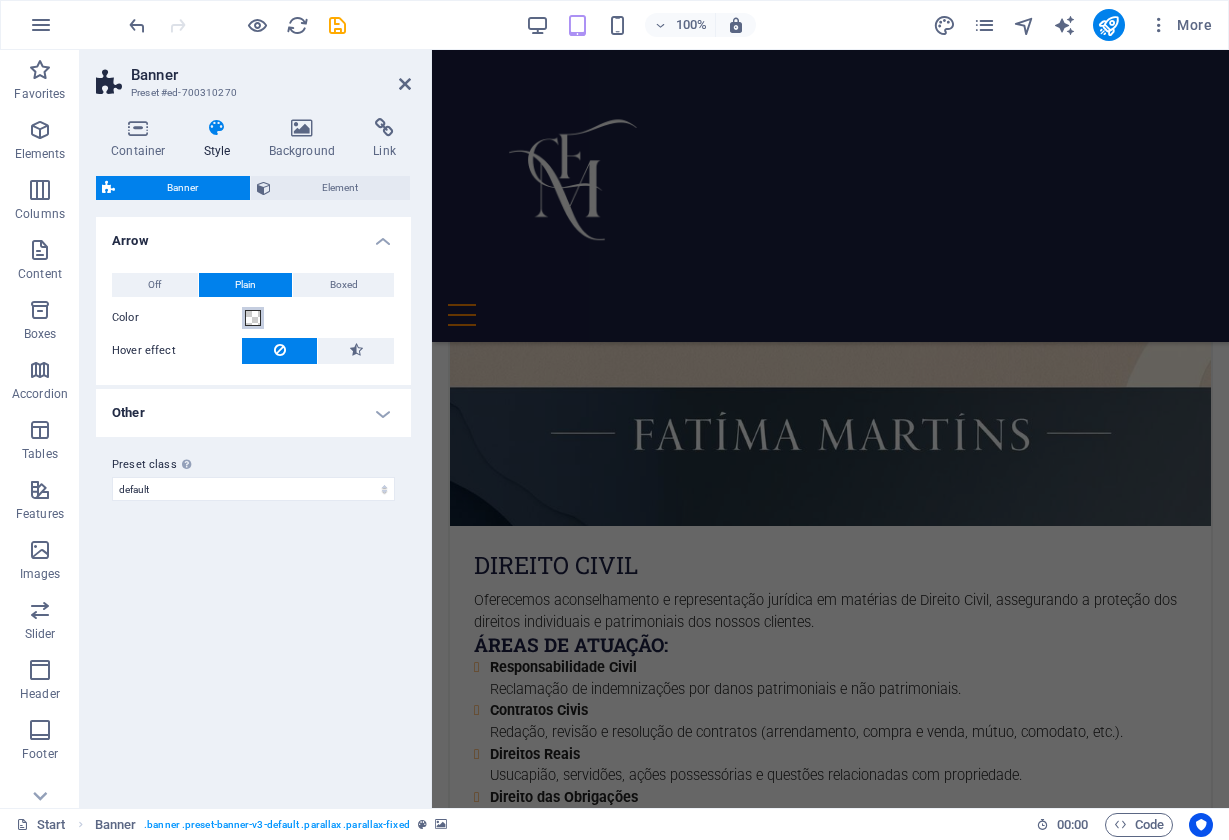 click at bounding box center (253, 318) 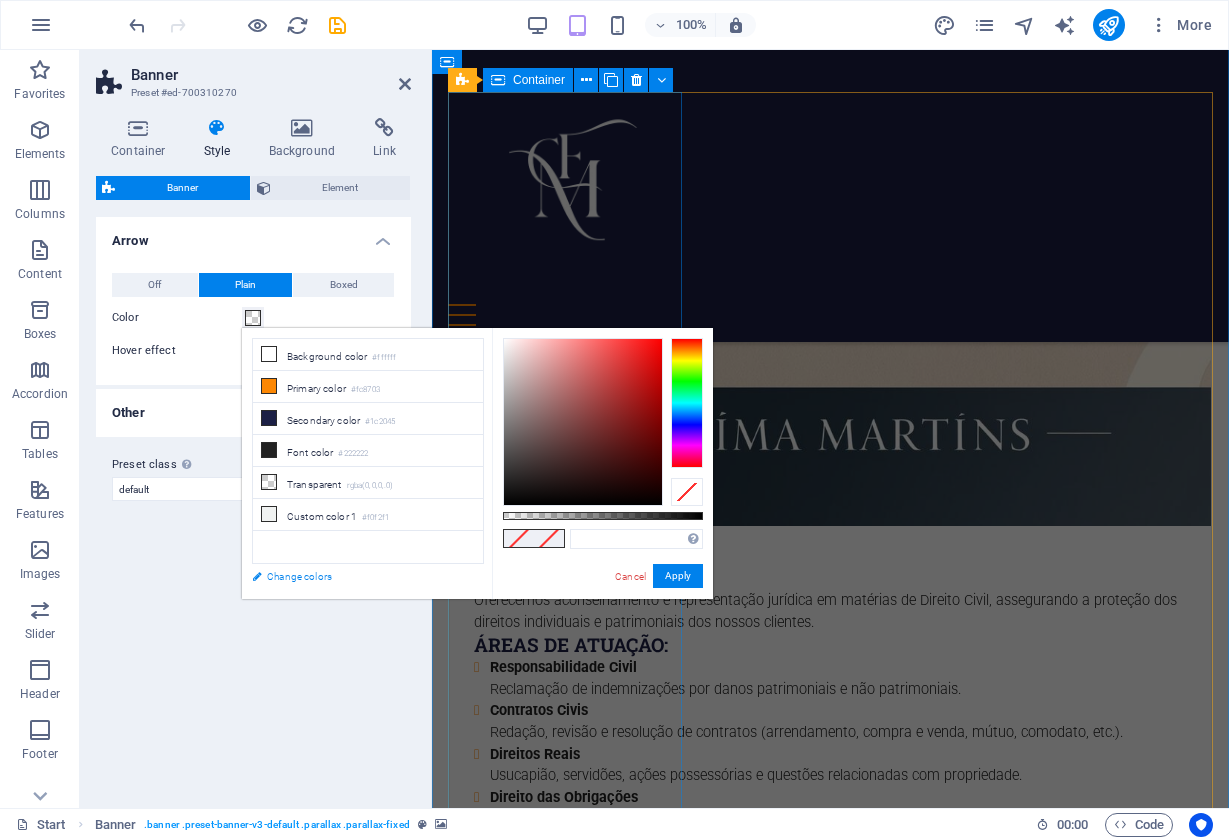 click on "Change colors" at bounding box center (358, 576) 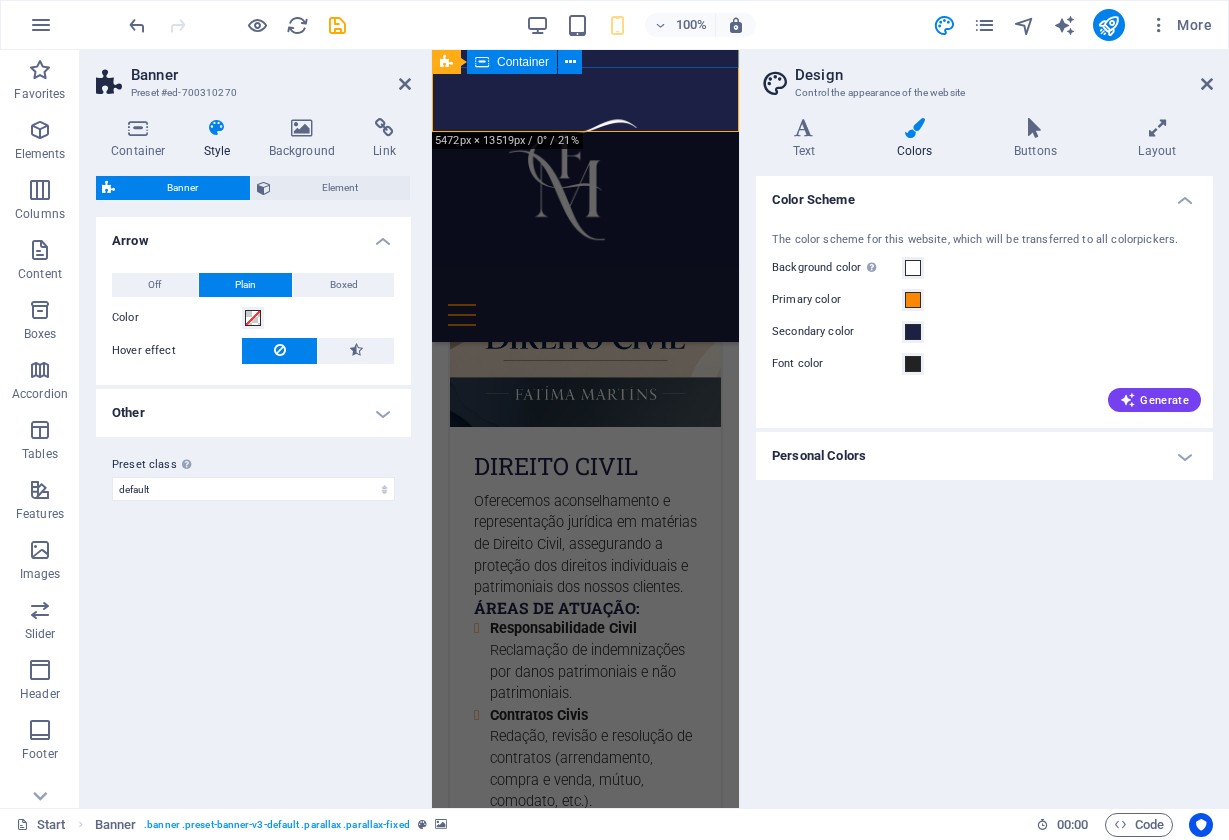 scroll, scrollTop: 781, scrollLeft: 0, axis: vertical 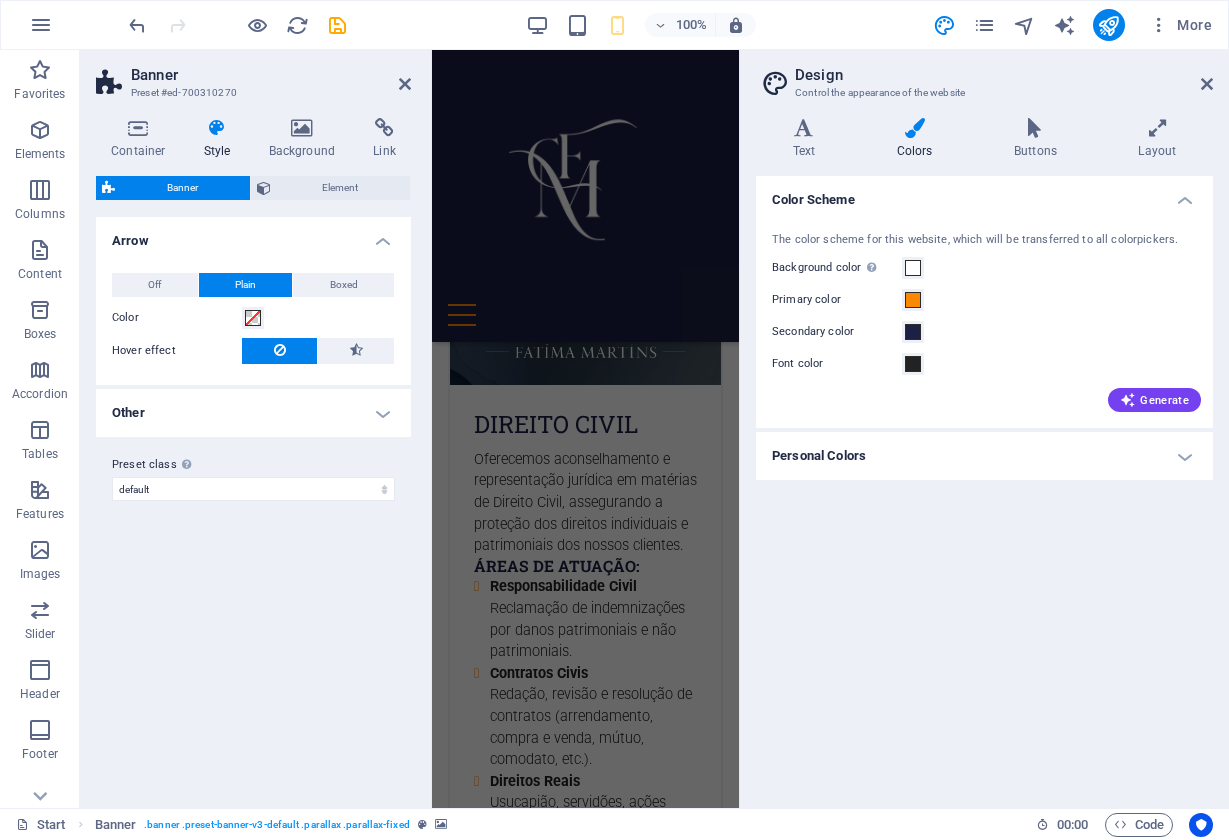 click on "Personal Colors" at bounding box center (984, 456) 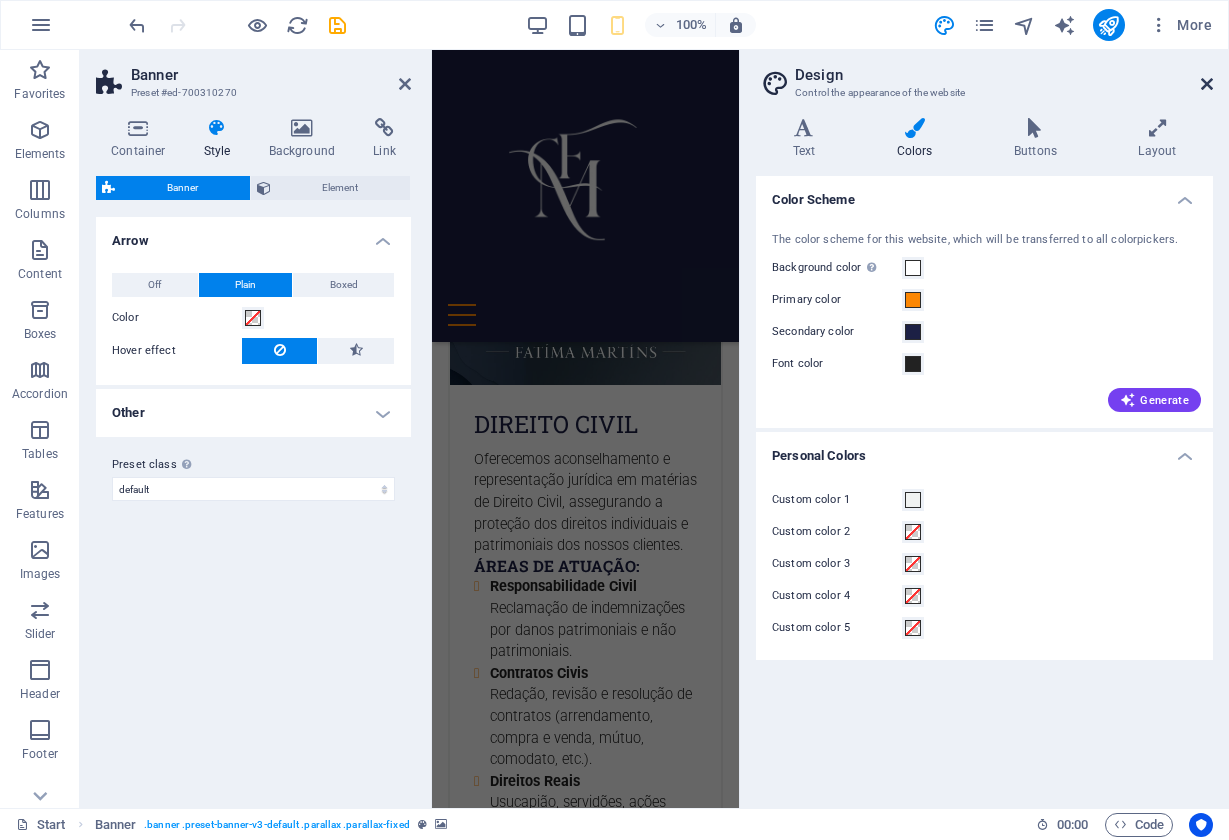 click at bounding box center [1207, 84] 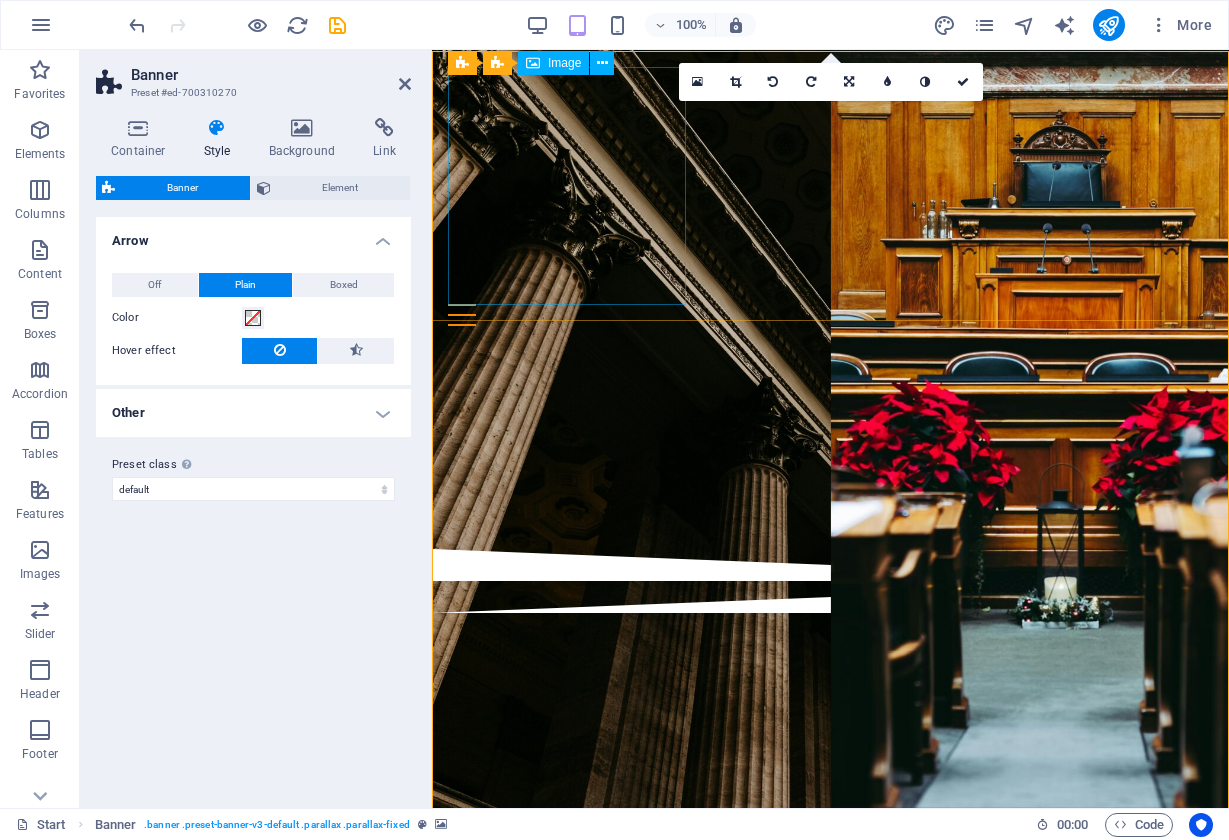 scroll, scrollTop: 0, scrollLeft: 0, axis: both 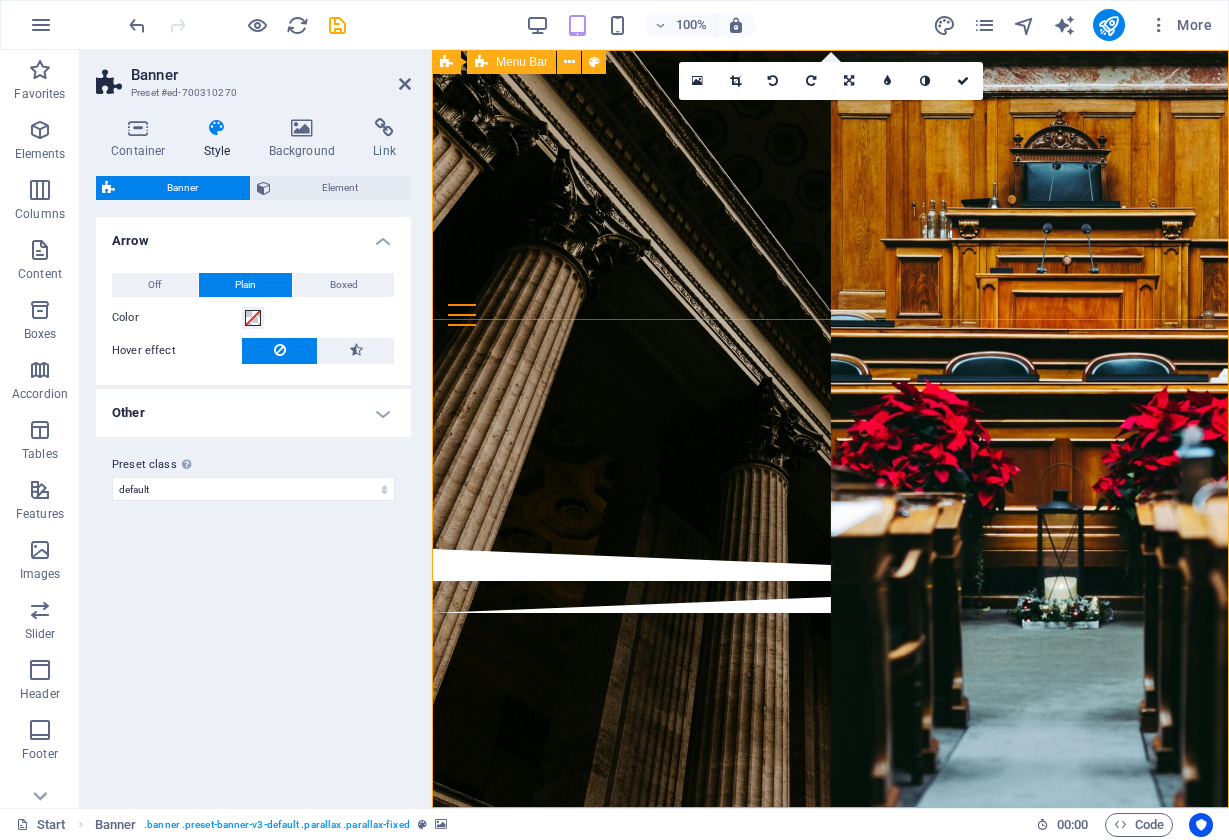 click on "Início  Áreas de Atuação SOBRE Contactos" at bounding box center (830, 196) 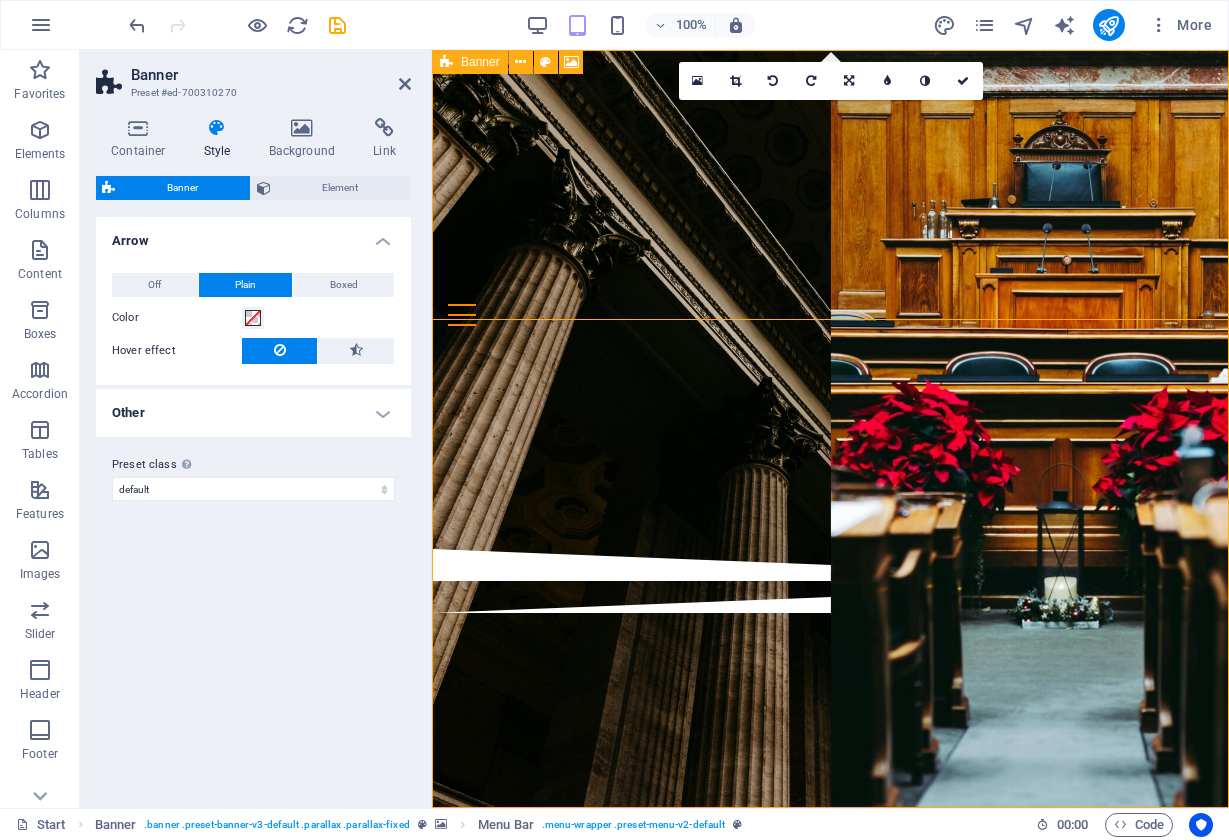 scroll, scrollTop: 0, scrollLeft: 0, axis: both 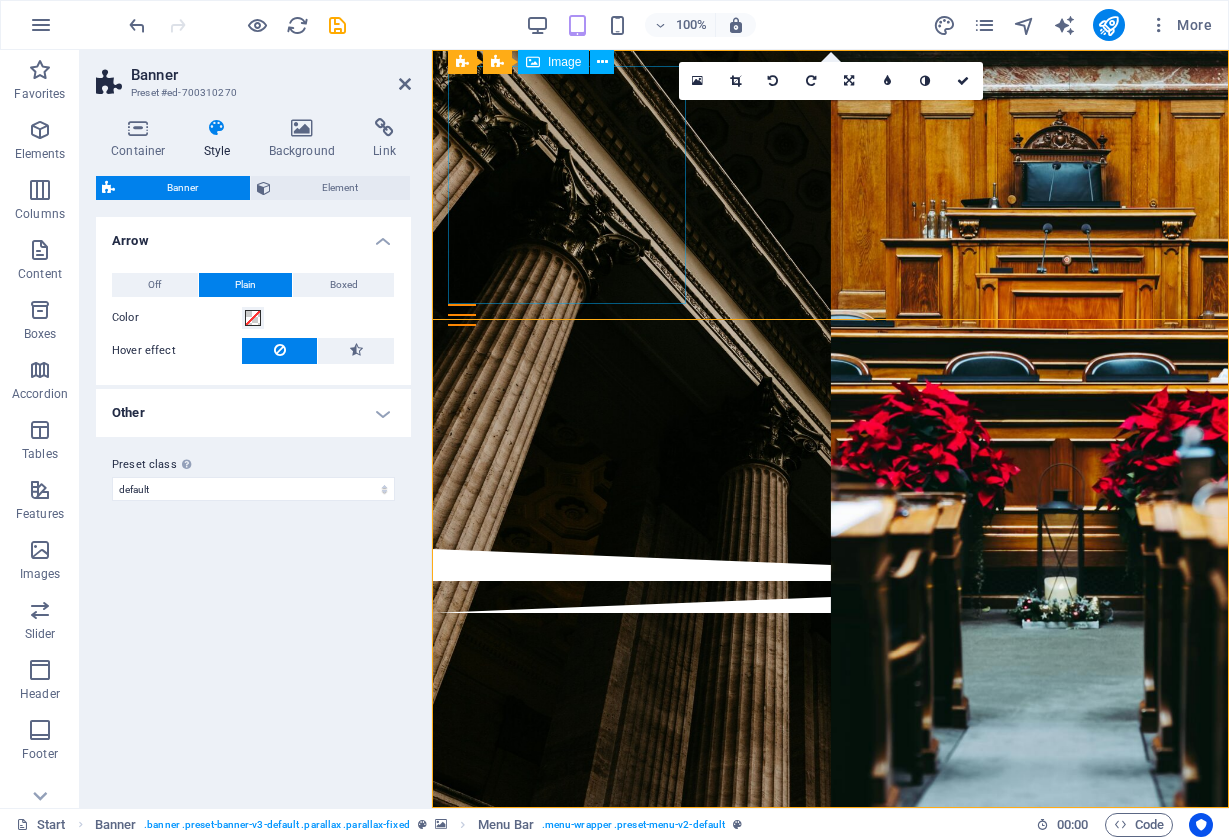 click at bounding box center (830, 185) 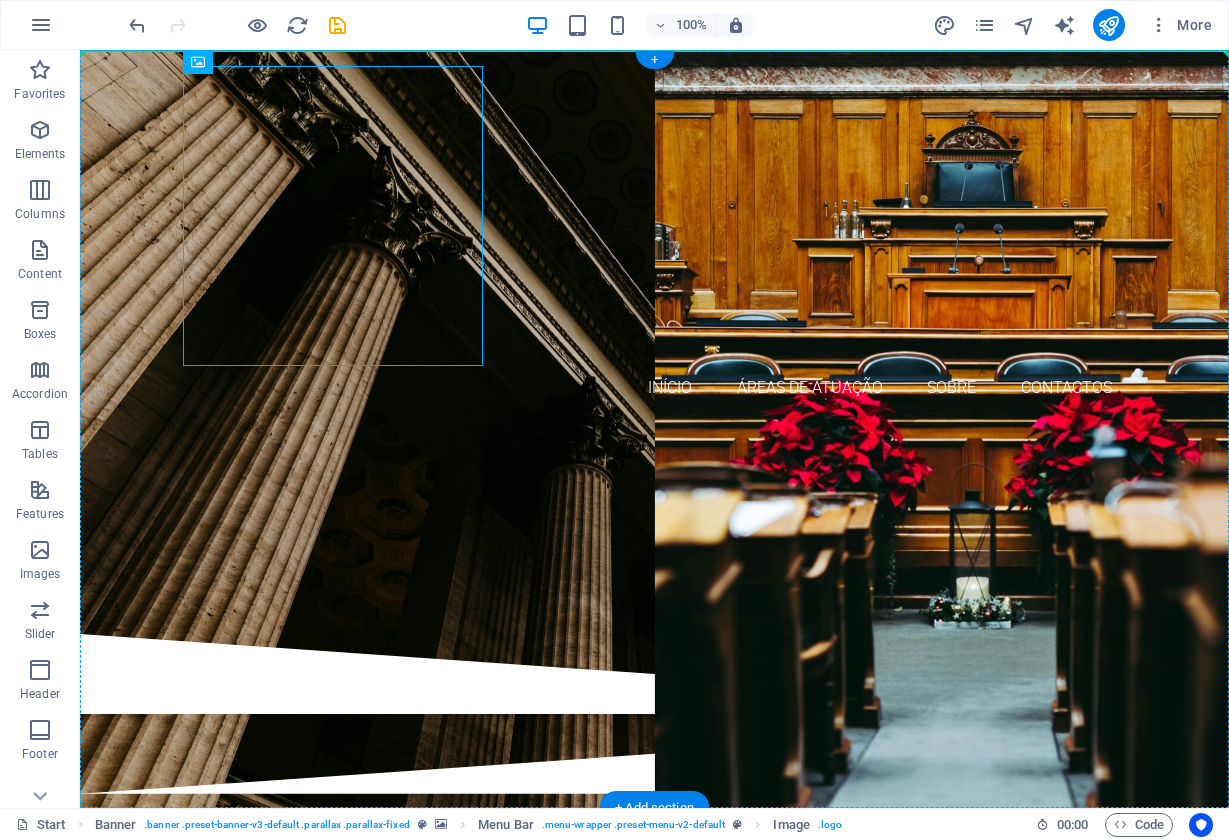drag, startPoint x: 332, startPoint y: 301, endPoint x: 695, endPoint y: 258, distance: 365.53796 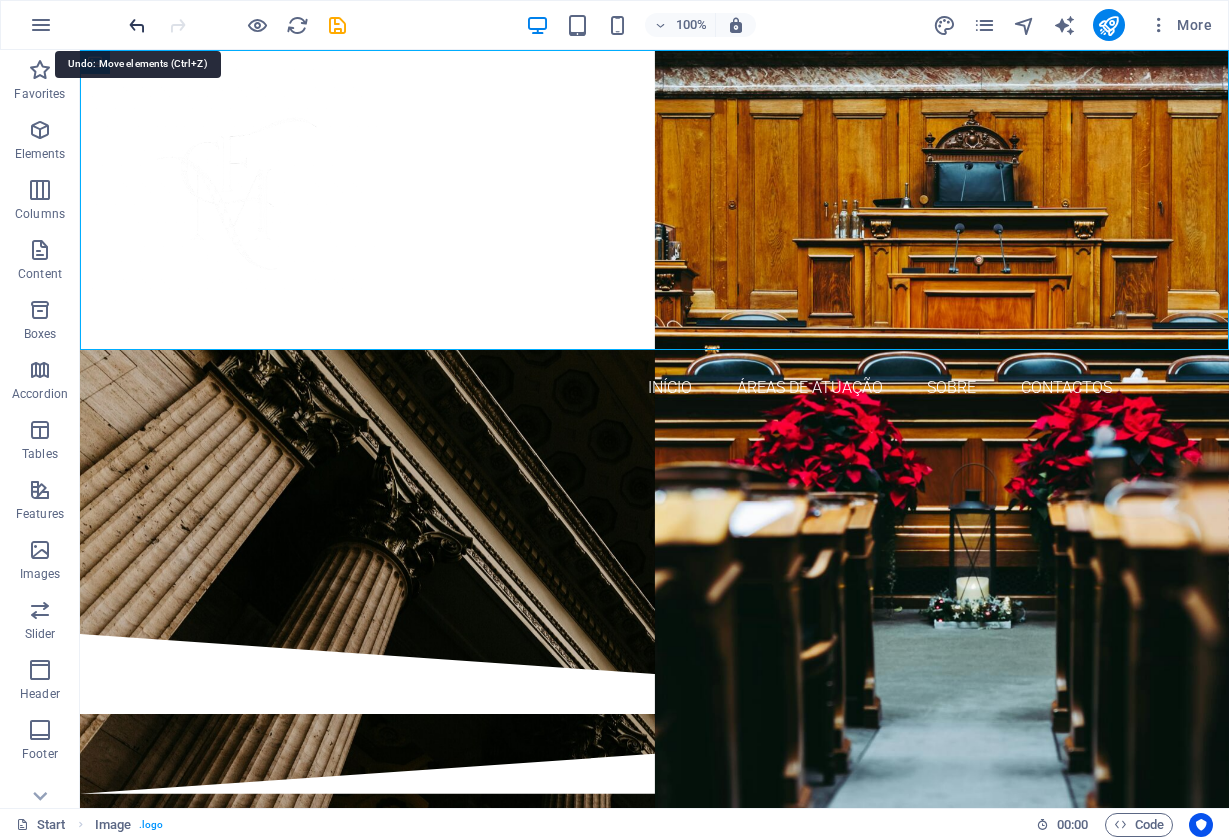 click at bounding box center (137, 25) 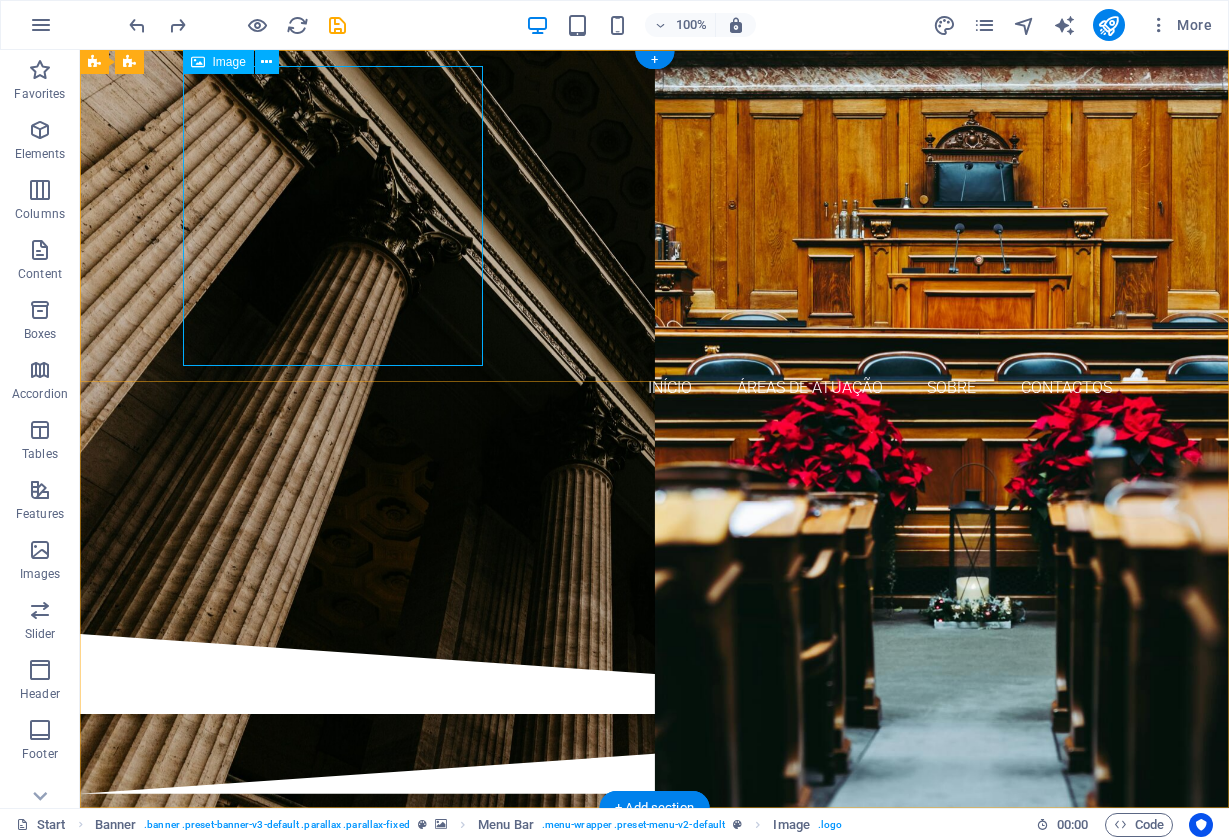 click at bounding box center (655, 216) 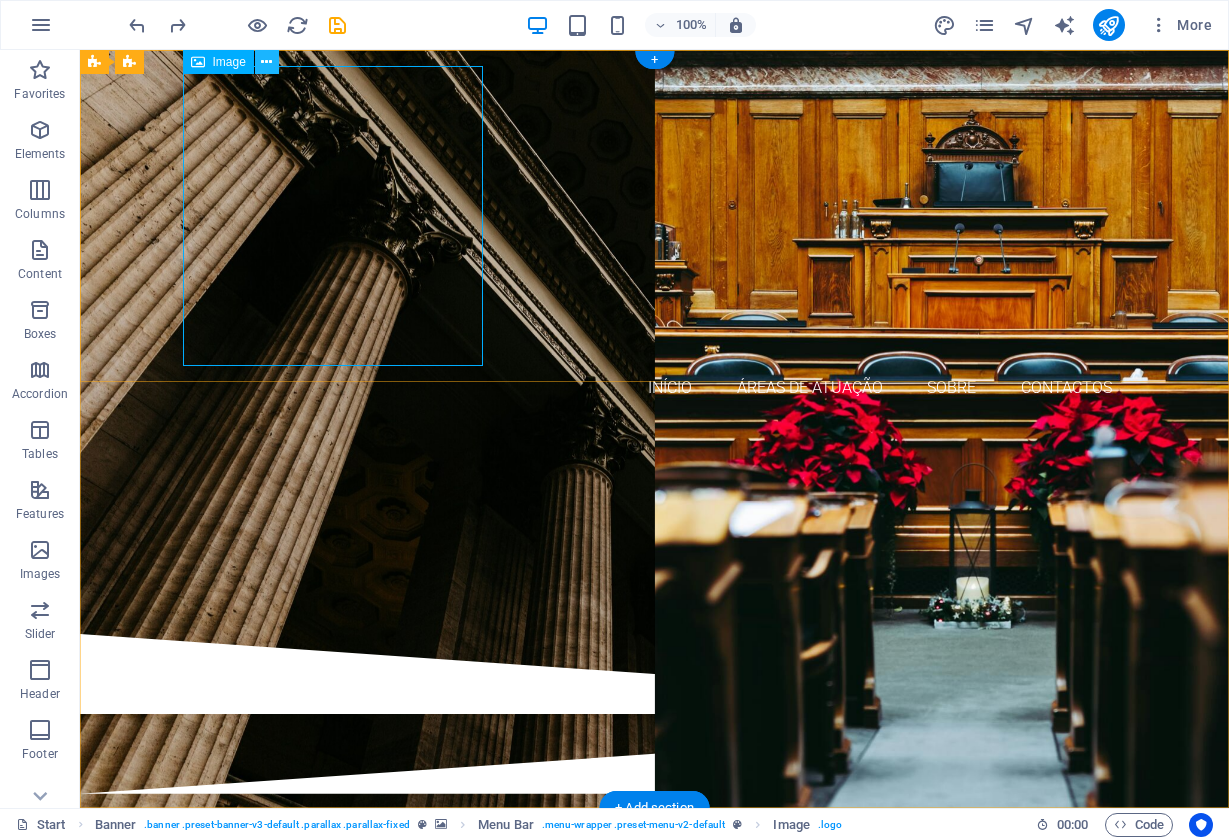 click at bounding box center (266, 62) 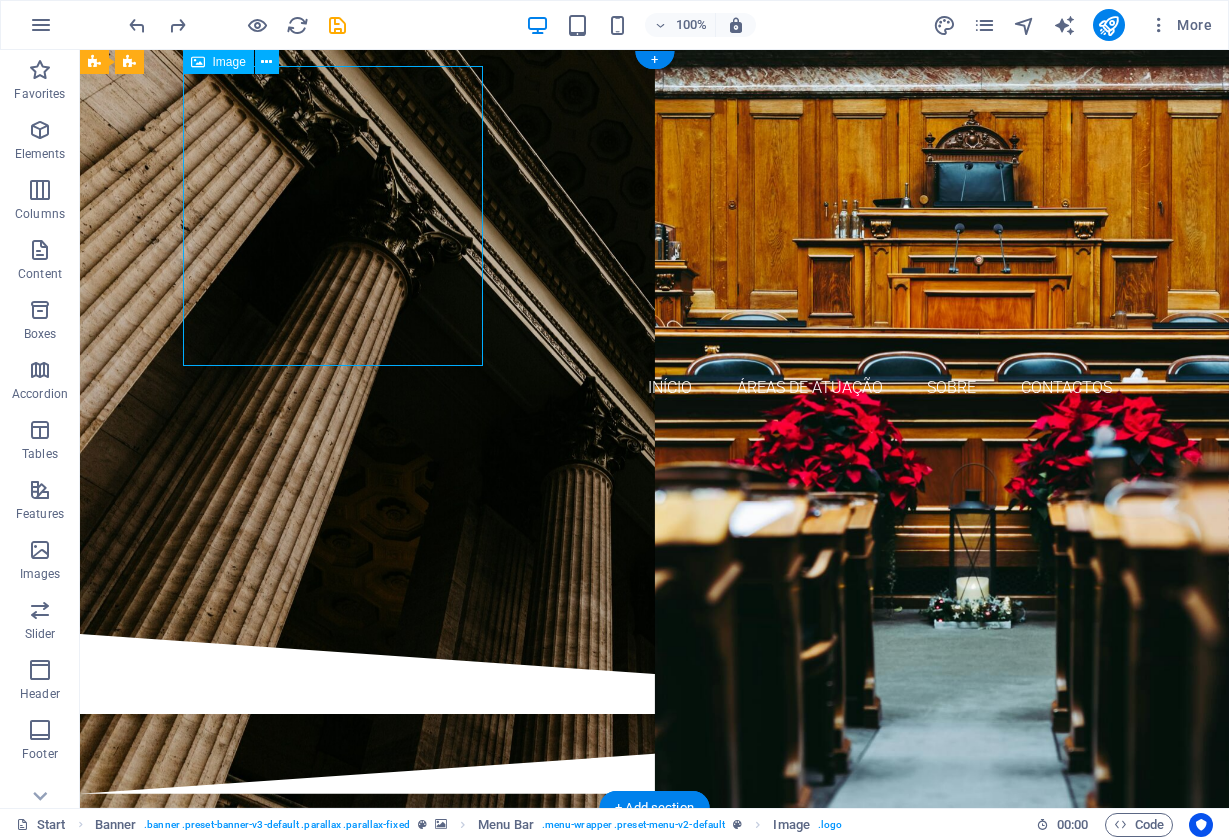 drag, startPoint x: 479, startPoint y: 362, endPoint x: 430, endPoint y: 312, distance: 70.00714 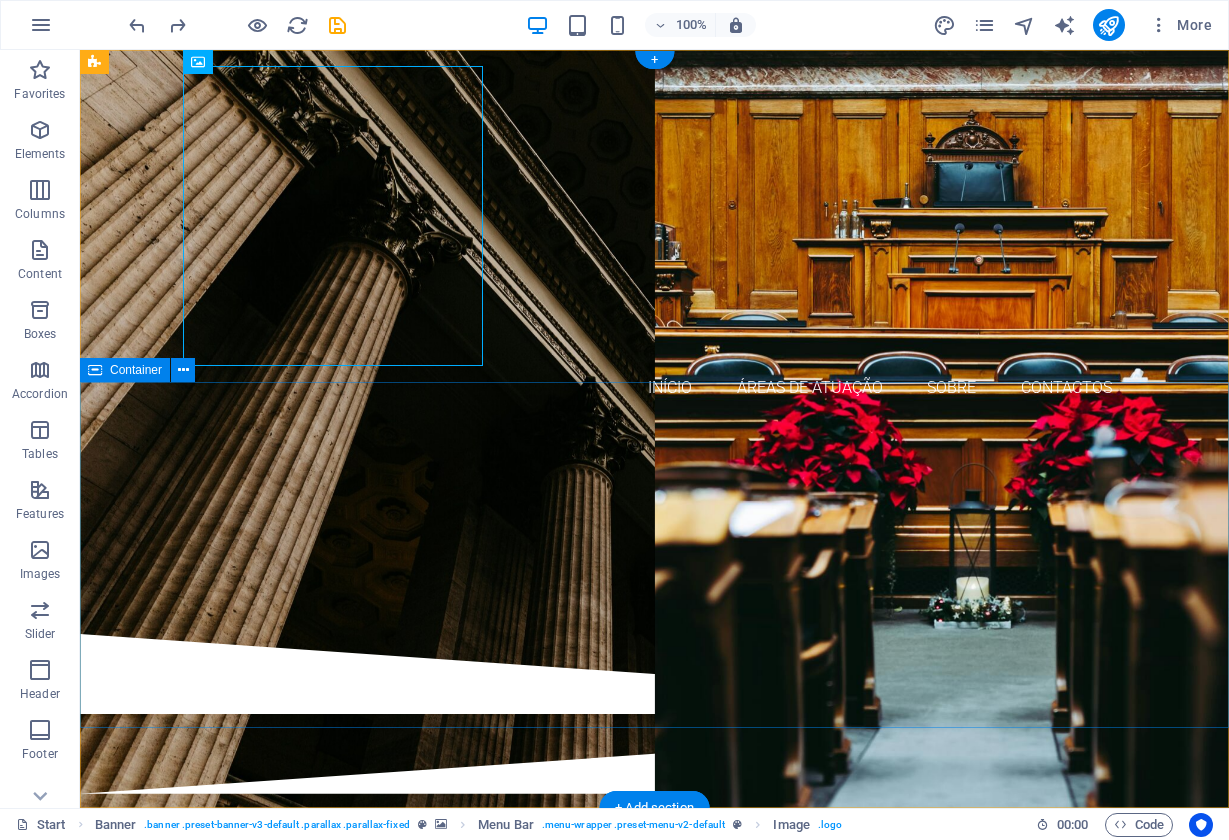 click on "Início  Áreas de Atuação SOBRE Contactos" at bounding box center [654, 422] 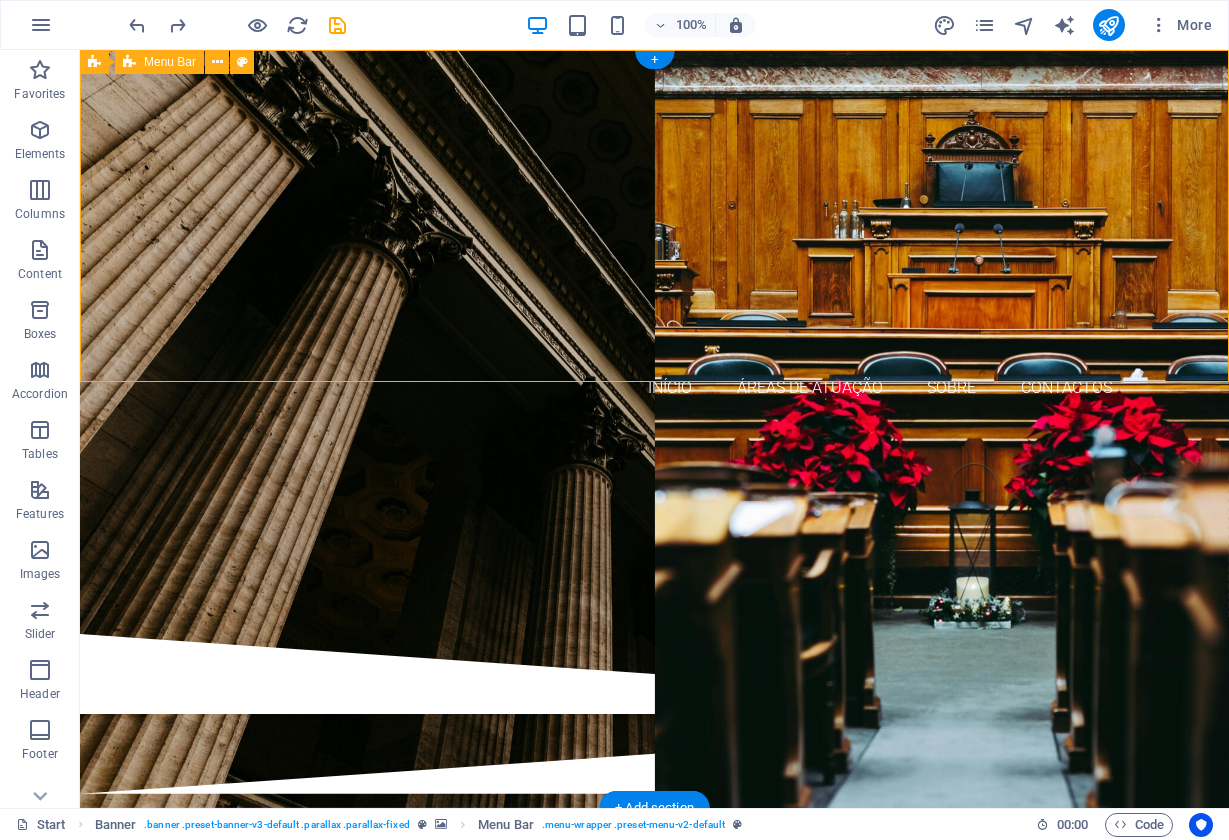drag, startPoint x: 584, startPoint y: 377, endPoint x: 582, endPoint y: 309, distance: 68.0294 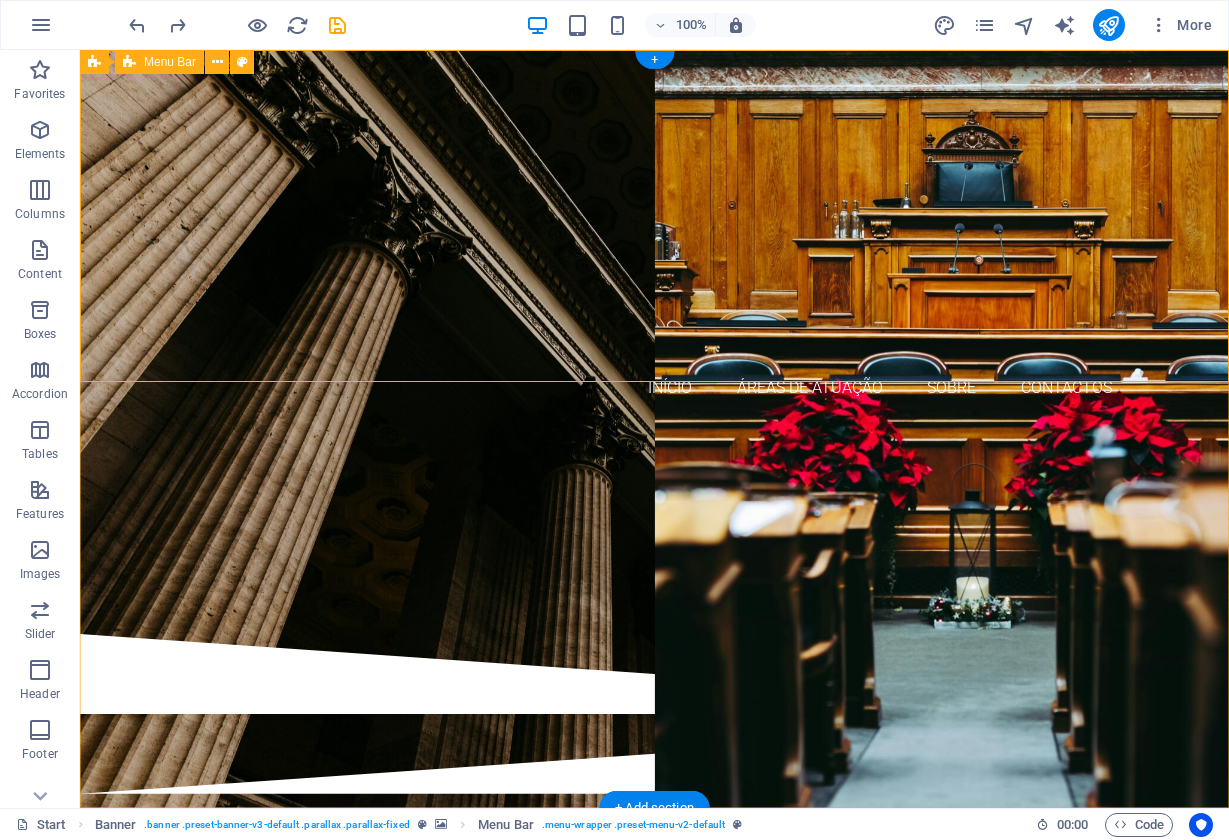 drag, startPoint x: 631, startPoint y: 383, endPoint x: 625, endPoint y: 282, distance: 101.17806 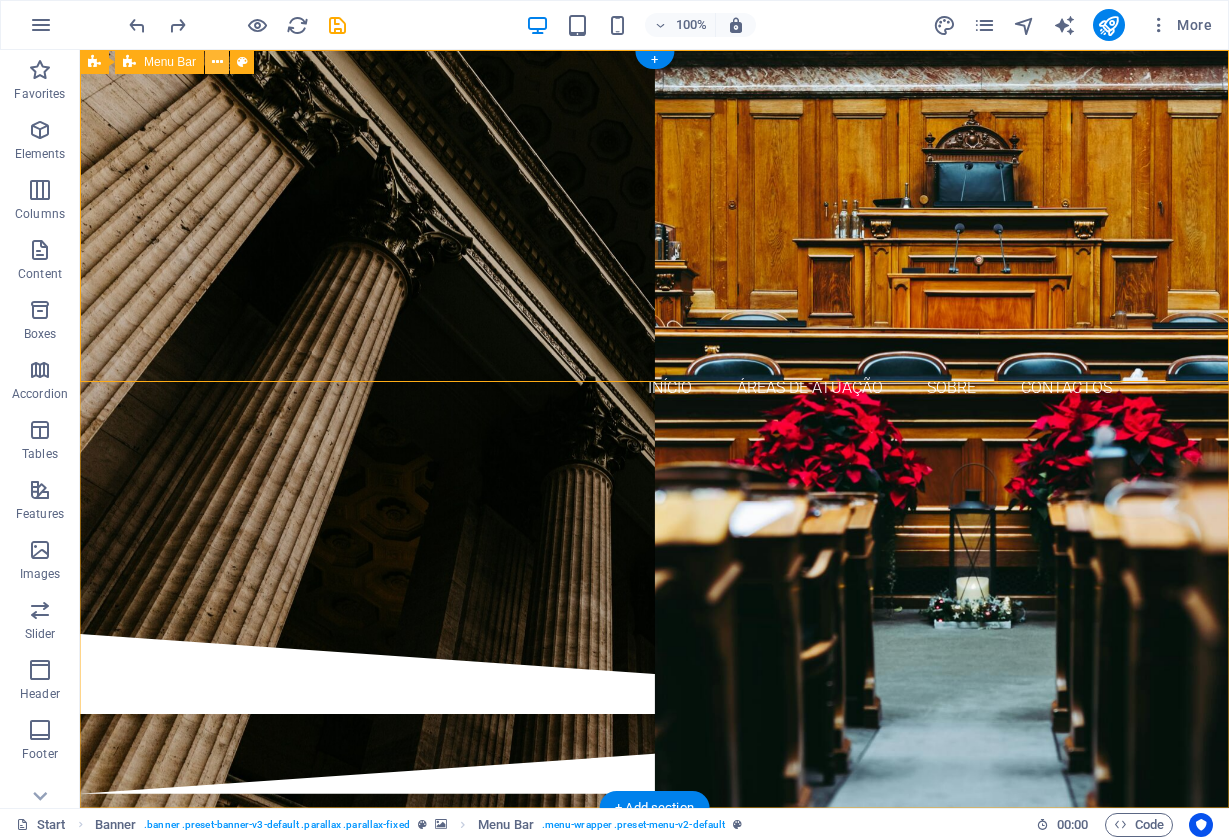 click at bounding box center (217, 62) 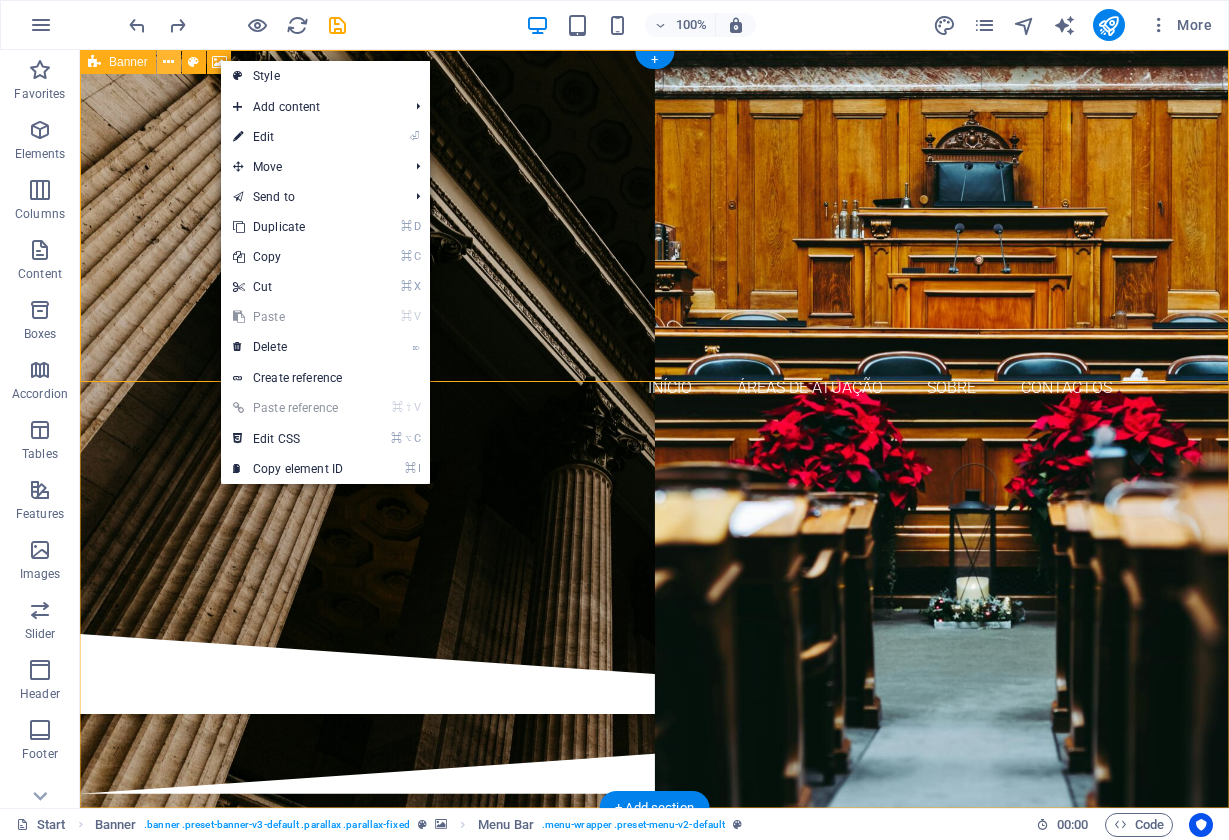 click at bounding box center [168, 62] 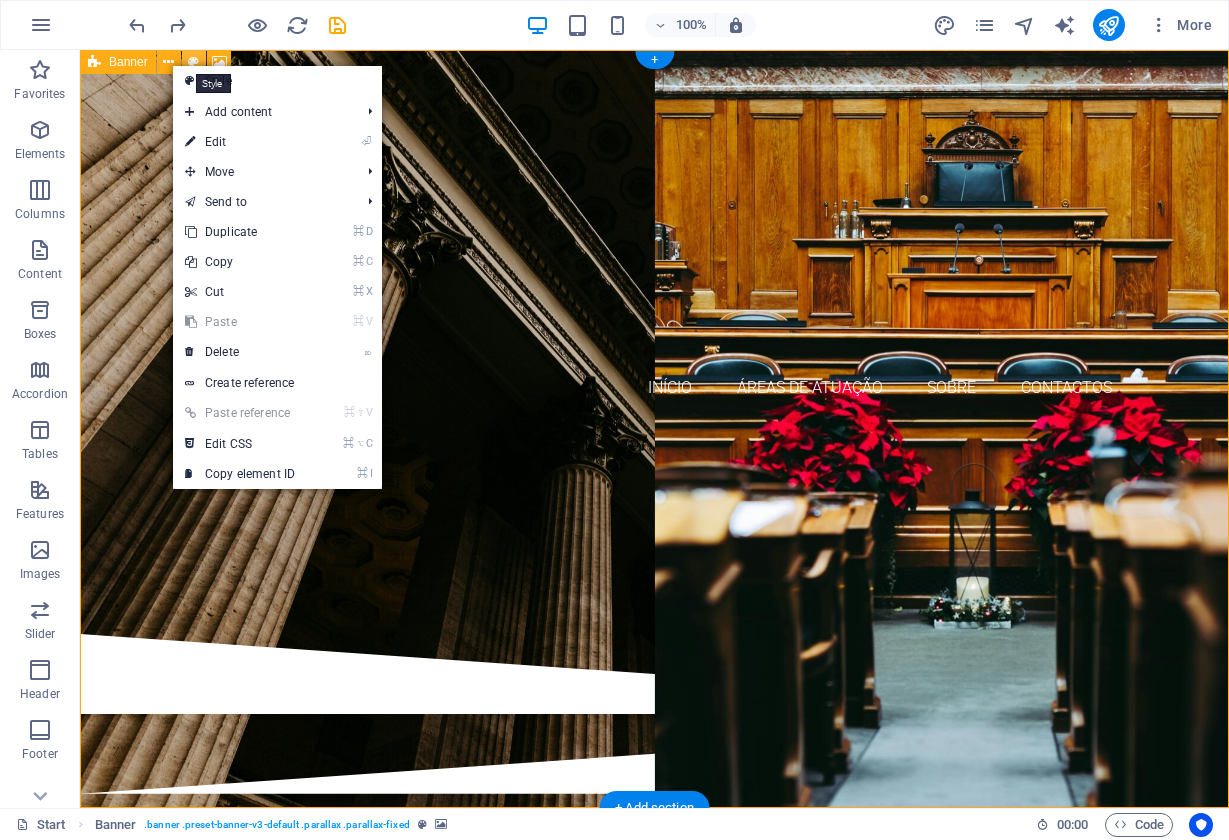 click at bounding box center (193, 62) 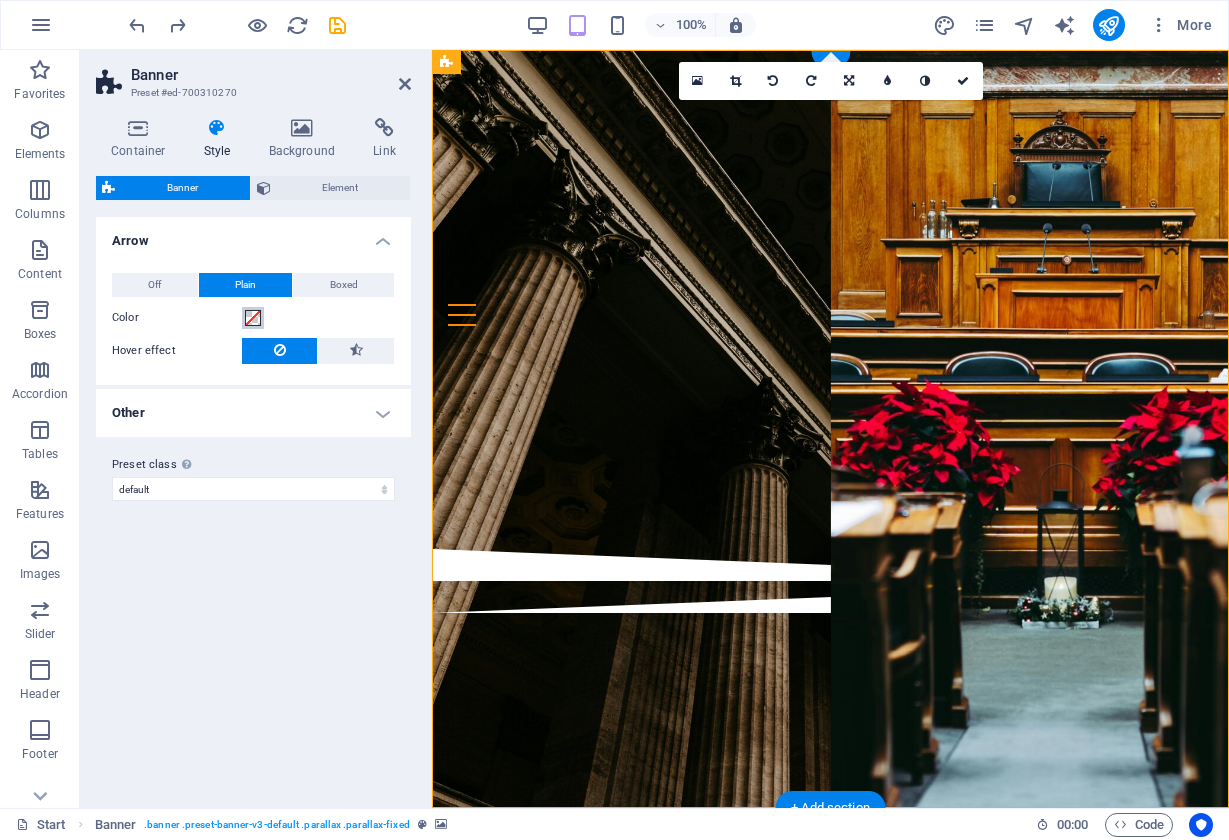click at bounding box center (253, 318) 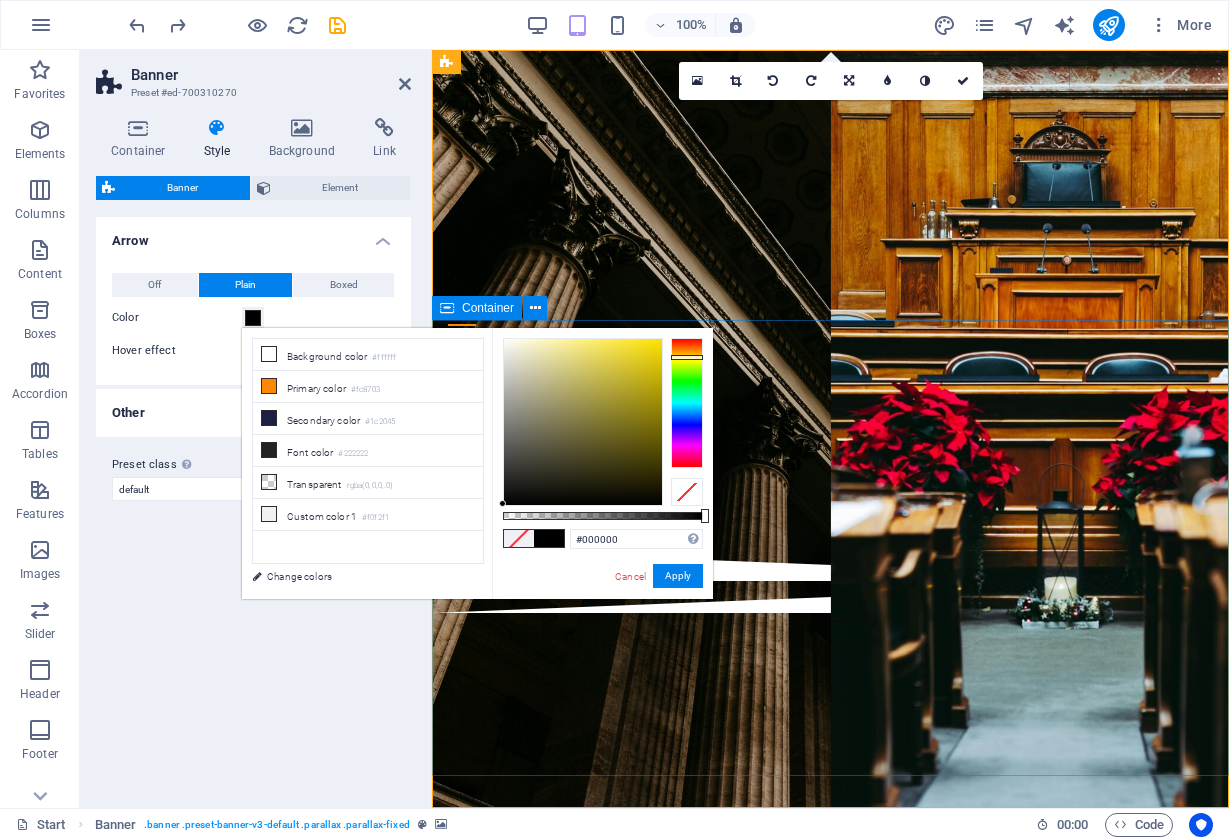 click at bounding box center (687, 403) 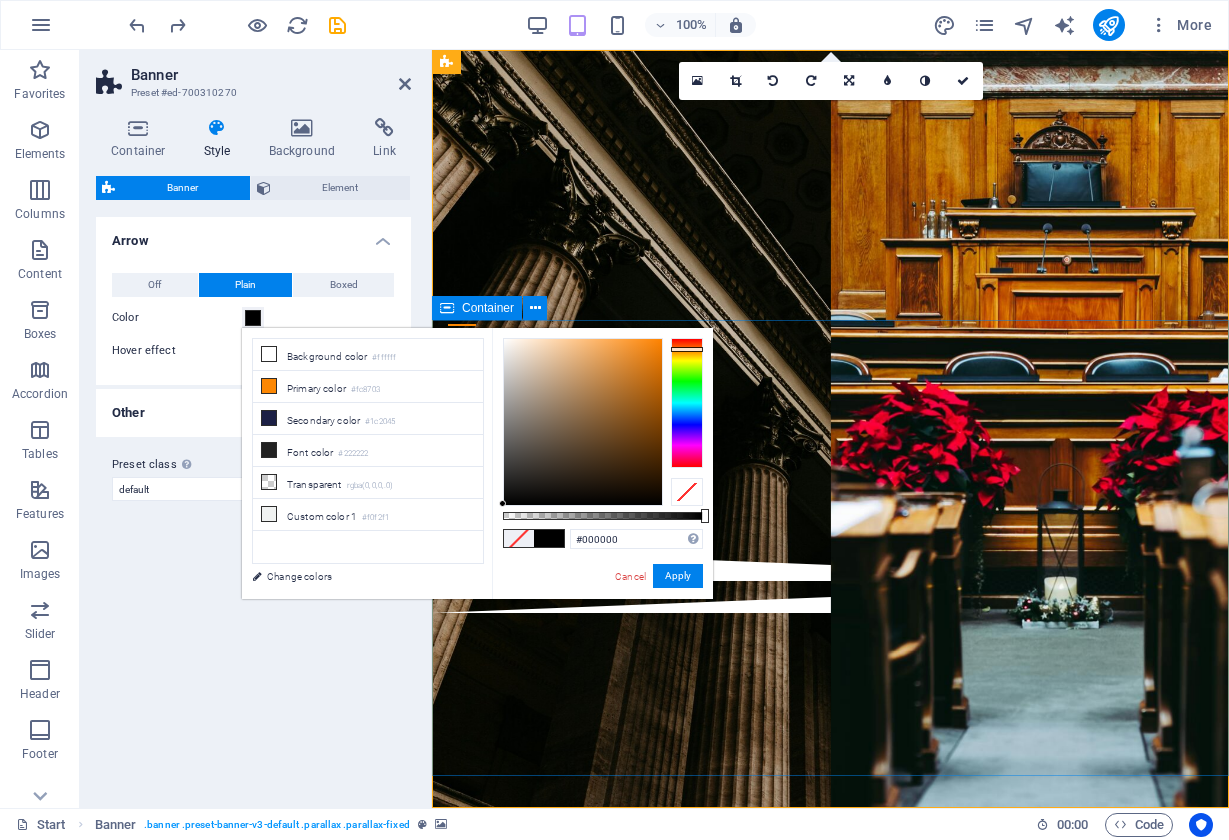 click at bounding box center [687, 349] 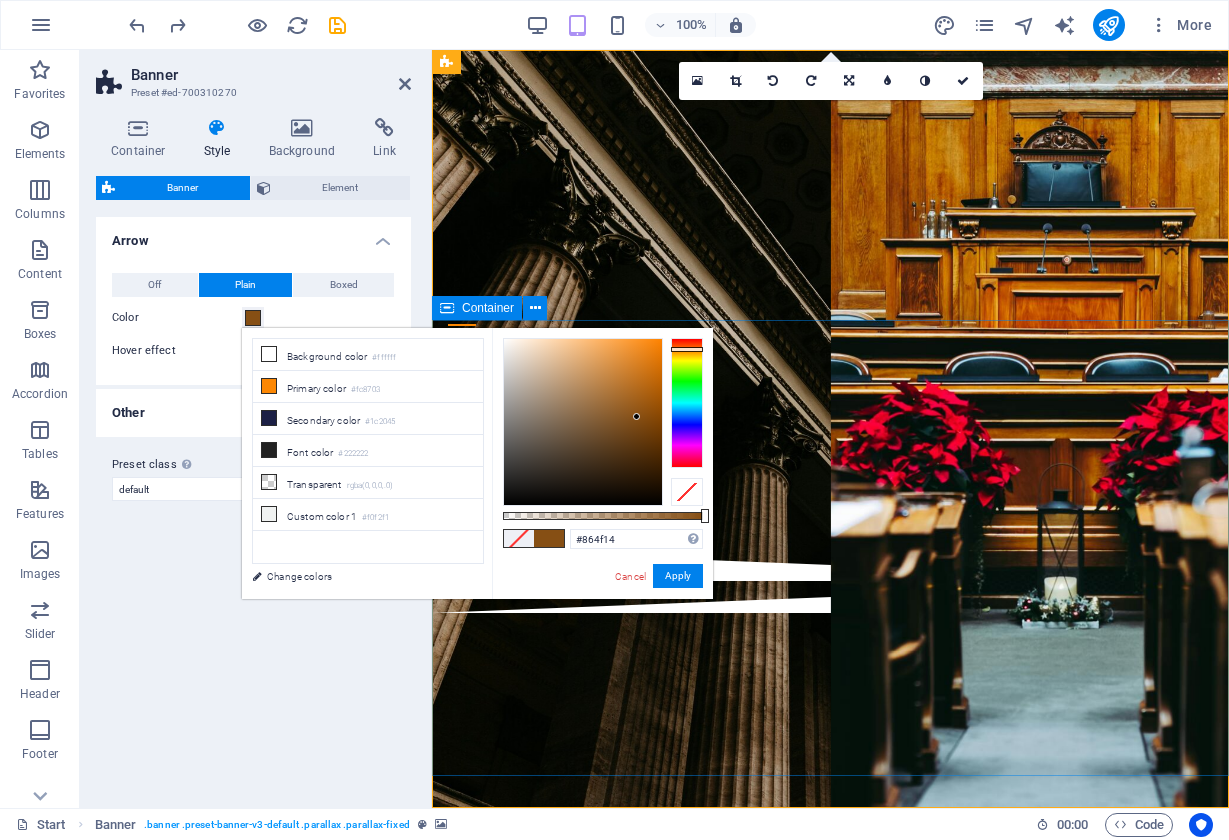 click at bounding box center [583, 422] 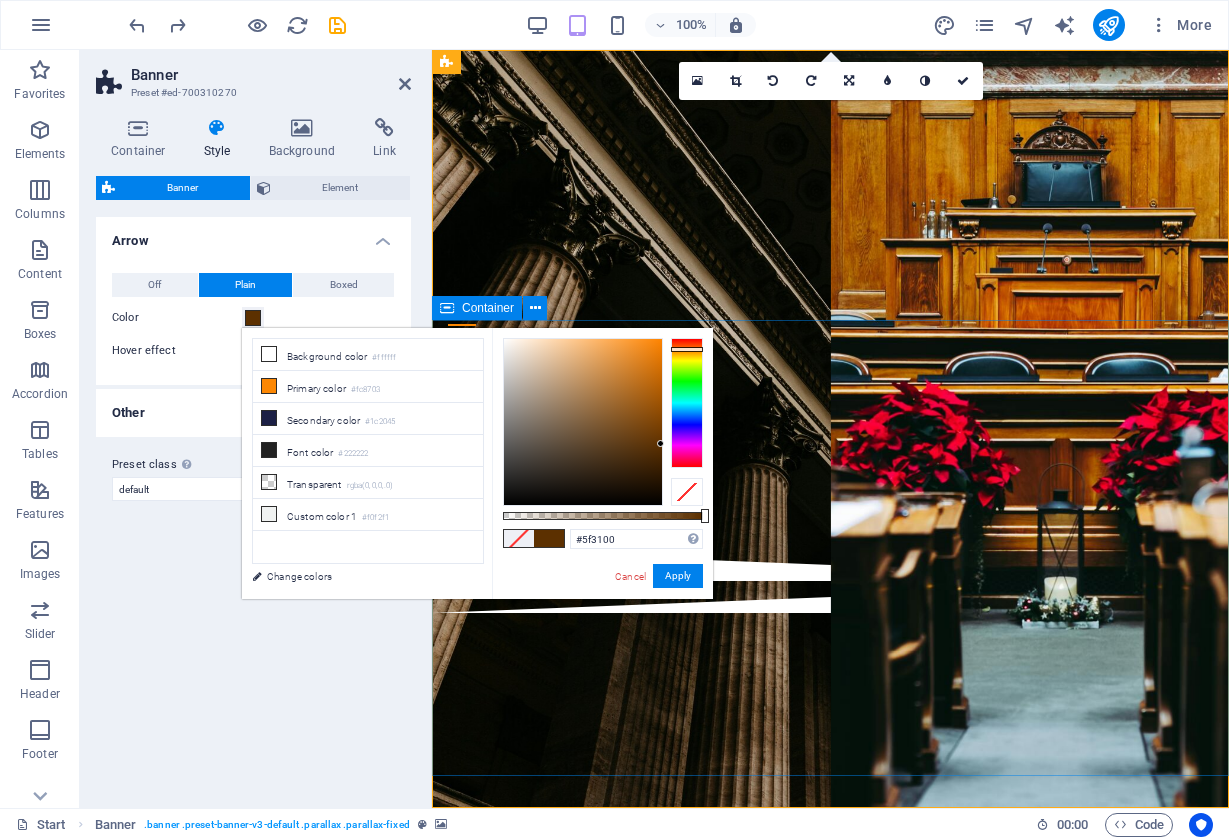 type on "#613200" 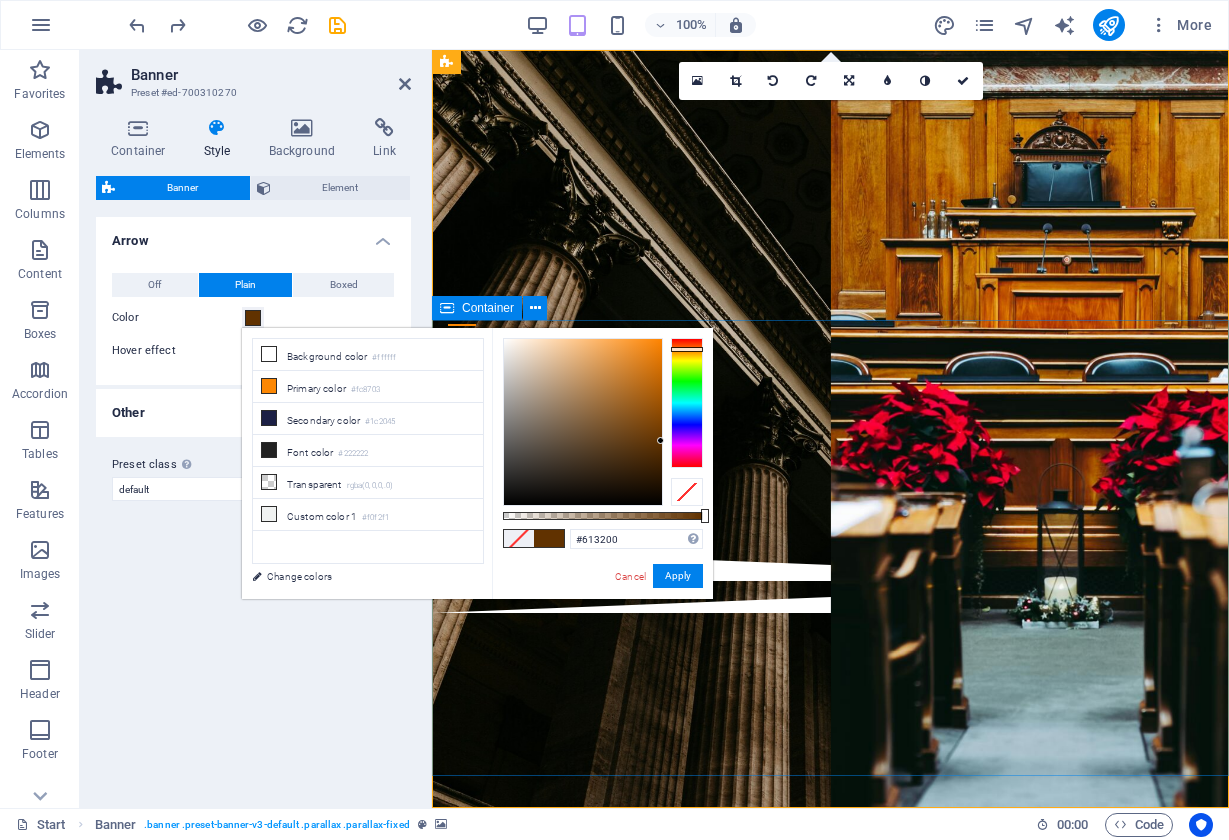 drag, startPoint x: 635, startPoint y: 417, endPoint x: 664, endPoint y: 440, distance: 37.01351 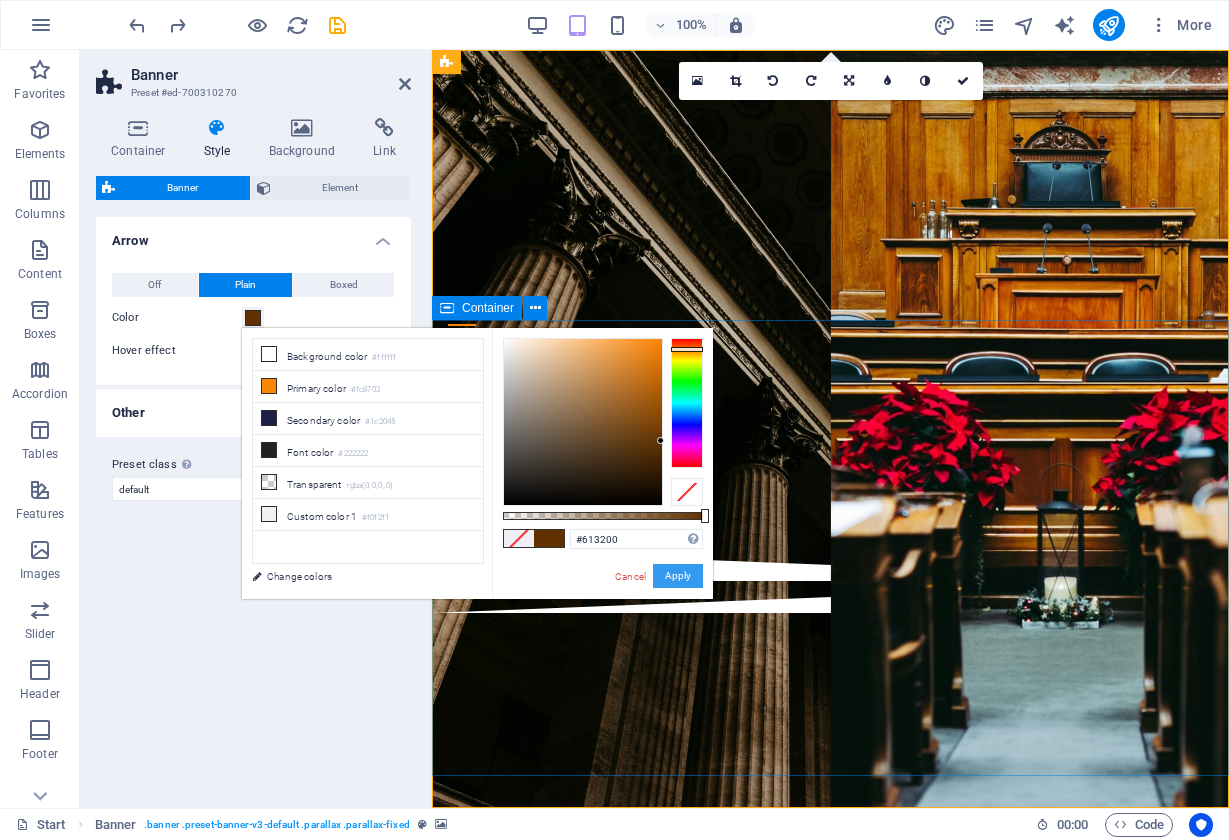 click on "Apply" at bounding box center [678, 576] 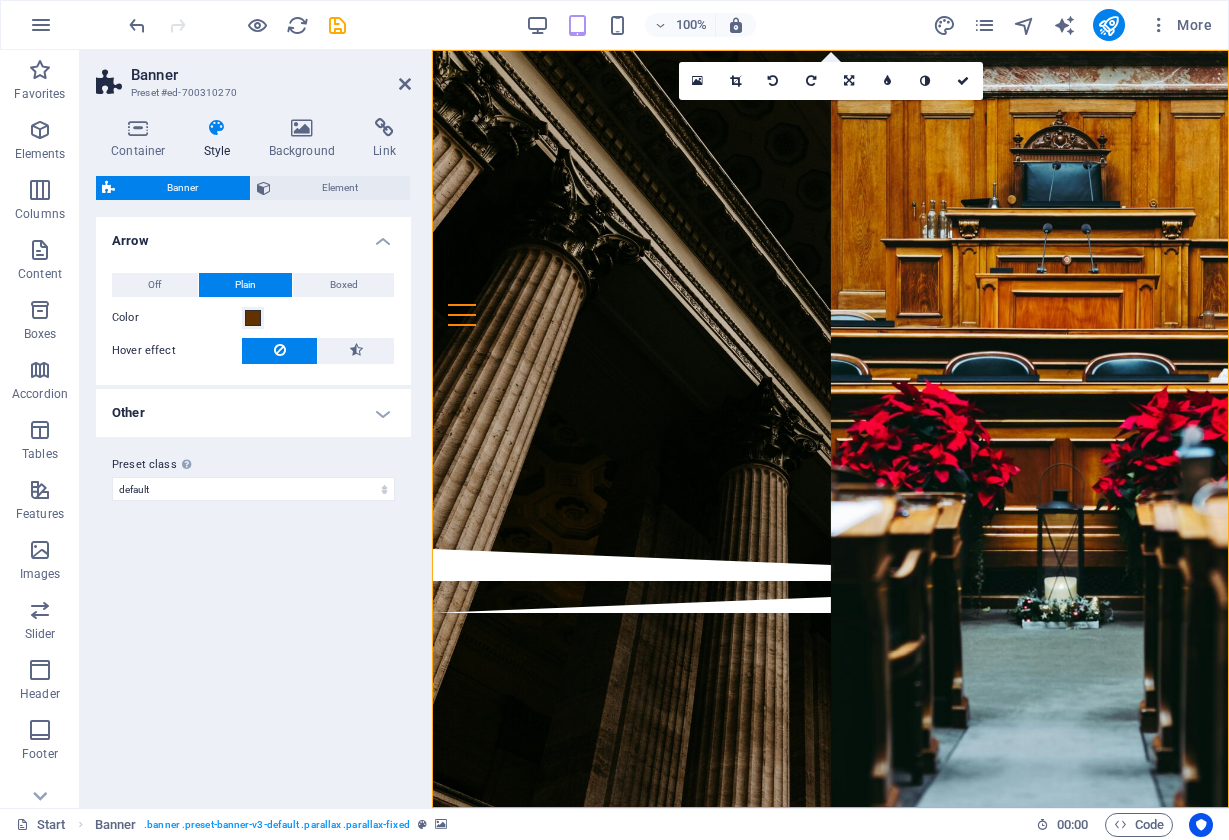 click on "Other" at bounding box center [253, 413] 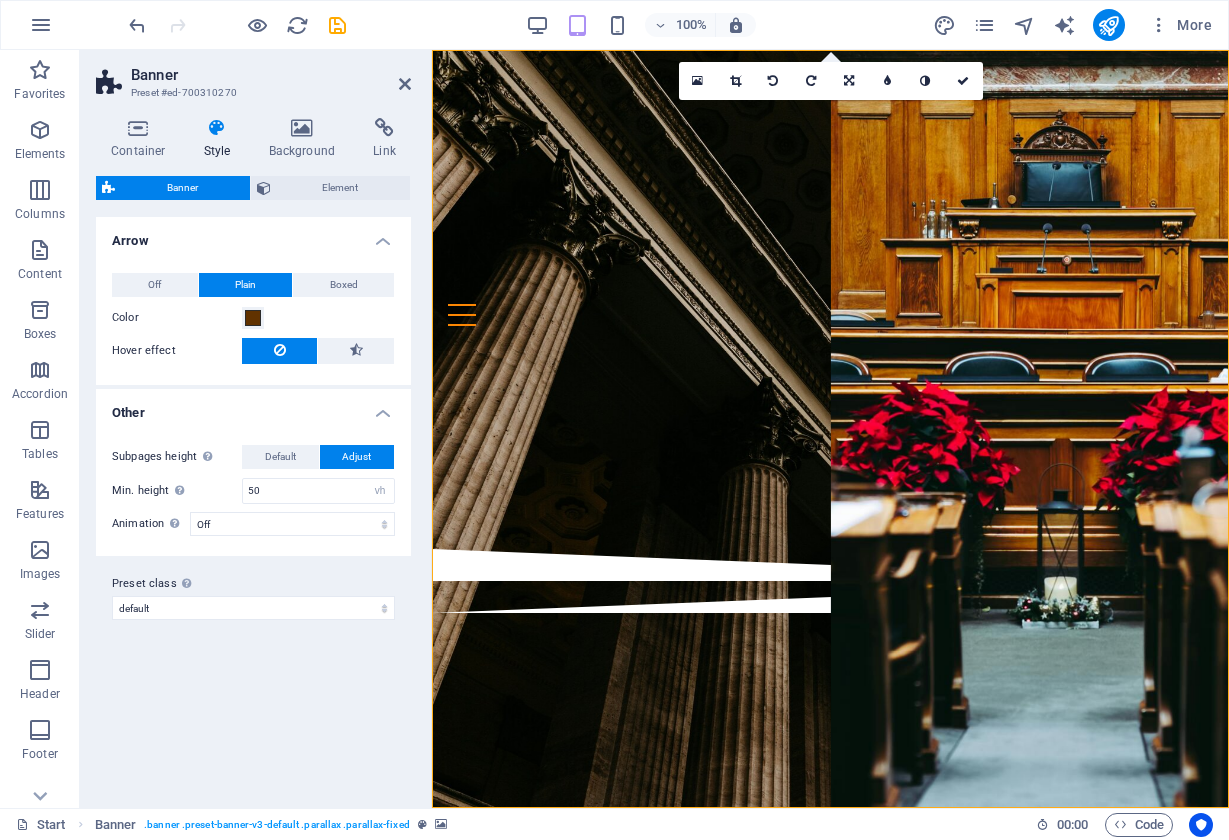 click at bounding box center (830, 445) 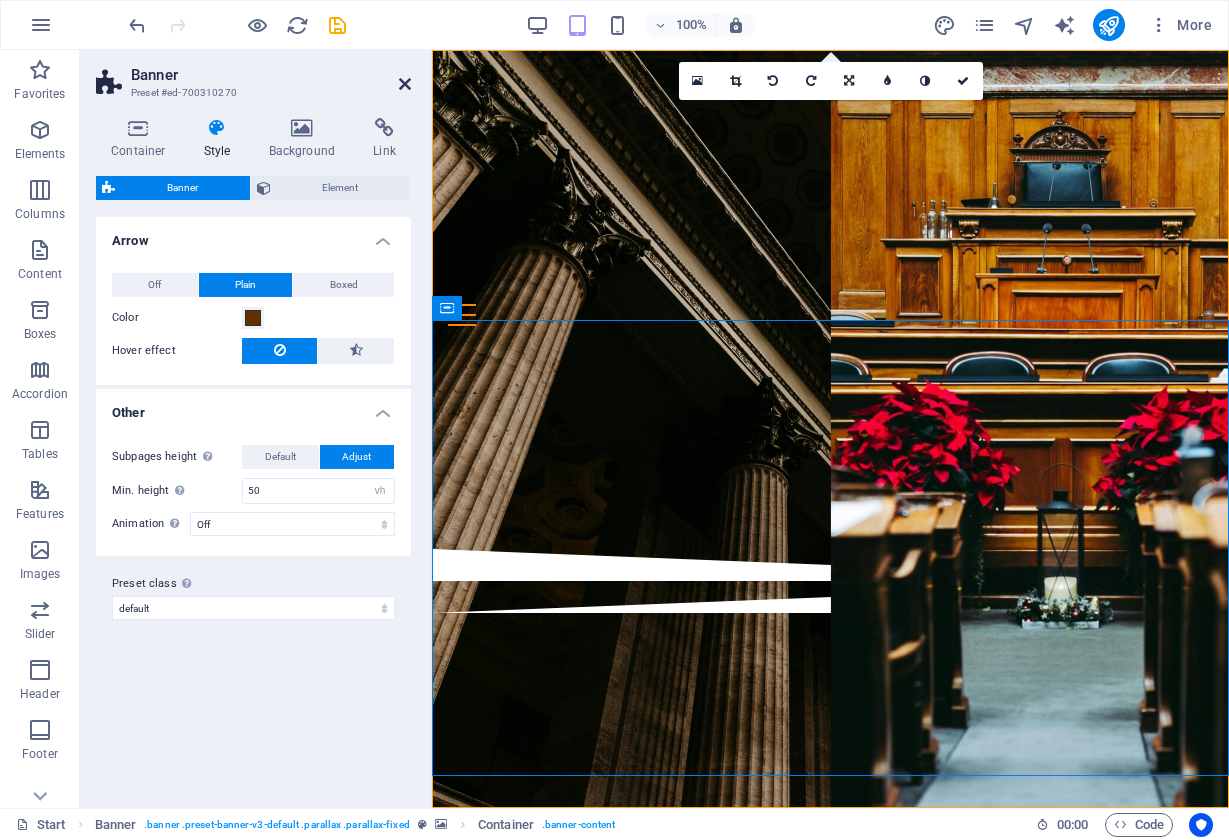 click at bounding box center (405, 84) 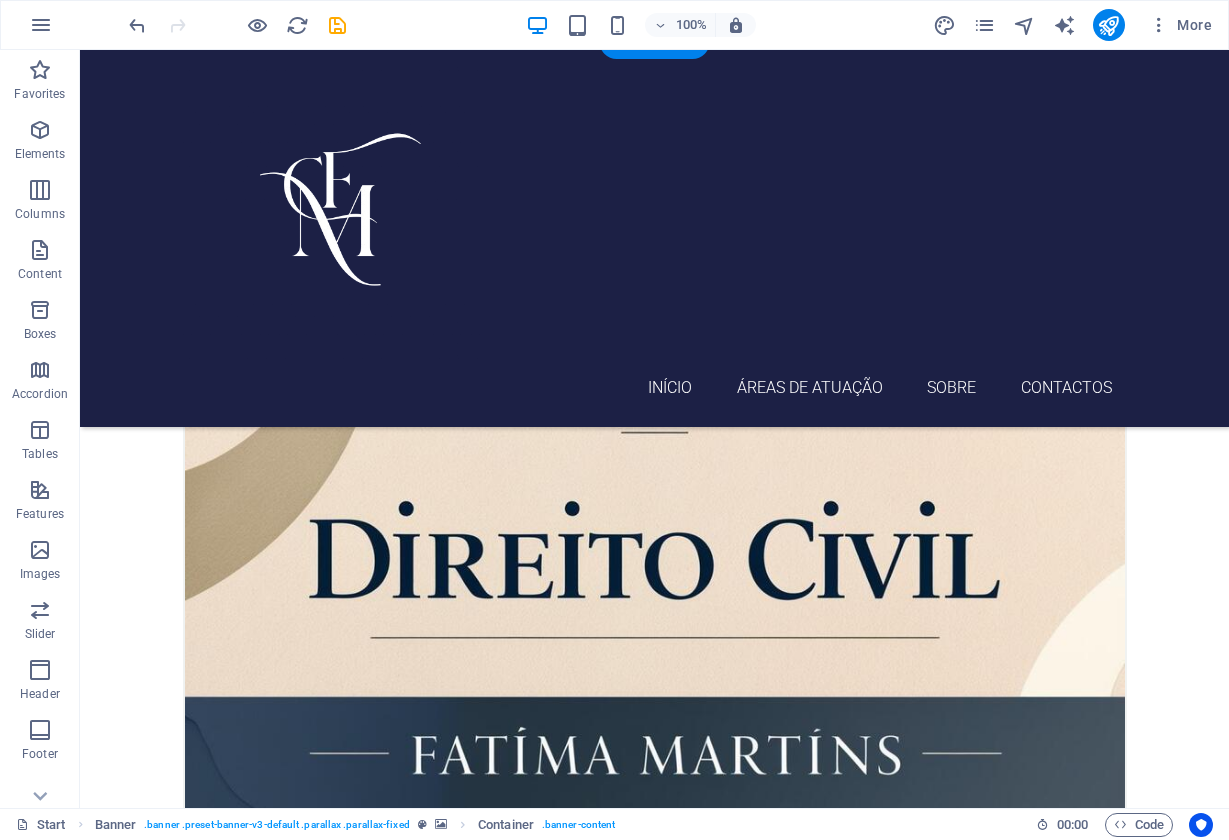 scroll, scrollTop: 805, scrollLeft: 0, axis: vertical 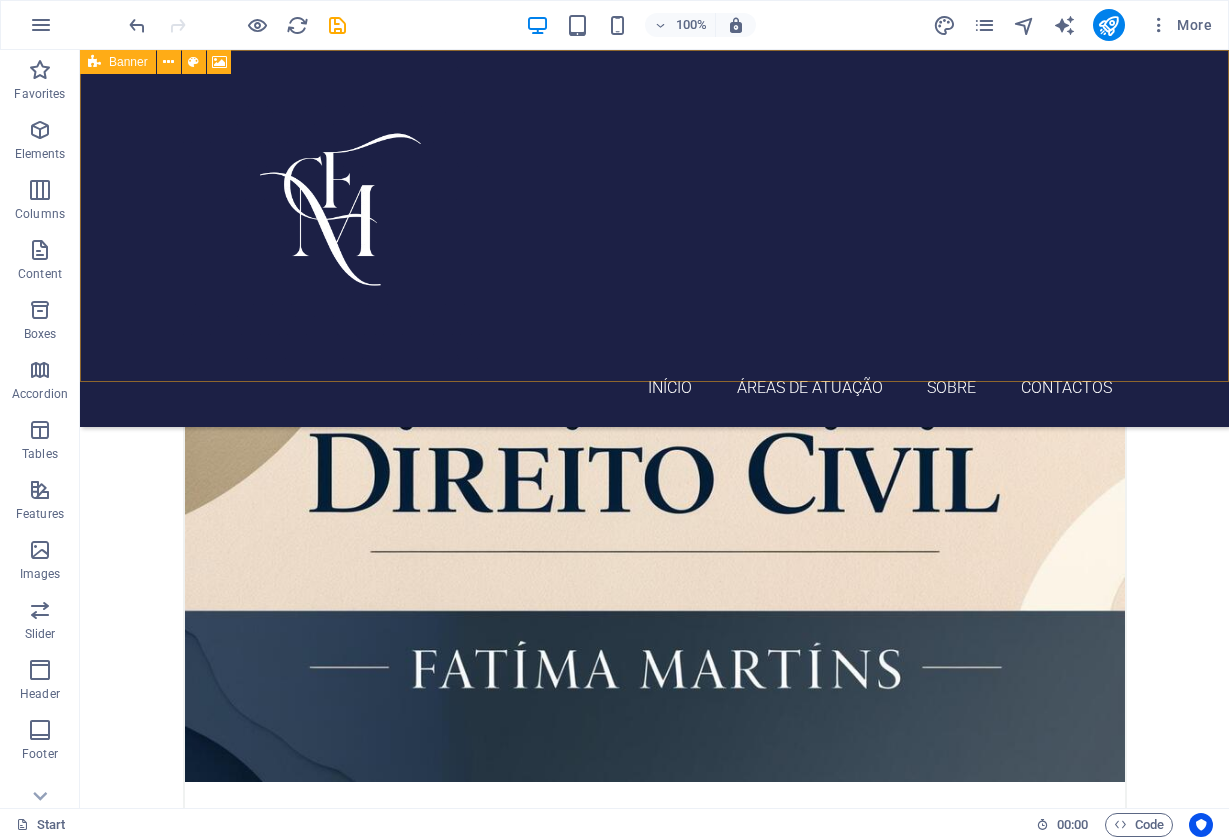 click at bounding box center [94, 62] 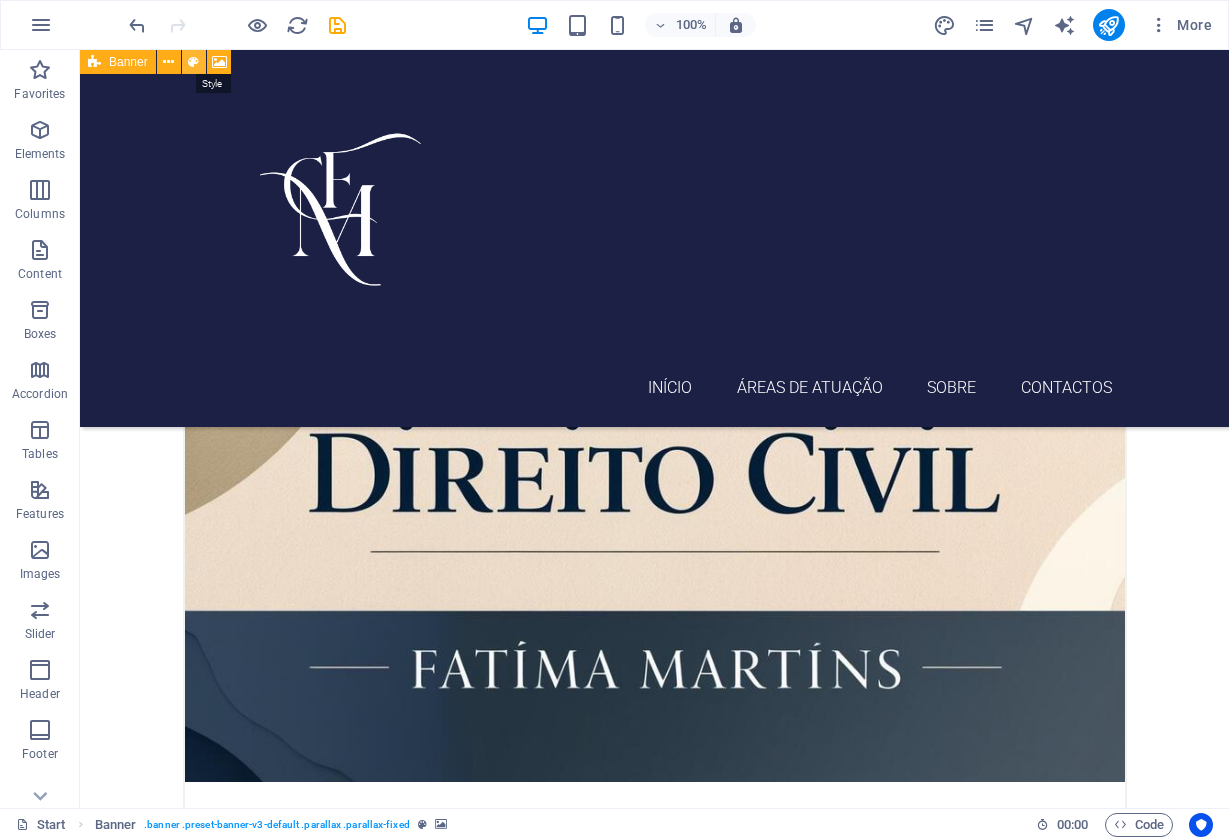 click at bounding box center (193, 62) 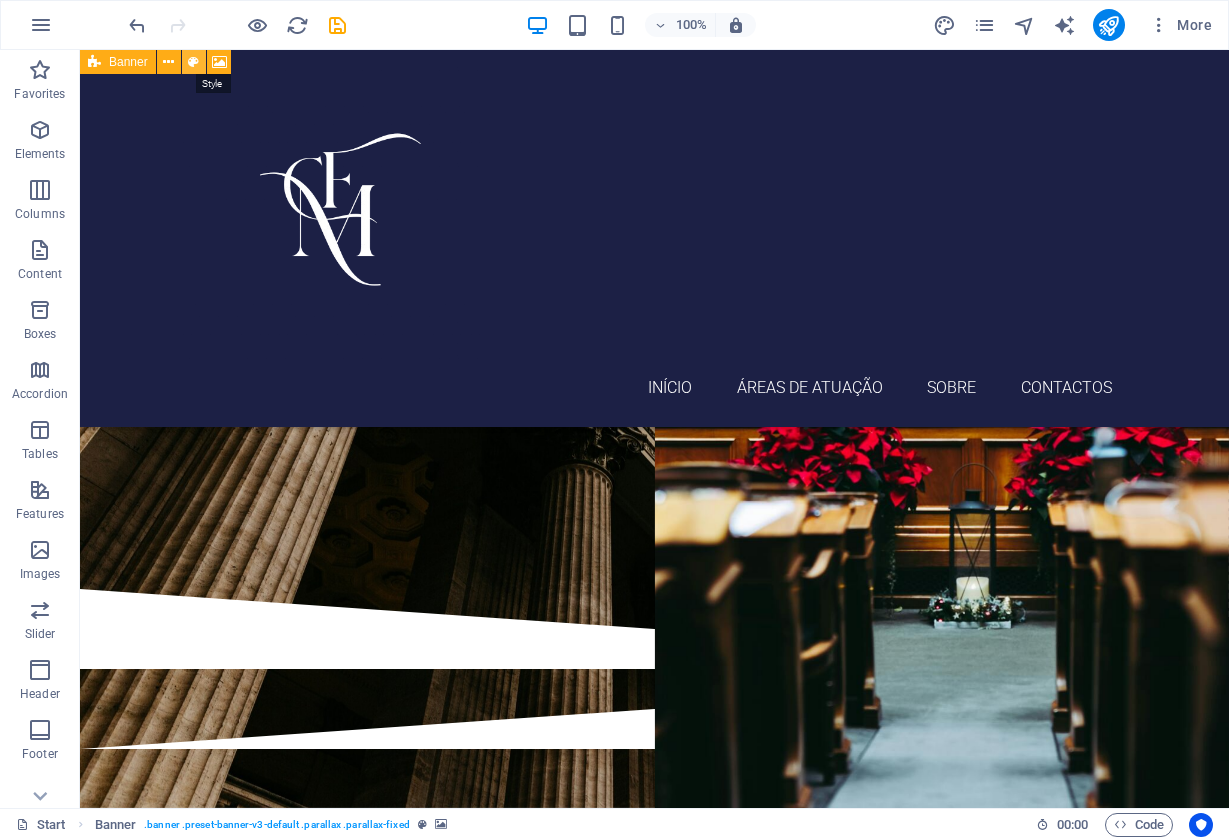 select on "vh" 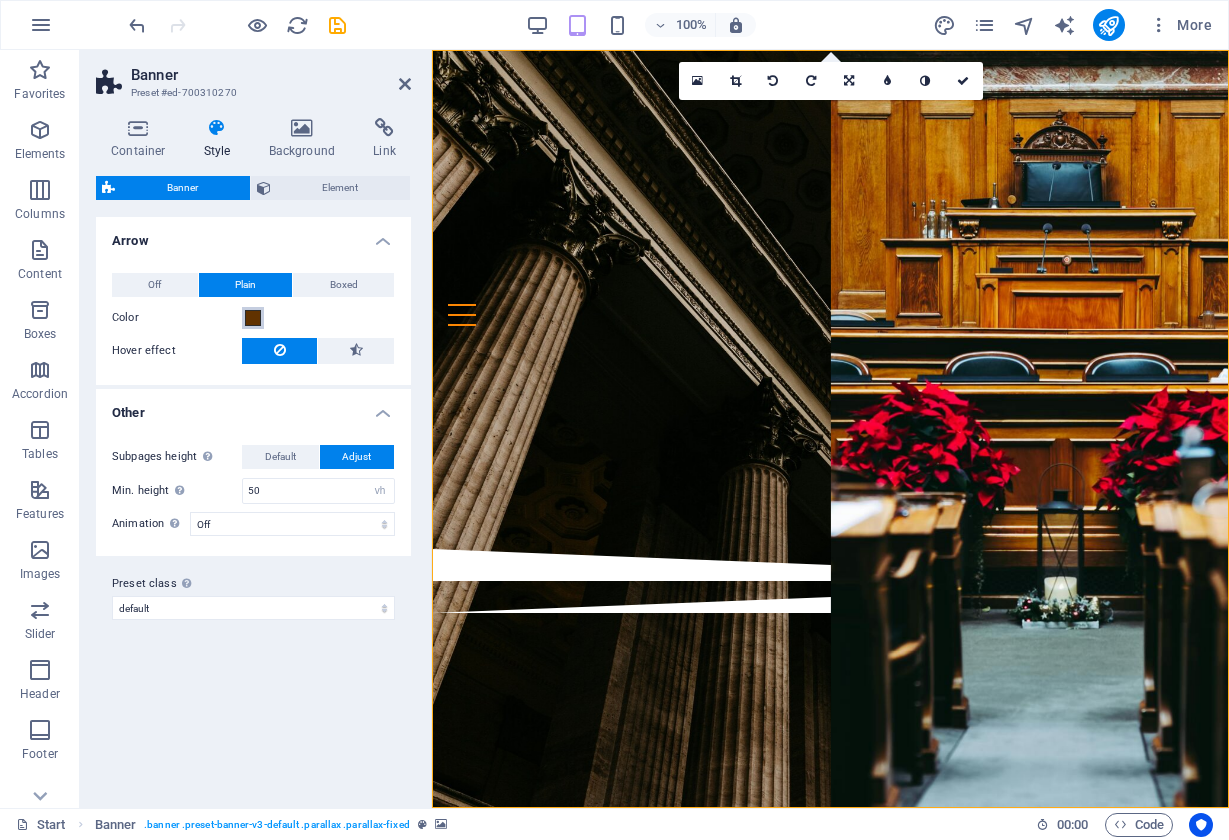 click at bounding box center [253, 318] 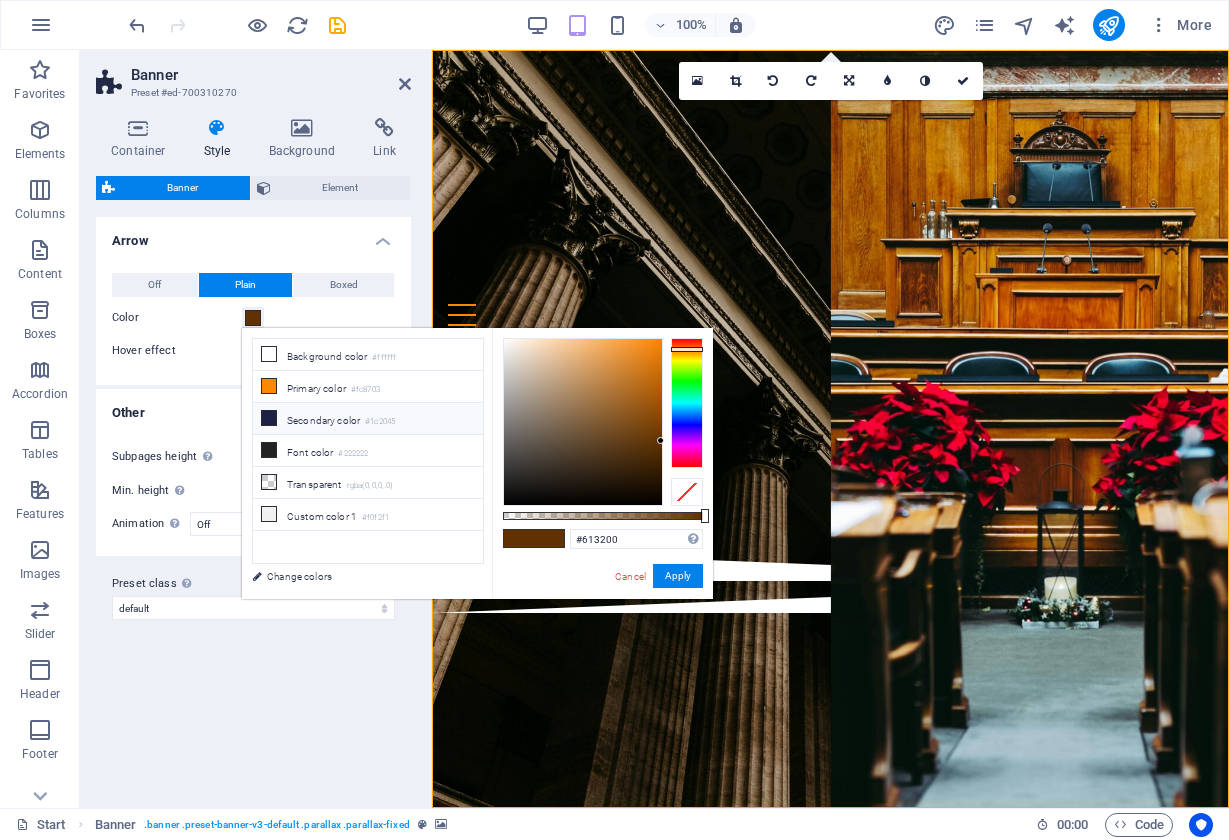 click on "#1c2045" at bounding box center [380, 422] 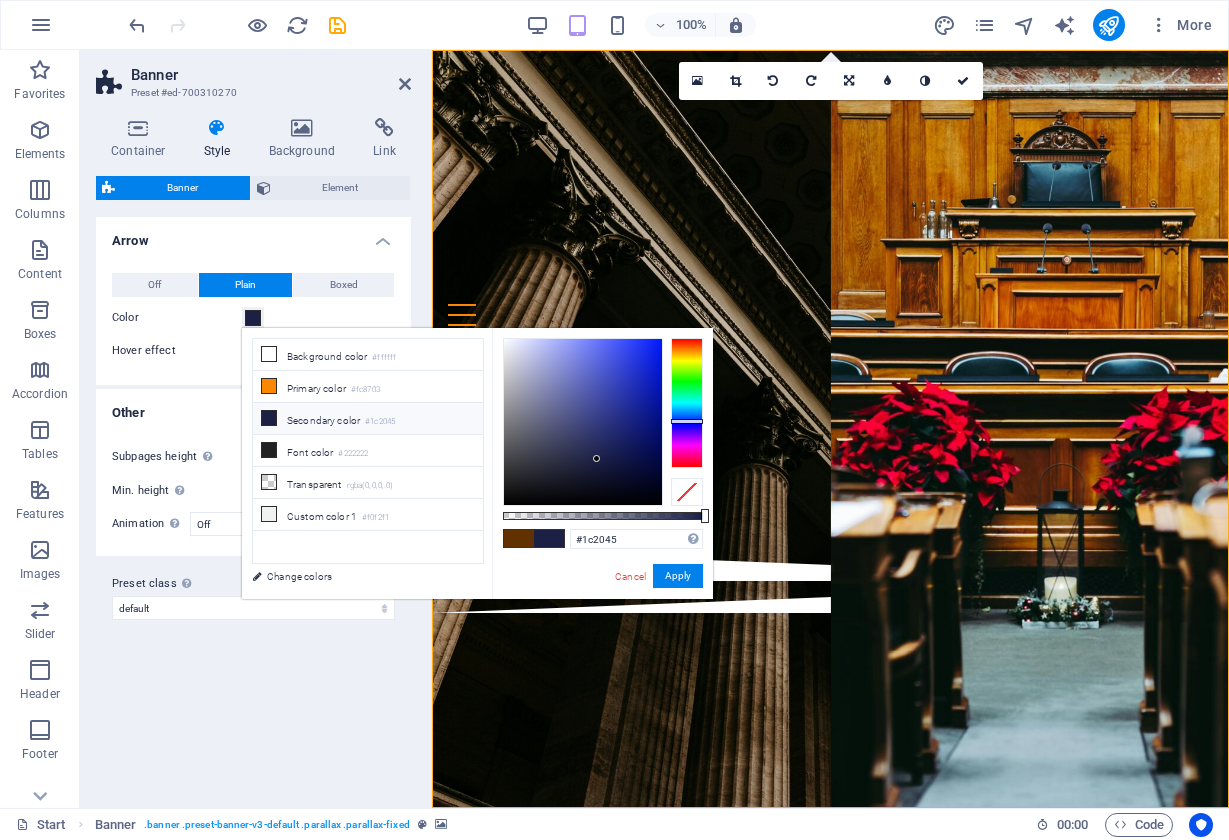 click at bounding box center [519, 538] 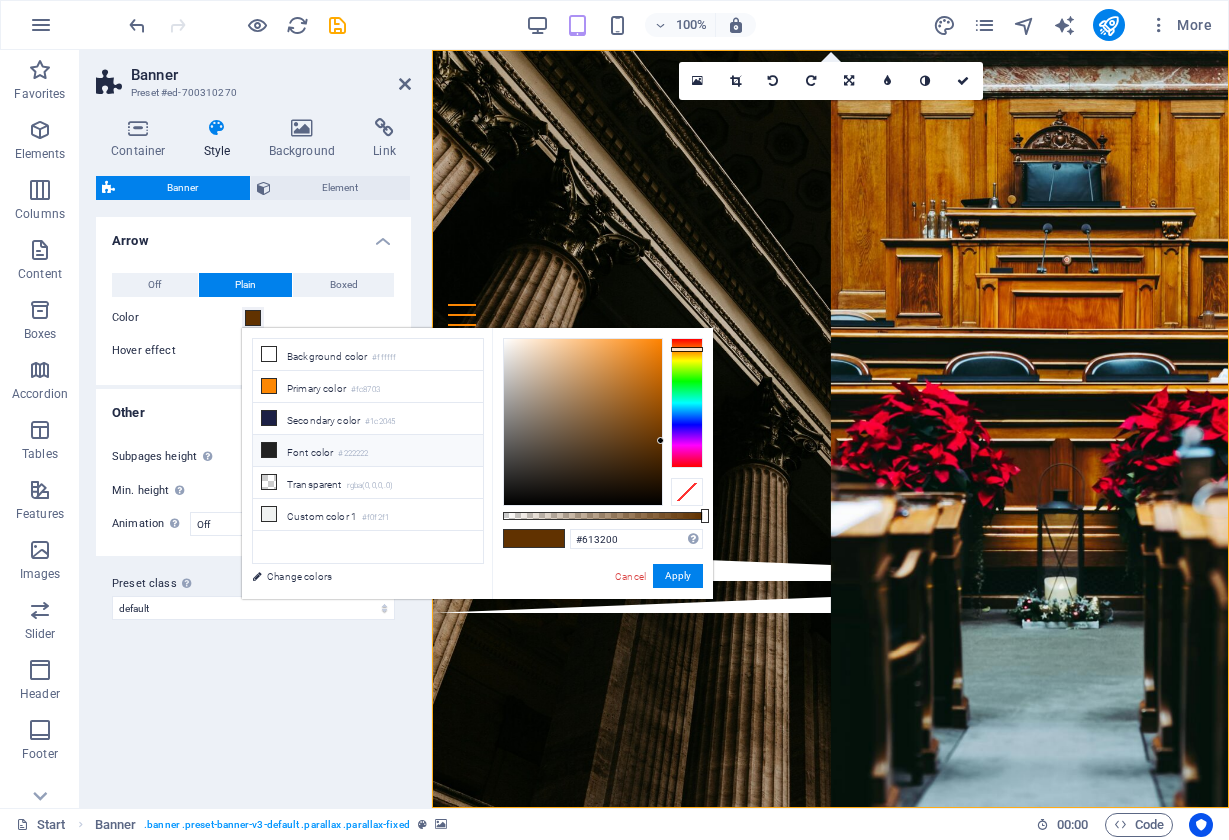 click on "Font color
#222222" at bounding box center (368, 451) 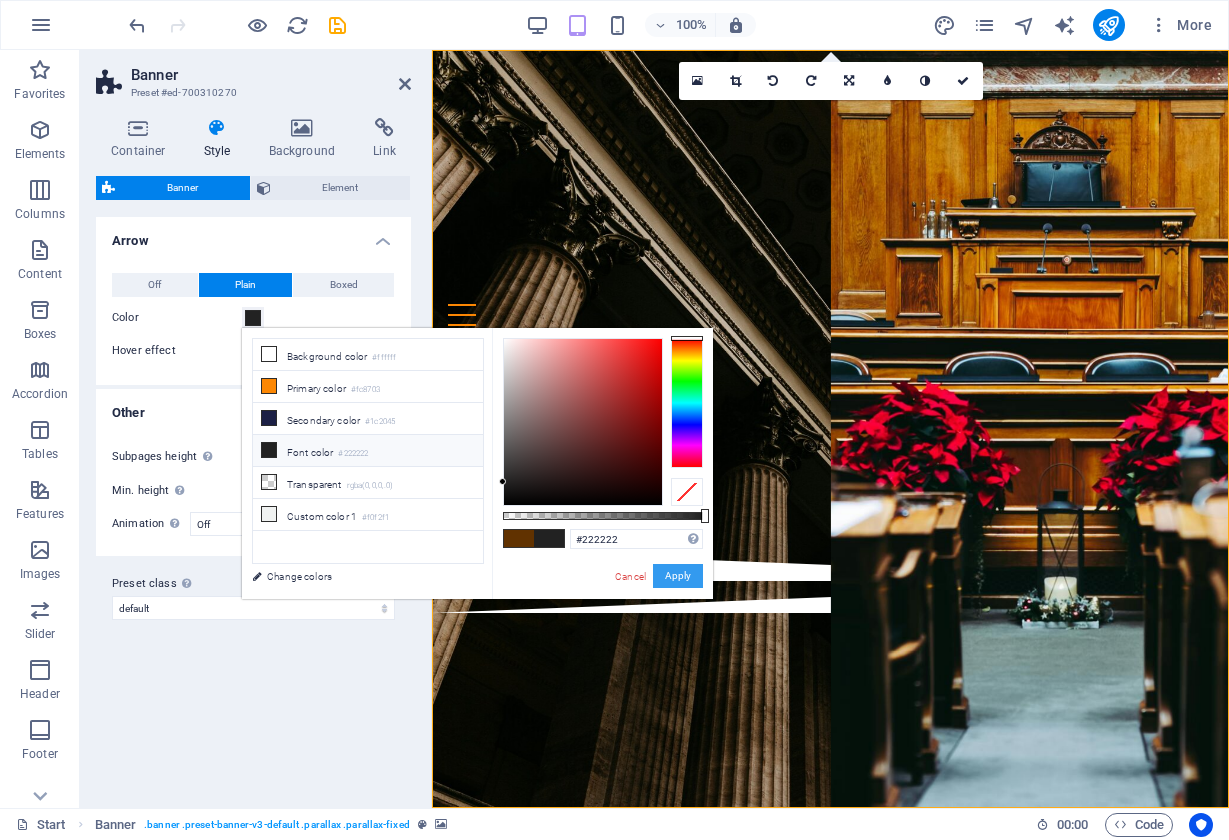 click on "Apply" at bounding box center [678, 576] 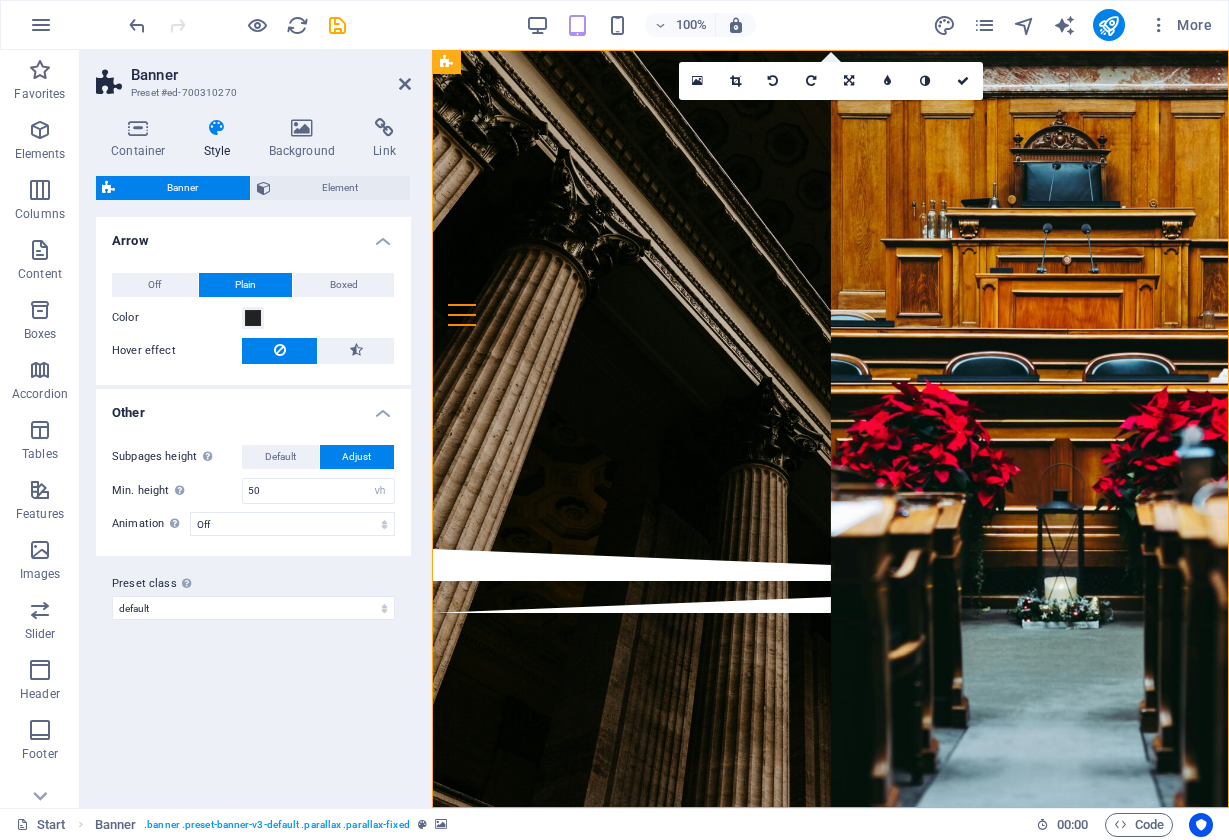 scroll, scrollTop: 0, scrollLeft: 0, axis: both 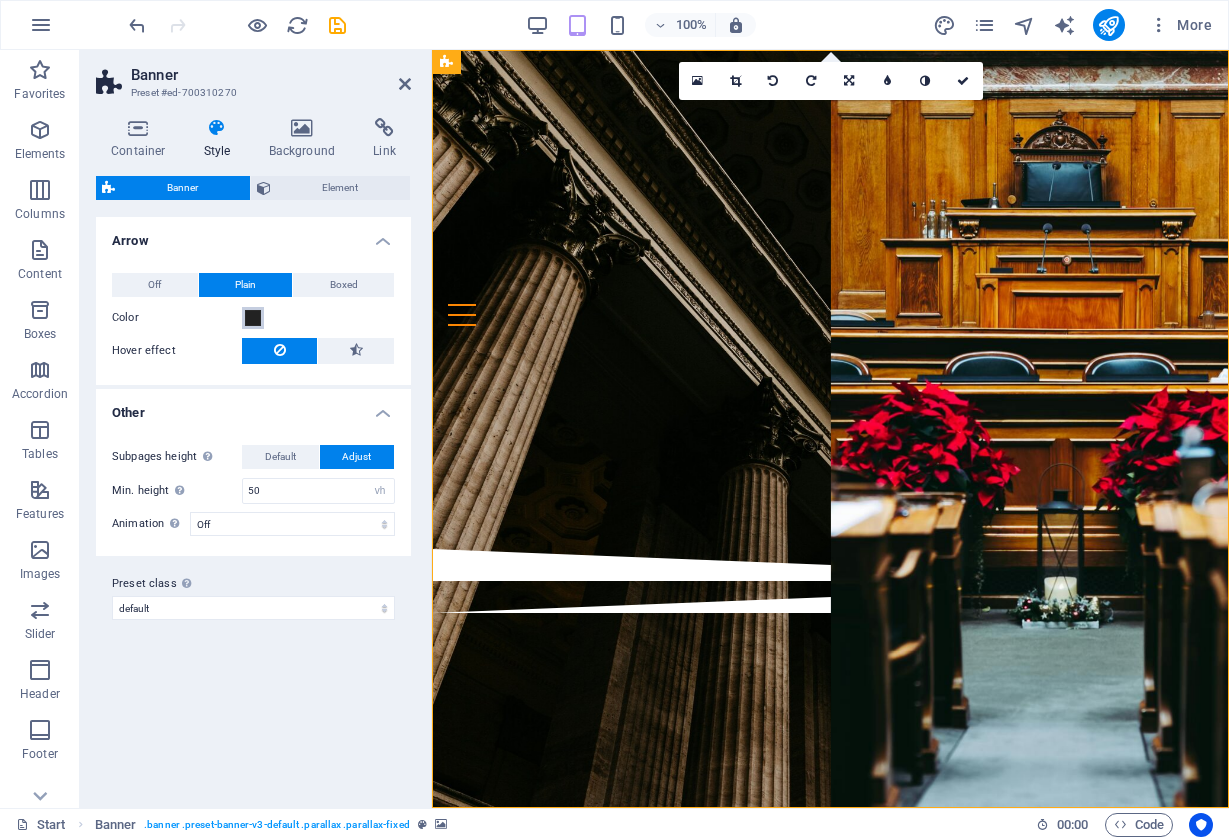 click at bounding box center [253, 318] 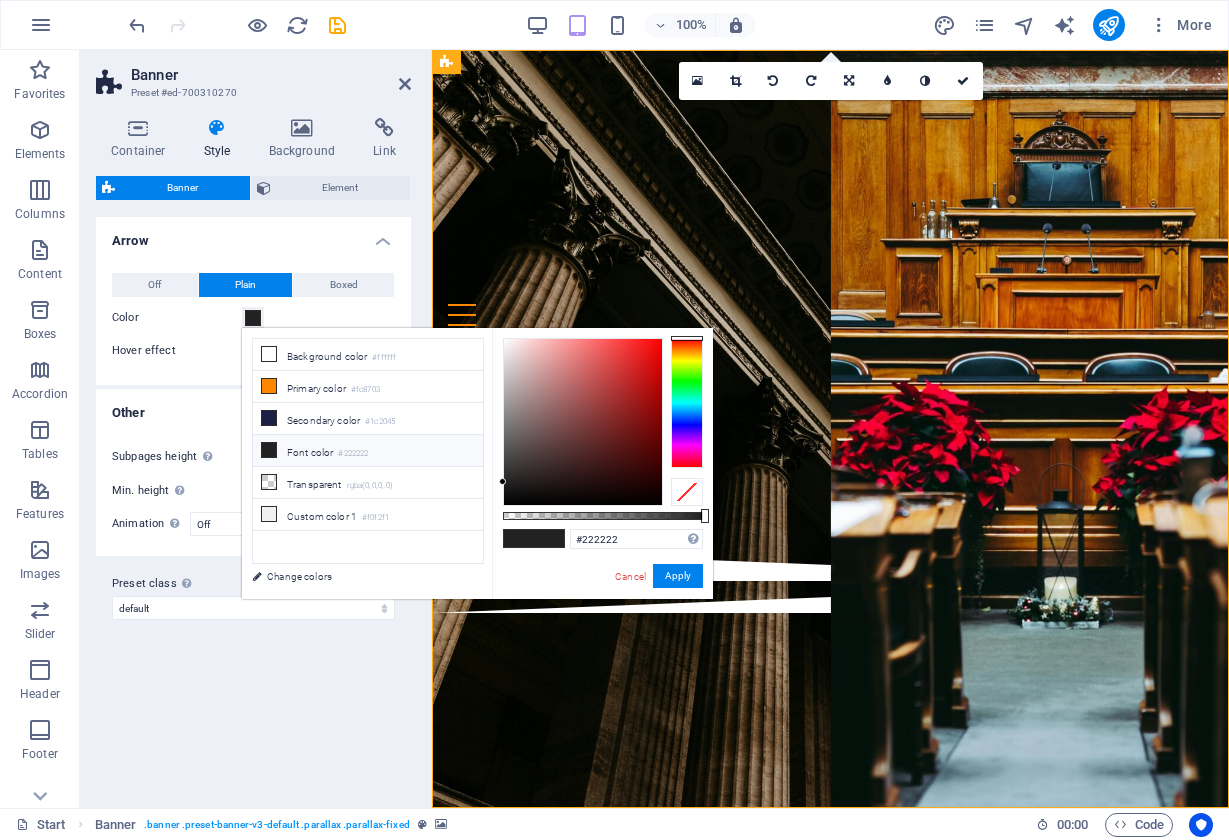 click on "Font color
#222222" at bounding box center [368, 451] 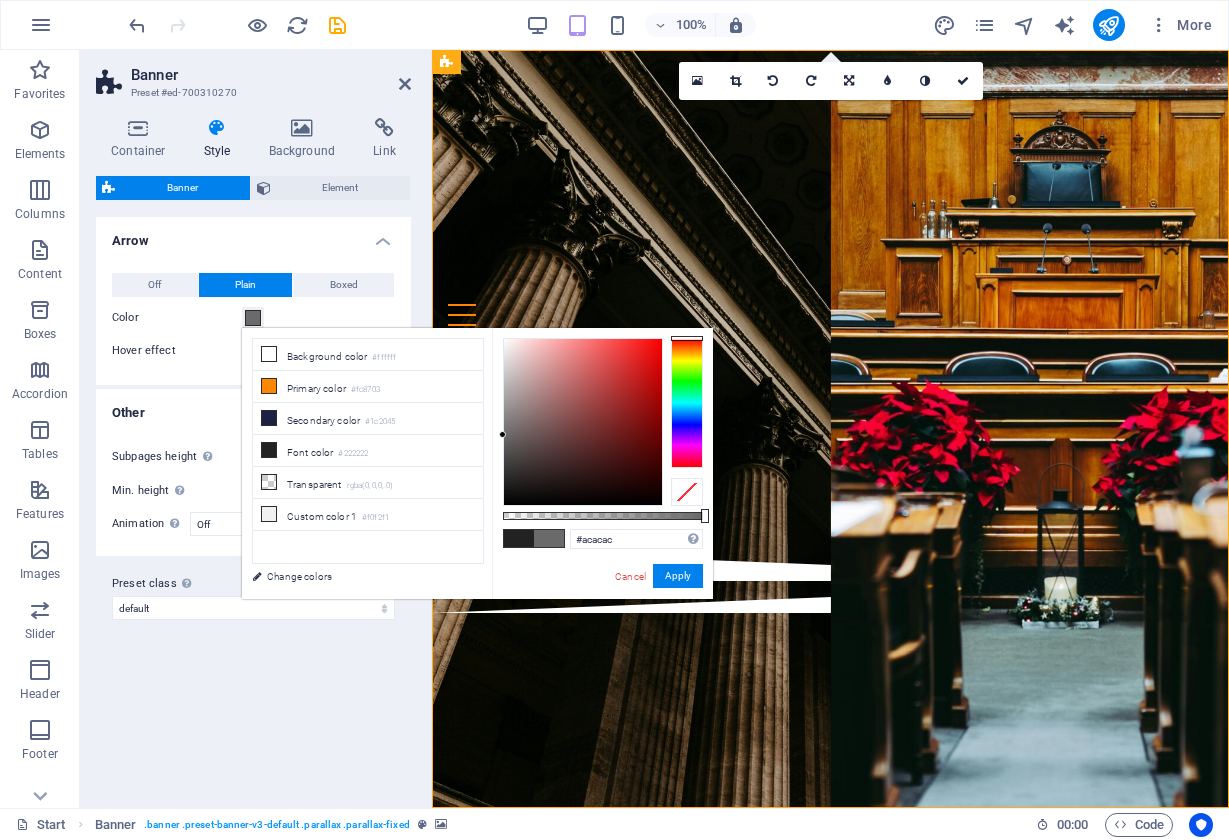 drag, startPoint x: 502, startPoint y: 481, endPoint x: 501, endPoint y: 392, distance: 89.005615 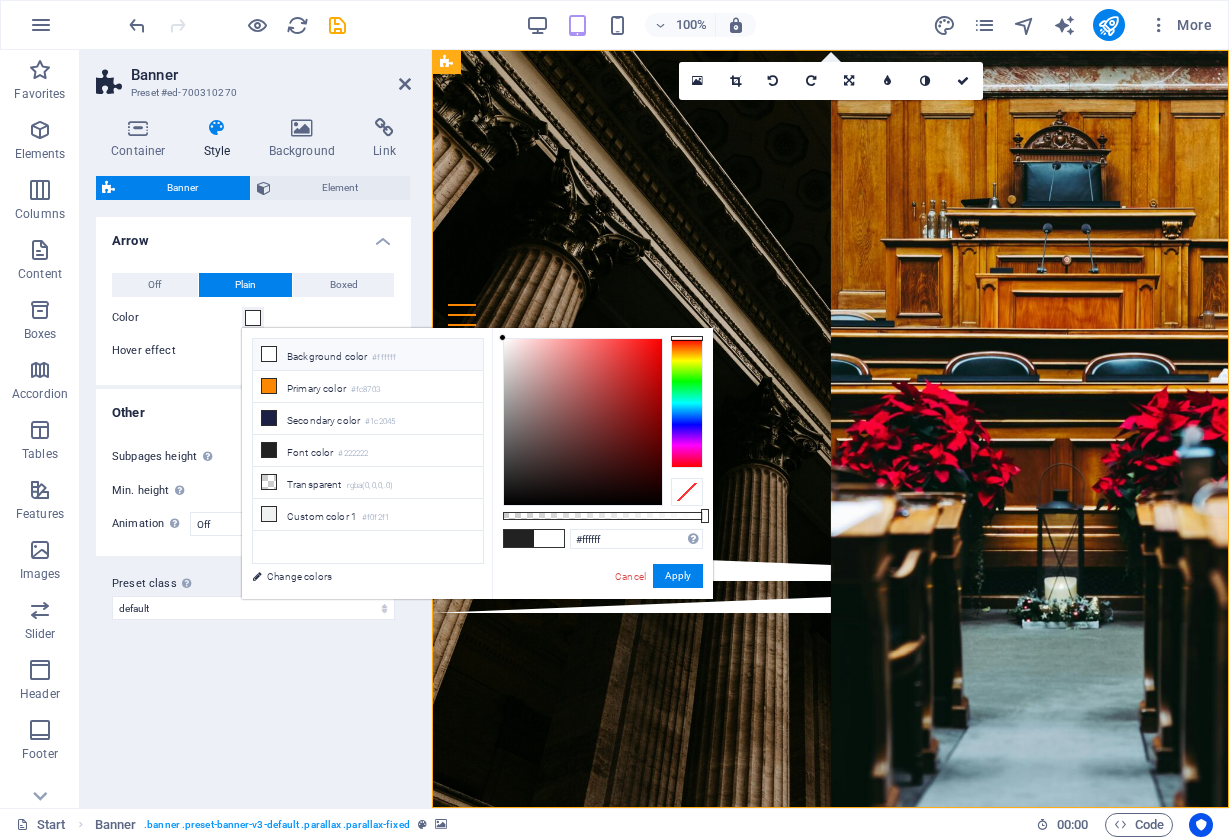 drag, startPoint x: 501, startPoint y: 392, endPoint x: 499, endPoint y: 318, distance: 74.02702 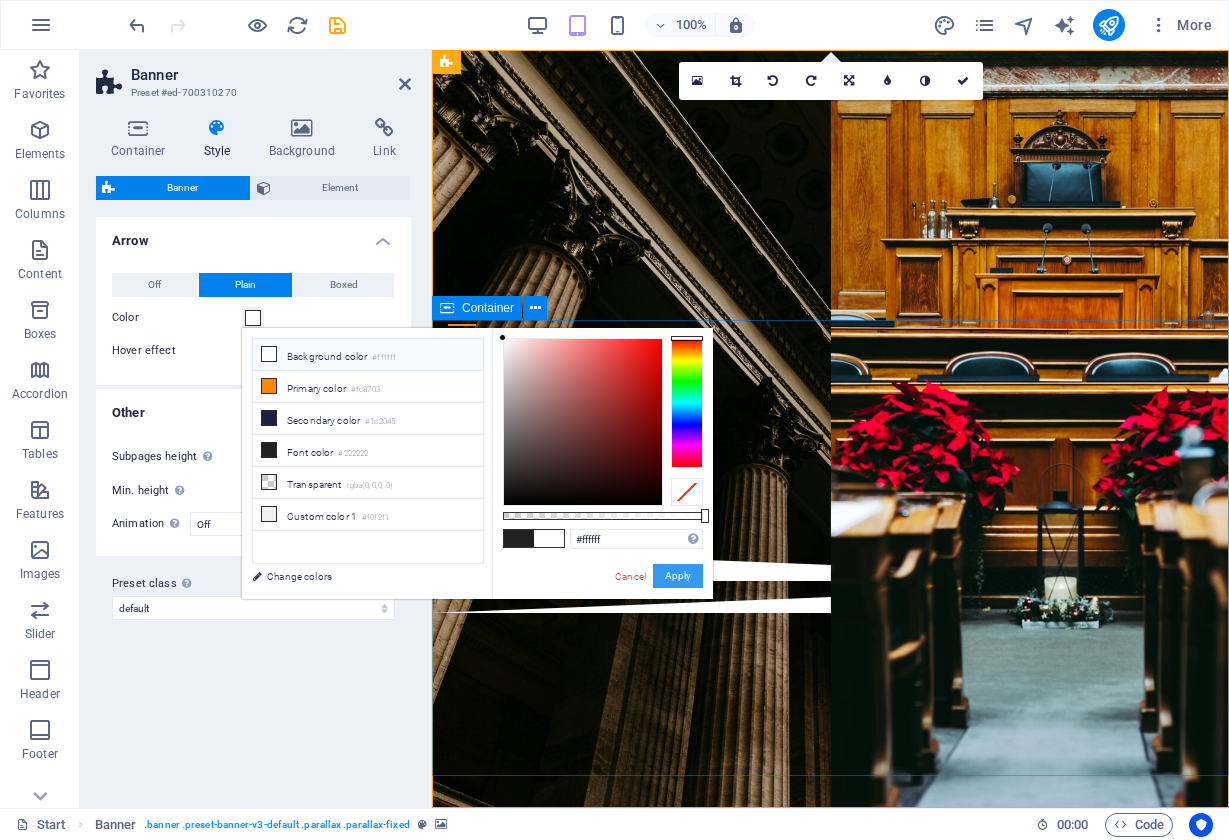 click on "Apply" at bounding box center [678, 576] 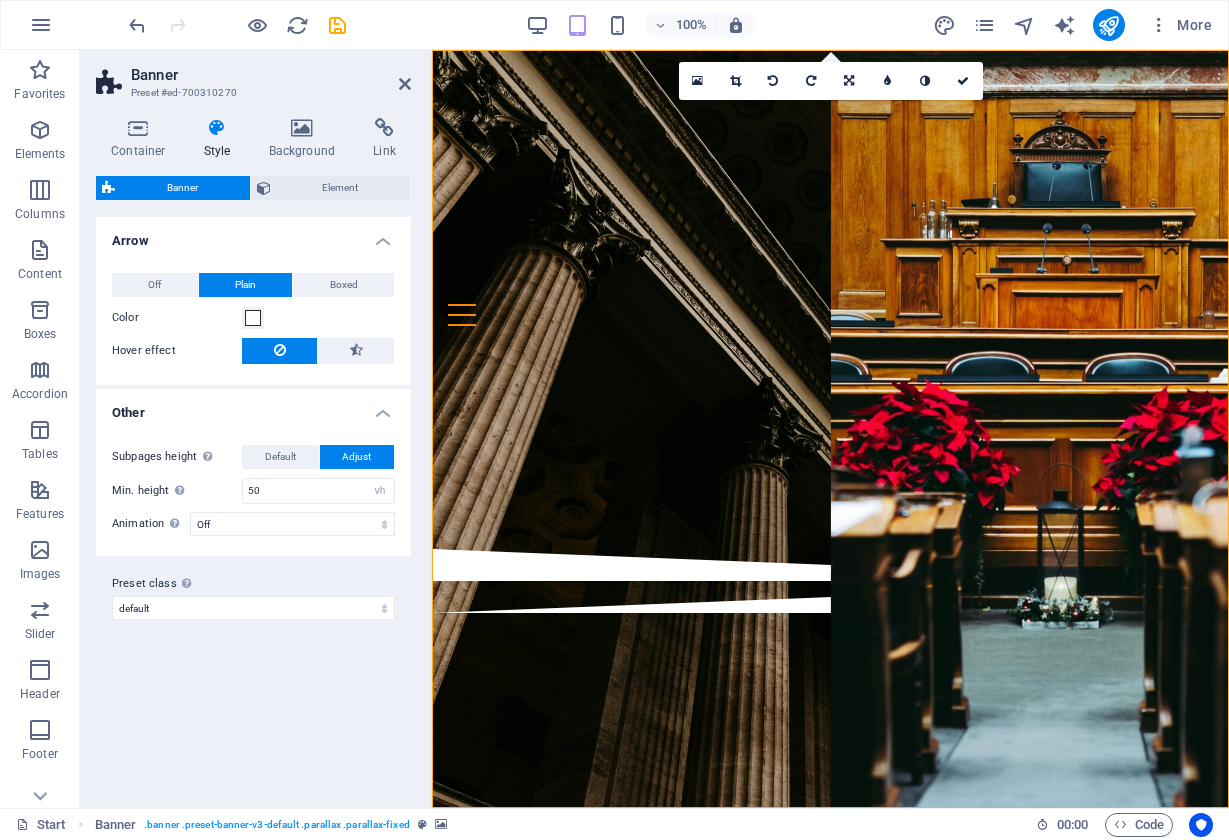 scroll, scrollTop: 0, scrollLeft: 0, axis: both 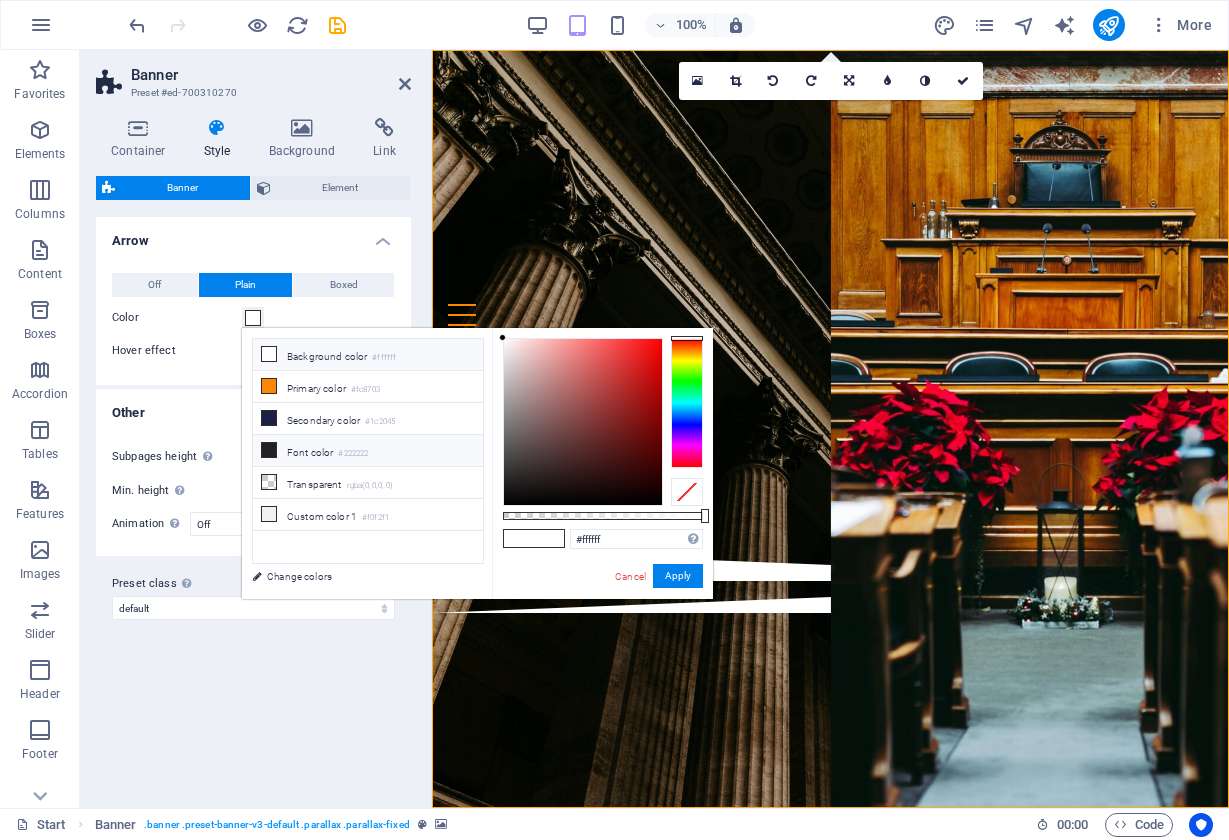 click on "Font color
#222222" at bounding box center [368, 451] 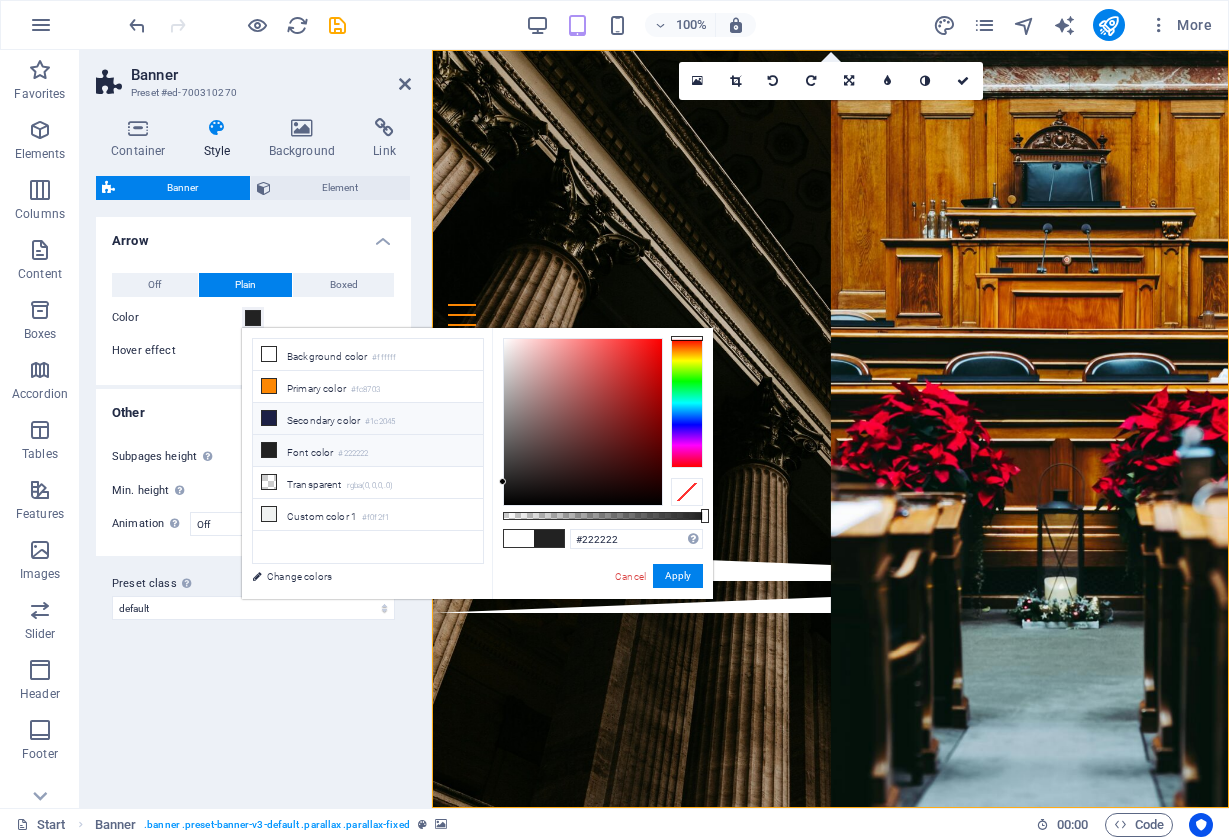click on "Secondary color
#1c2045" at bounding box center (368, 419) 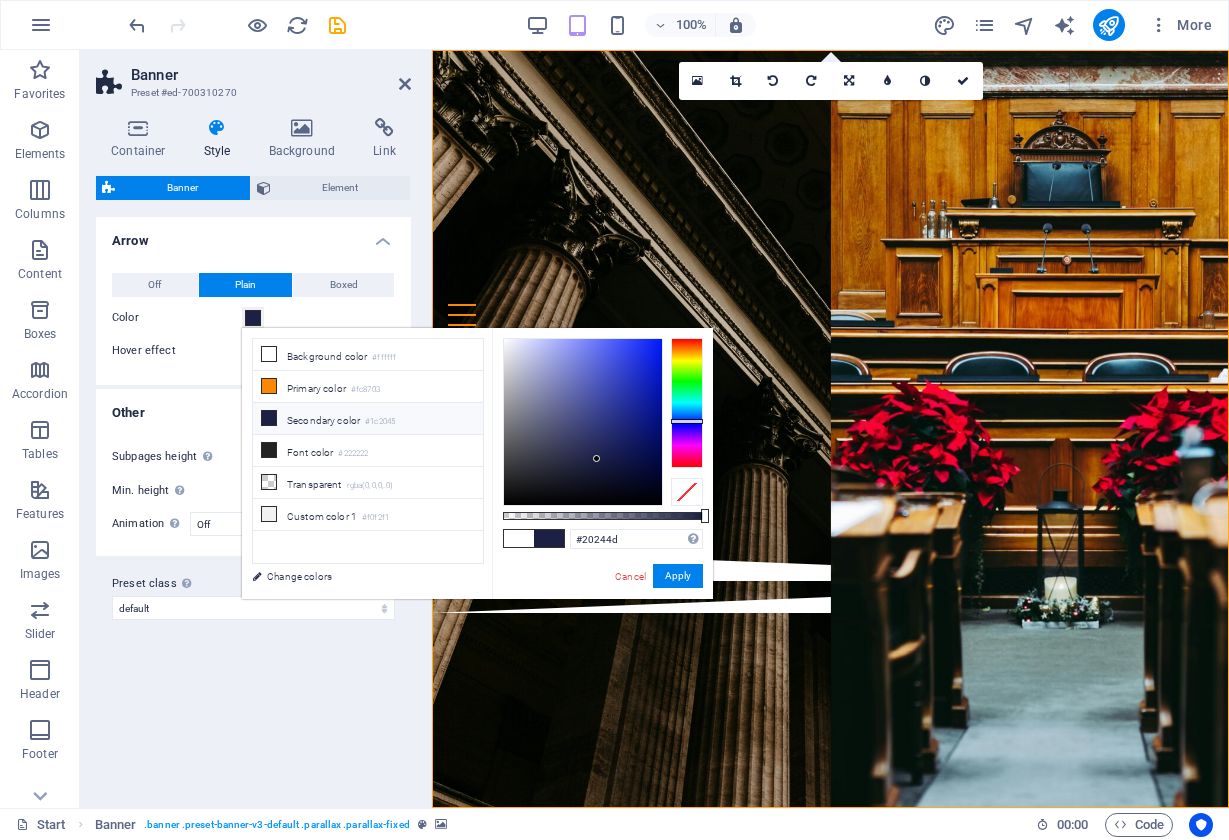 click at bounding box center (583, 422) 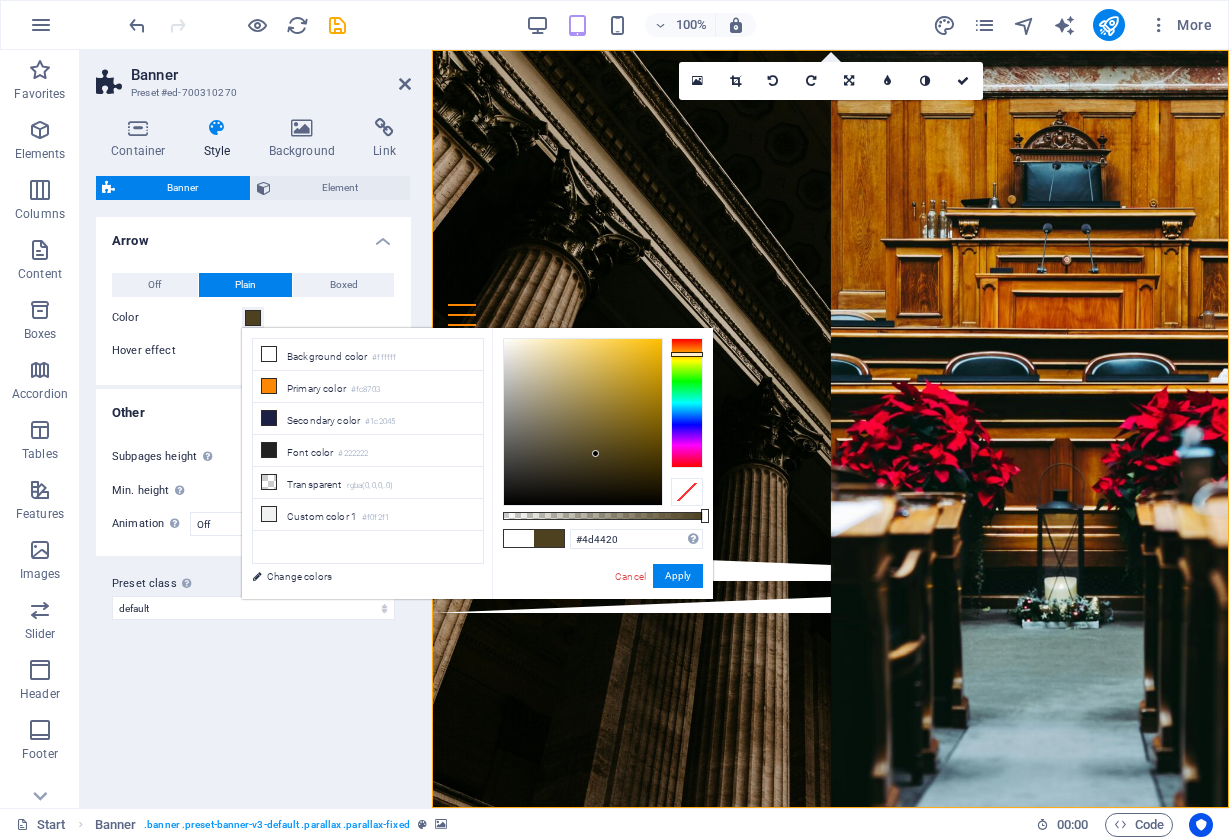 drag, startPoint x: 686, startPoint y: 419, endPoint x: 684, endPoint y: 355, distance: 64.03124 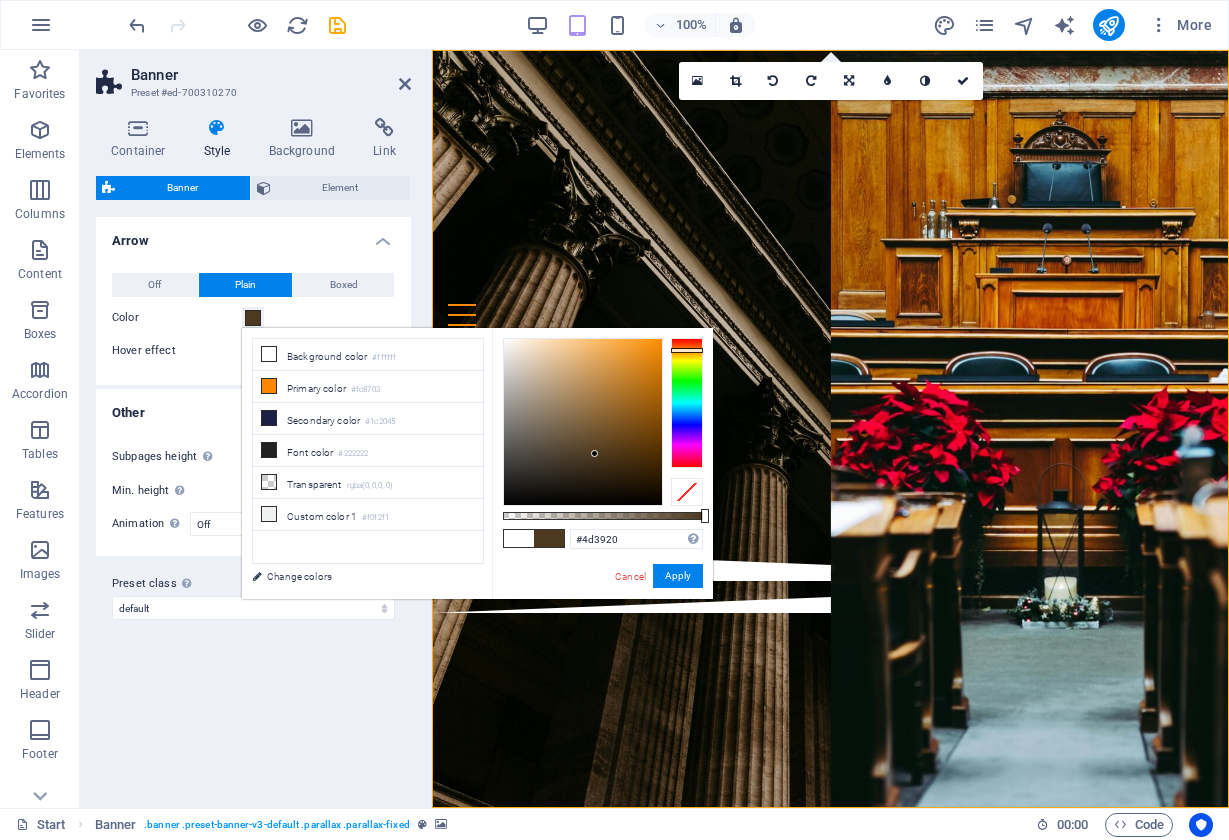 click at bounding box center [687, 350] 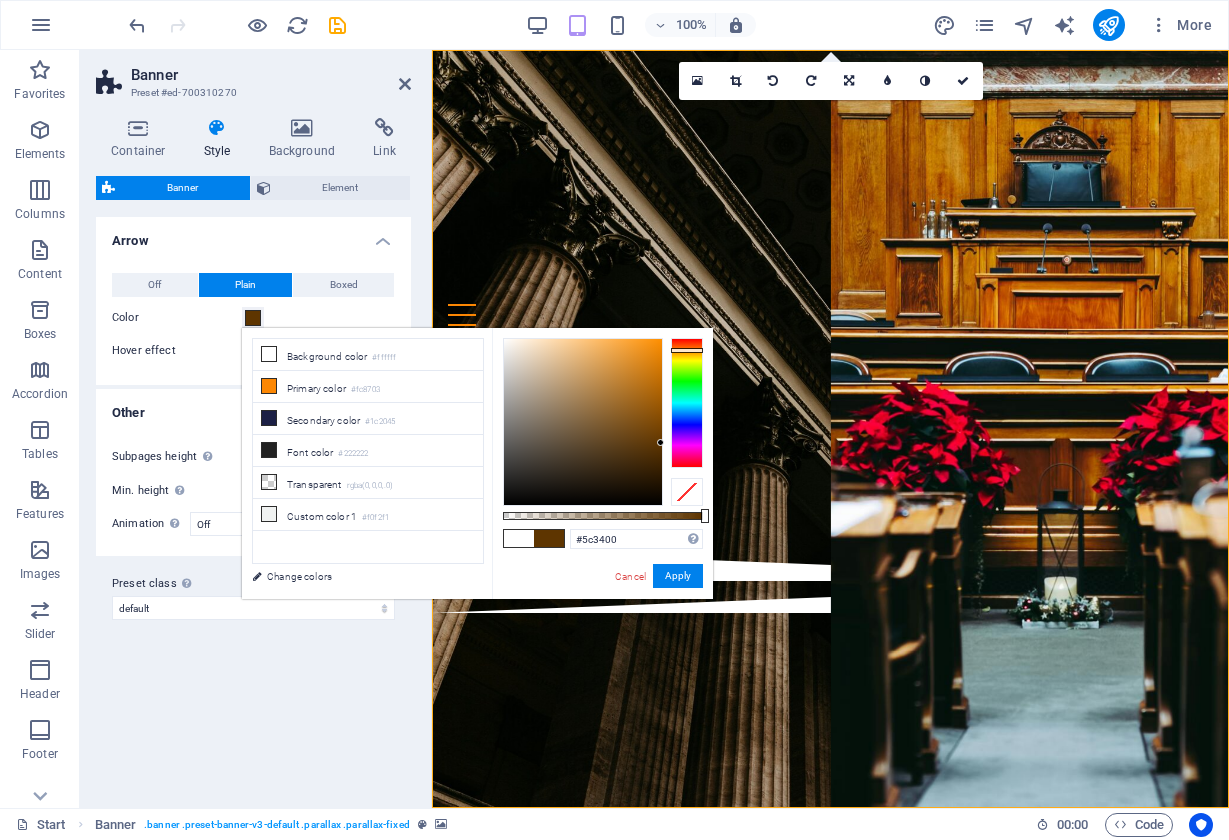 drag, startPoint x: 597, startPoint y: 456, endPoint x: 663, endPoint y: 444, distance: 67.08204 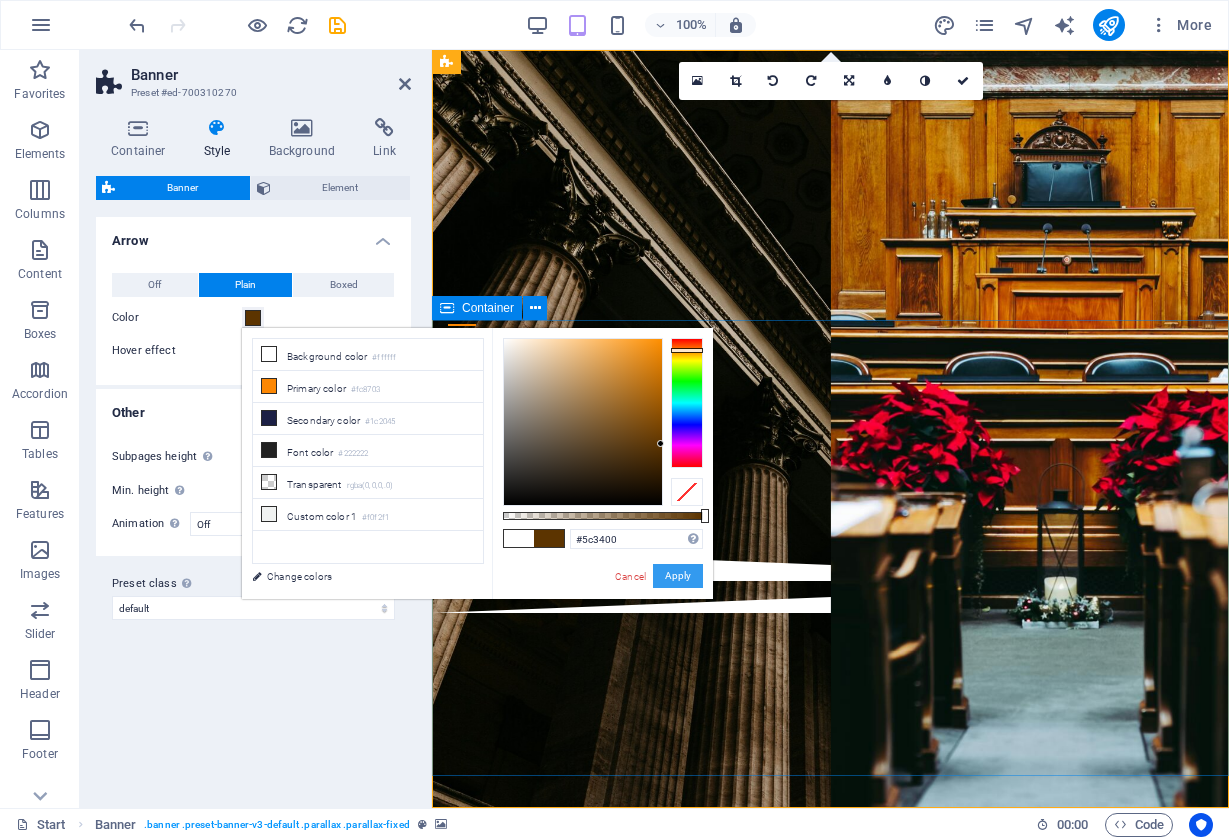 click on "Apply" at bounding box center [678, 576] 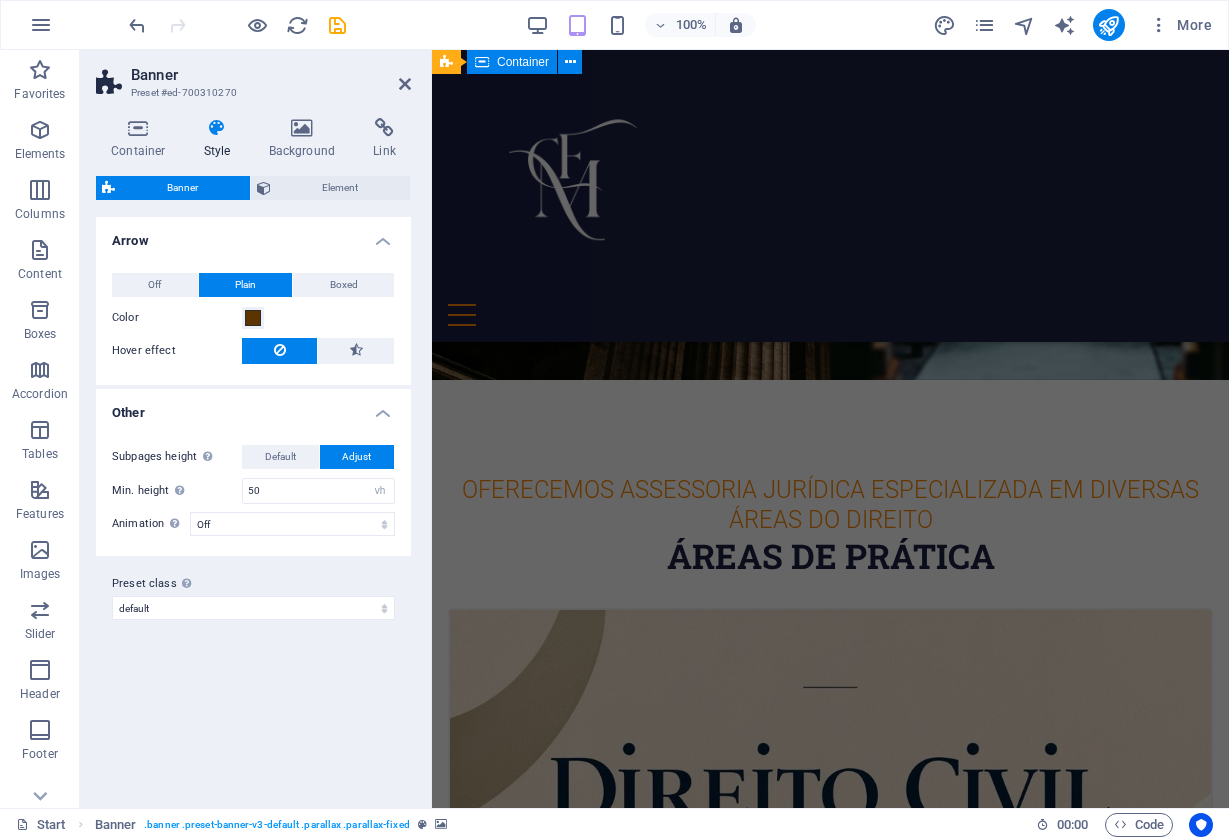 scroll, scrollTop: 26, scrollLeft: 0, axis: vertical 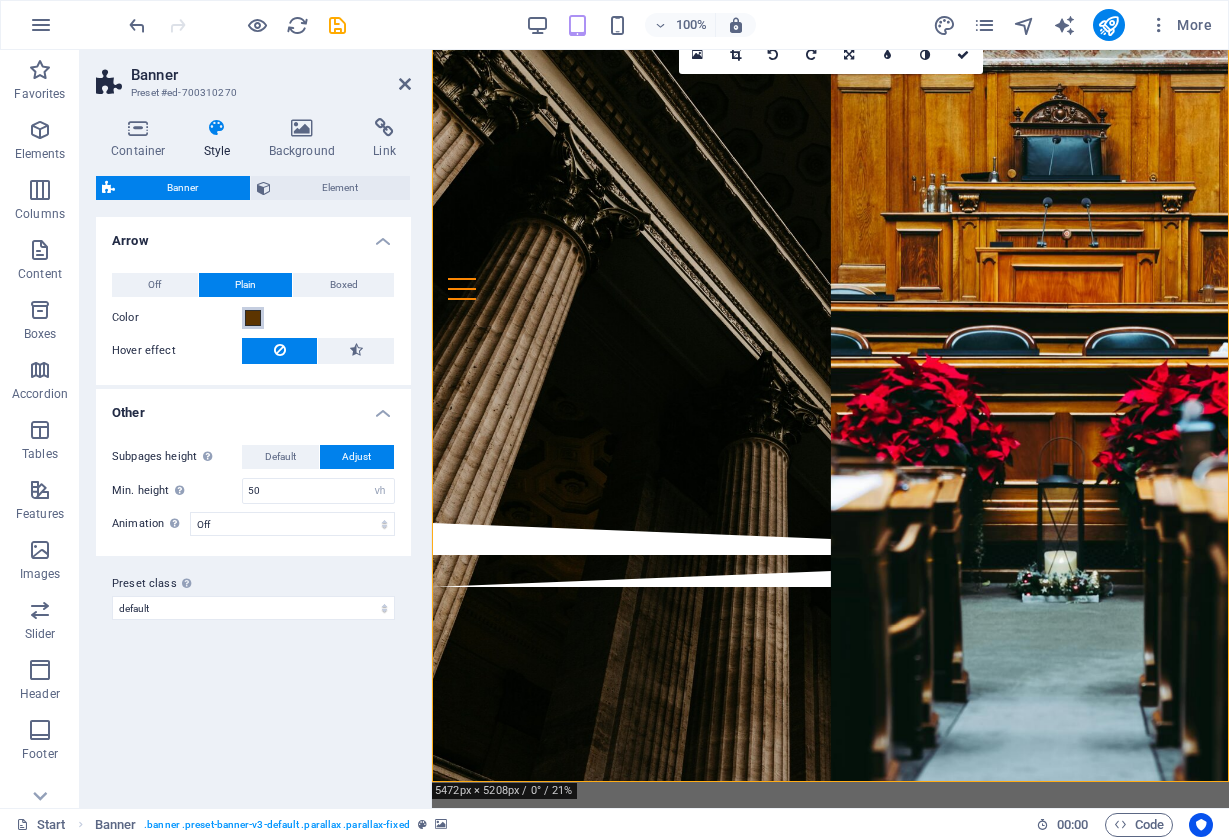 click at bounding box center [253, 318] 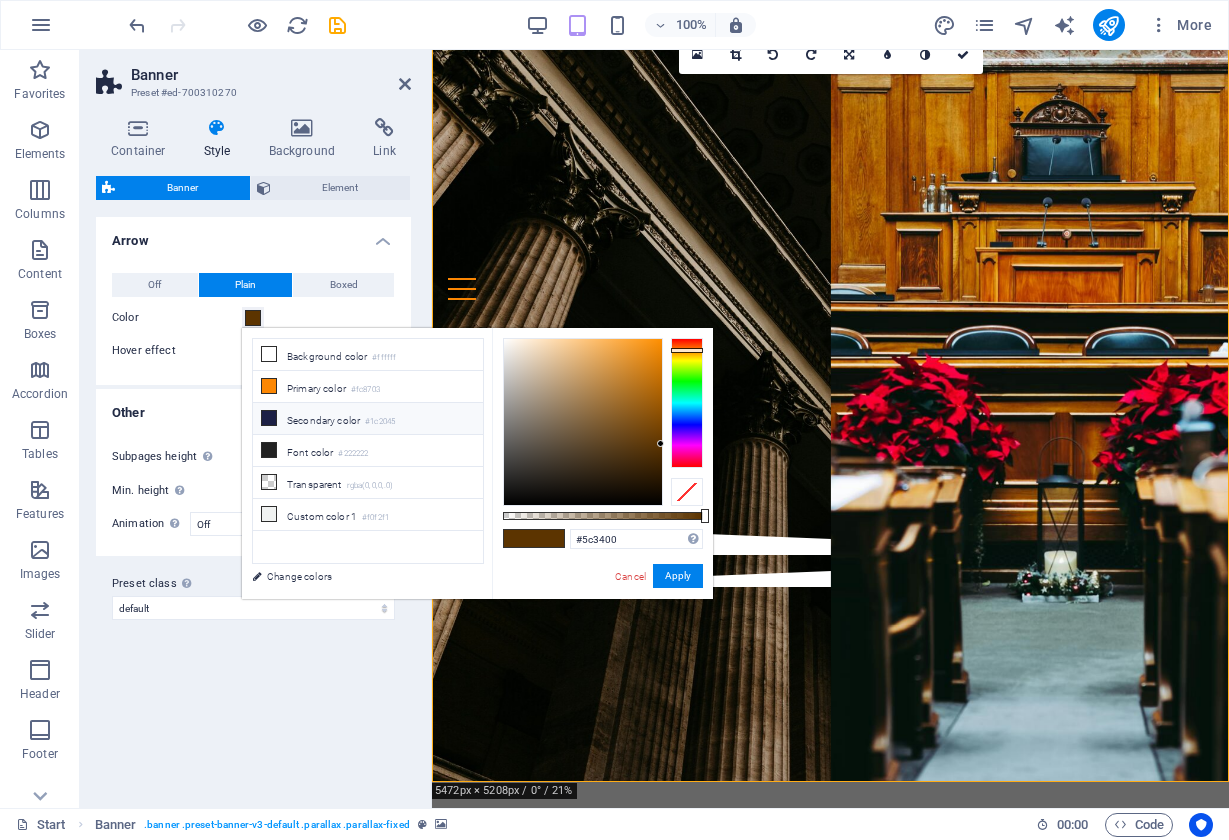 click on "Secondary color
#1c2045" at bounding box center (368, 419) 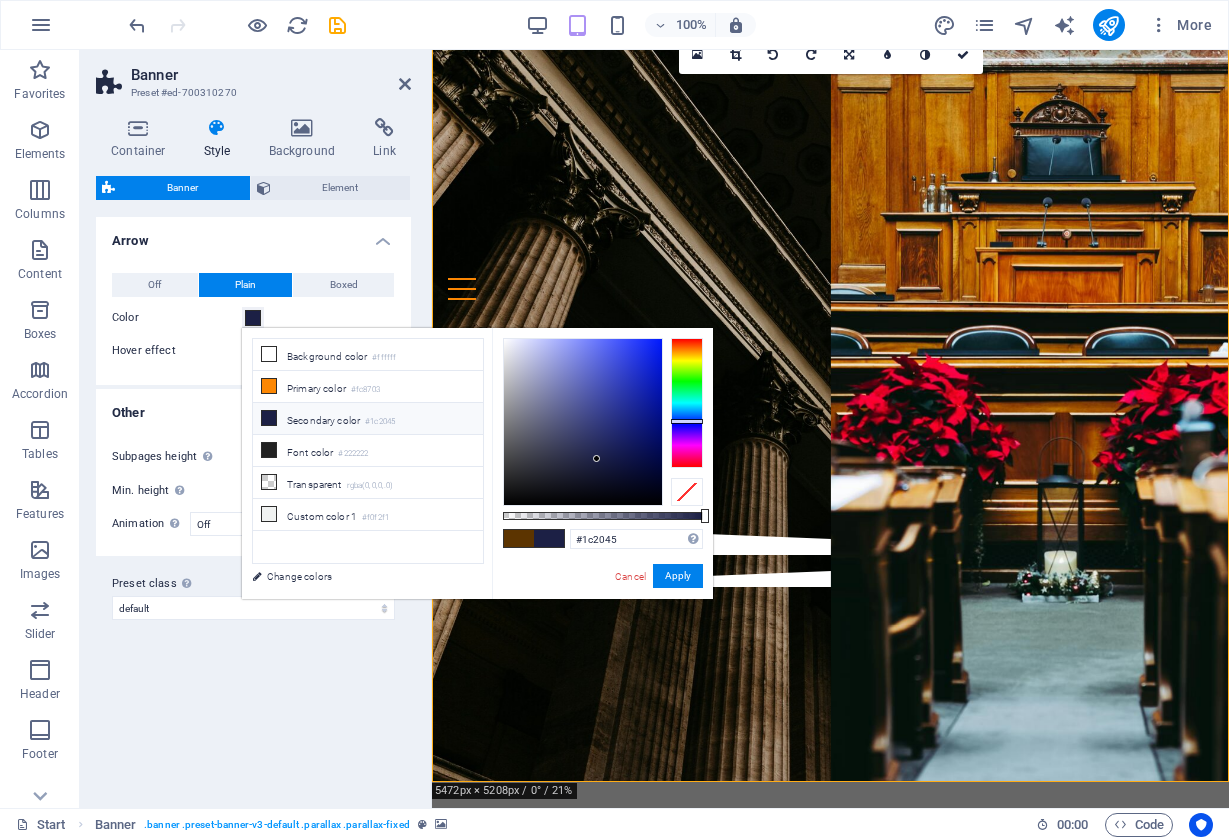 click at bounding box center (549, 538) 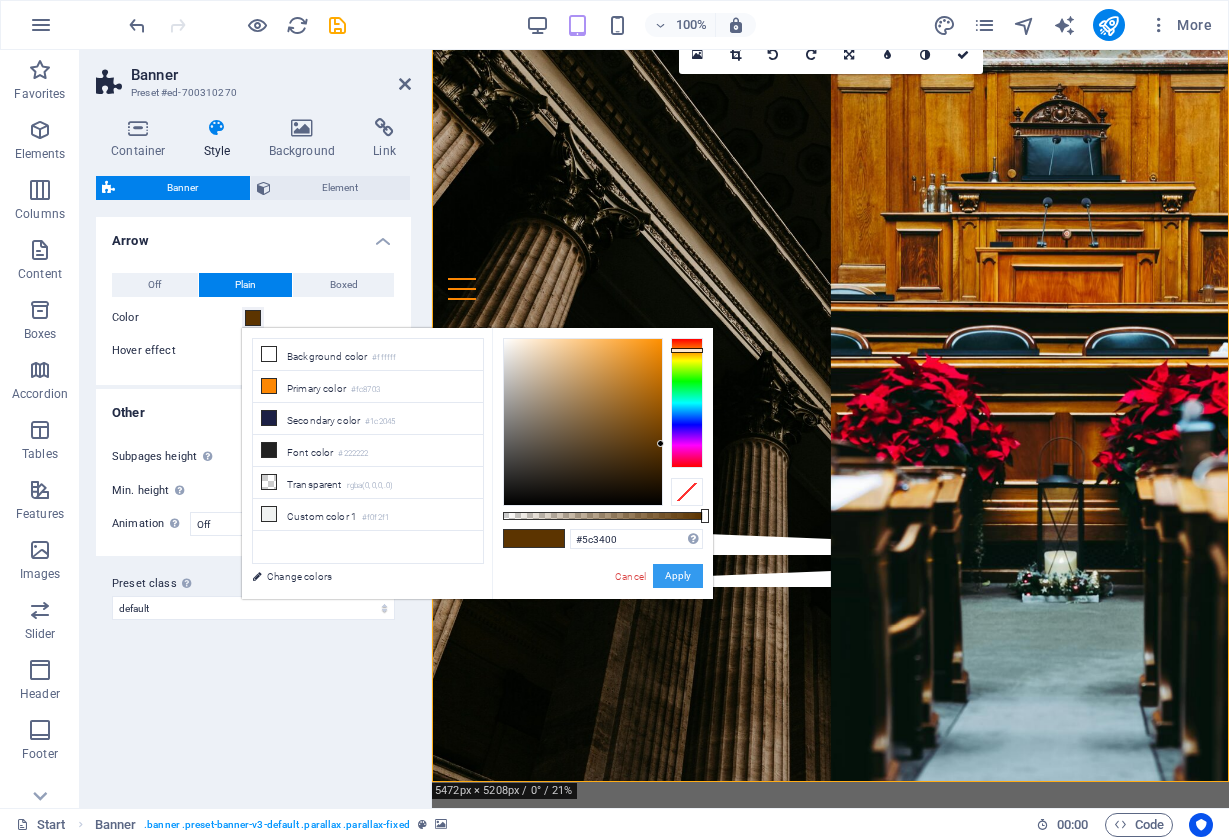 click on "Apply" at bounding box center [678, 576] 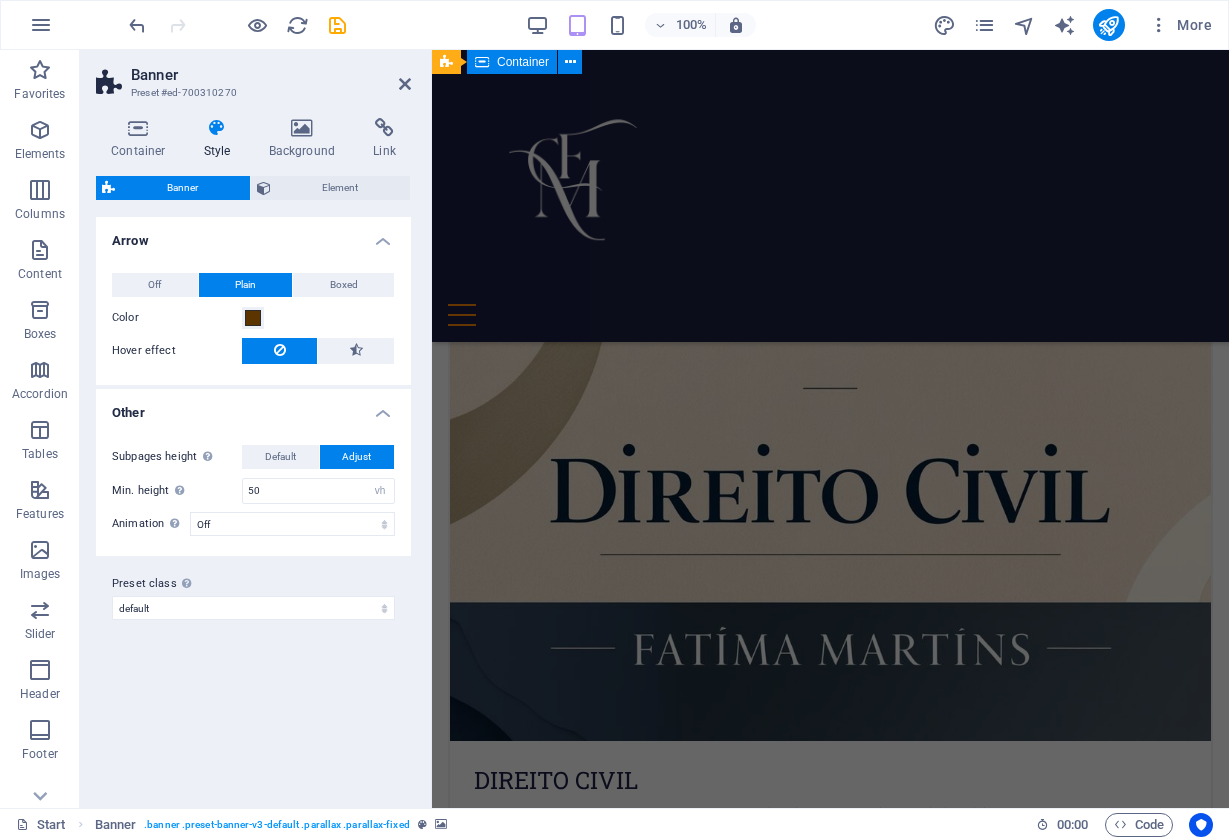 scroll, scrollTop: 210, scrollLeft: 0, axis: vertical 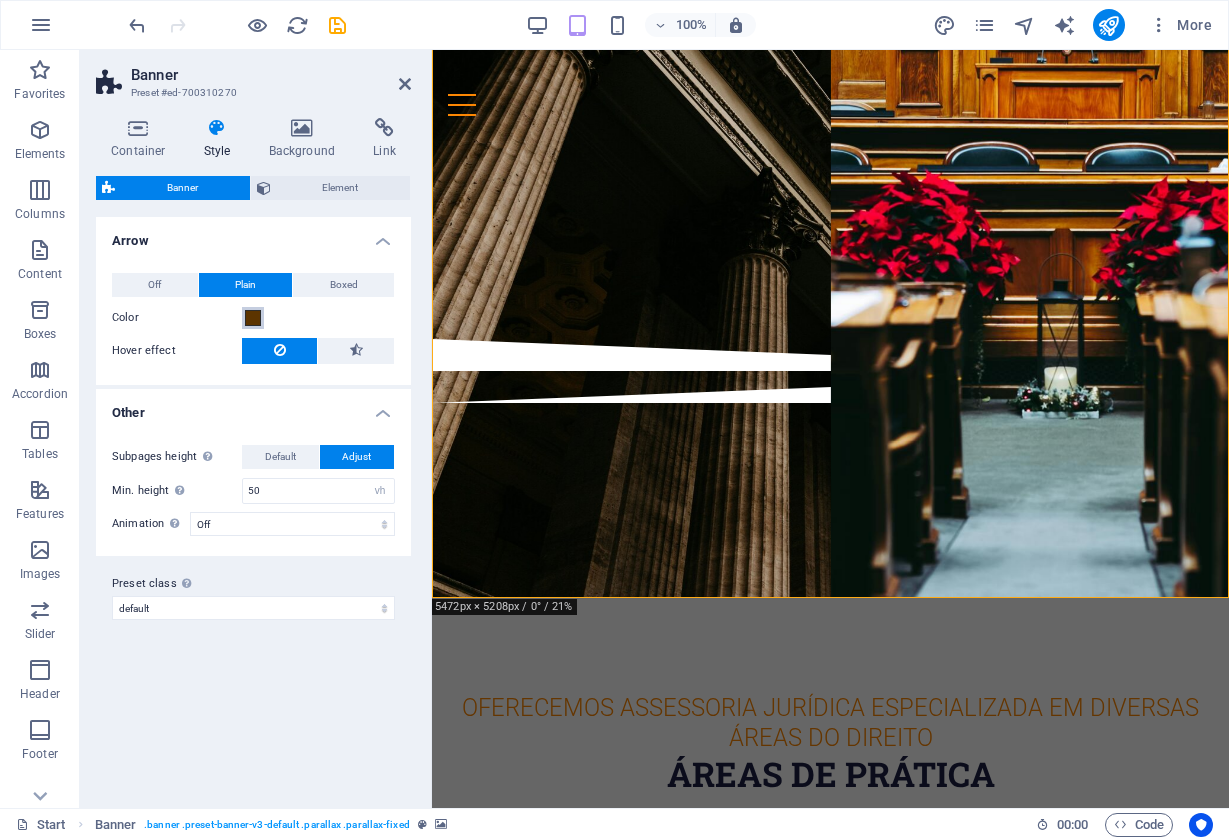 click at bounding box center [253, 318] 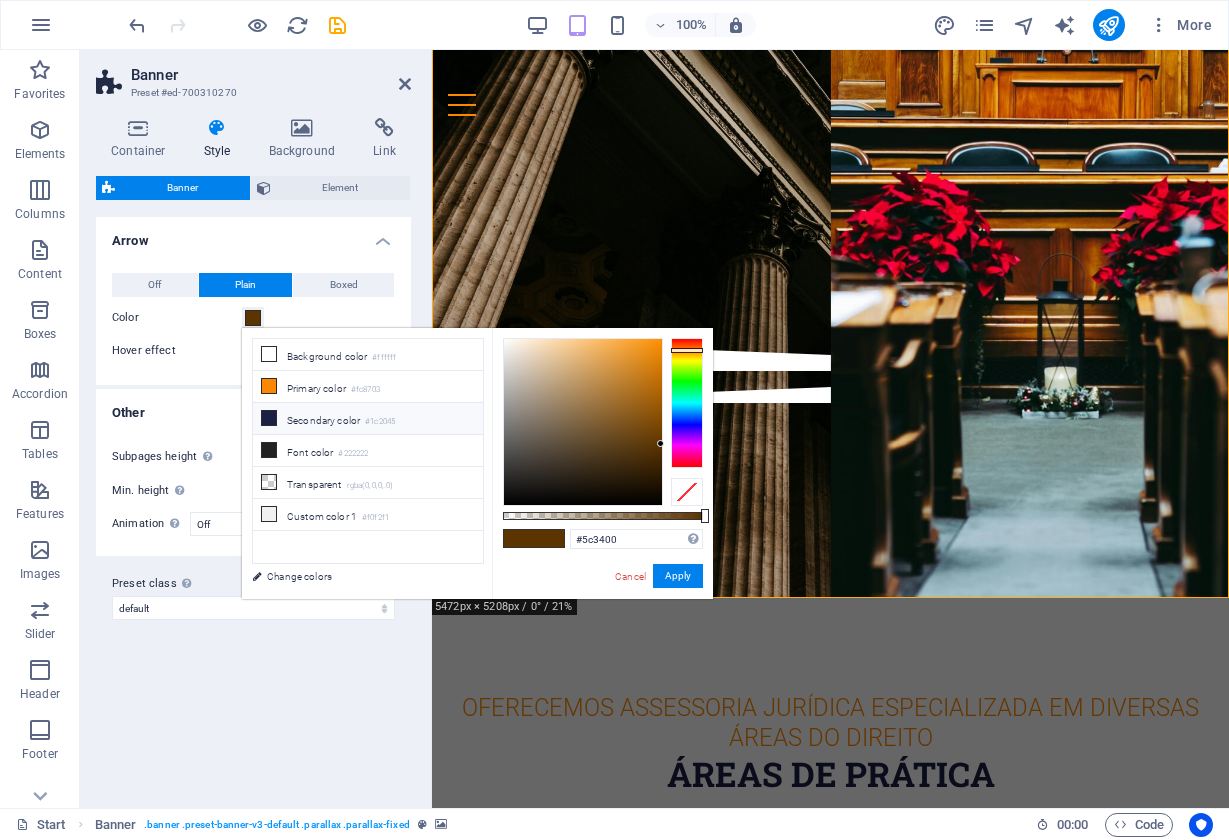 click on "Secondary color
#1c2045" at bounding box center [368, 419] 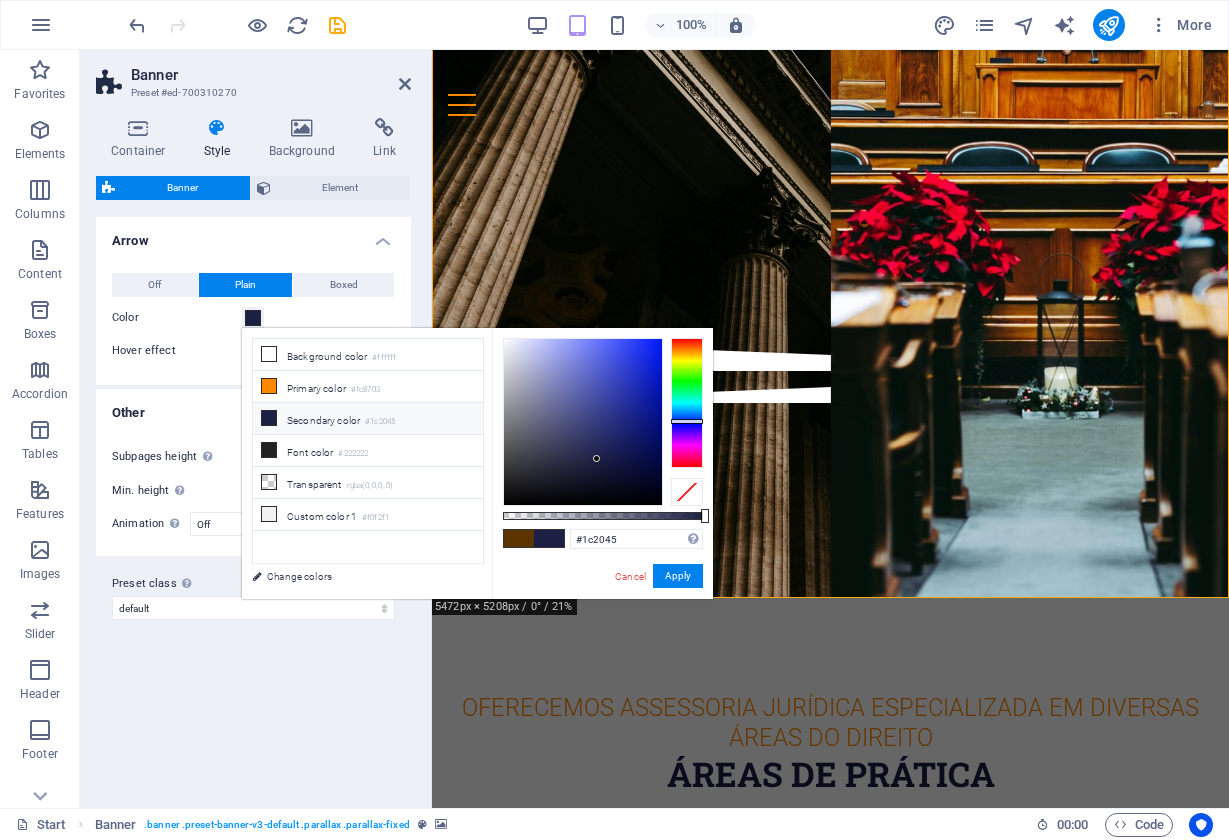 click on "#1c2045" at bounding box center (380, 422) 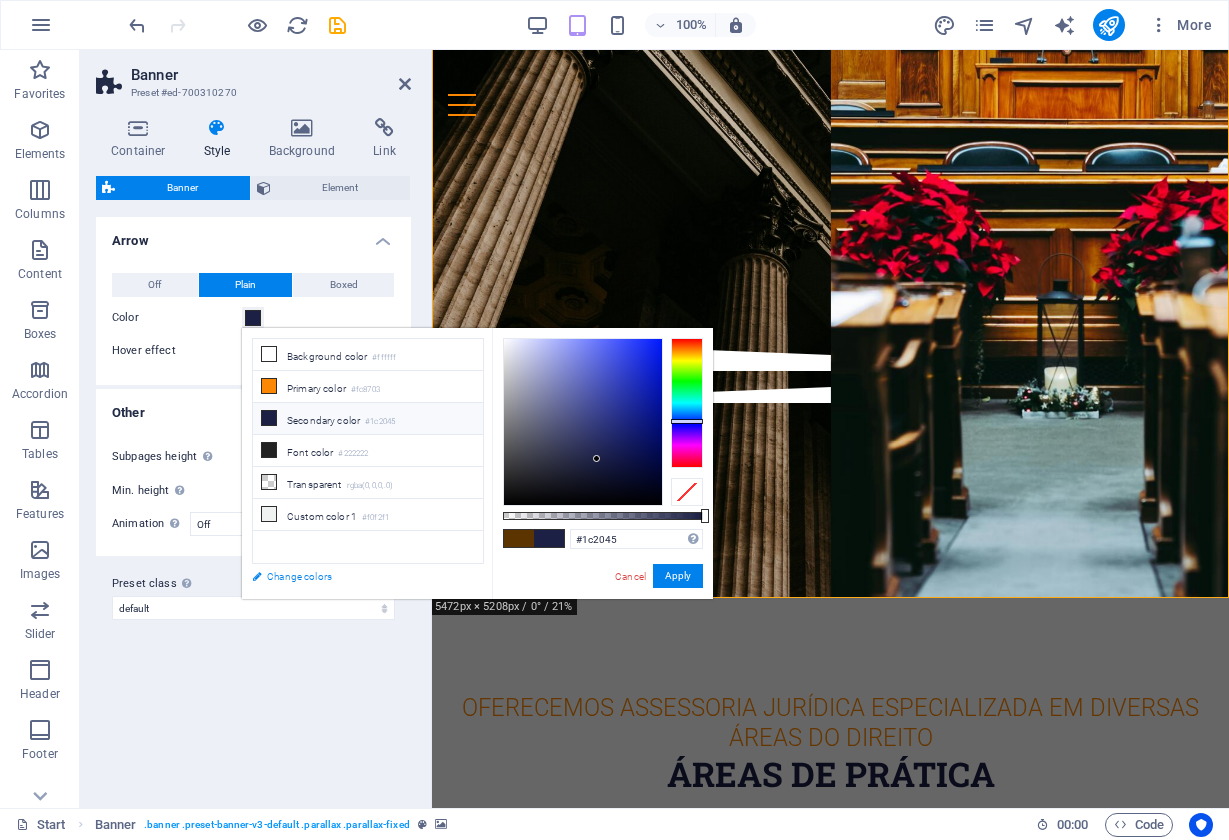 click on "Change colors" at bounding box center (358, 576) 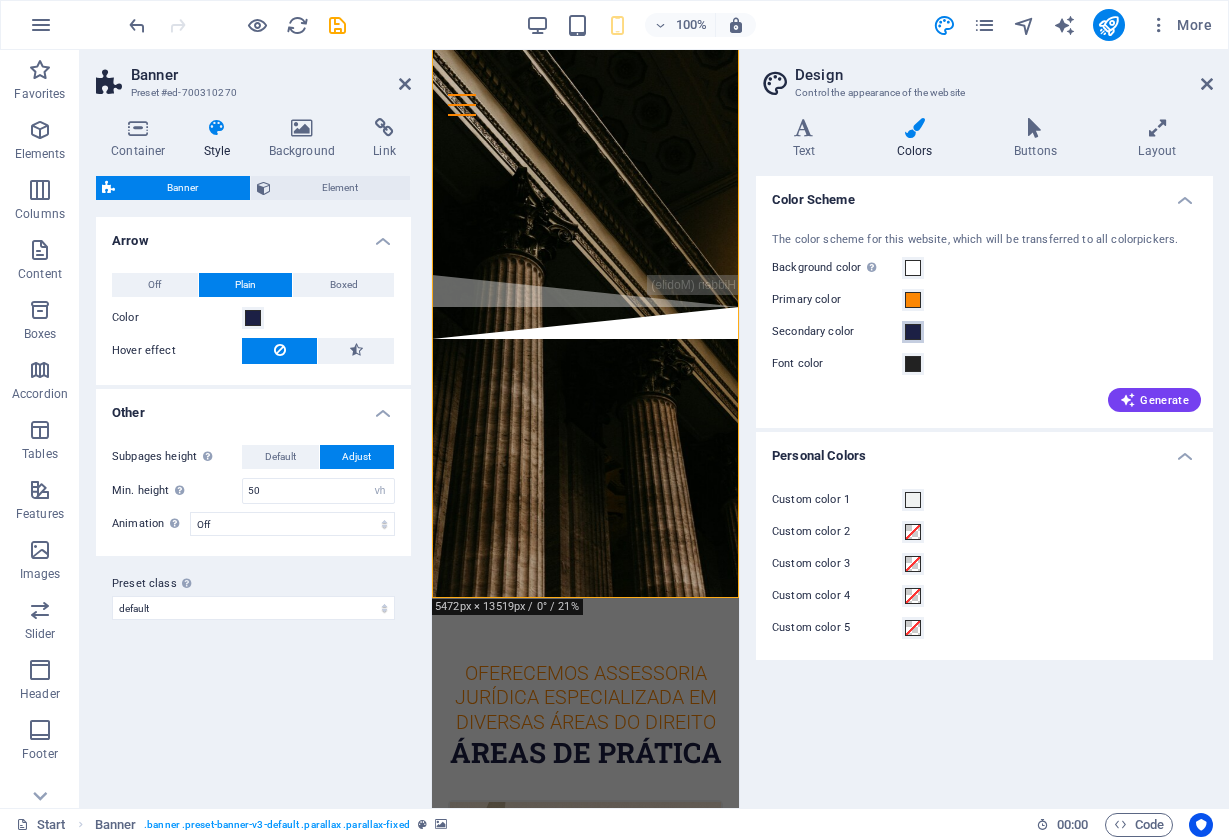 click at bounding box center (913, 332) 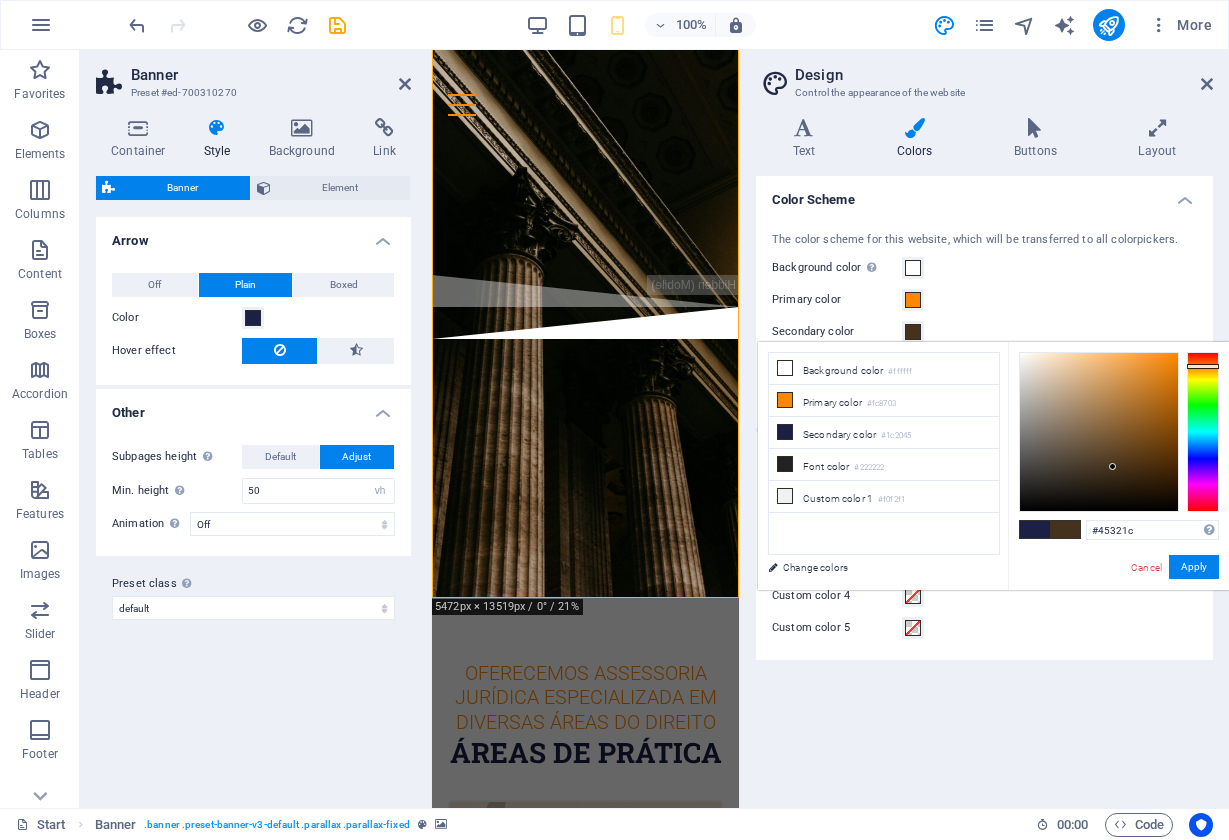 drag, startPoint x: 1209, startPoint y: 455, endPoint x: 1194, endPoint y: 366, distance: 90.255196 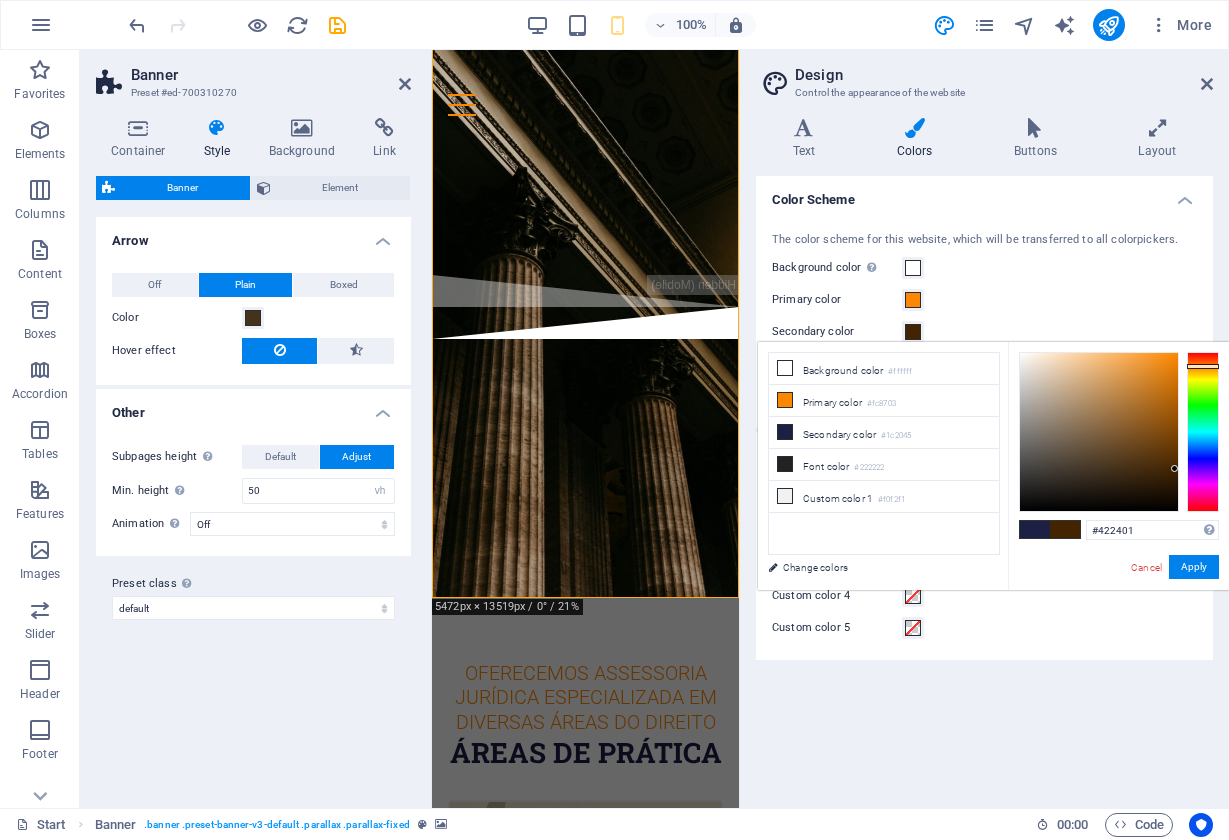 type on "#422300" 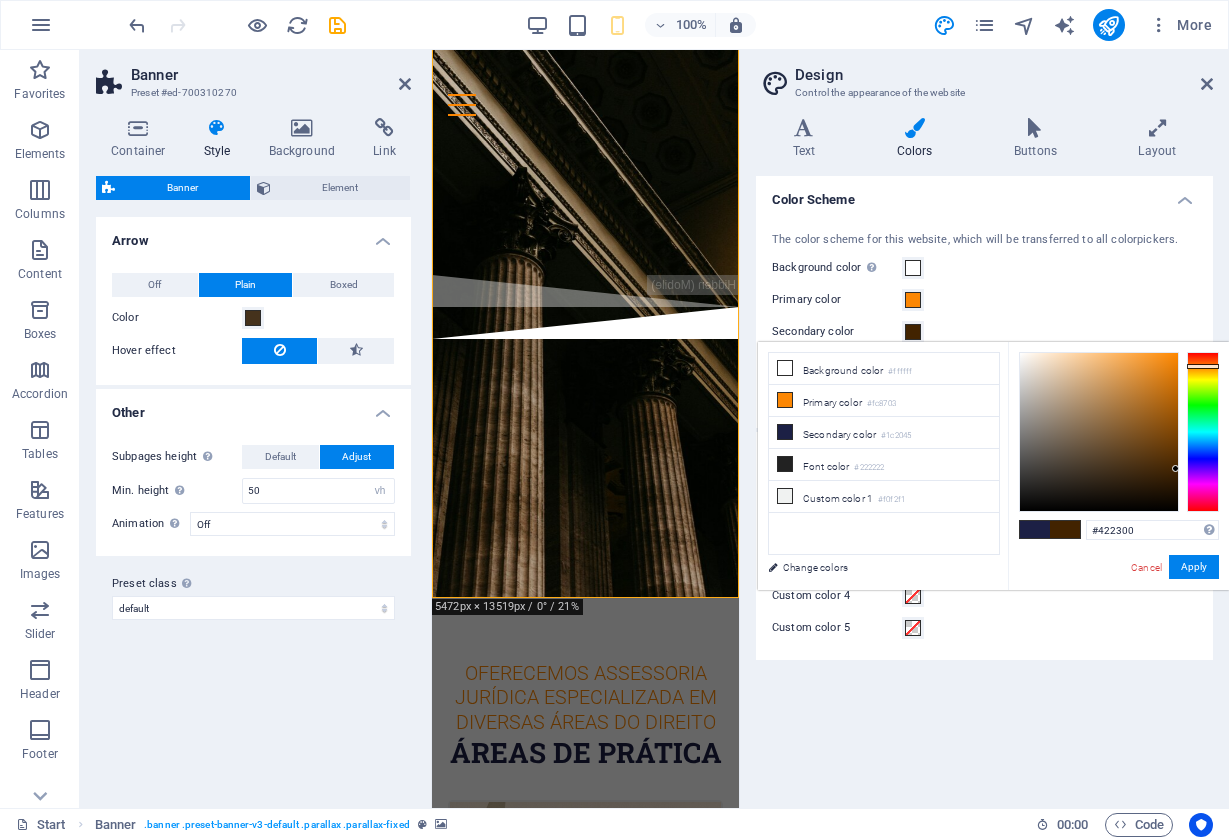 drag, startPoint x: 1113, startPoint y: 465, endPoint x: 1176, endPoint y: 469, distance: 63.126858 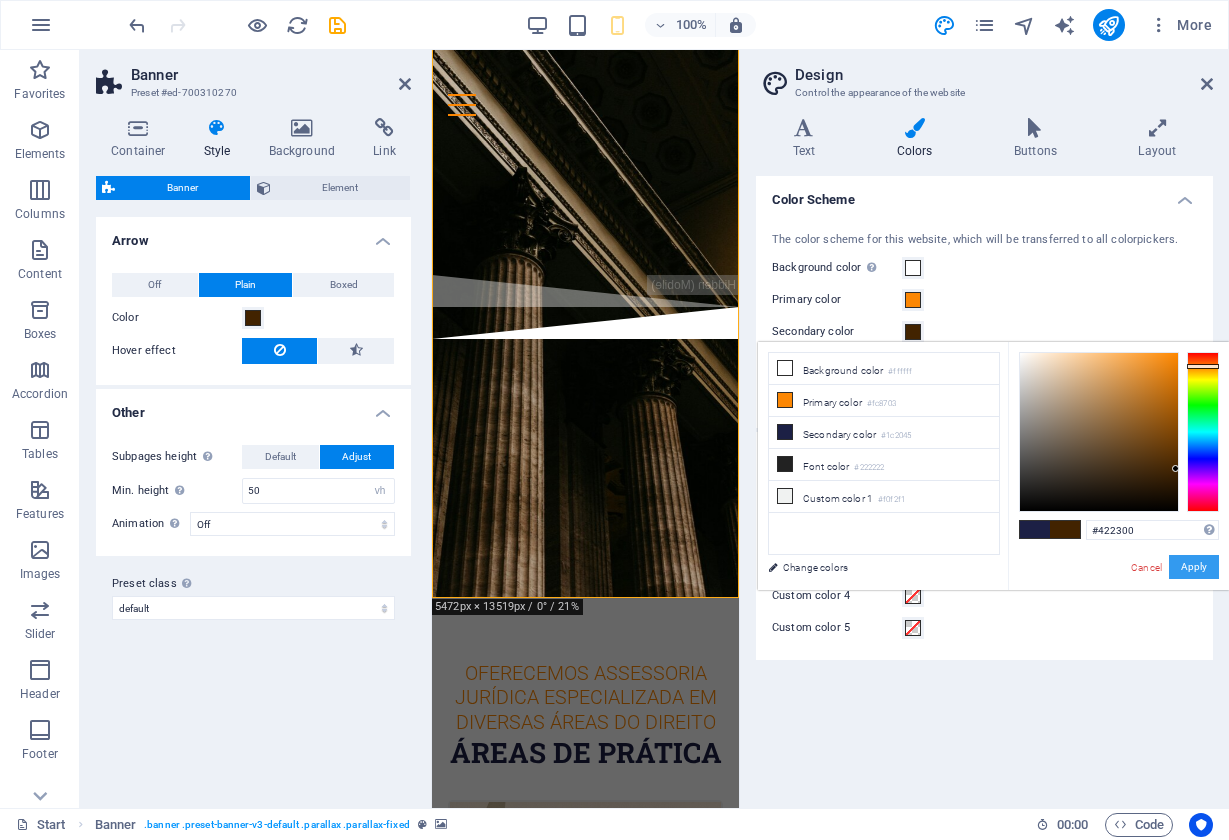 click on "Apply" at bounding box center (1194, 567) 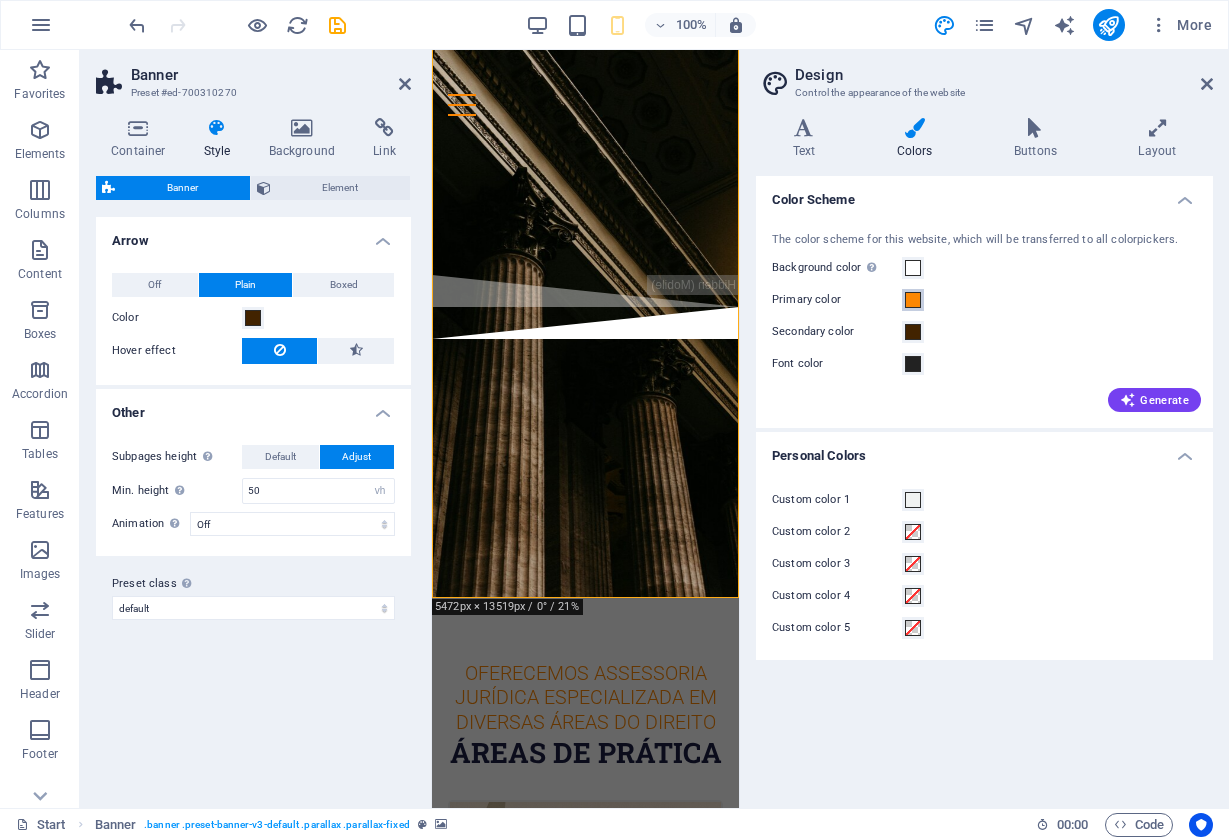 click at bounding box center [913, 300] 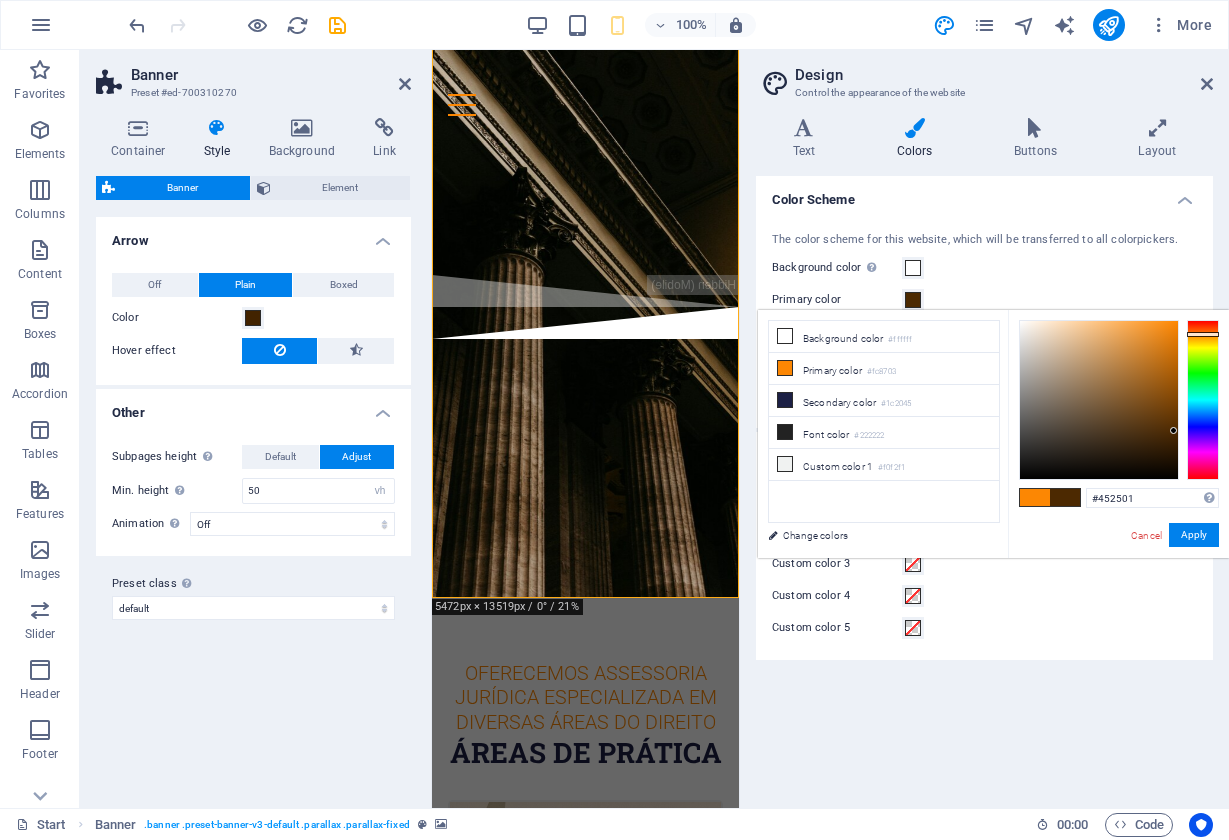type on "#442501" 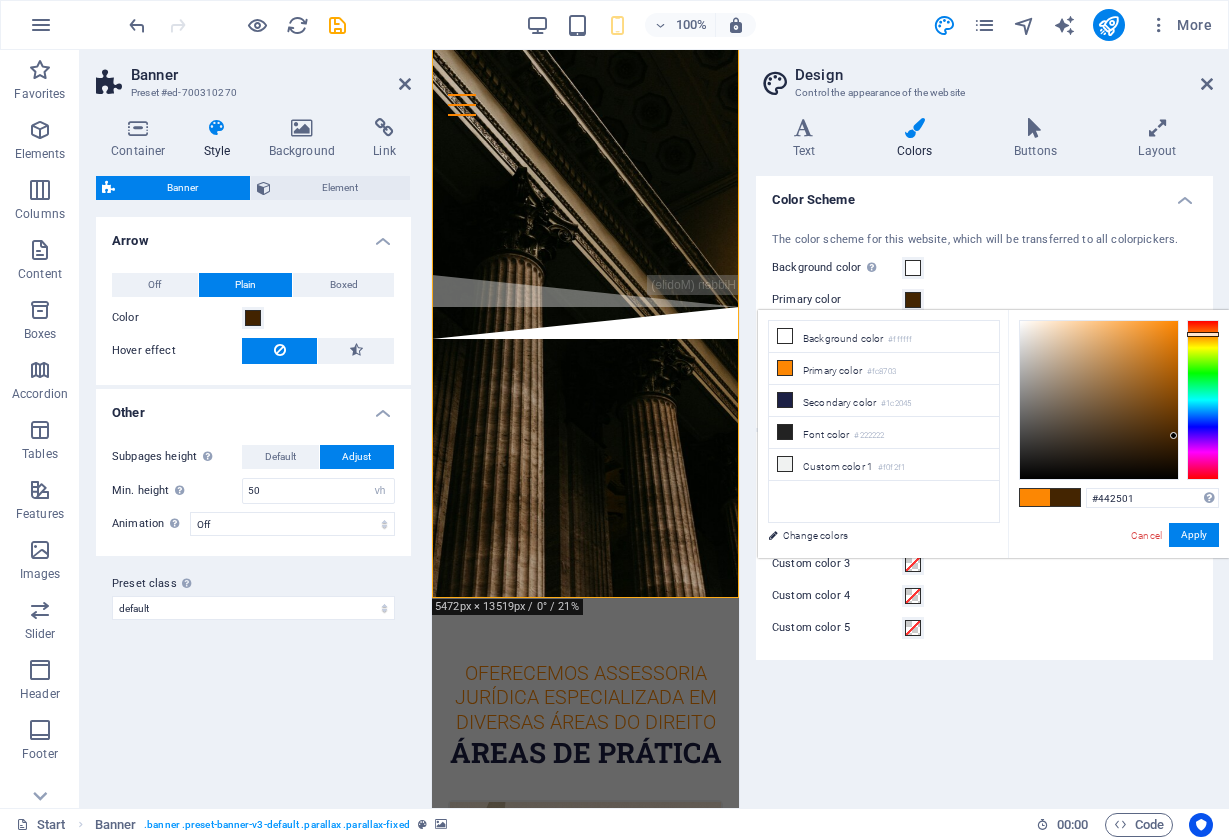 drag, startPoint x: 1173, startPoint y: 319, endPoint x: 1174, endPoint y: 436, distance: 117.00427 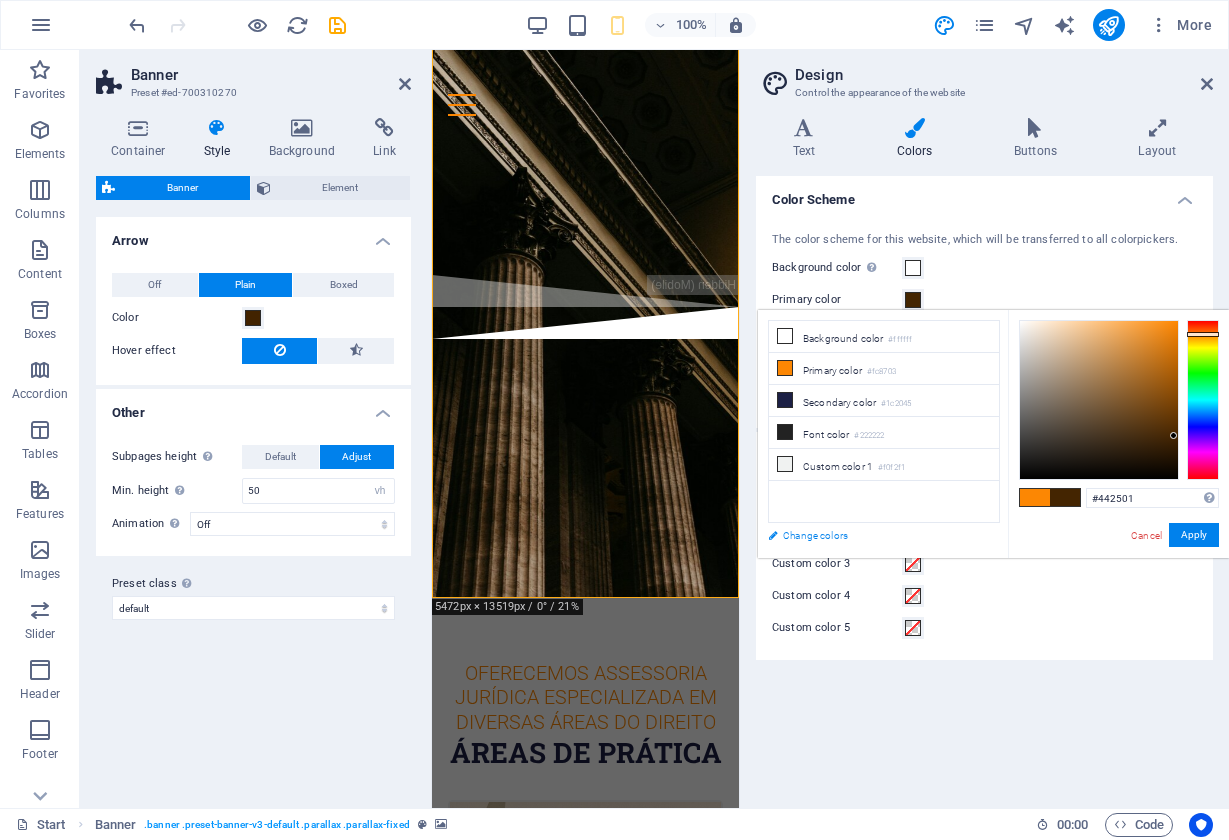 click on "Change colors" at bounding box center [874, 535] 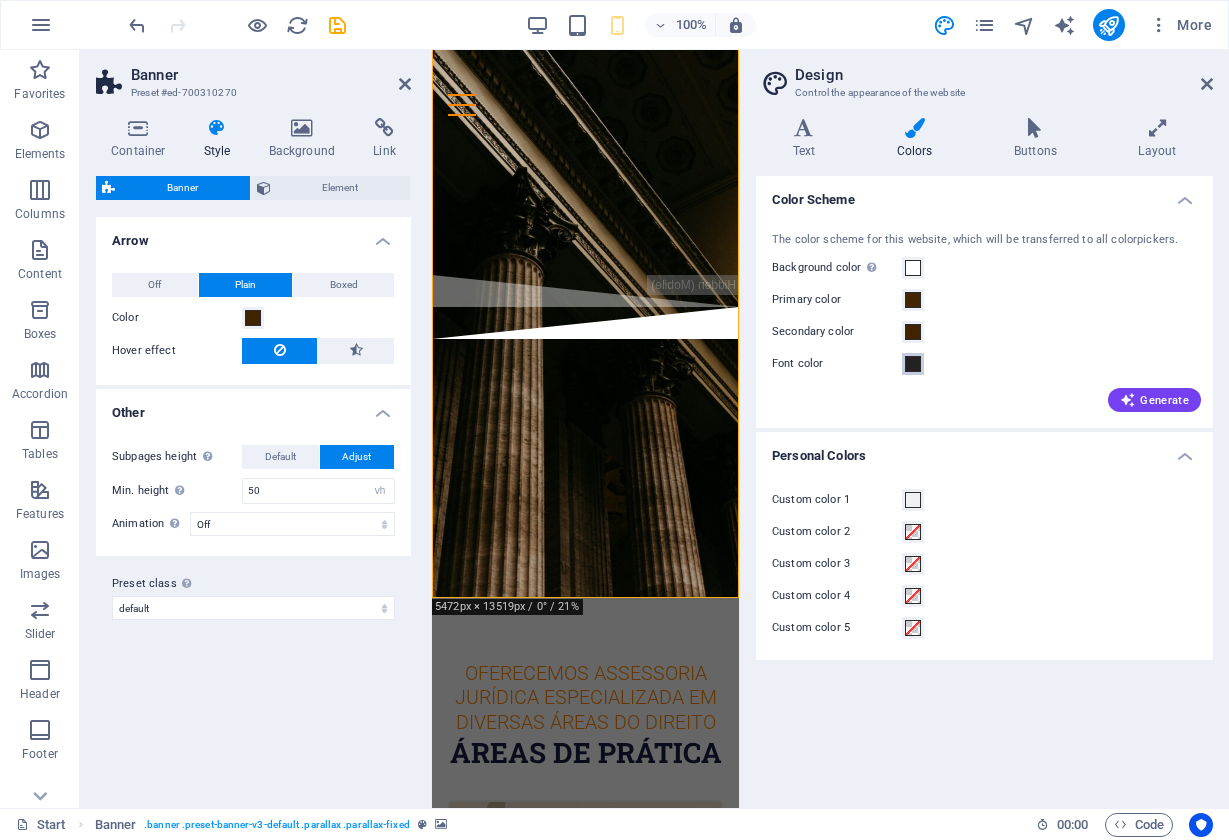 click at bounding box center (913, 364) 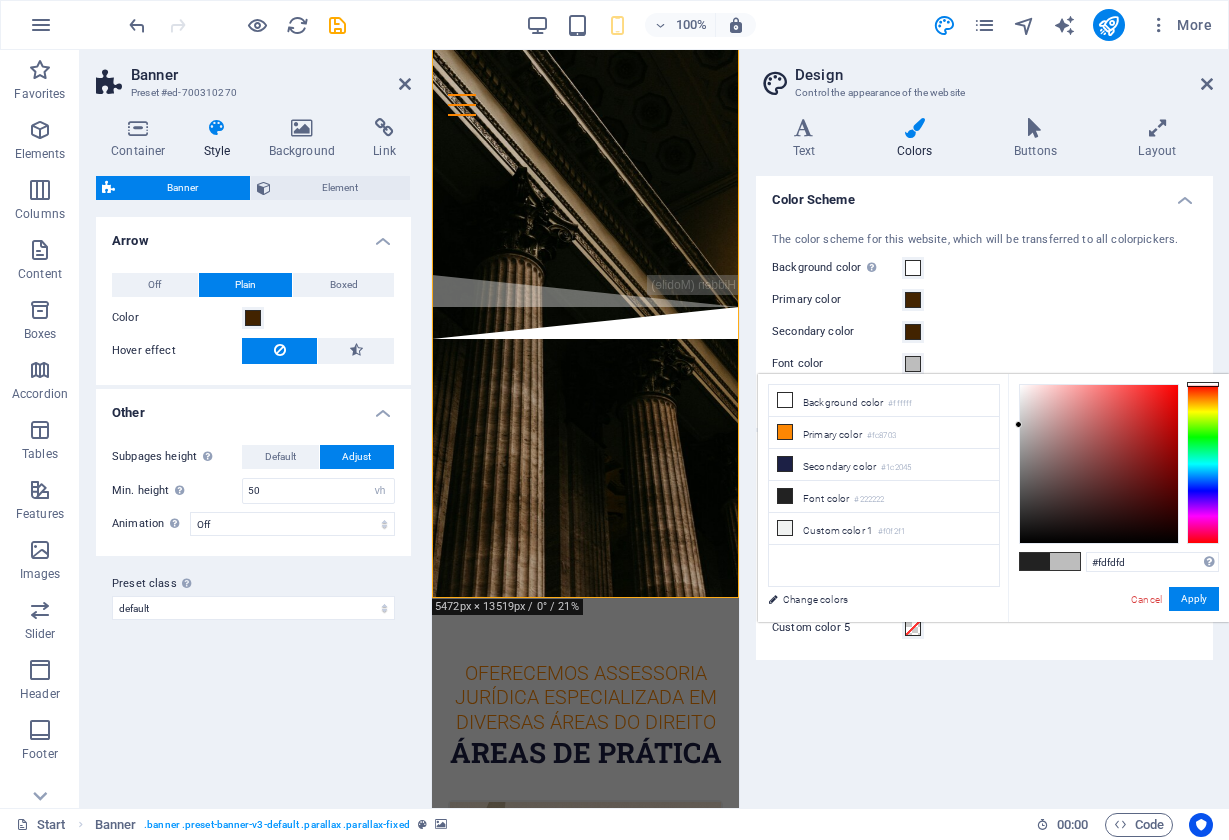 type on "#ffffff" 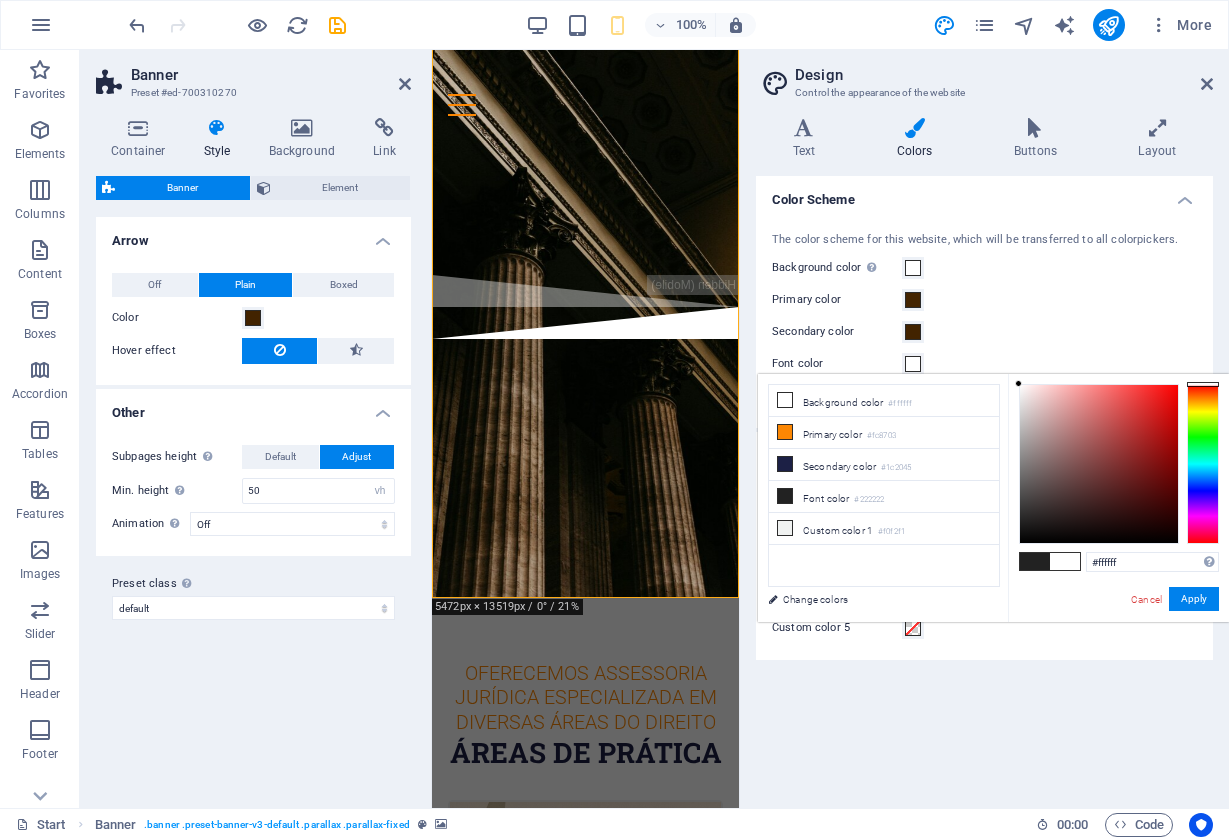 drag, startPoint x: 1017, startPoint y: 522, endPoint x: 1015, endPoint y: 375, distance: 147.01361 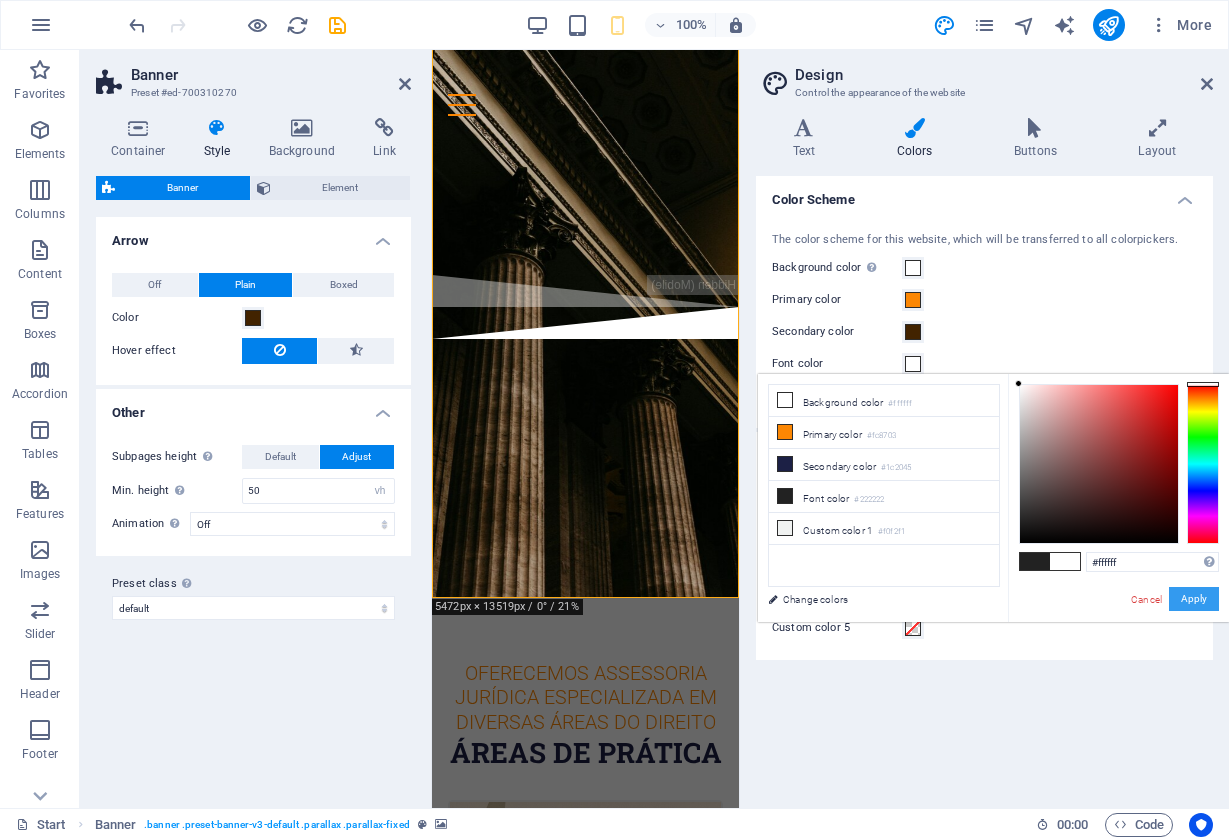 click on "Apply" at bounding box center (1194, 599) 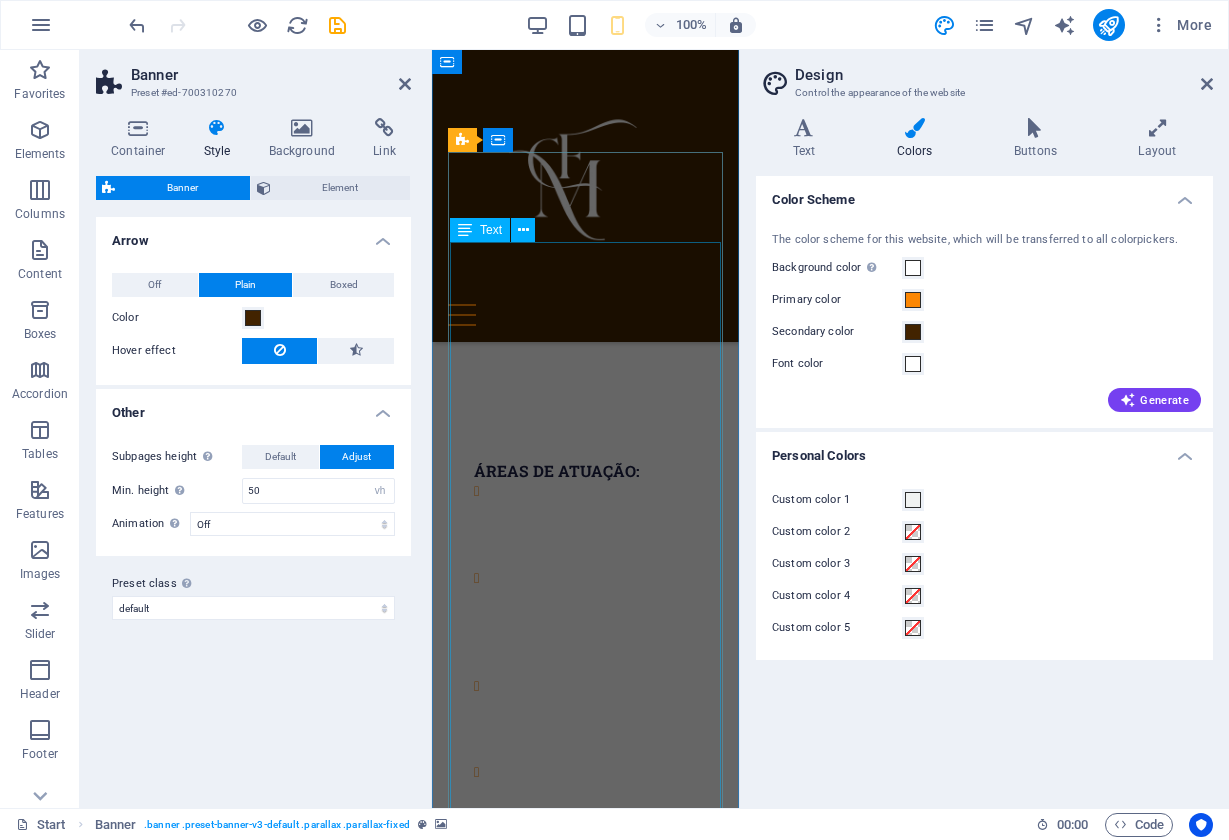 scroll, scrollTop: 857, scrollLeft: 0, axis: vertical 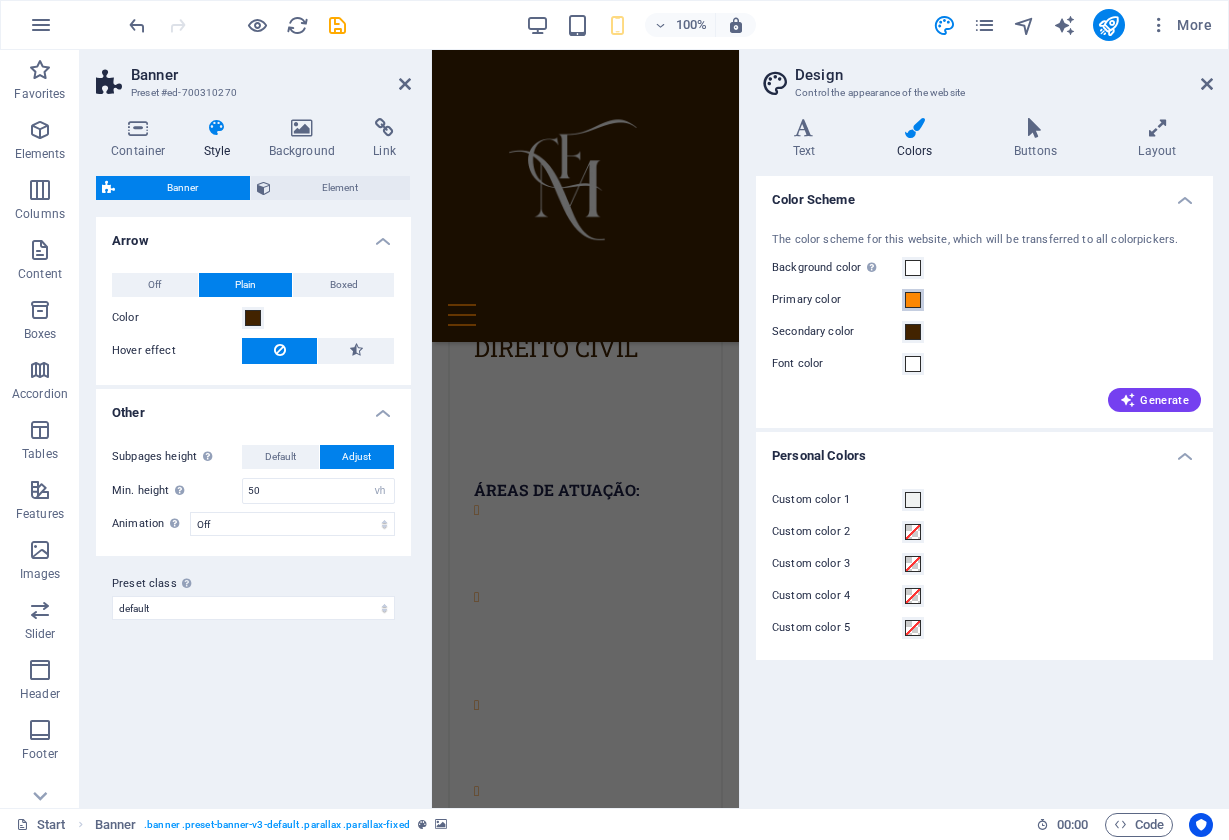 click at bounding box center [913, 300] 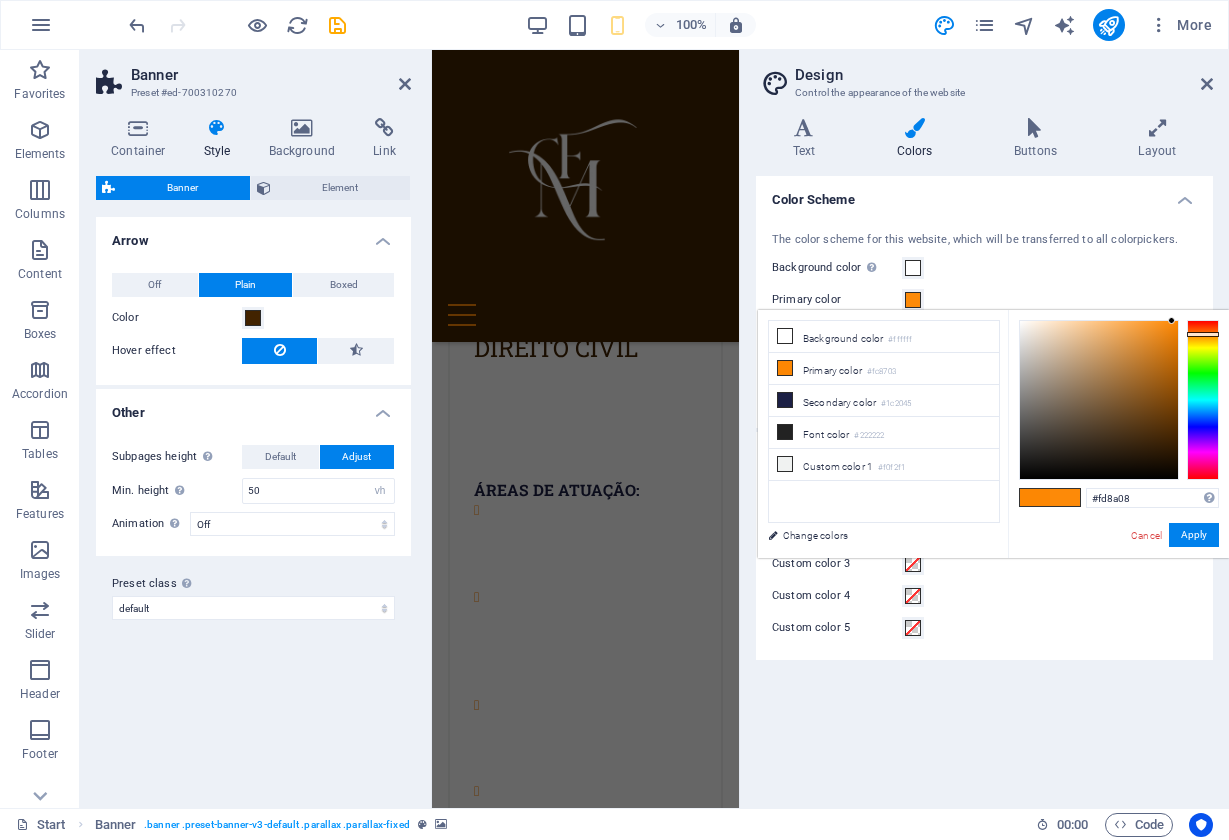 click at bounding box center [1171, 320] 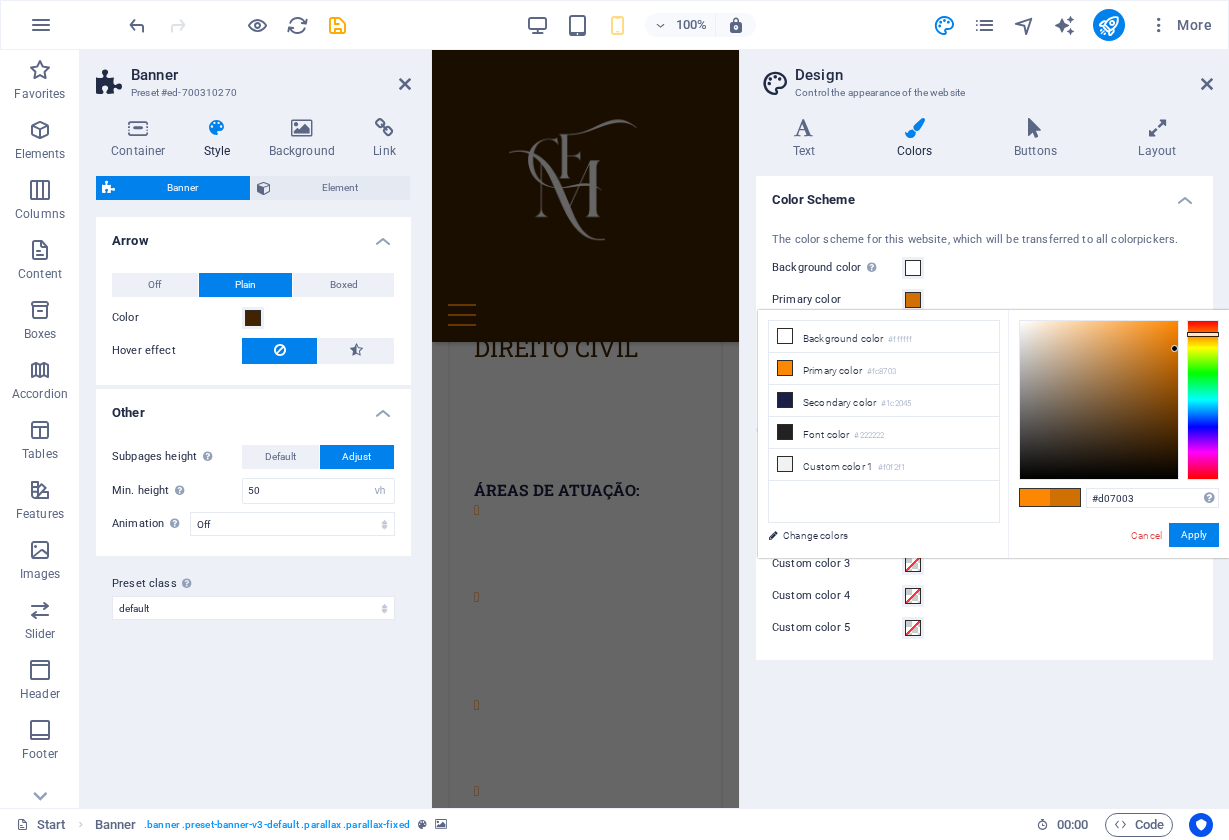 drag, startPoint x: 1172, startPoint y: 322, endPoint x: 1175, endPoint y: 349, distance: 27.166155 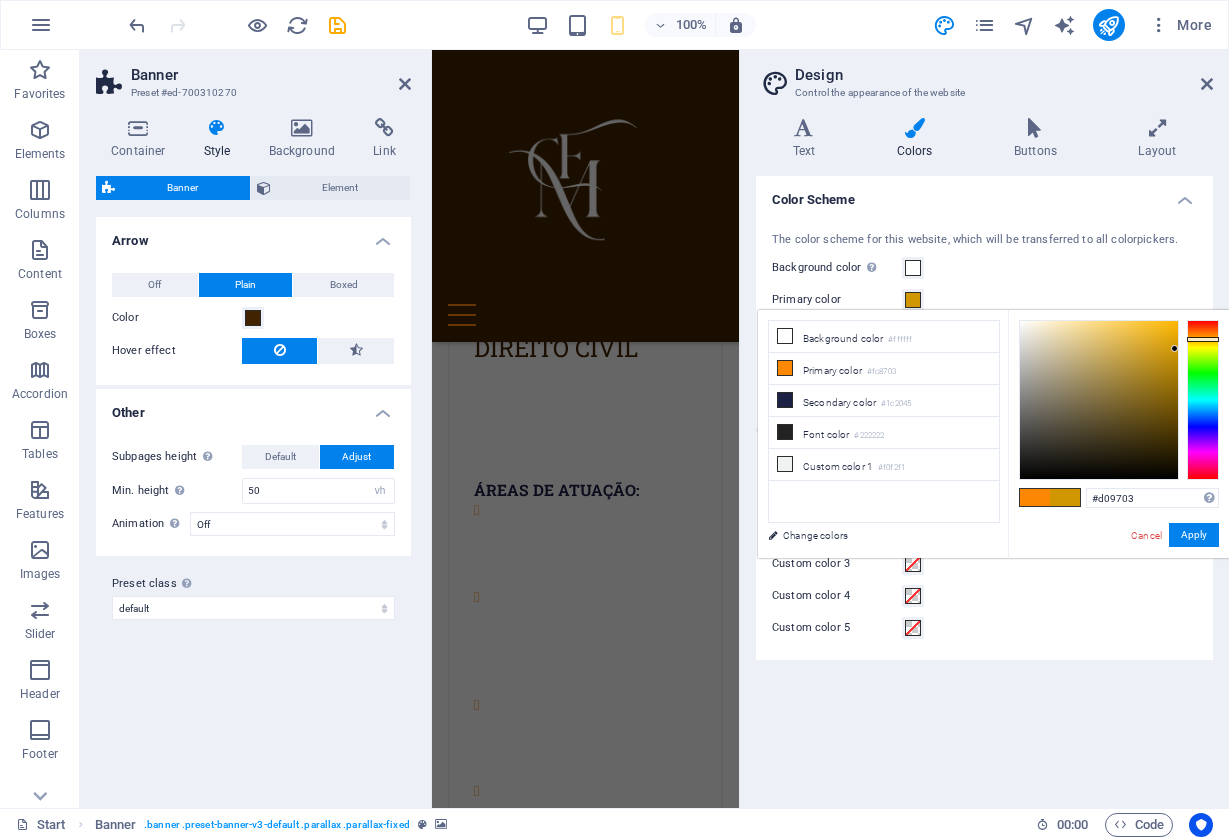 click at bounding box center (1203, 339) 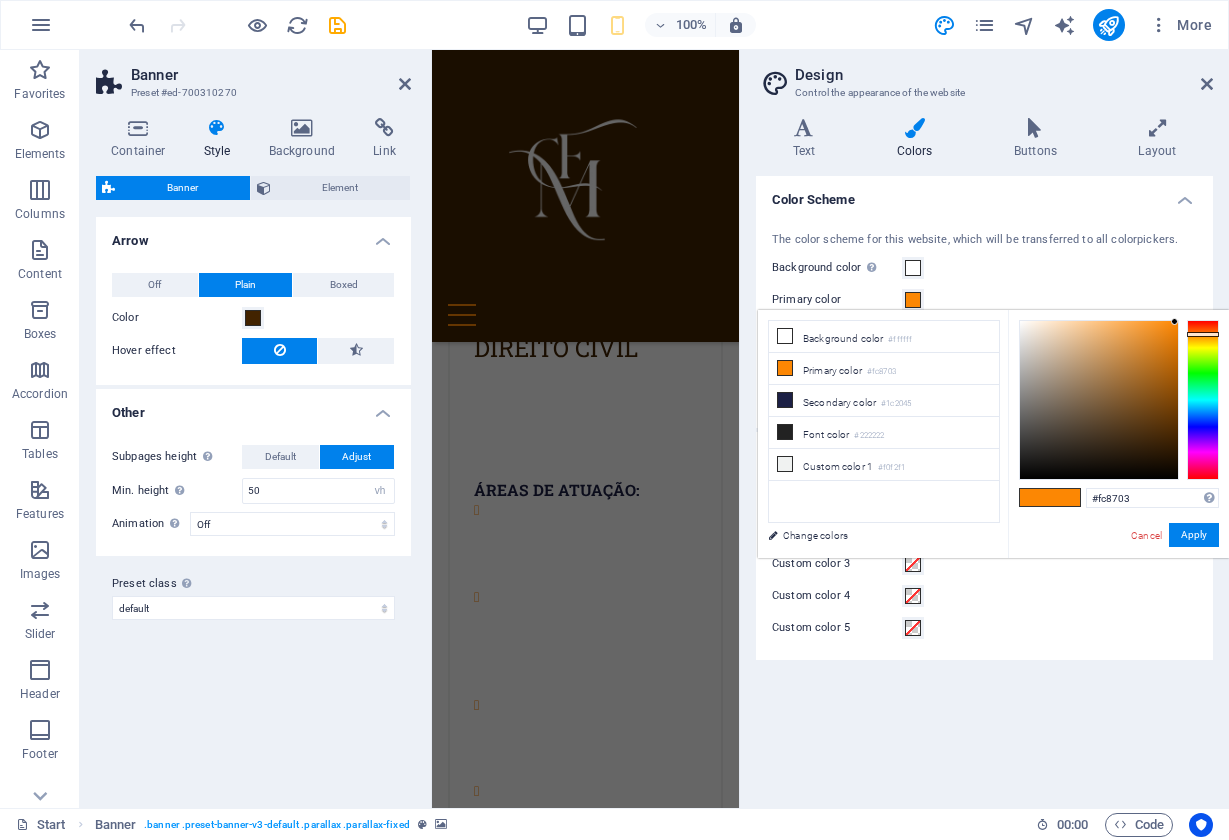 click at bounding box center [1065, 497] 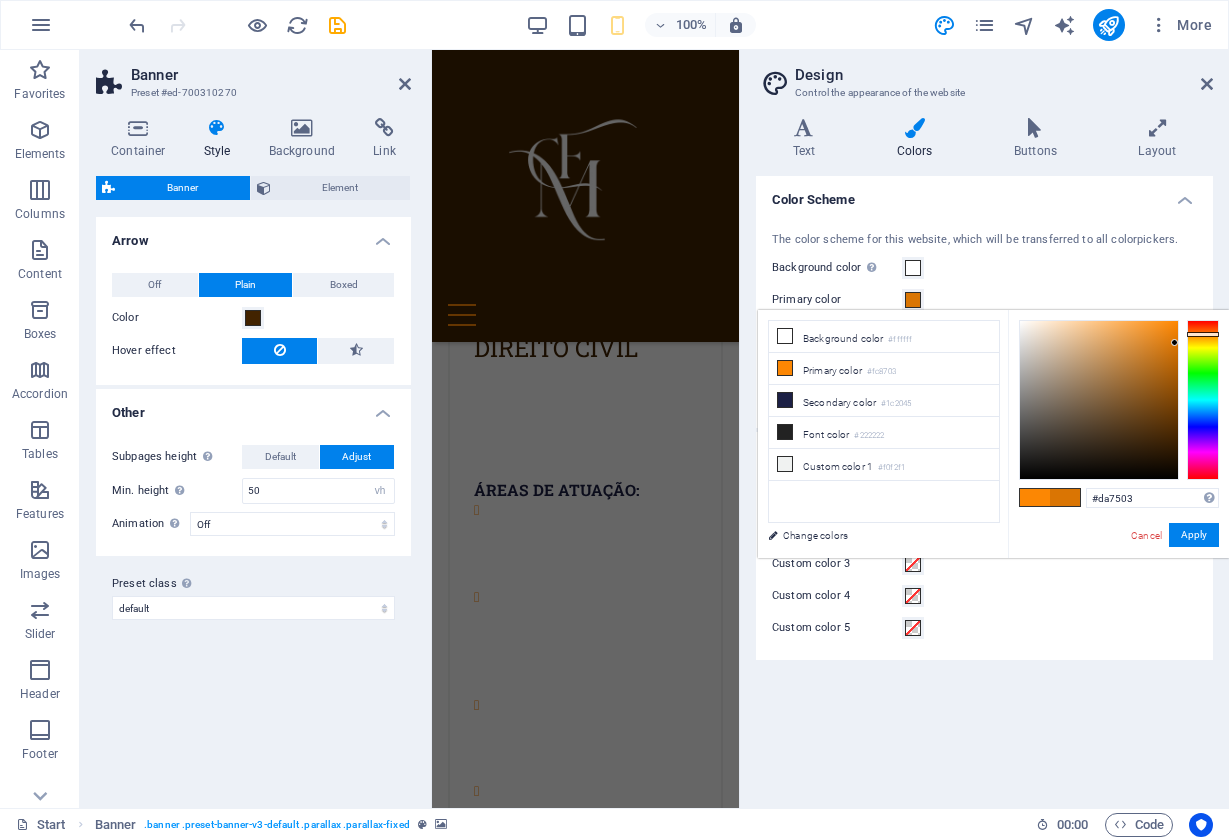 drag, startPoint x: 1173, startPoint y: 319, endPoint x: 1175, endPoint y: 343, distance: 24.083189 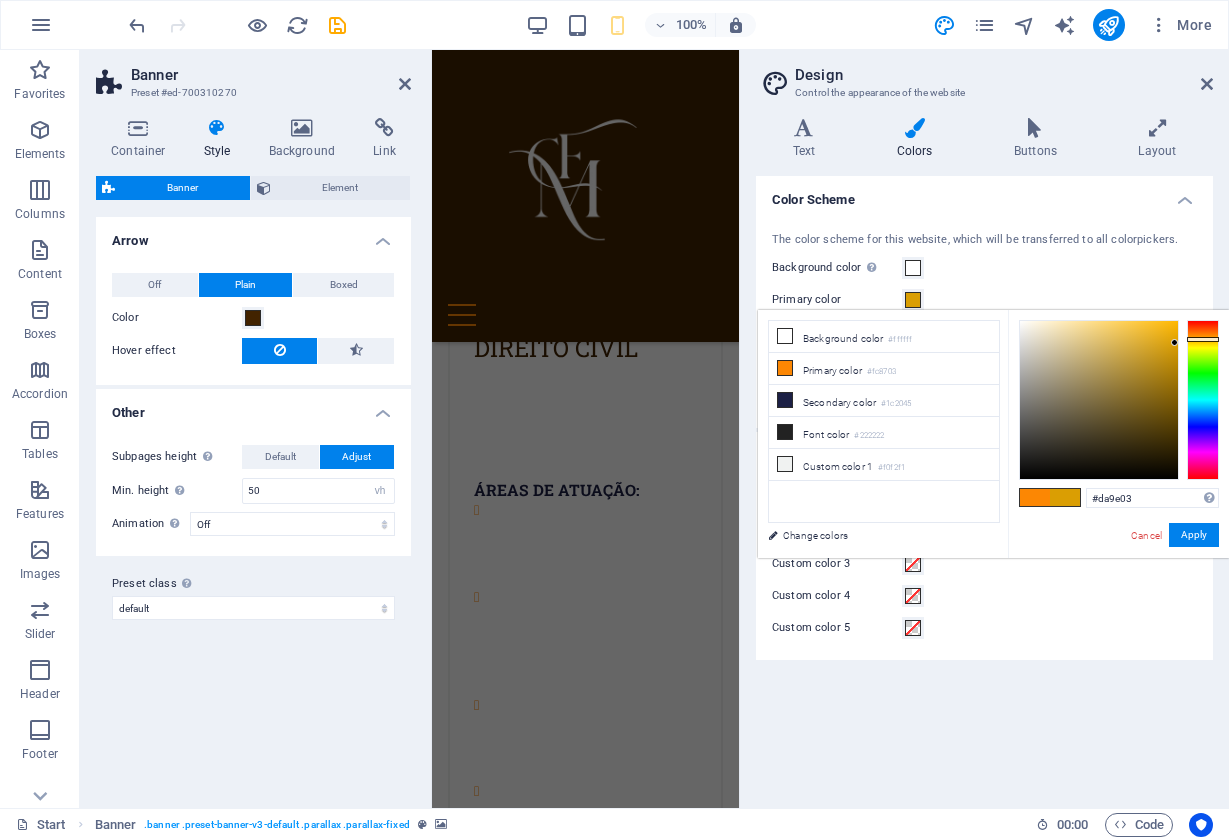 click at bounding box center (1203, 400) 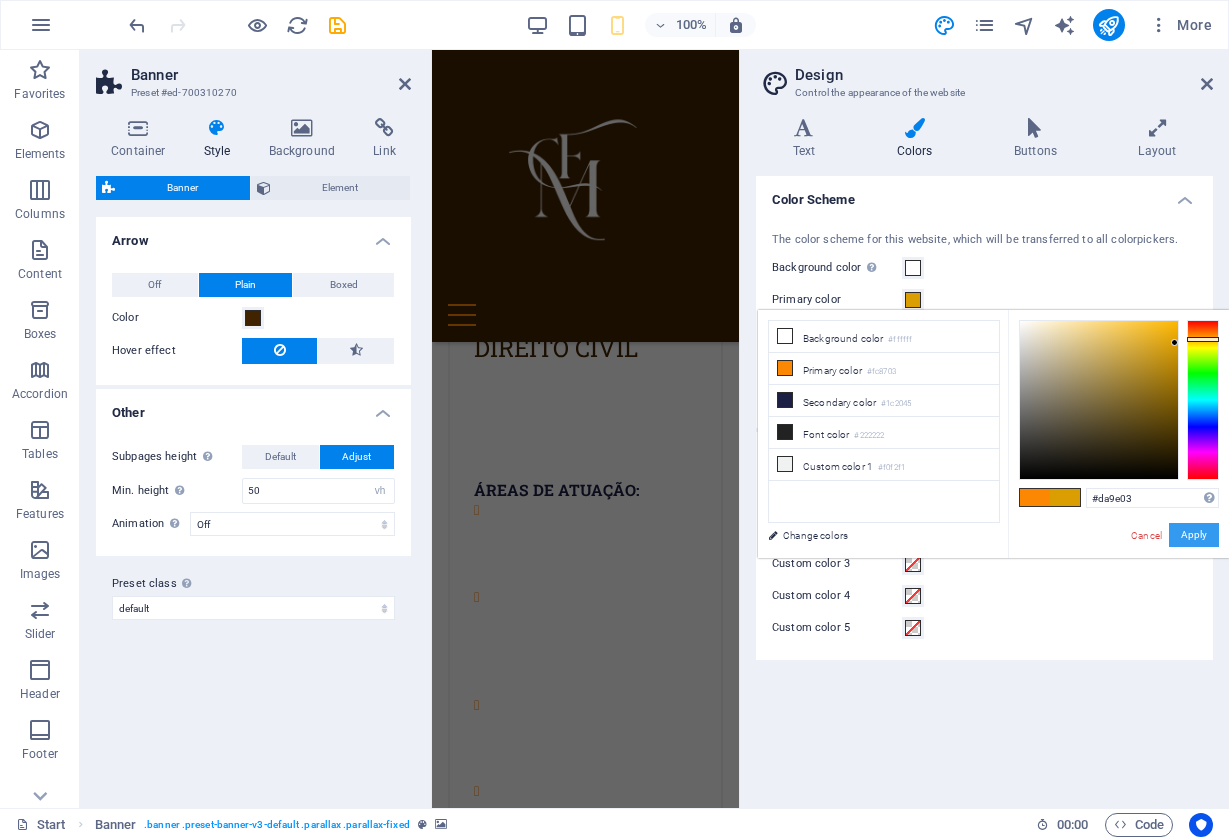 click on "Apply" at bounding box center (1194, 535) 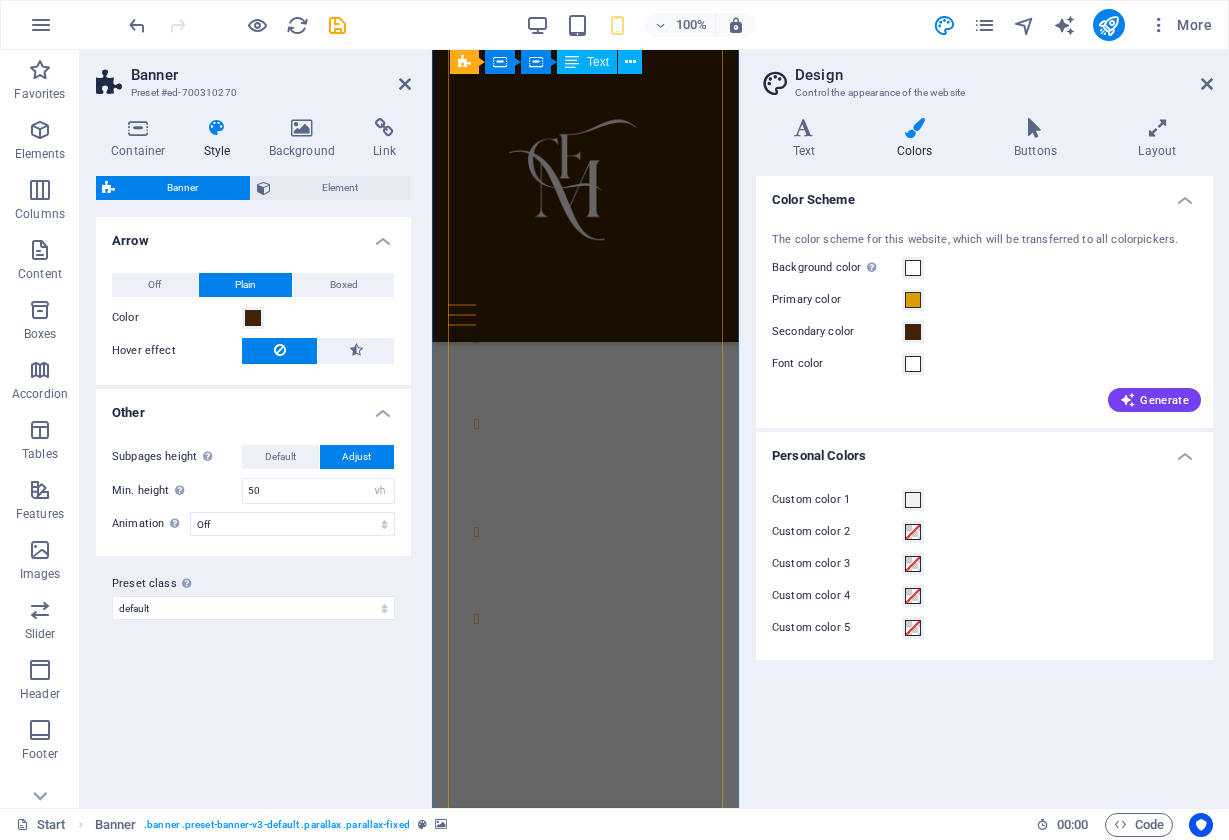 scroll, scrollTop: 3529, scrollLeft: 0, axis: vertical 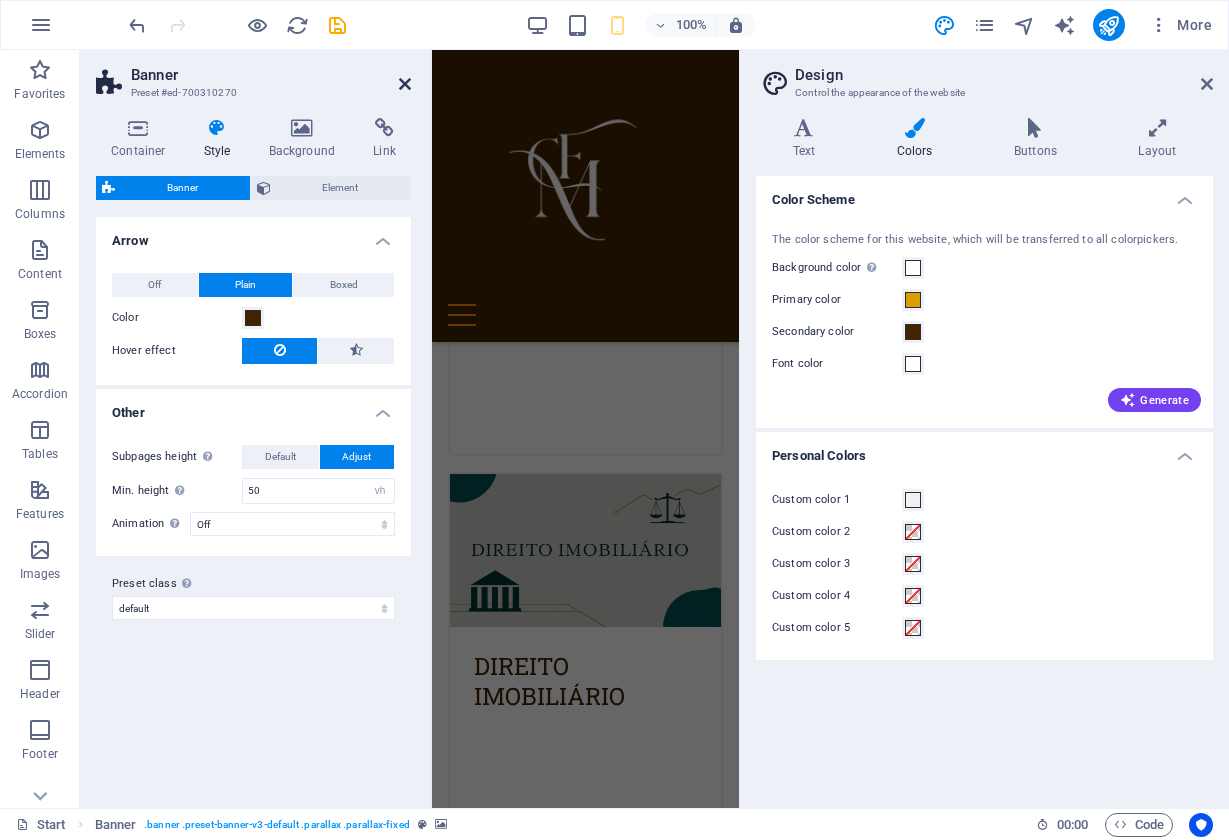 click at bounding box center (405, 84) 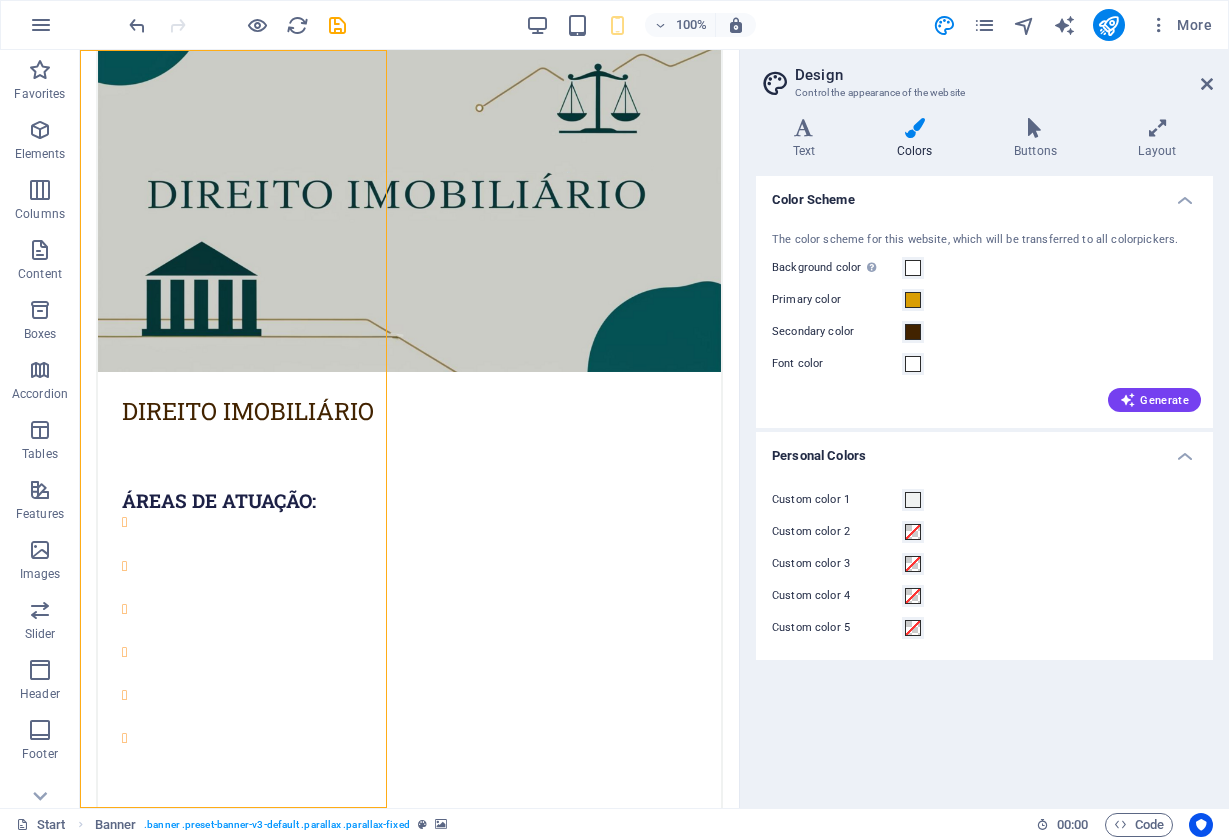 scroll, scrollTop: 0, scrollLeft: 0, axis: both 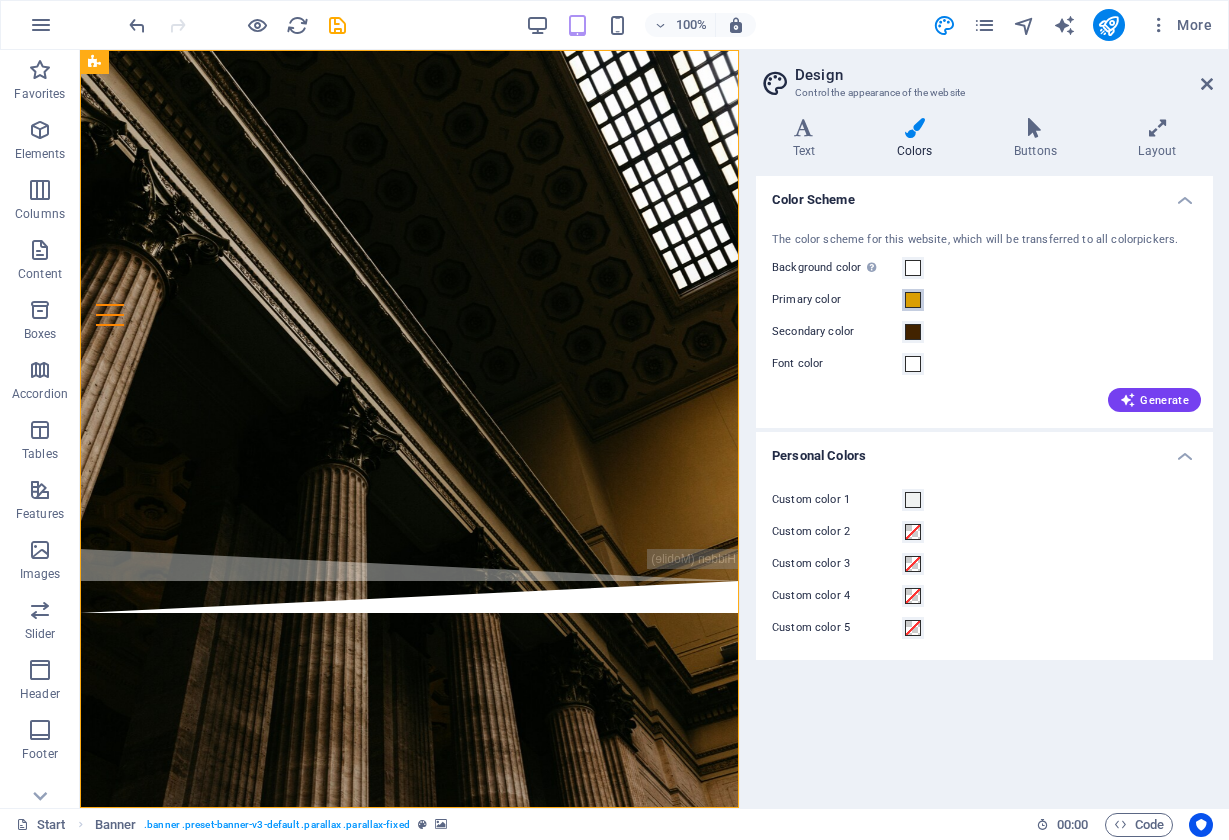 click at bounding box center (913, 300) 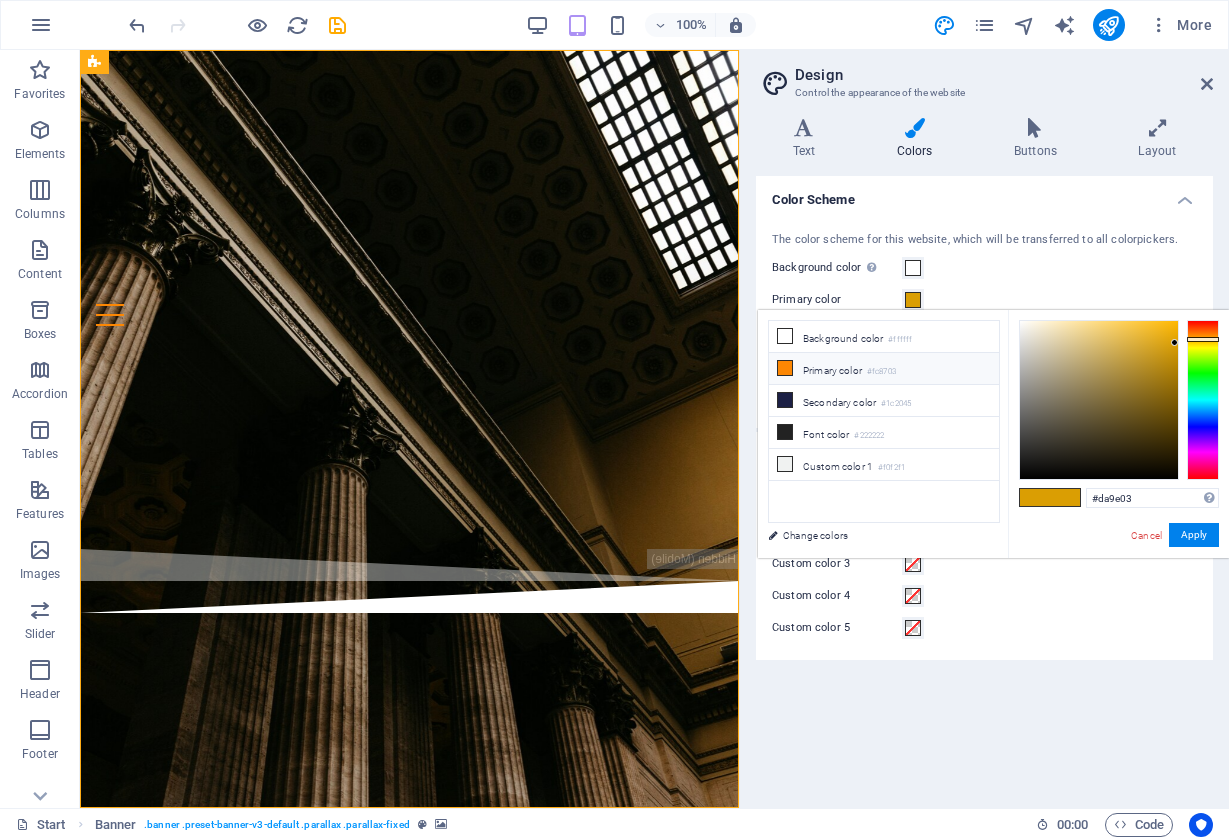 click on "Primary color
#fc8703" at bounding box center (884, 369) 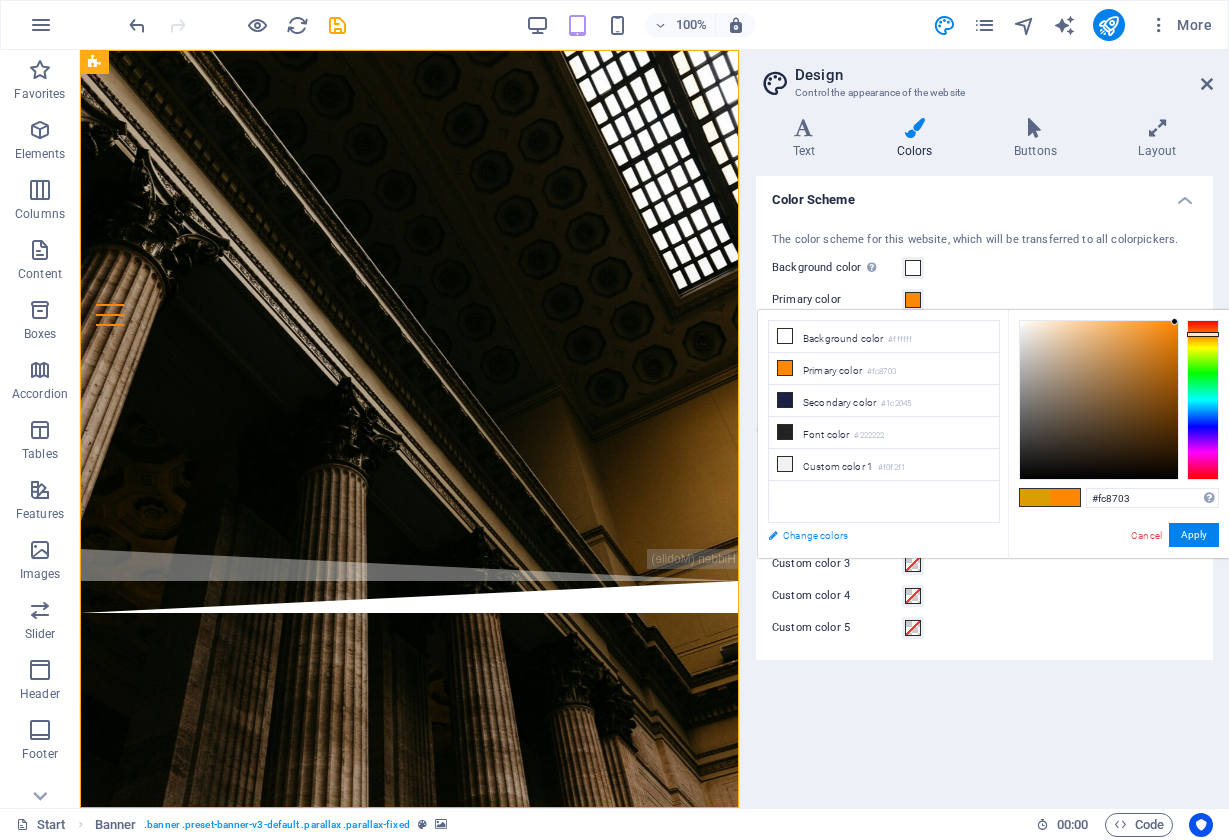 click on "Change colors" at bounding box center (874, 535) 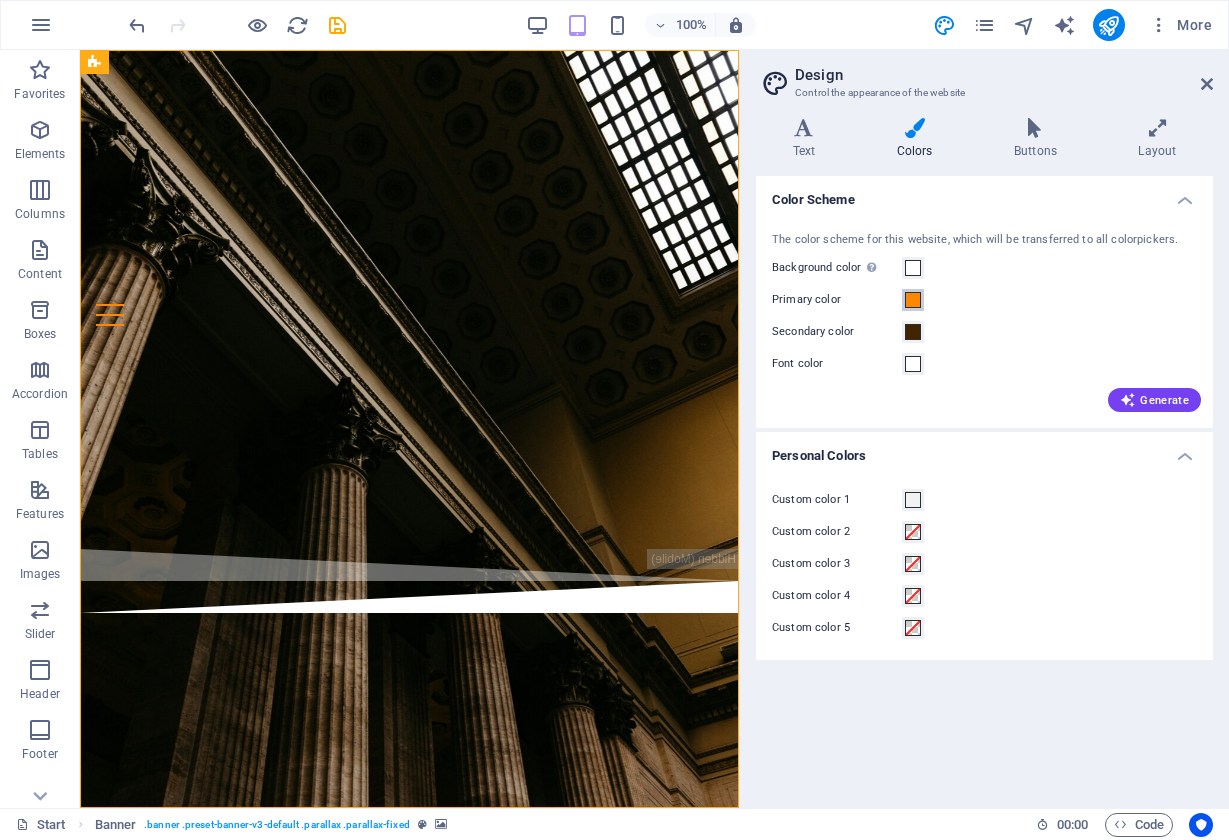click at bounding box center [913, 300] 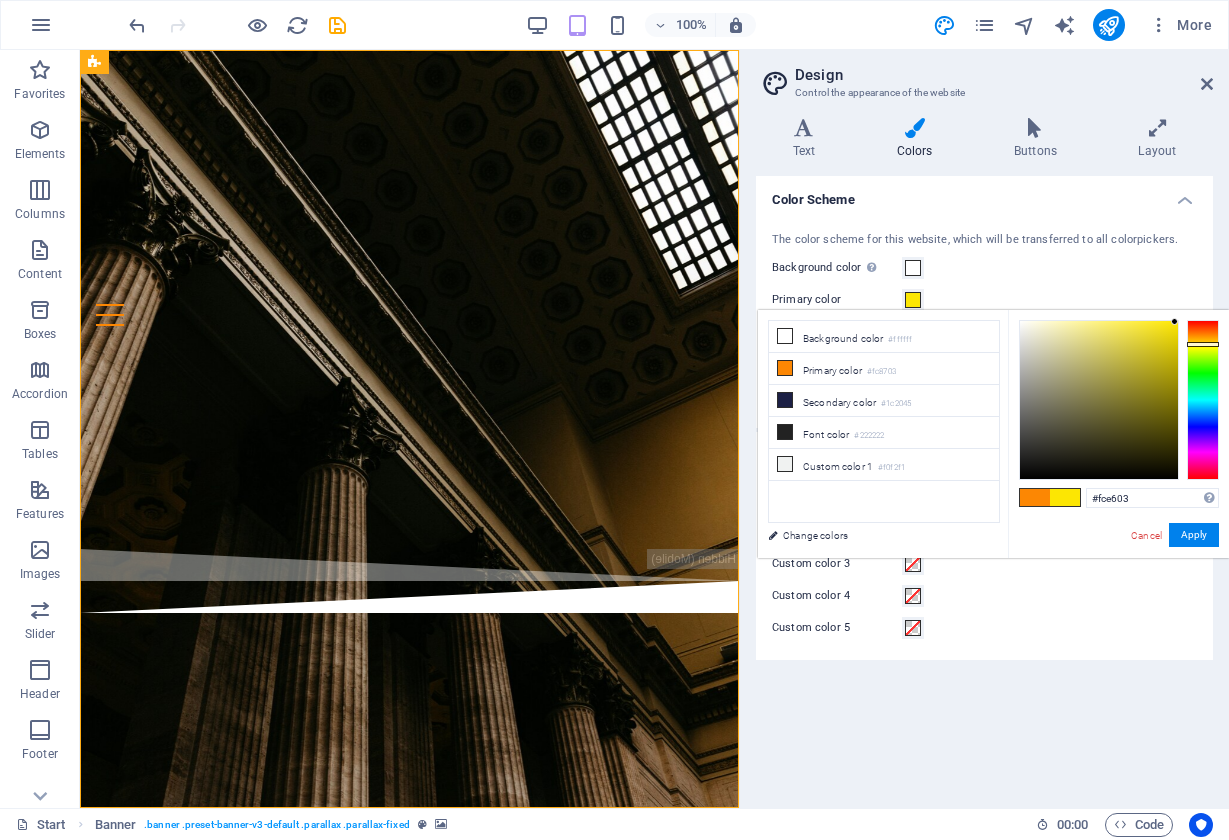click at bounding box center (1203, 344) 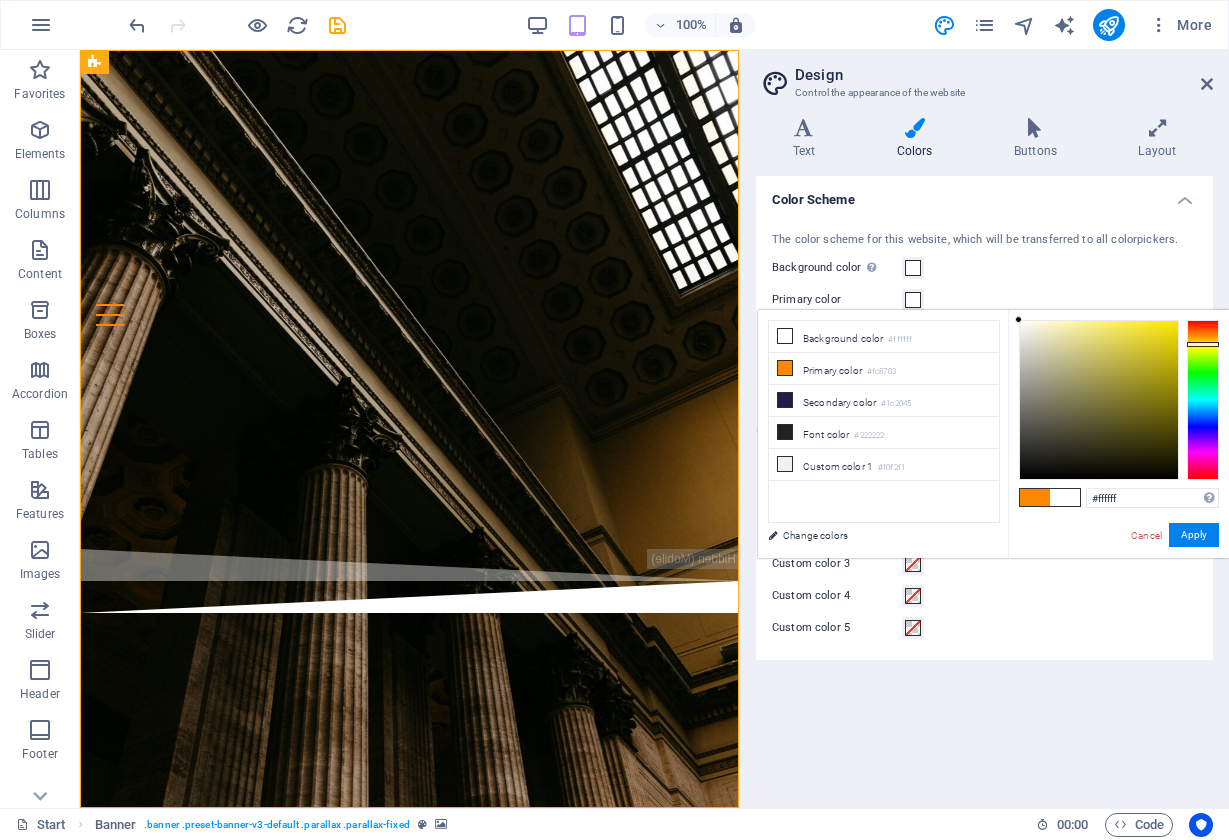 drag, startPoint x: 1174, startPoint y: 321, endPoint x: 1015, endPoint y: 317, distance: 159.05031 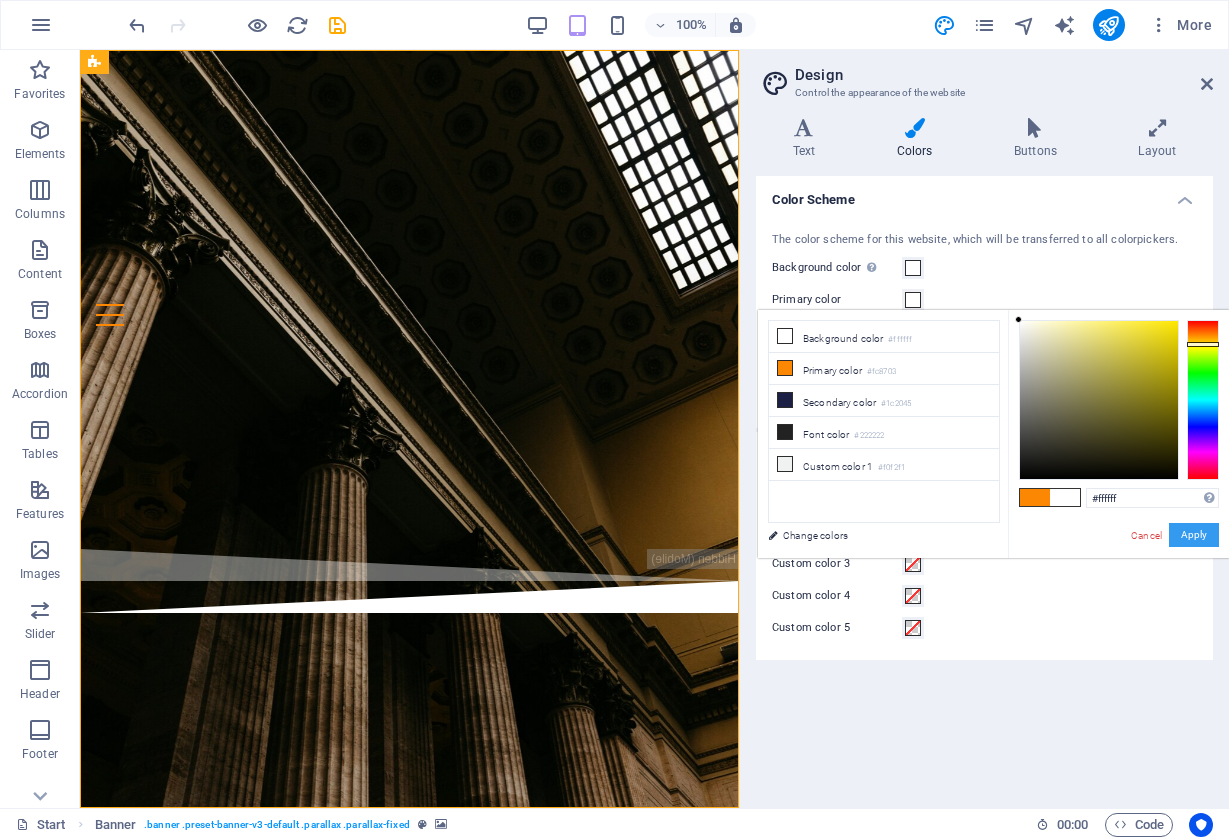 click on "Apply" at bounding box center (1194, 535) 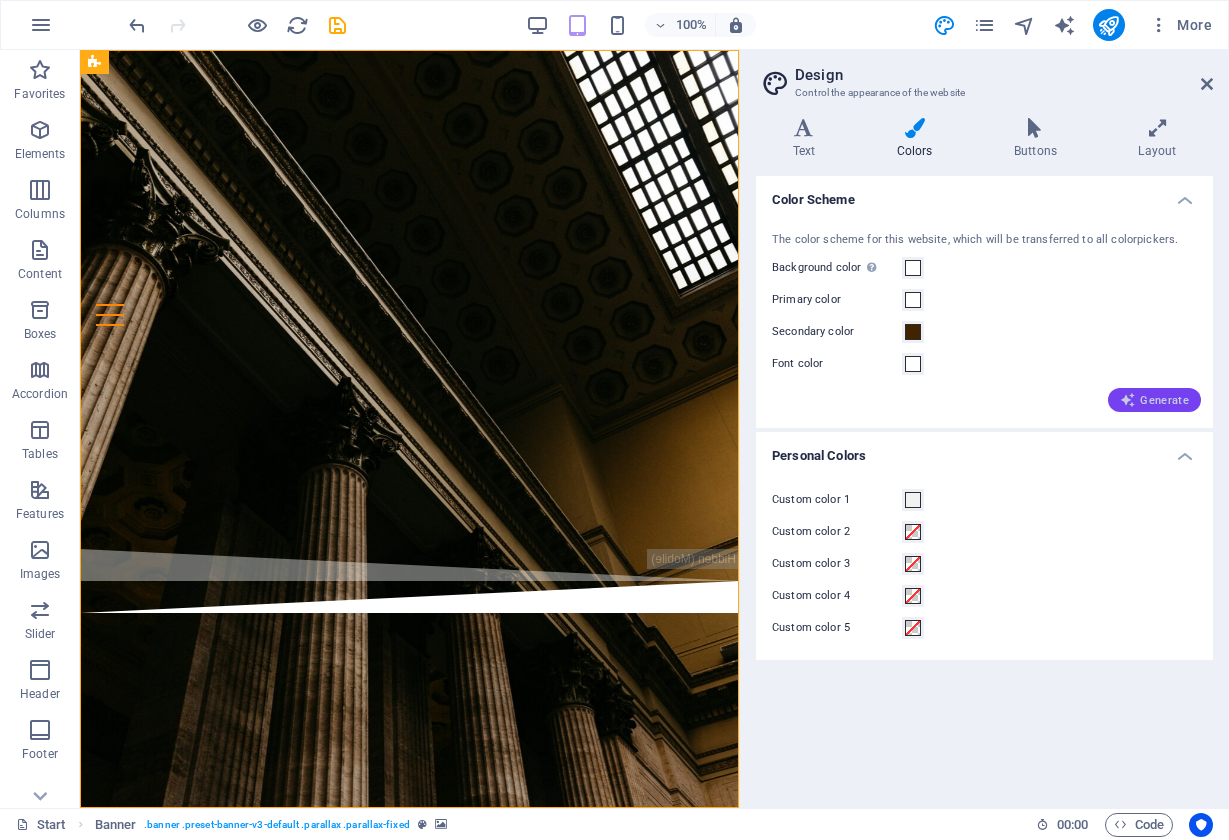 click on "Generate" at bounding box center (1154, 400) 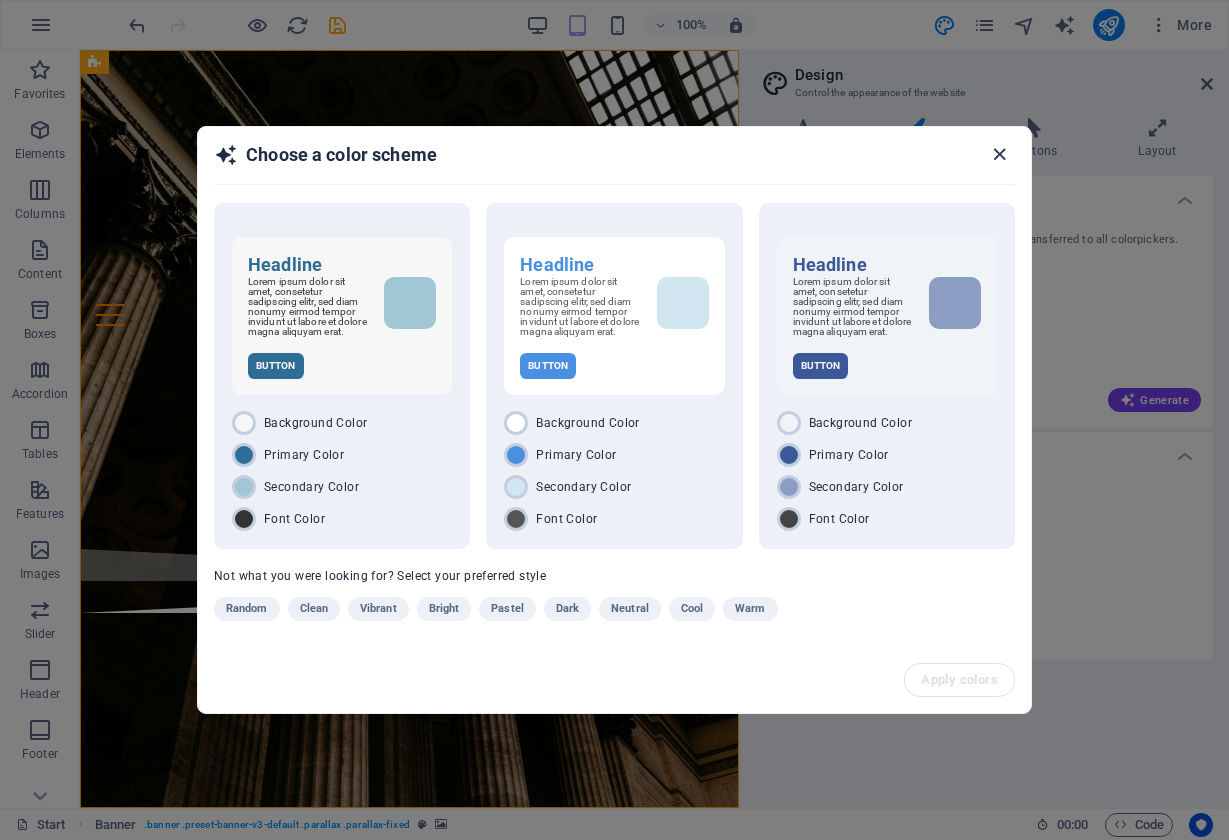 click at bounding box center (999, 154) 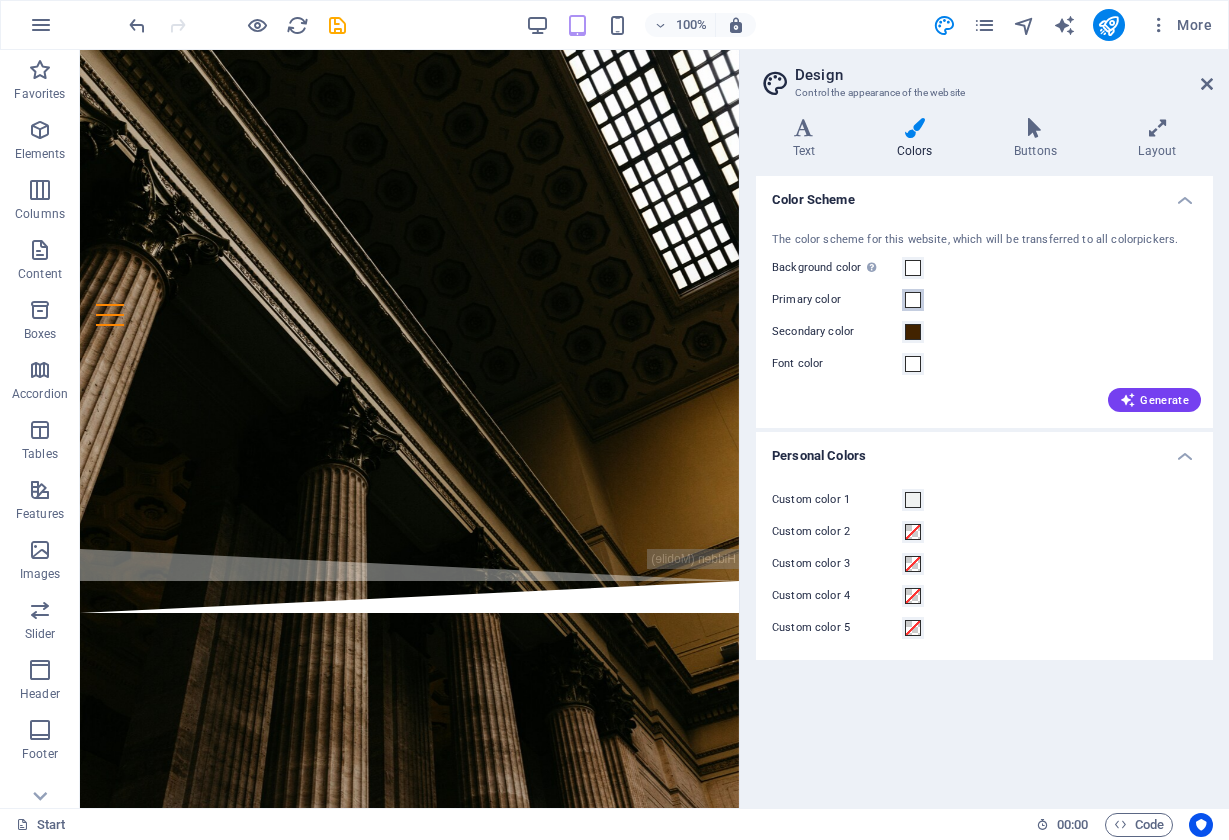 scroll, scrollTop: 0, scrollLeft: 0, axis: both 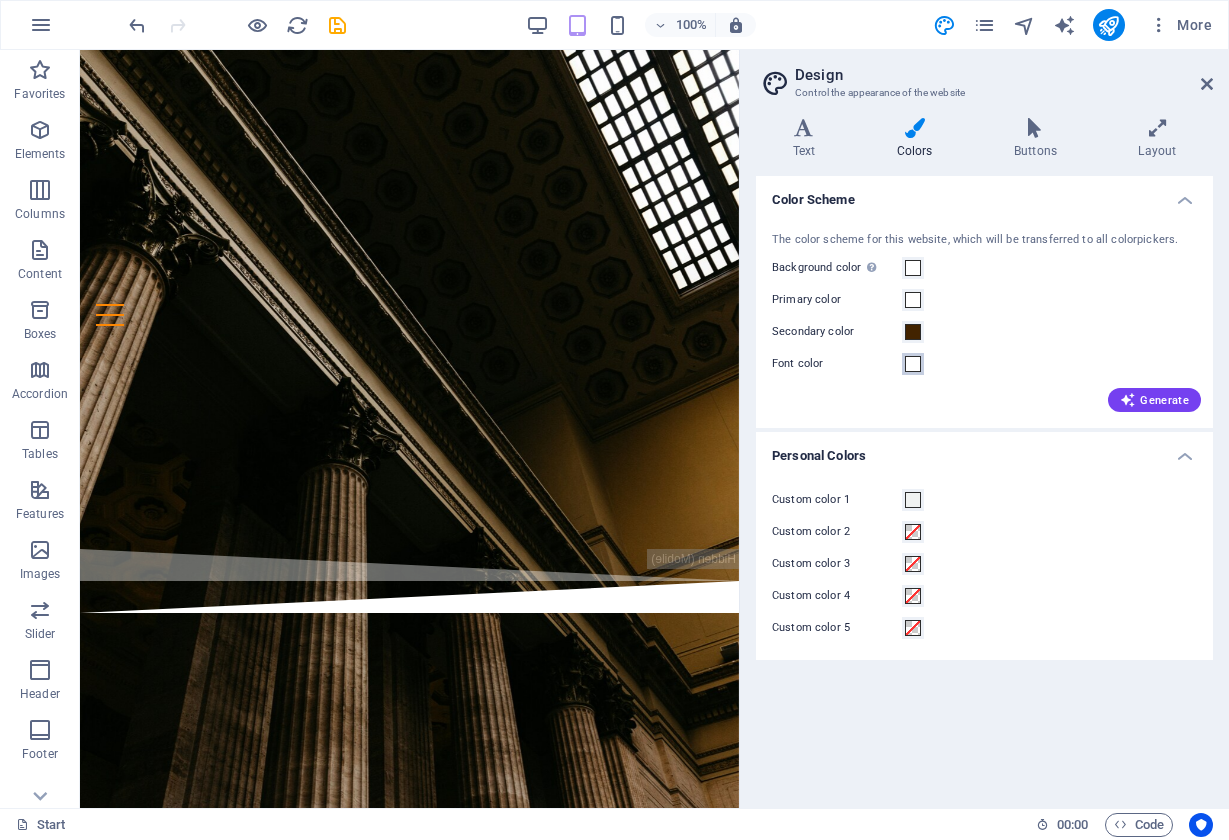 click at bounding box center (913, 364) 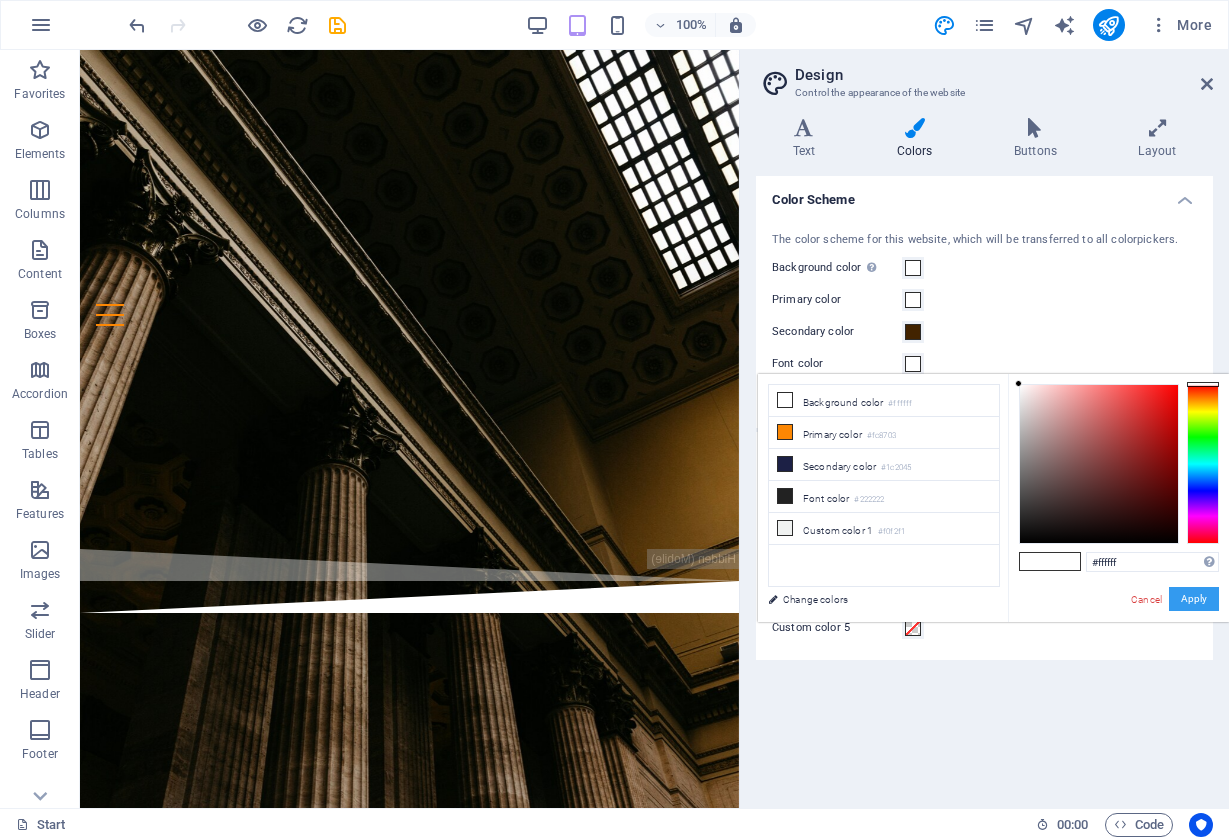 click on "Apply" at bounding box center (1194, 599) 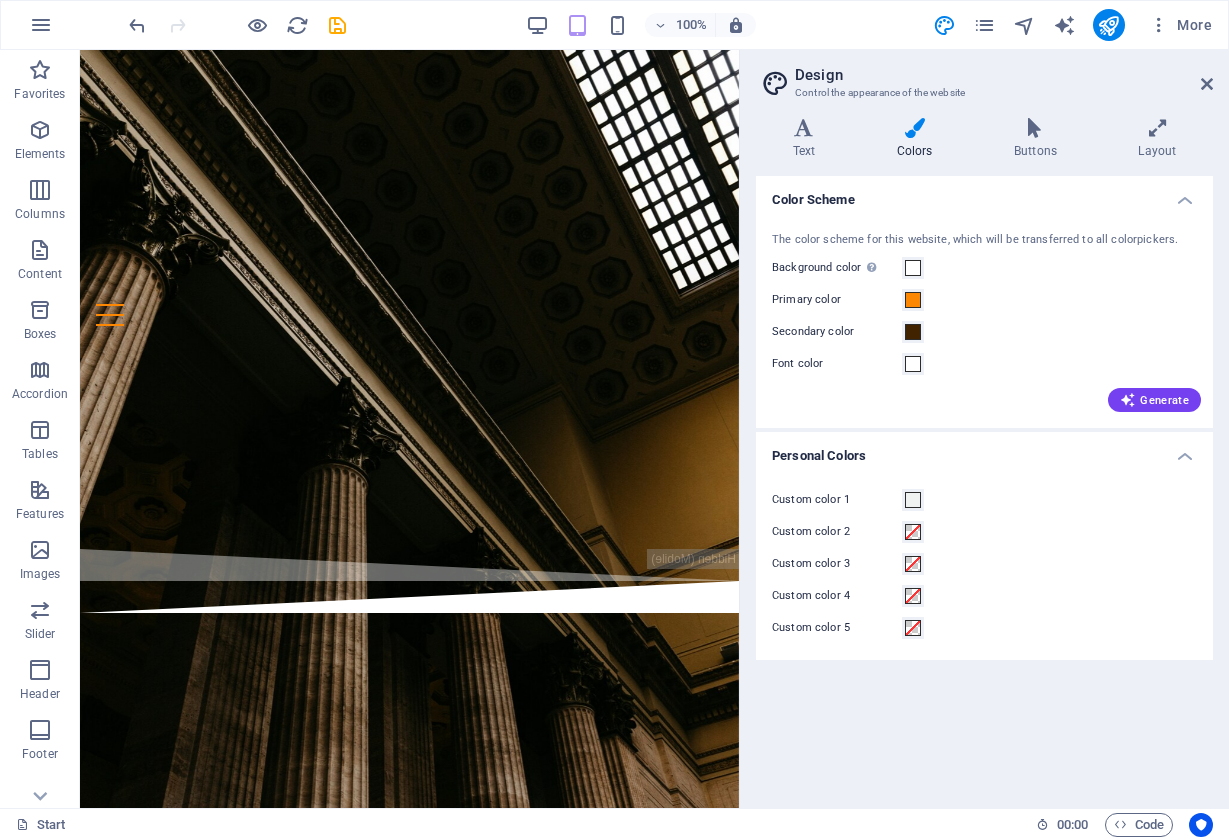 click on "Color Scheme The color scheme for this website, which will be transferred to all colorpickers. Background color Only visible if it is not covered by other backgrounds. Primary color Secondary color Font color Generate Personal Colors Custom color 1 Custom color 2 Custom color 3 Custom color 4 Custom color 5" at bounding box center (984, 484) 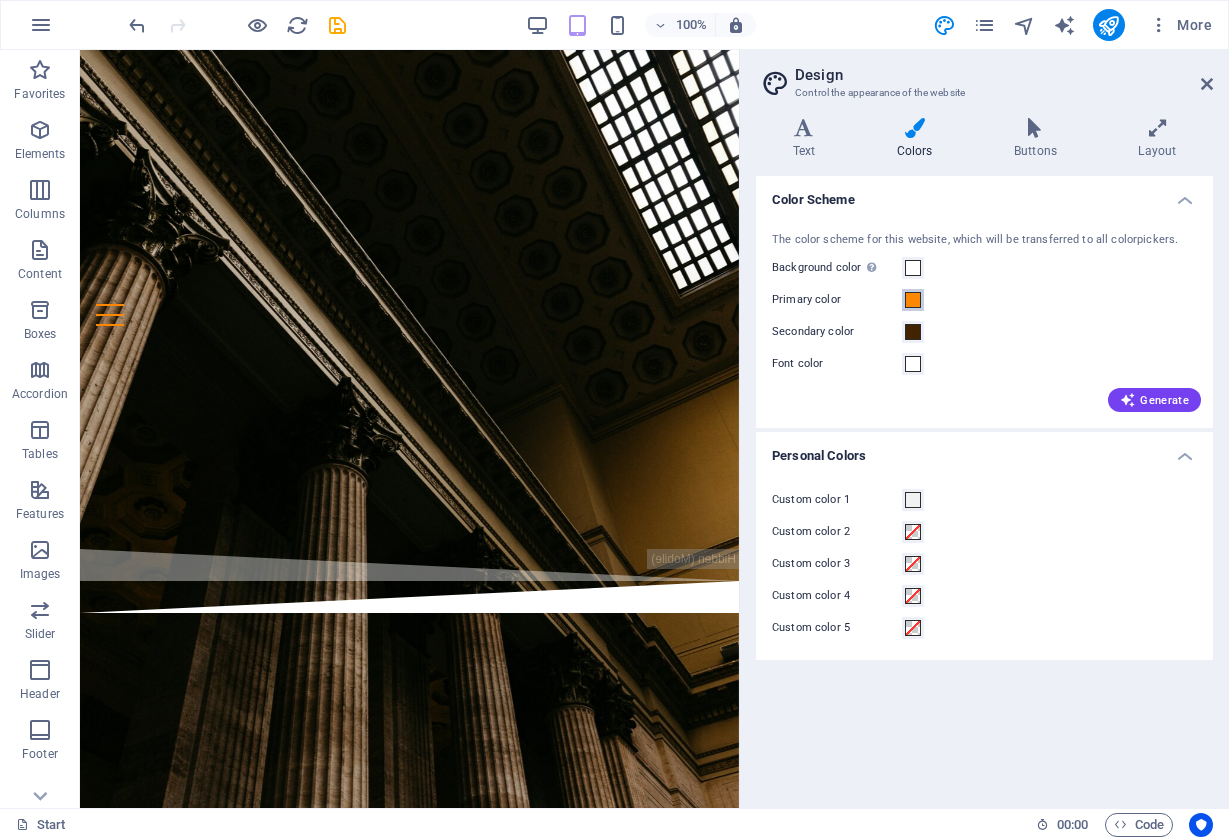click at bounding box center [913, 300] 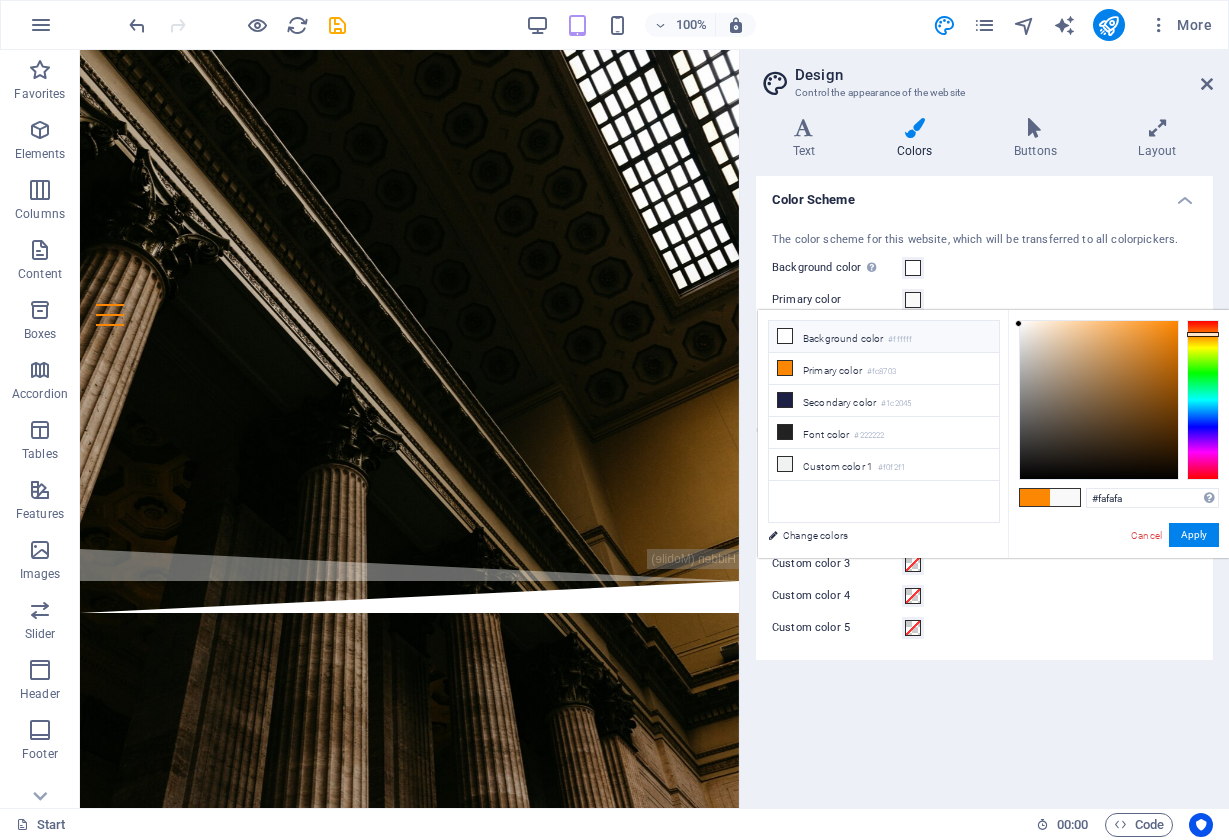 drag, startPoint x: 1172, startPoint y: 318, endPoint x: 986, endPoint y: 323, distance: 186.0672 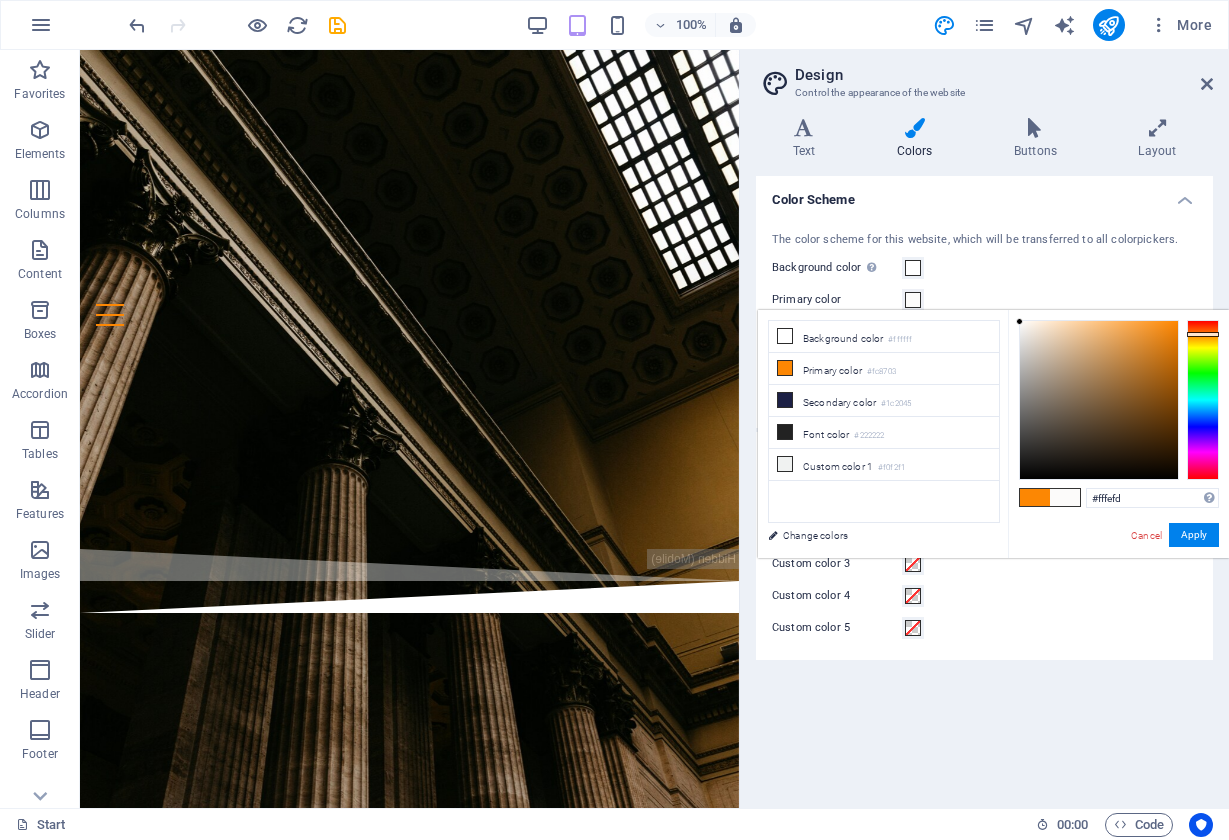 type on "#ffffff" 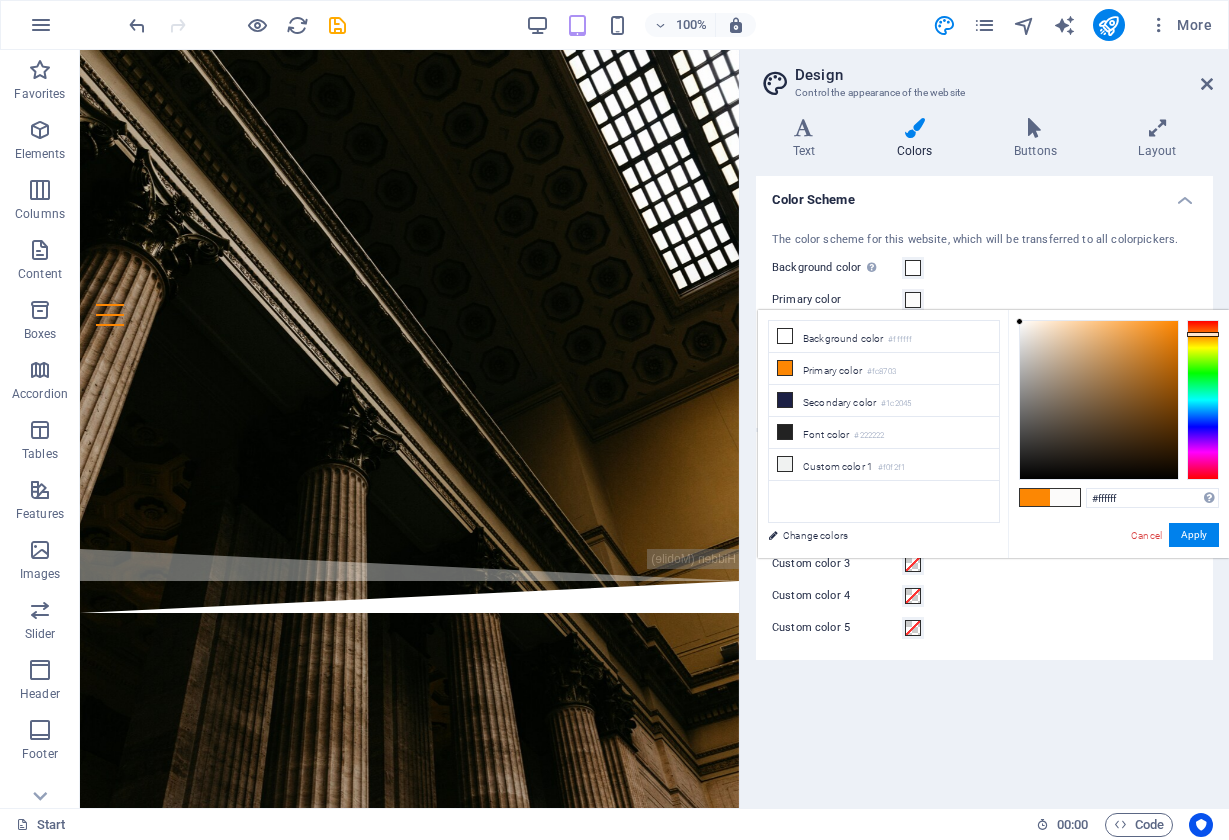 click at bounding box center (1019, 321) 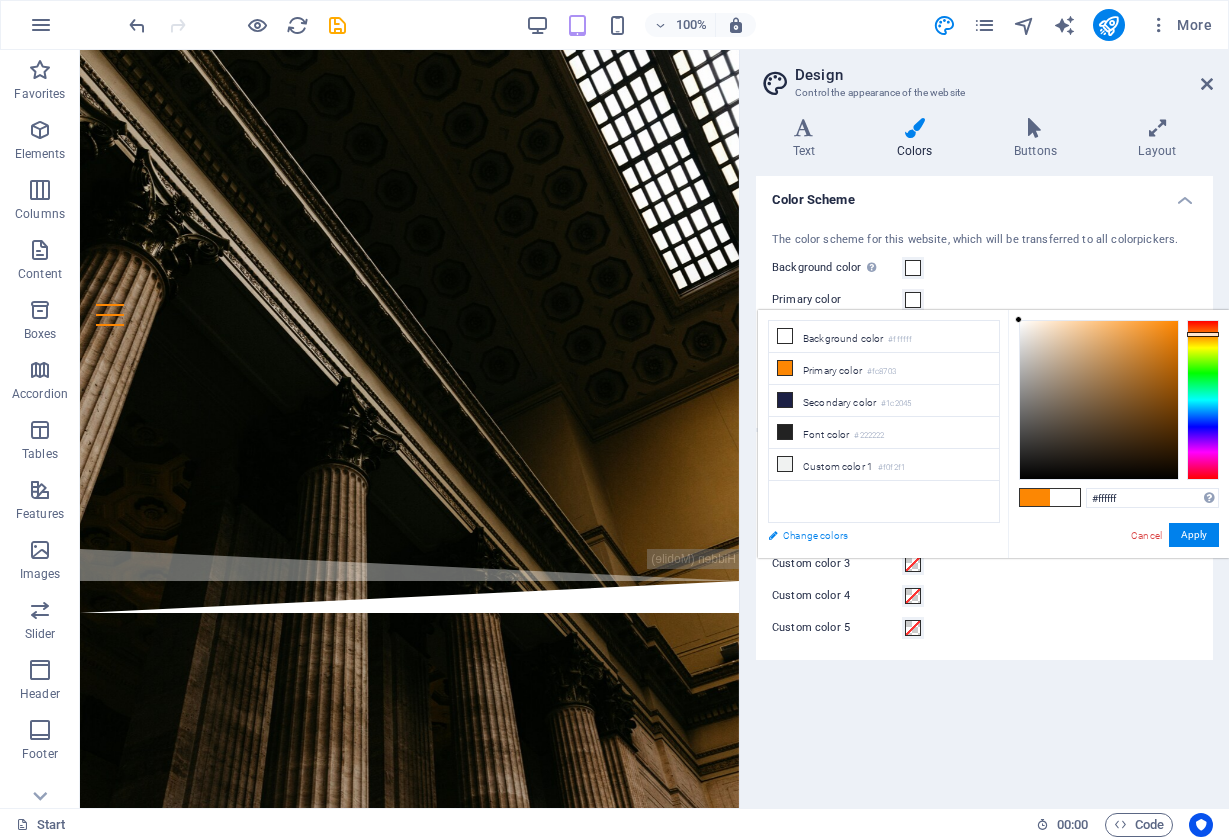 click on "Change colors" at bounding box center (874, 535) 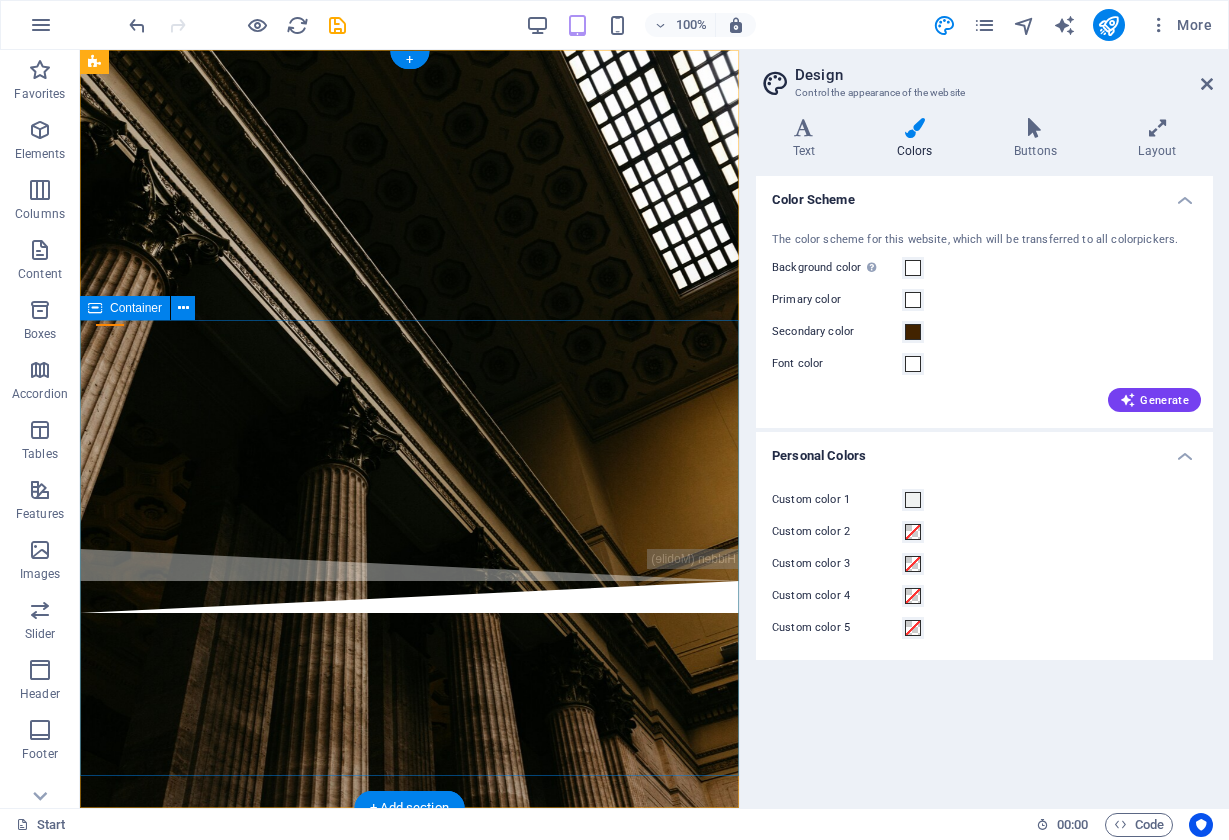 click at bounding box center [409, 445] 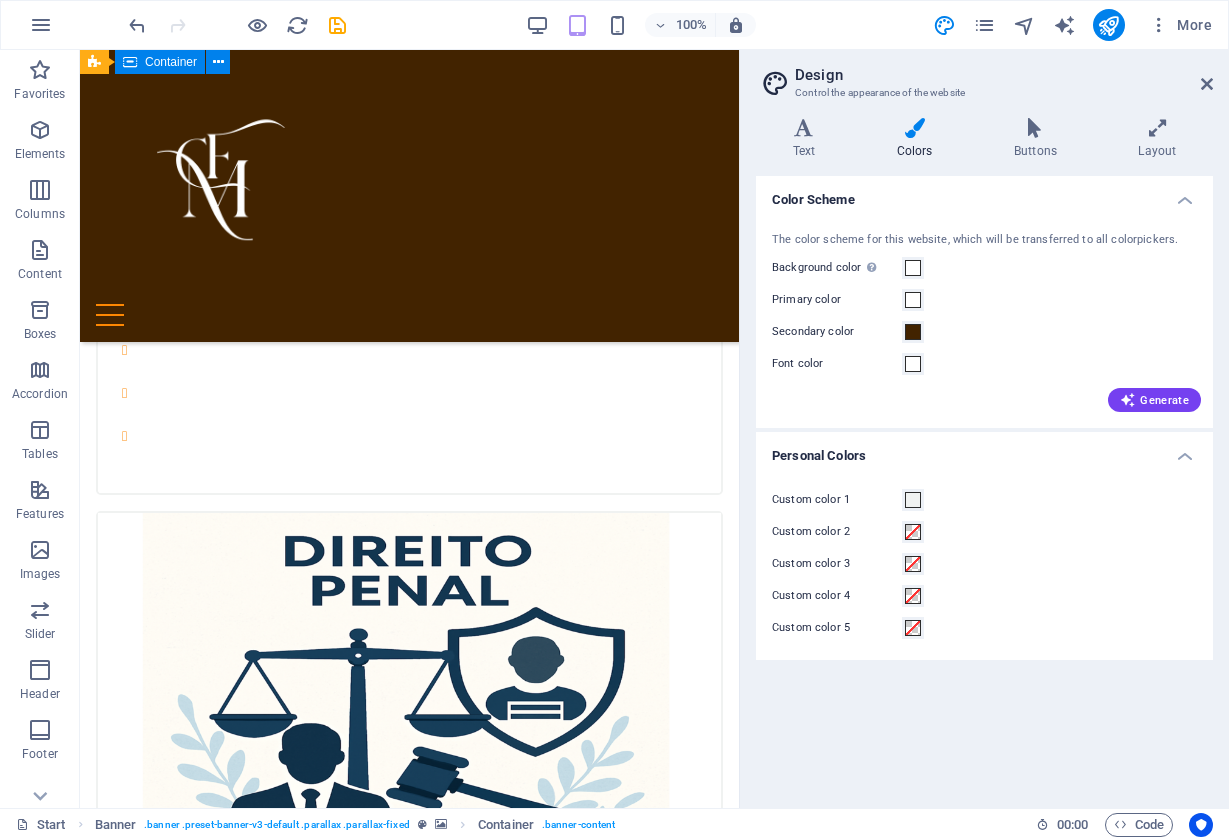 scroll, scrollTop: 1360, scrollLeft: 0, axis: vertical 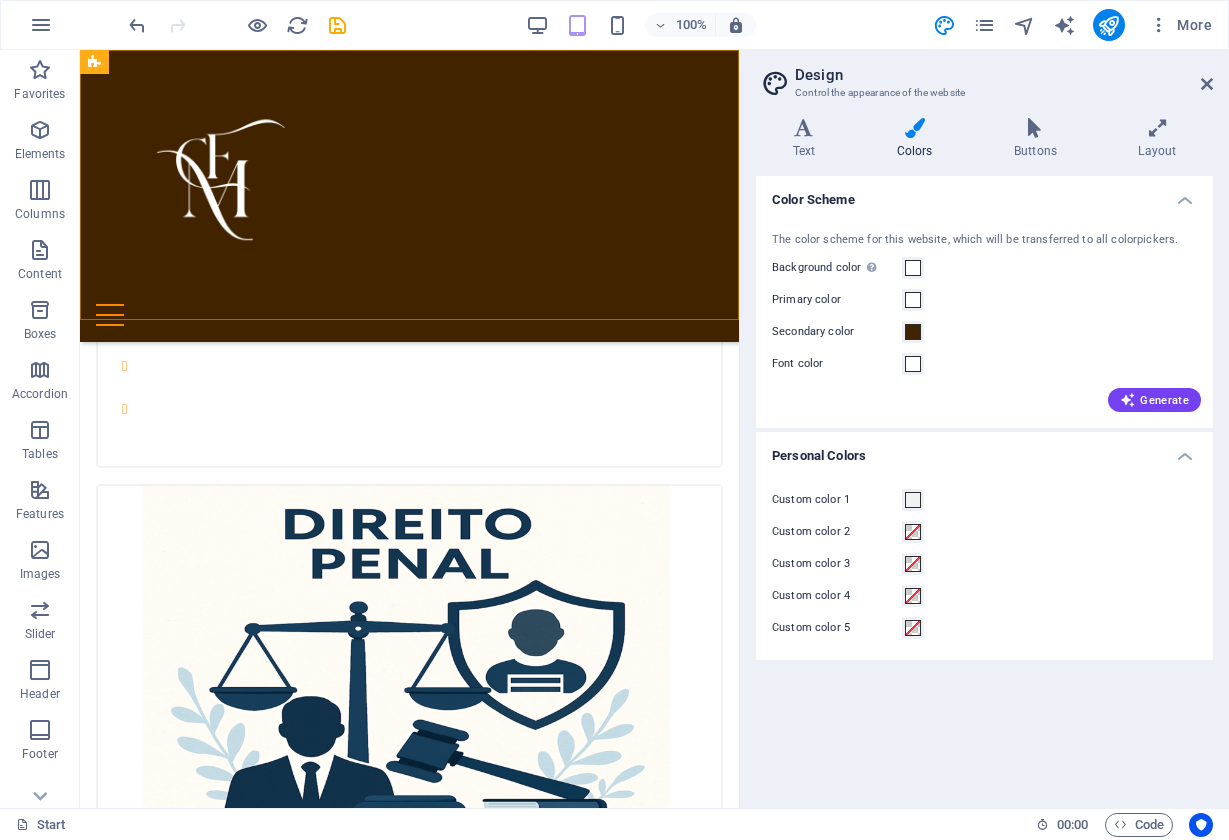 click on "Início  Áreas de Atuação SOBRE Contactos" at bounding box center [409, 196] 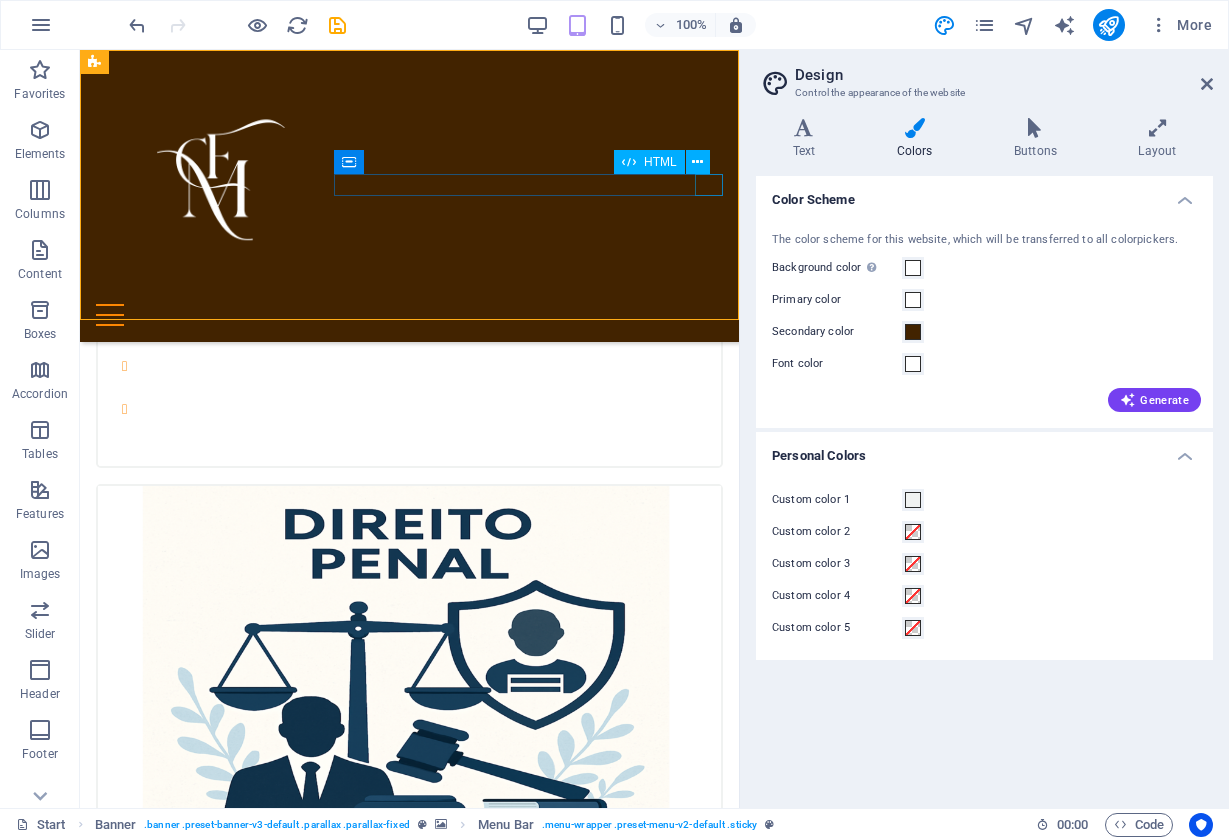 click at bounding box center [409, 315] 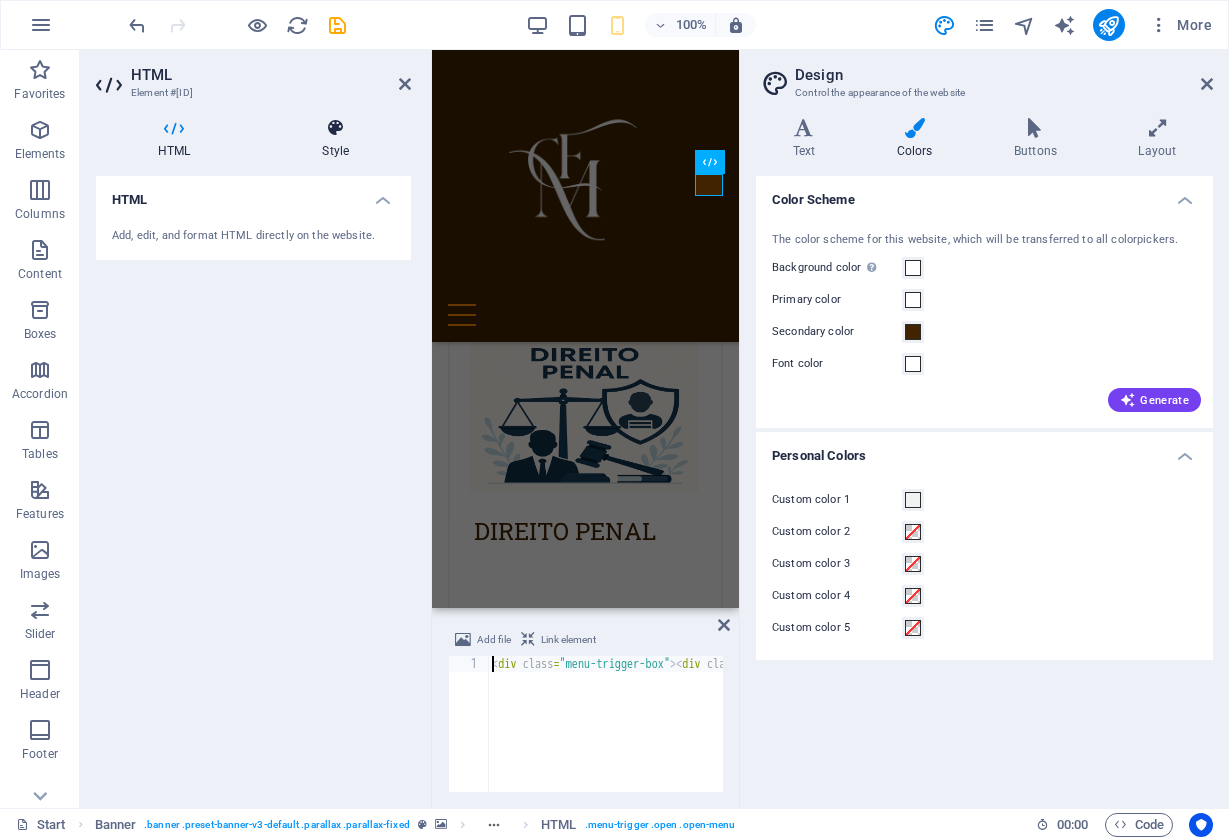 click at bounding box center [335, 128] 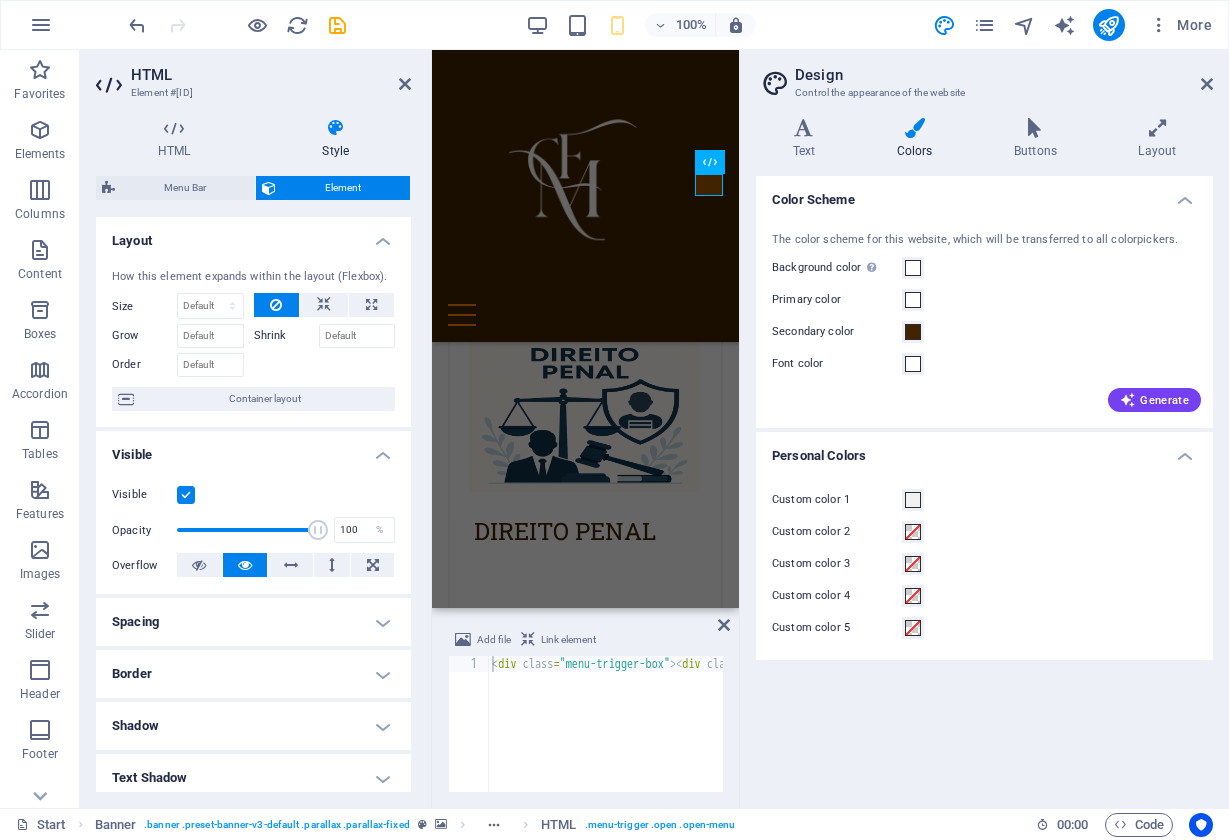 scroll, scrollTop: 0, scrollLeft: 0, axis: both 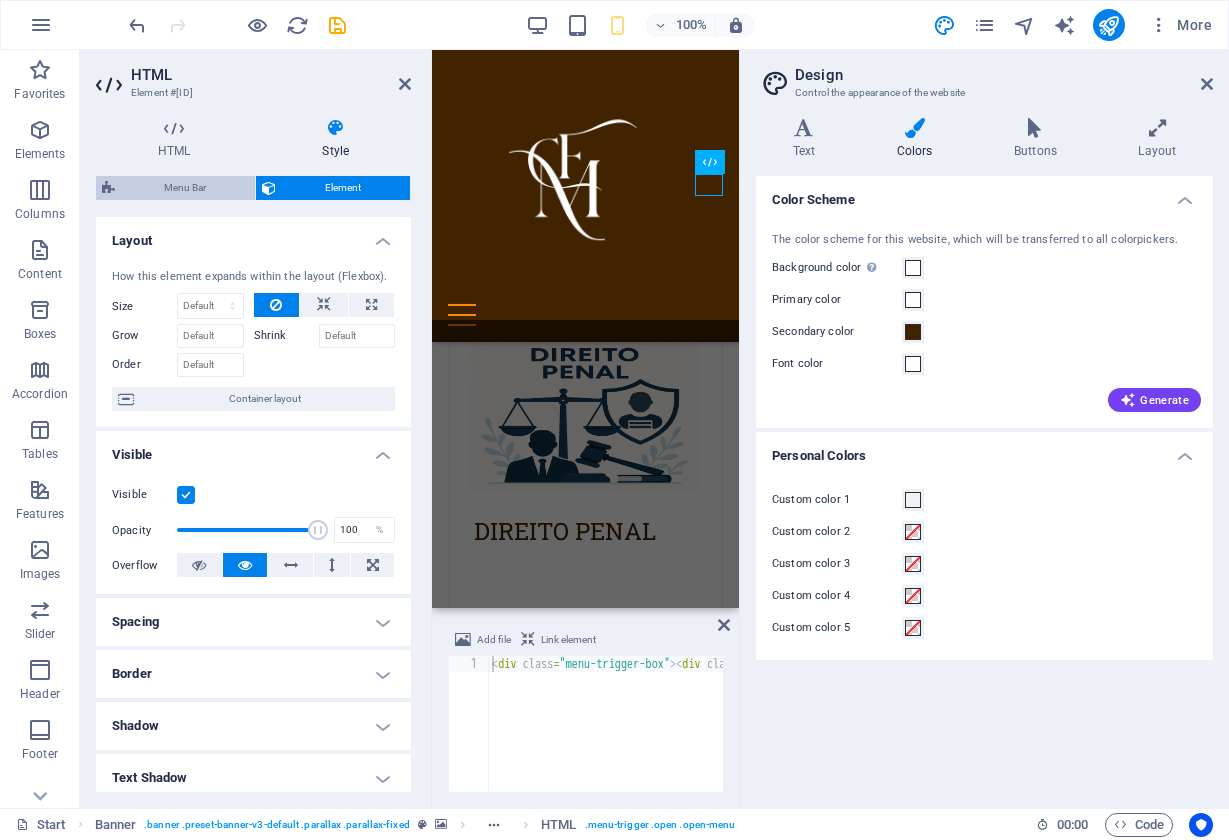click on "Menu Bar" at bounding box center (185, 188) 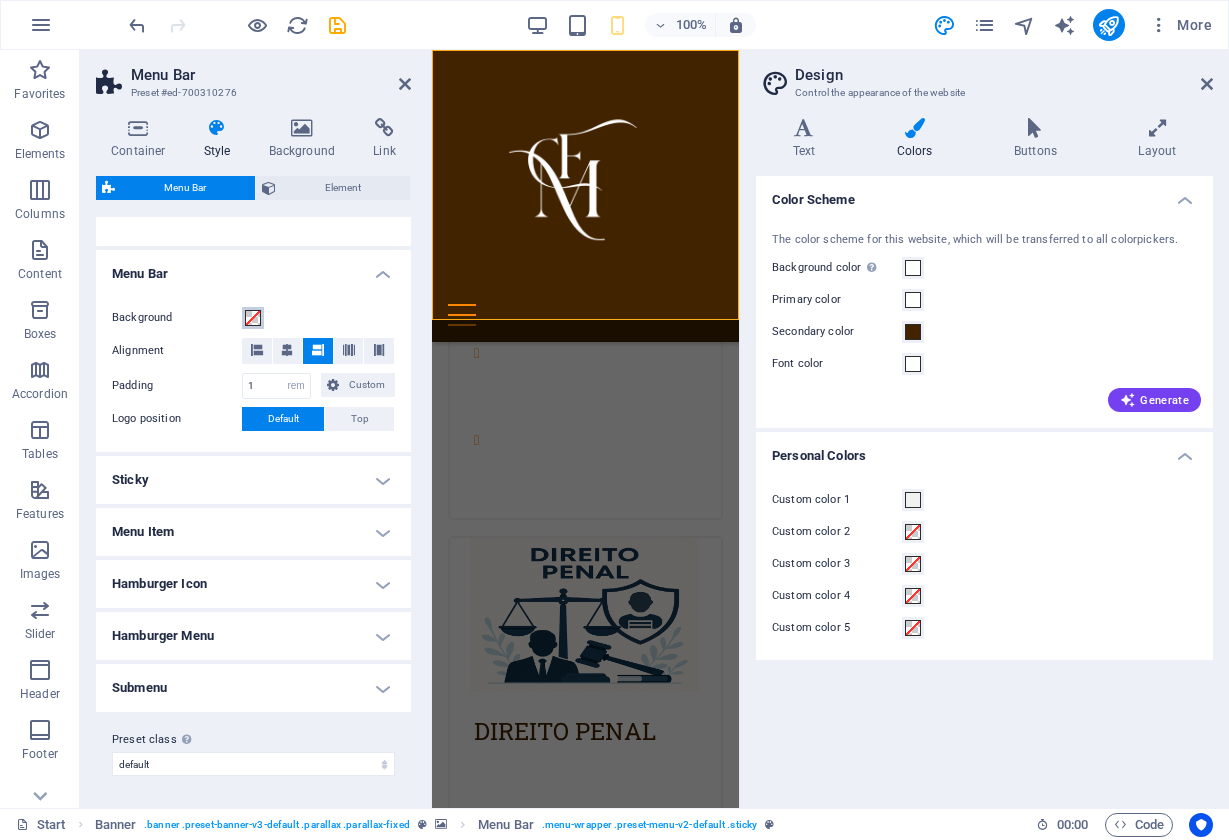 scroll, scrollTop: 306, scrollLeft: 0, axis: vertical 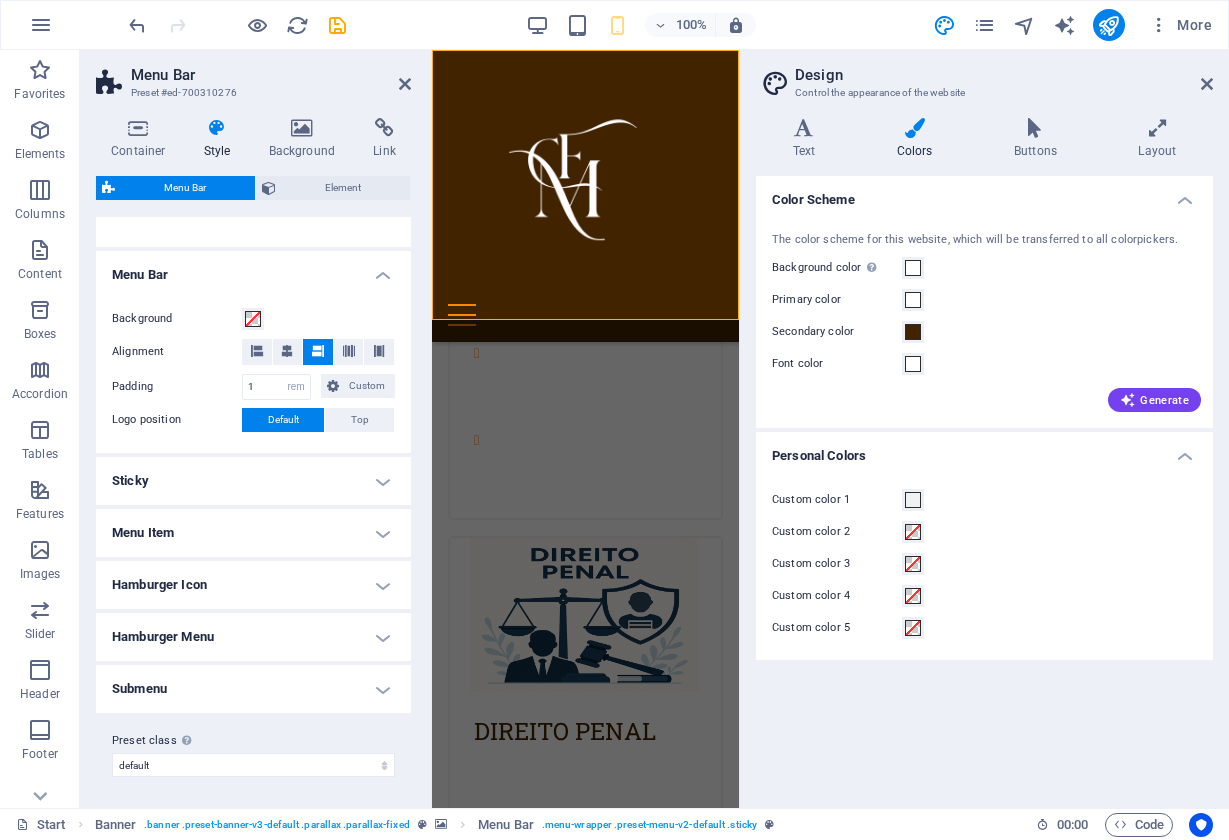 click on "Menu Item" at bounding box center [253, 533] 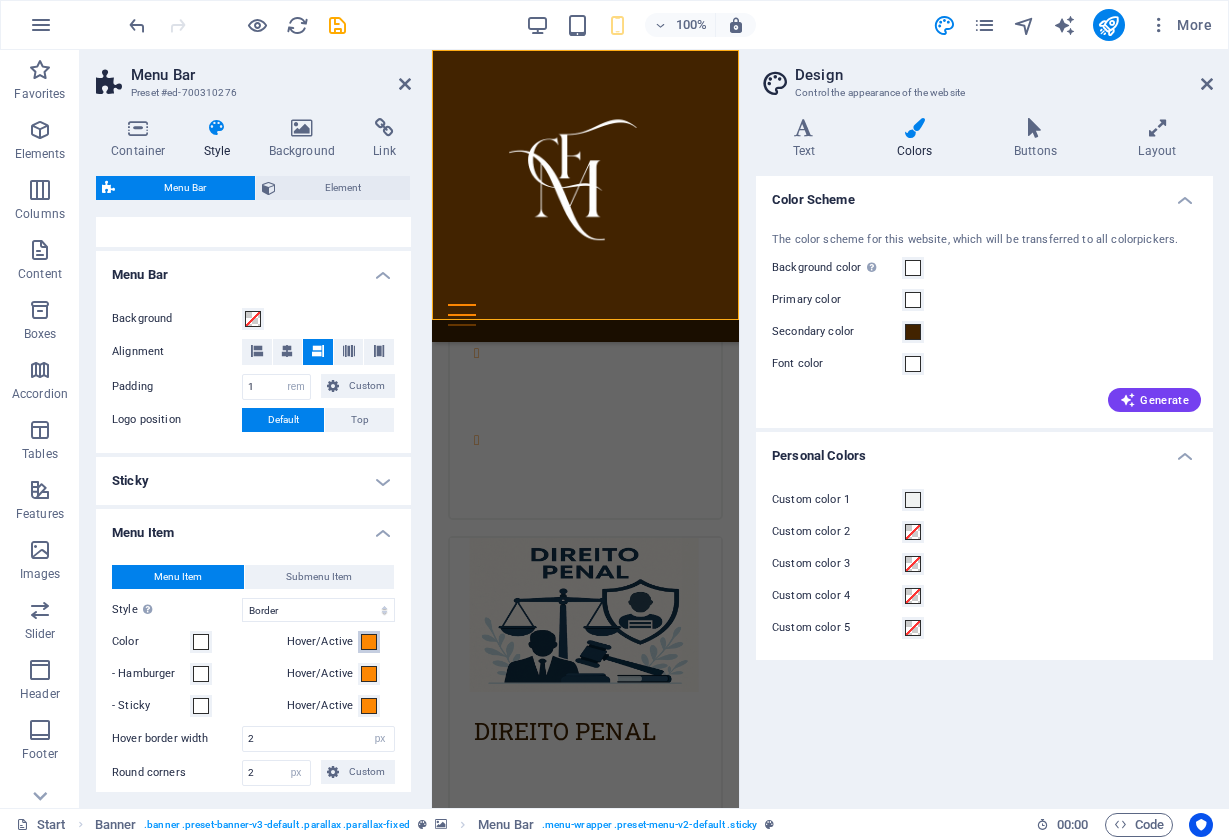 click at bounding box center (369, 642) 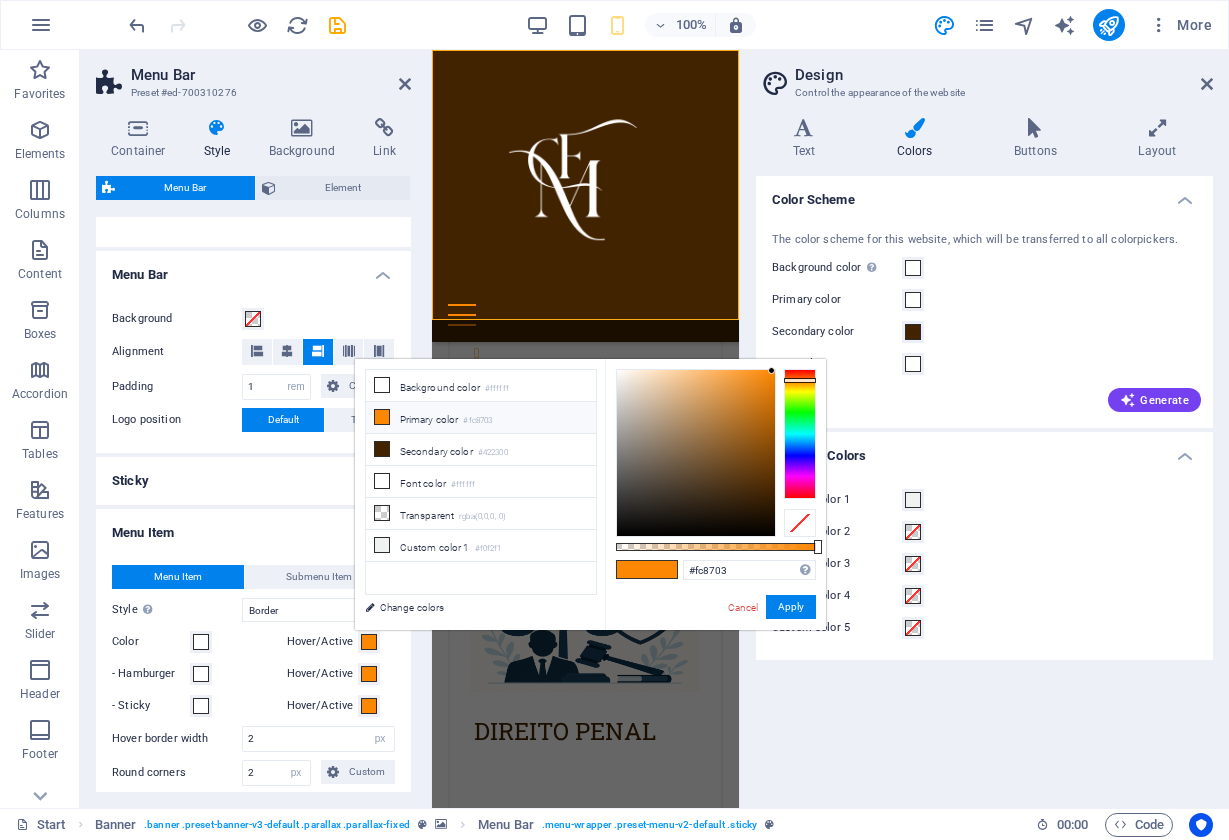 click at bounding box center [382, 417] 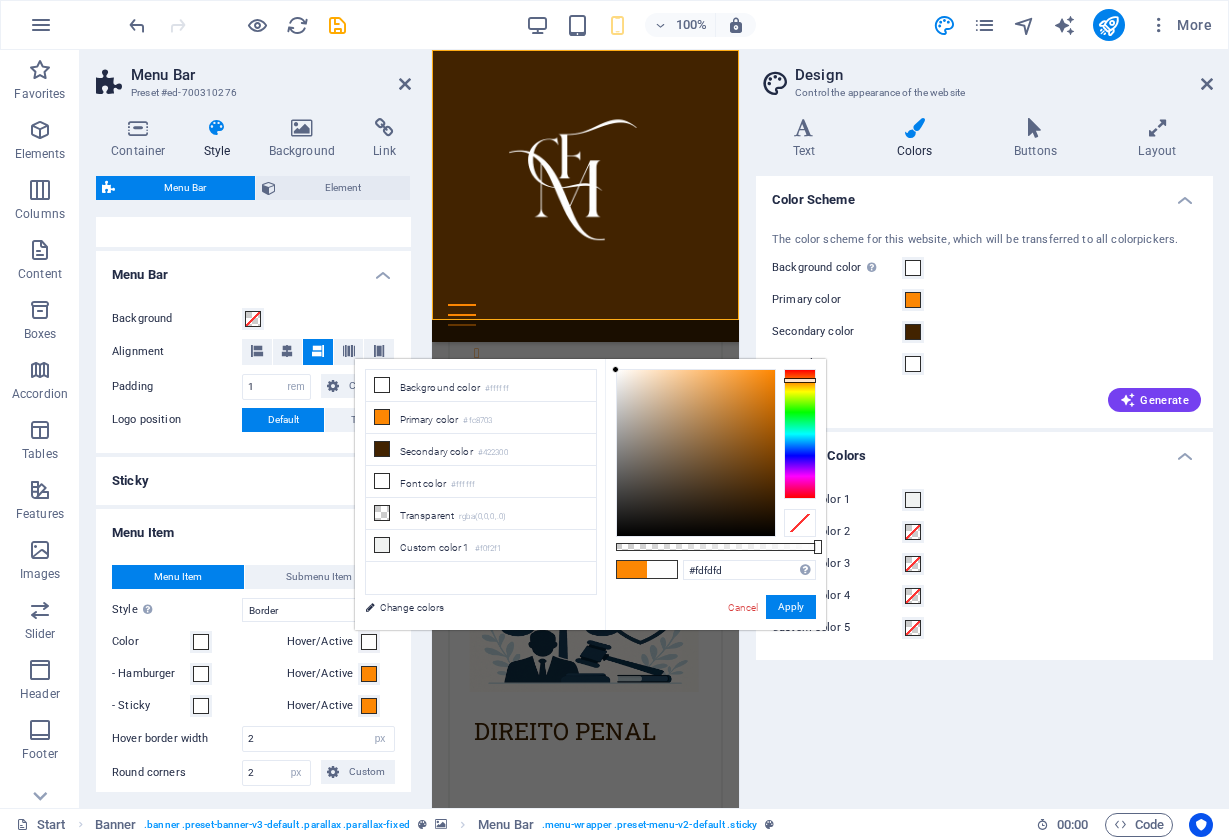 type on "#ffffff" 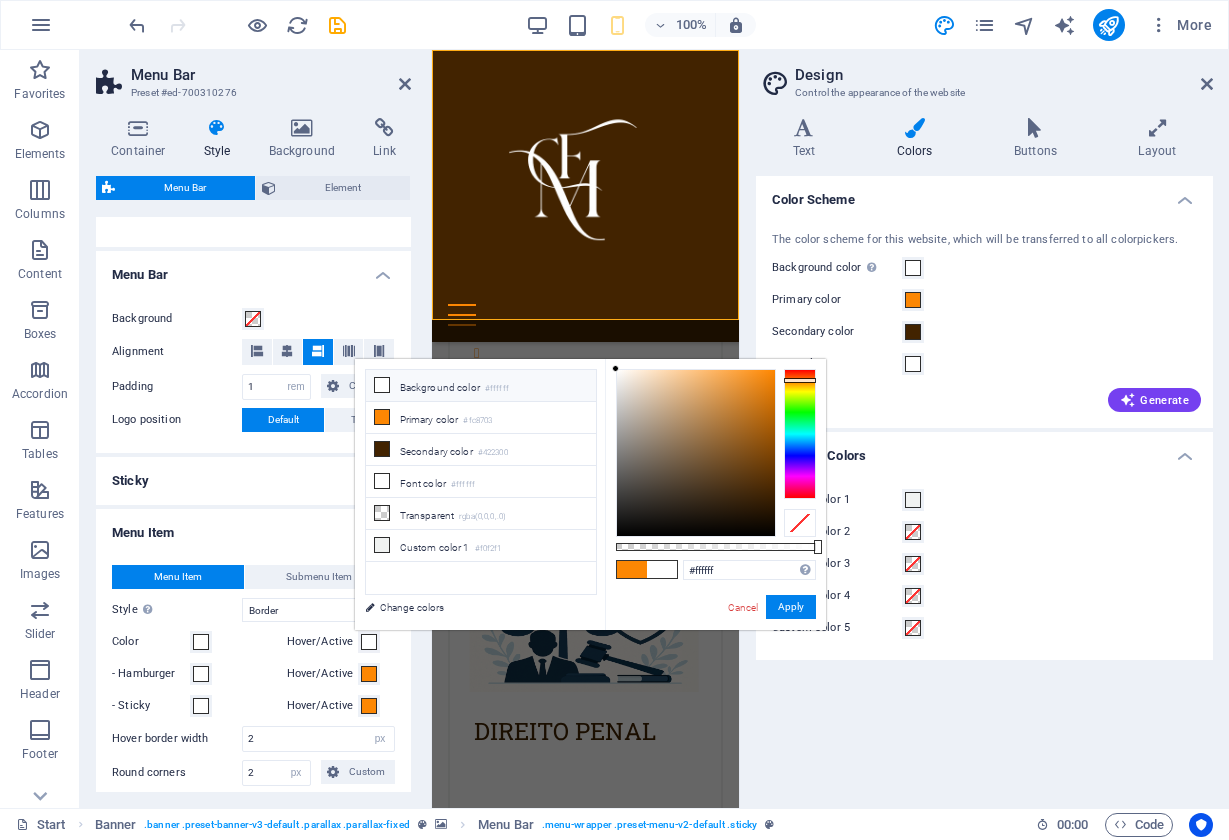 drag, startPoint x: 772, startPoint y: 371, endPoint x: 601, endPoint y: 360, distance: 171.35344 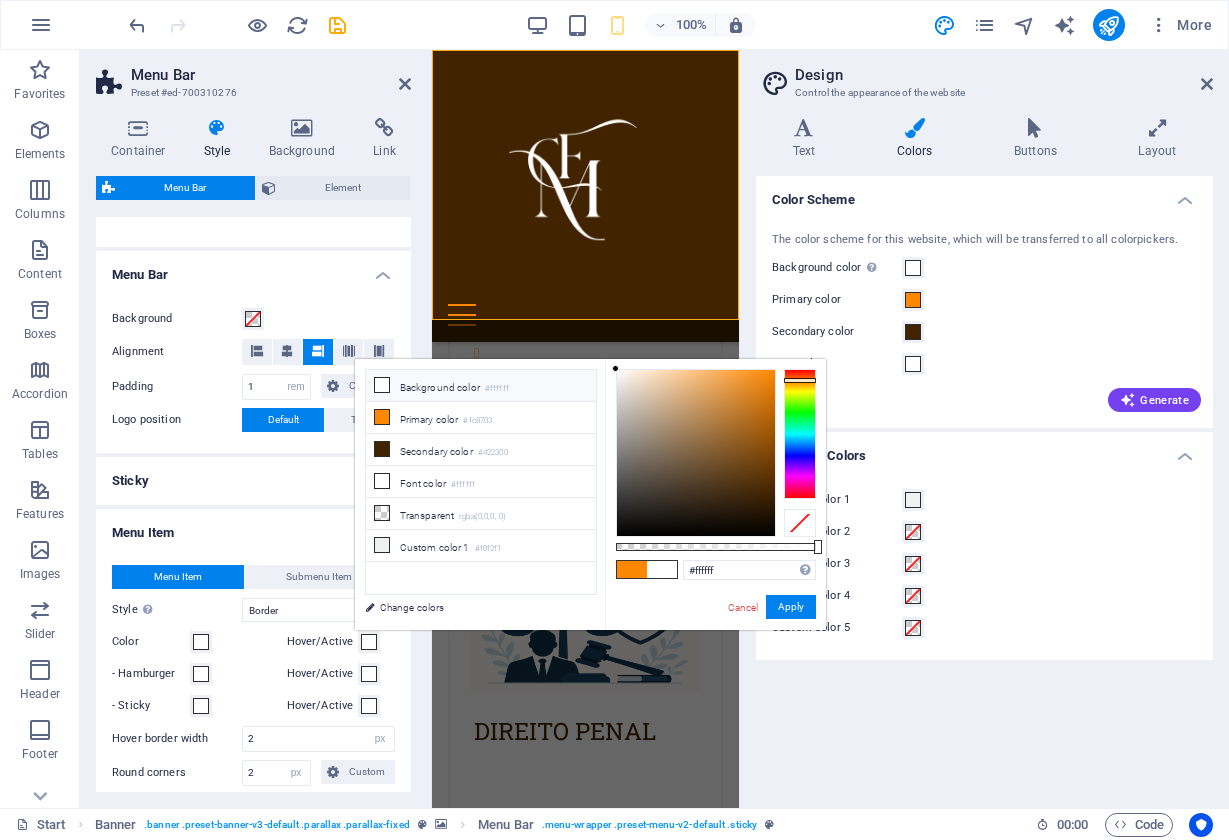 type 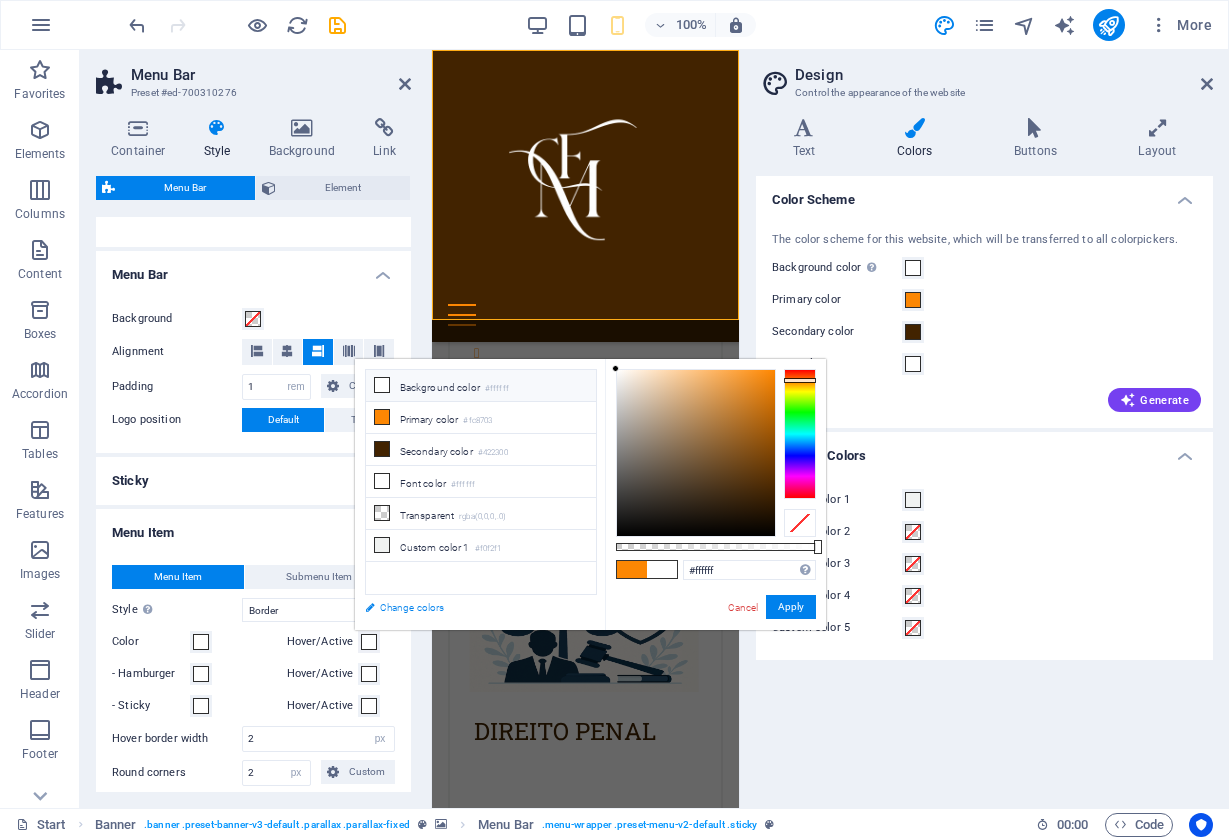 click on "Change colors" at bounding box center (471, 607) 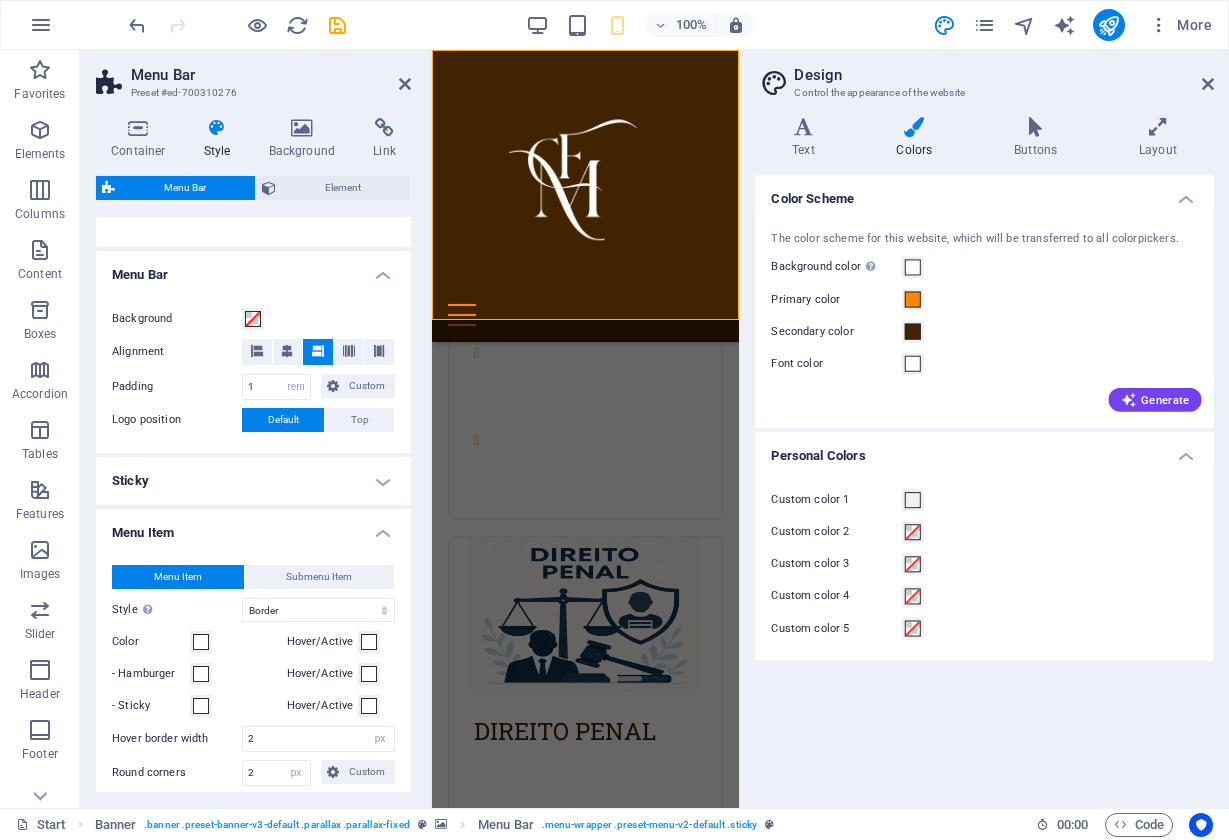 type 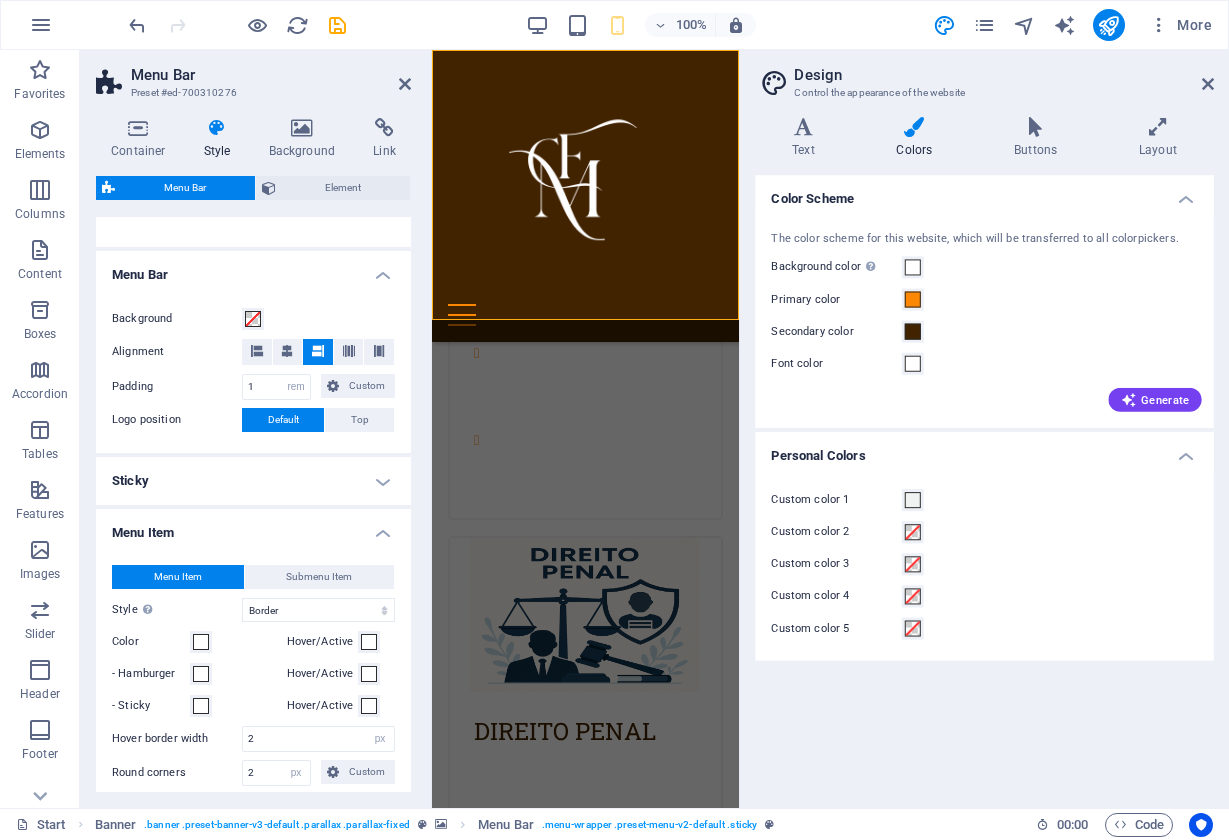 select 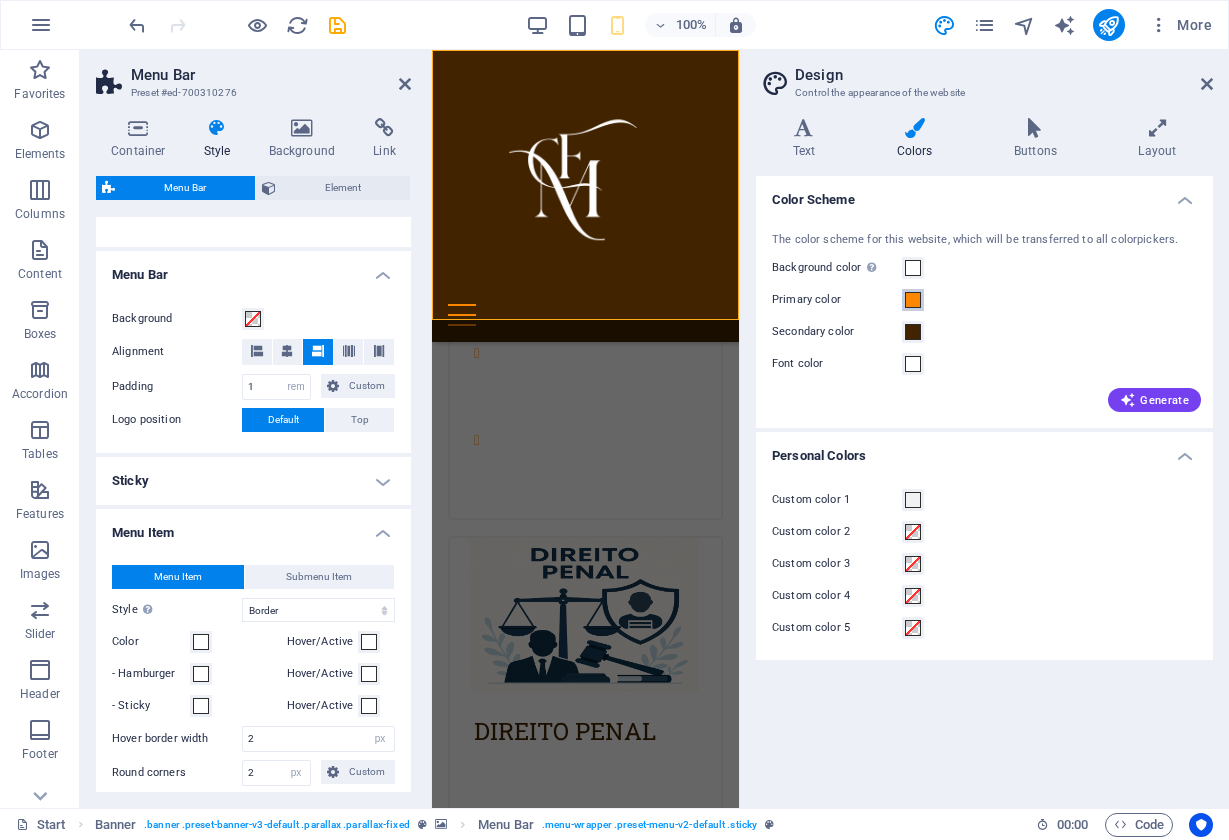 click at bounding box center [913, 300] 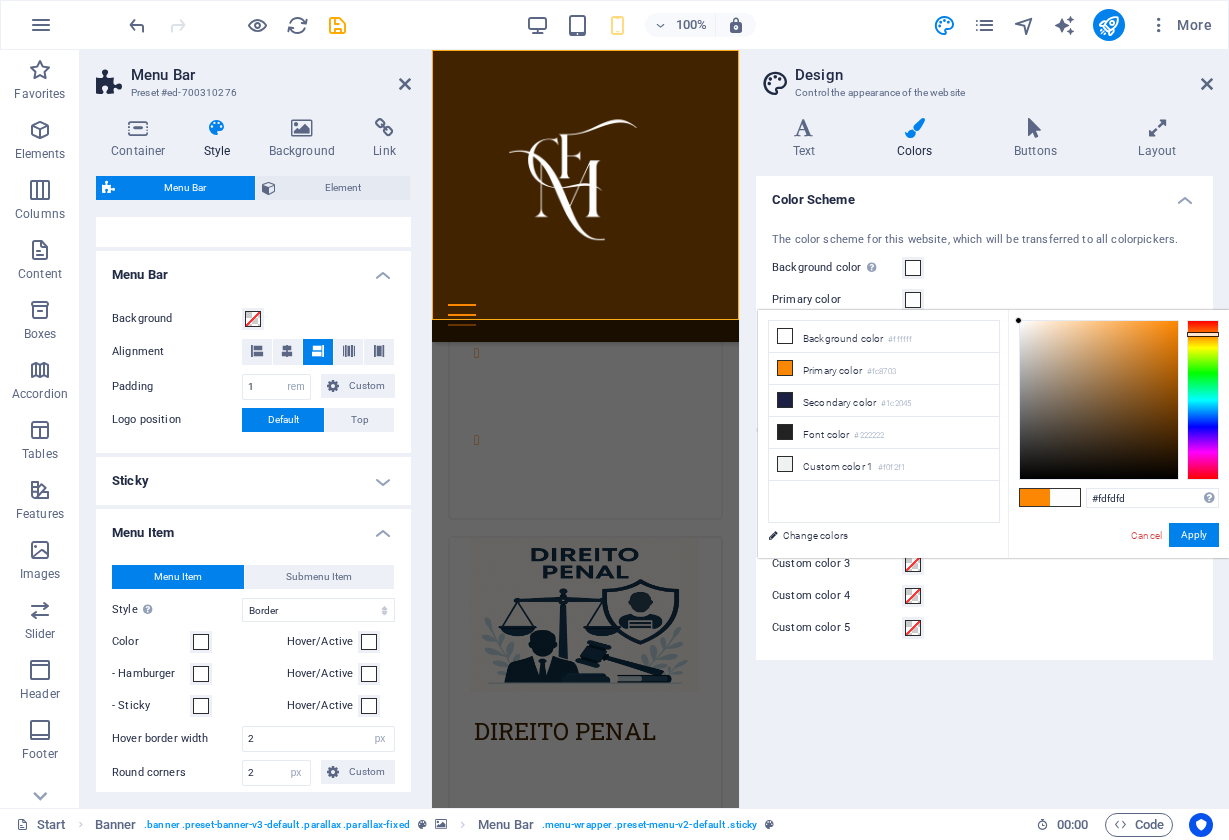 type on "#ffffff" 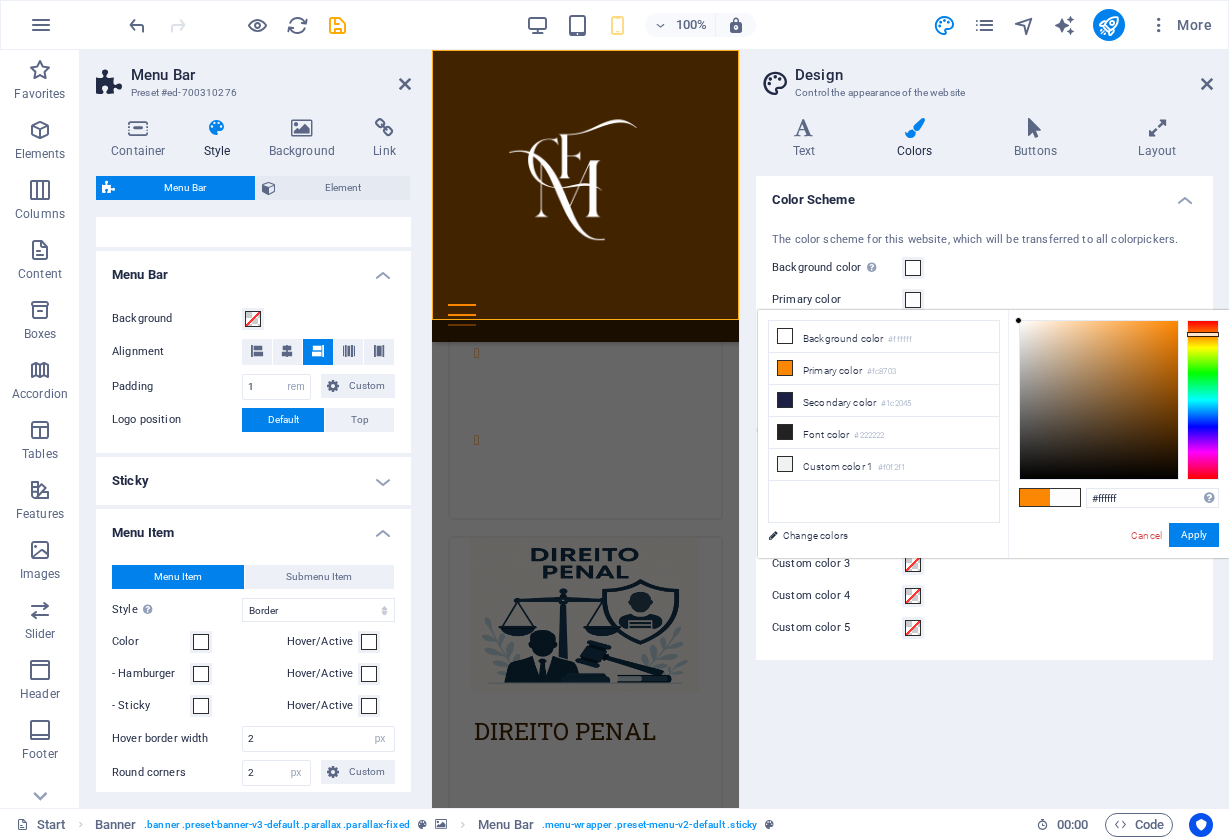 drag, startPoint x: 1173, startPoint y: 321, endPoint x: 1004, endPoint y: 320, distance: 169.00296 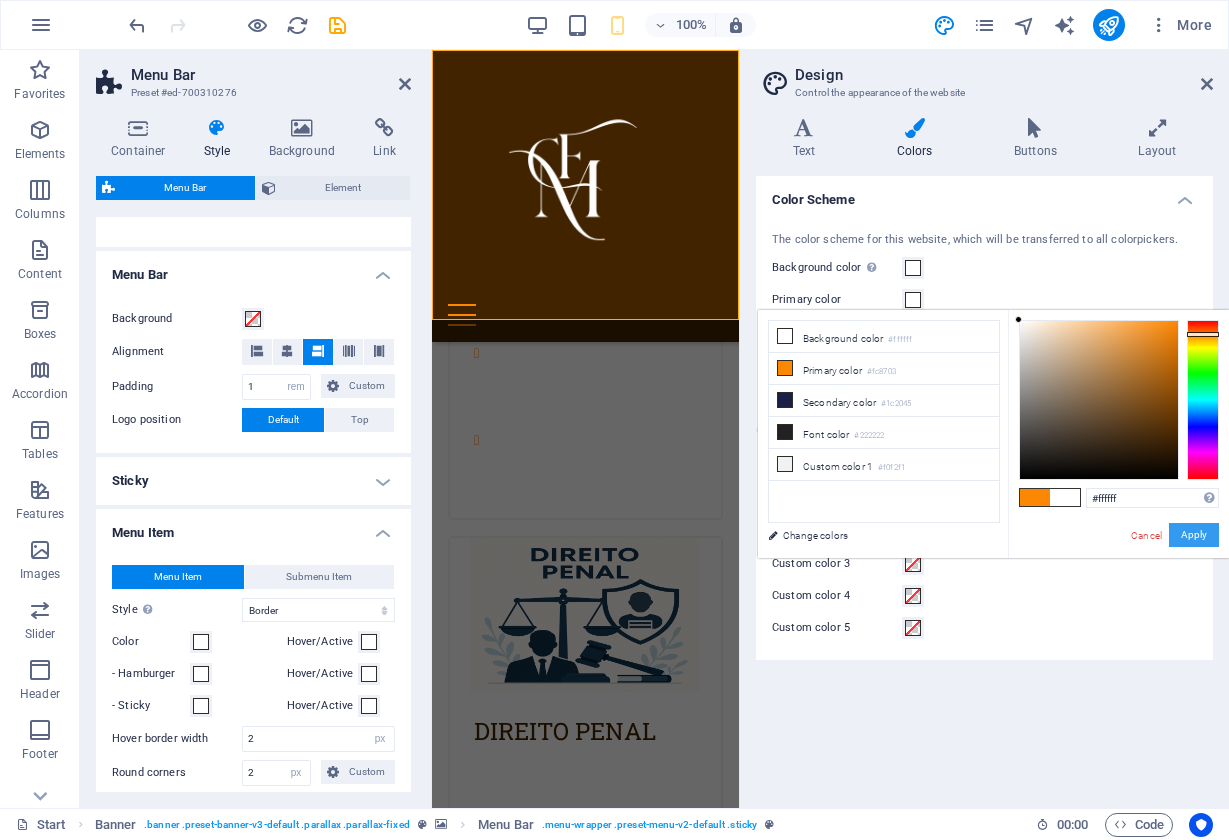click on "Apply" at bounding box center [1194, 535] 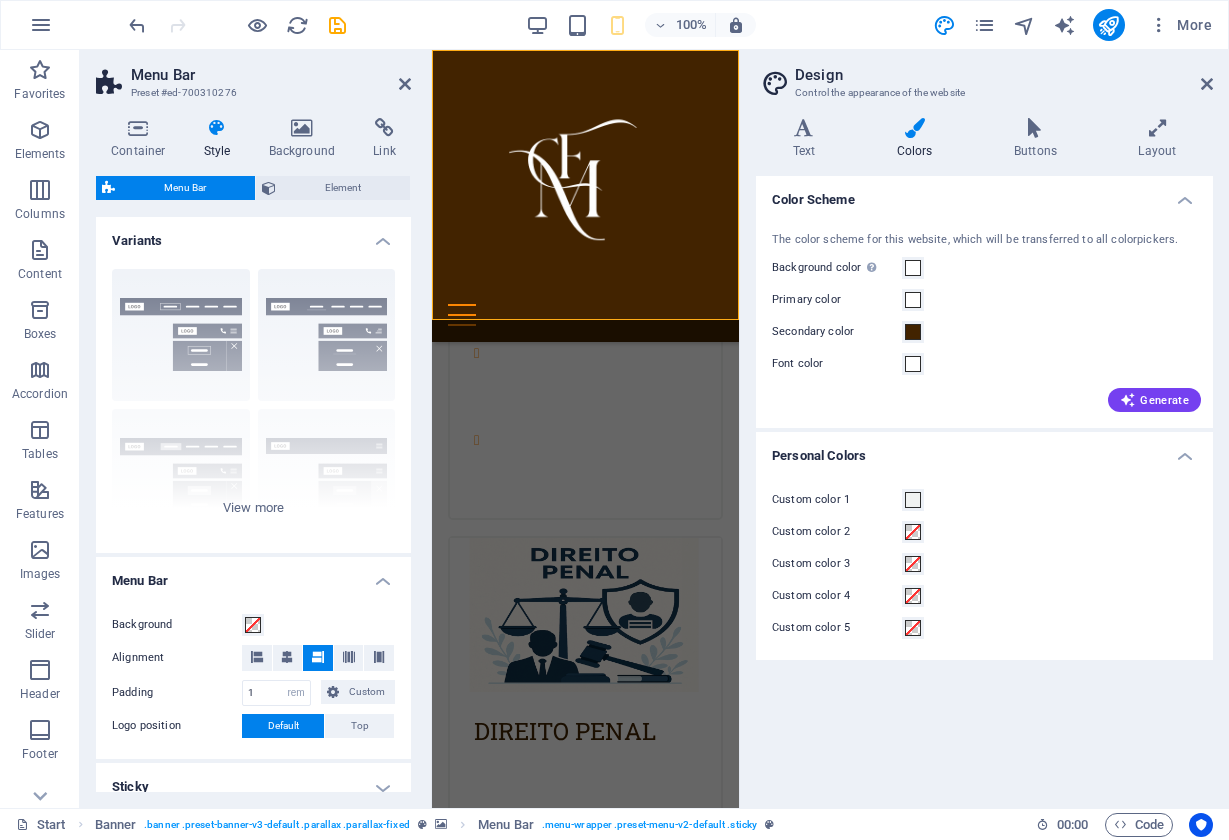 scroll, scrollTop: 0, scrollLeft: 0, axis: both 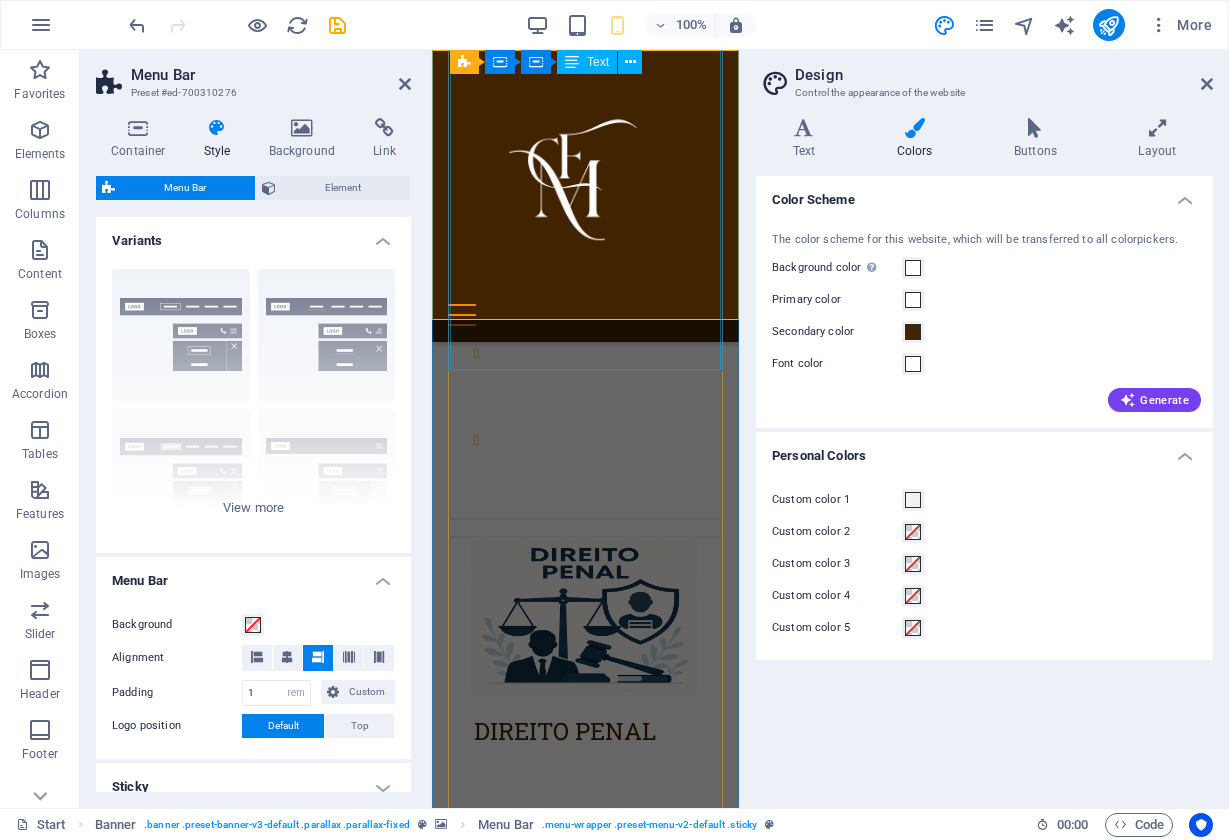 click on "Oferecemos aconselhamento e representação jurídica em matérias de Direito Civil, assegurando a proteção dos direitos individuais e patrimoniais dos nossos clientes. Áreas de Atuação: Responsabilidade Civil Reclamação de indemnizações por danos patrimoniais e não patrimoniais. Contratos Civis Redação, revisão e resolução de contratos (arrendamento, compra e venda, mútuo, comodato, etc.). Direitos Reais Usucapião, servidões, ações possessórias e questões relacionadas com propriedade. Direito das Obrigações Cumprimento, incumprimento e resolução de obrigações civis. Direito das Sucessões Testamentos, heranças, partilhas e habilitações de herdeiros. Arrendamento Urbano e Rural Contratos, despejos, litígios entre senhorios e inquilinos." at bounding box center [585, 194] 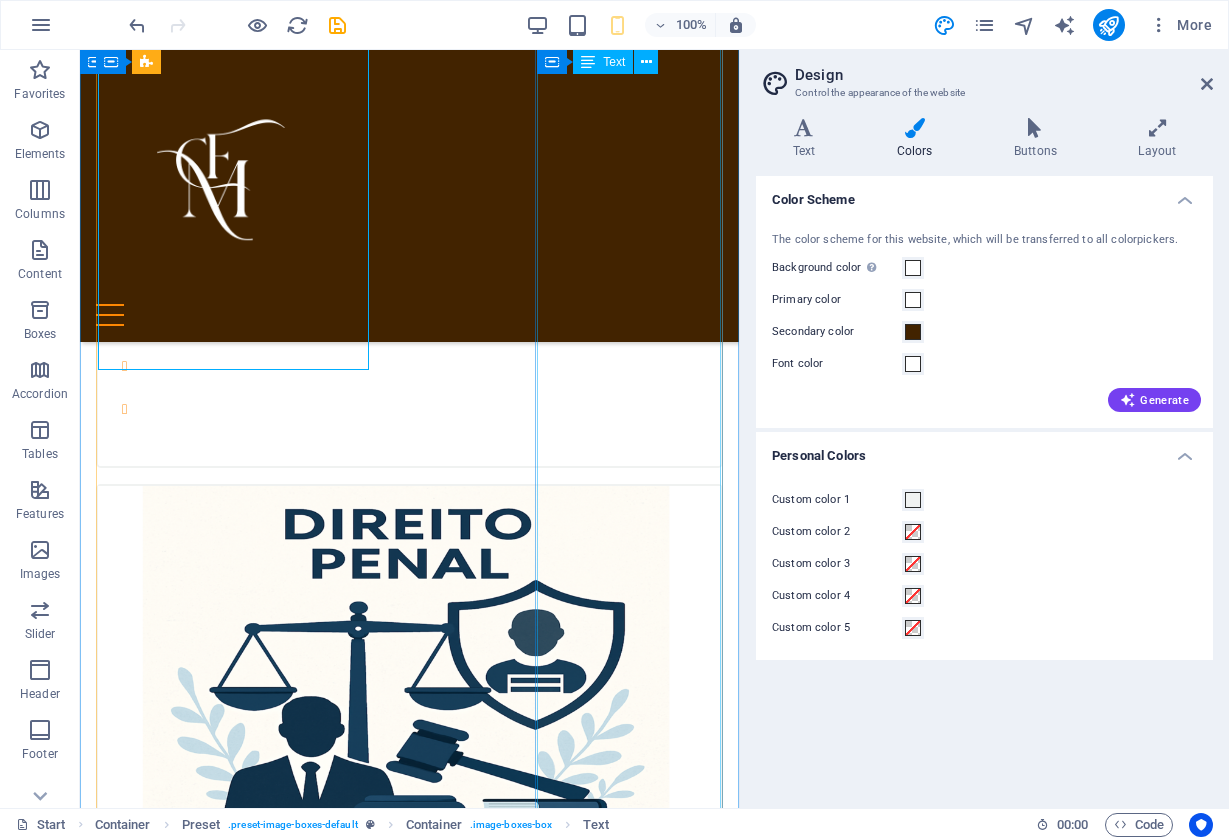 click on "Prestamos assessoria jurídica em matérias laborais, tanto para trabalhadores como para entidades empregadoras, com foco na prevenção e resolução de conflitos laborais. Áreas de Atuação: Contratos de Trabalho Elaboração, revisão e cessação de contratos individuais de trabalho. Despedimentos Impugnação de despedimento ilícito, acompanhamento em processos disciplinares. Direitos dos Trabalhadores Ações por salários em atraso, compensações, férias, subsídios e horas extraordinárias. Acidentes de Trabalho e Doenças Profissionais Reclamação de indemnizações e acompanhamento de processos com a seguradora. Assédio Moral e Discriminação Defesa dos direitos fundamentais no local de trabalho. Contencioso Laboral Representação em tribunal do trabalho e perante a ACT (Autoridade para as Condições do Trabalho). Promovemos soluções jurídicas justas, céleres e orientadas para a proteção da dignidade profissional." at bounding box center (409, 1961) 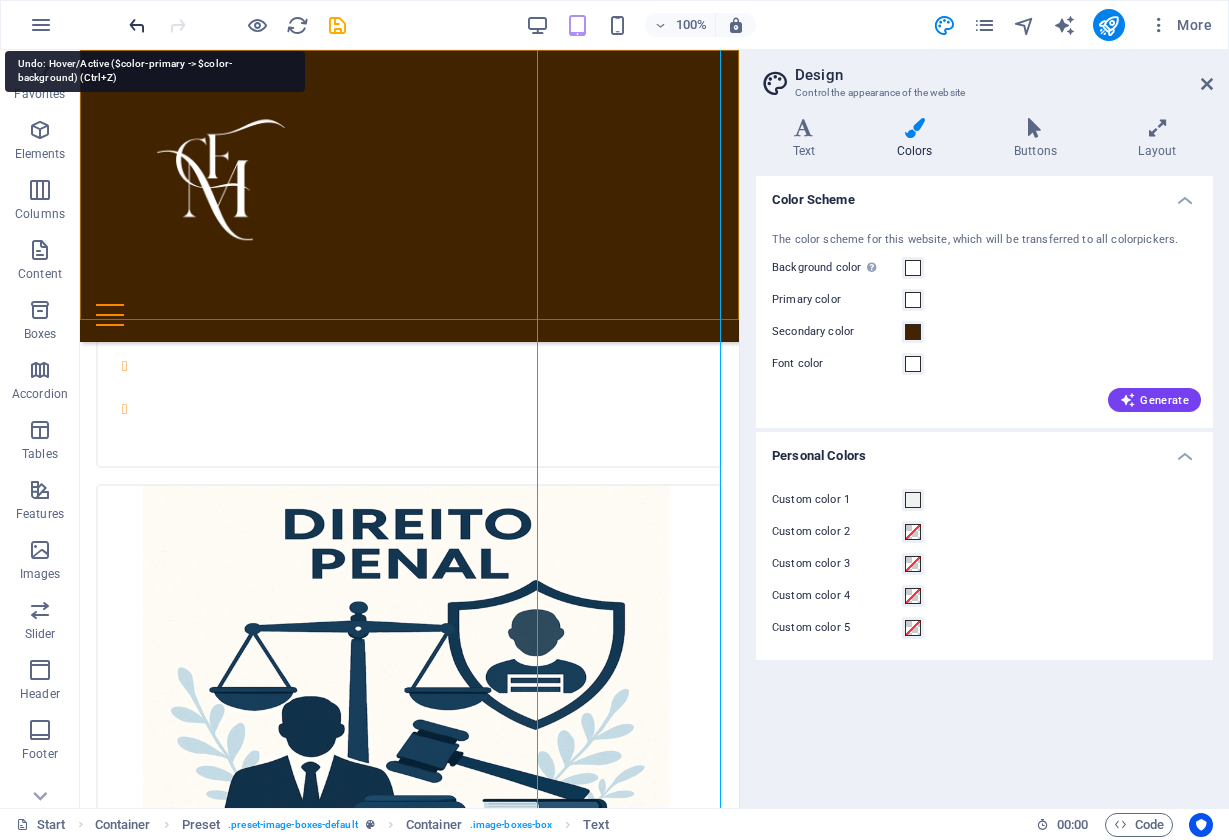 click at bounding box center (137, 25) 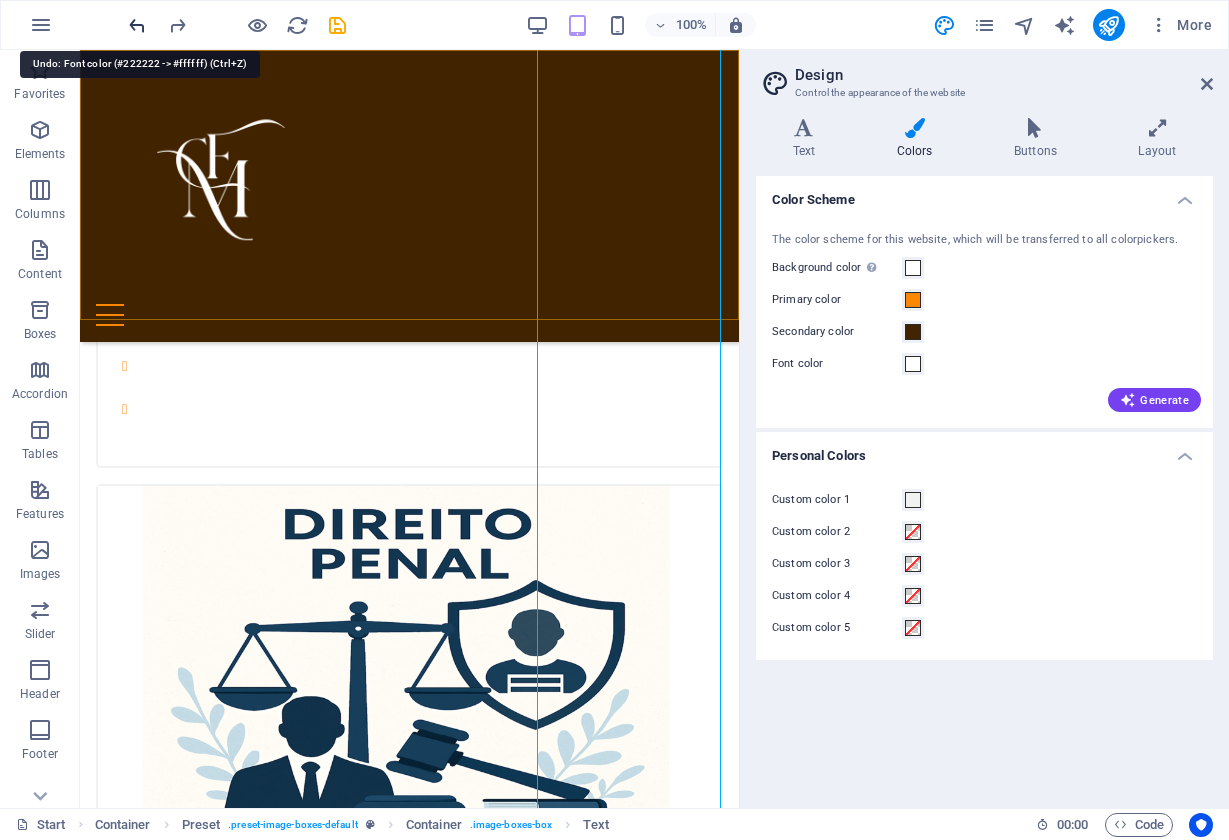 click at bounding box center [137, 25] 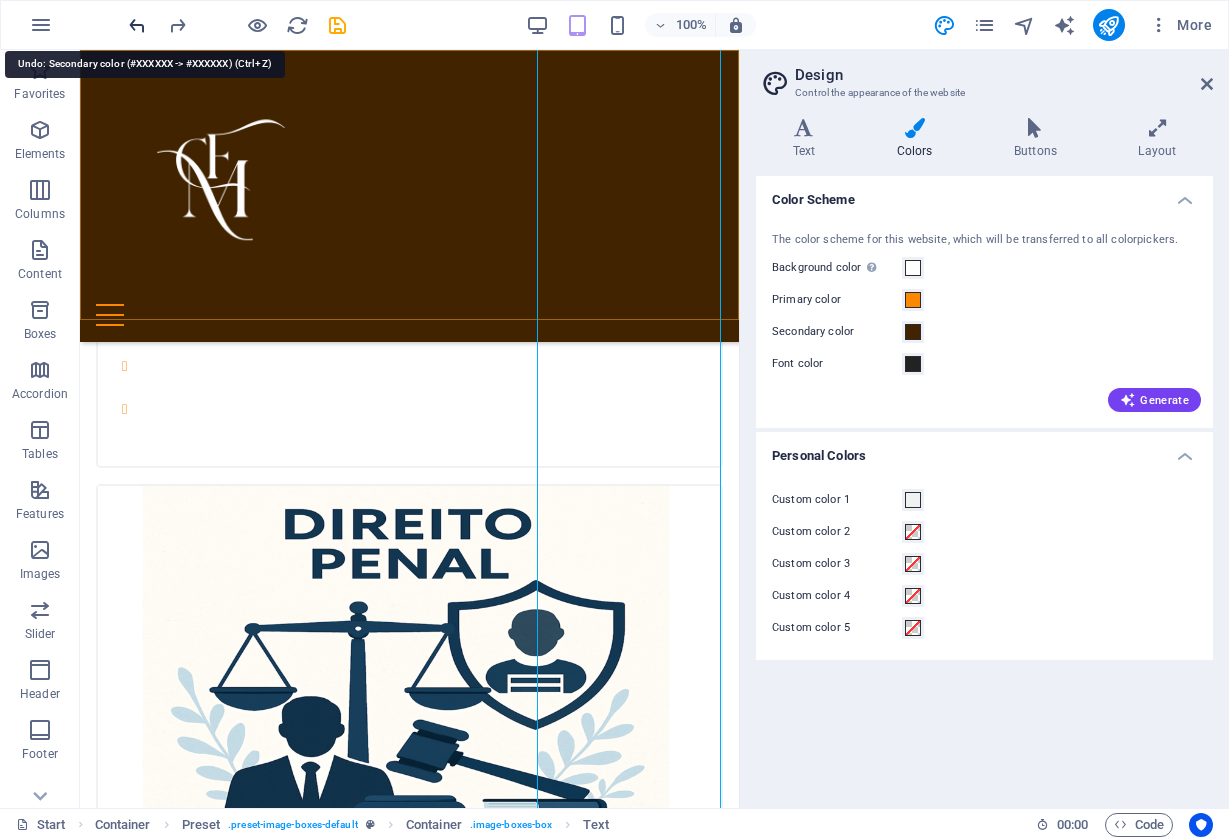 click at bounding box center [137, 25] 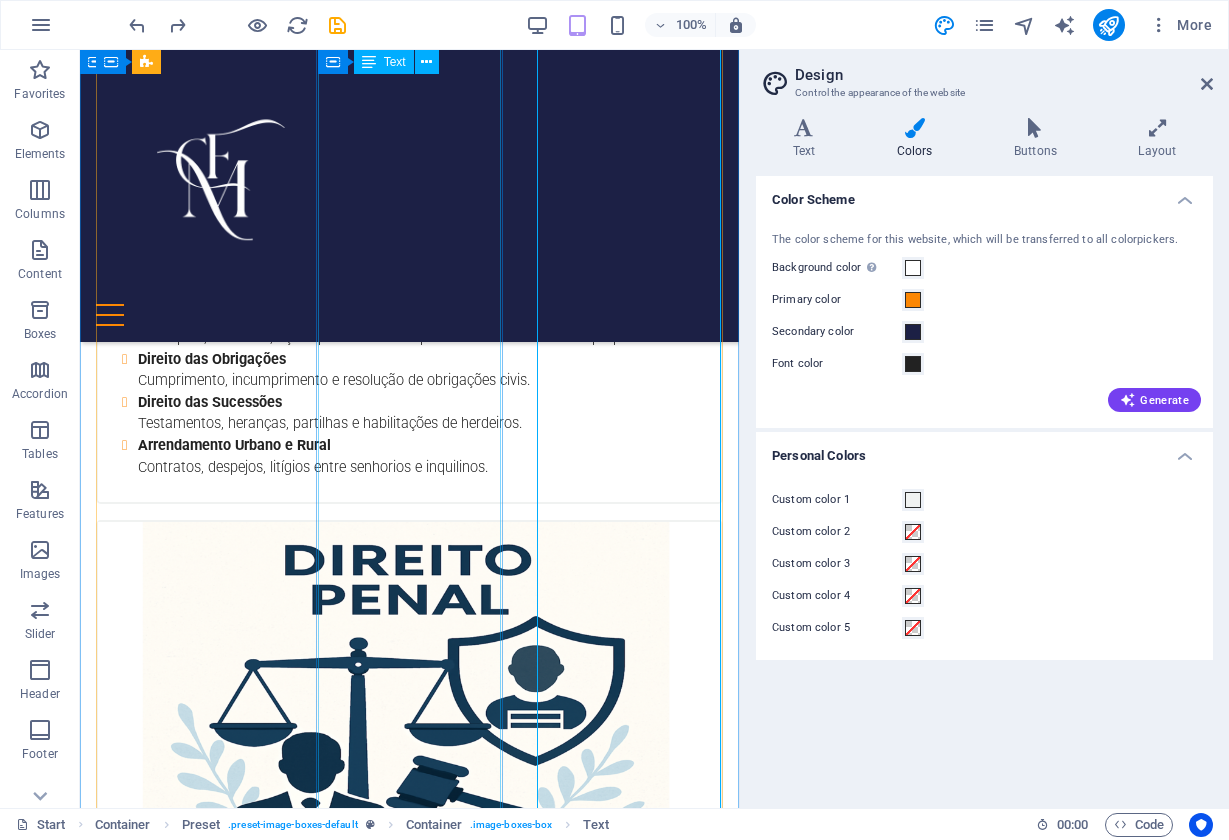 scroll, scrollTop: 1321, scrollLeft: 0, axis: vertical 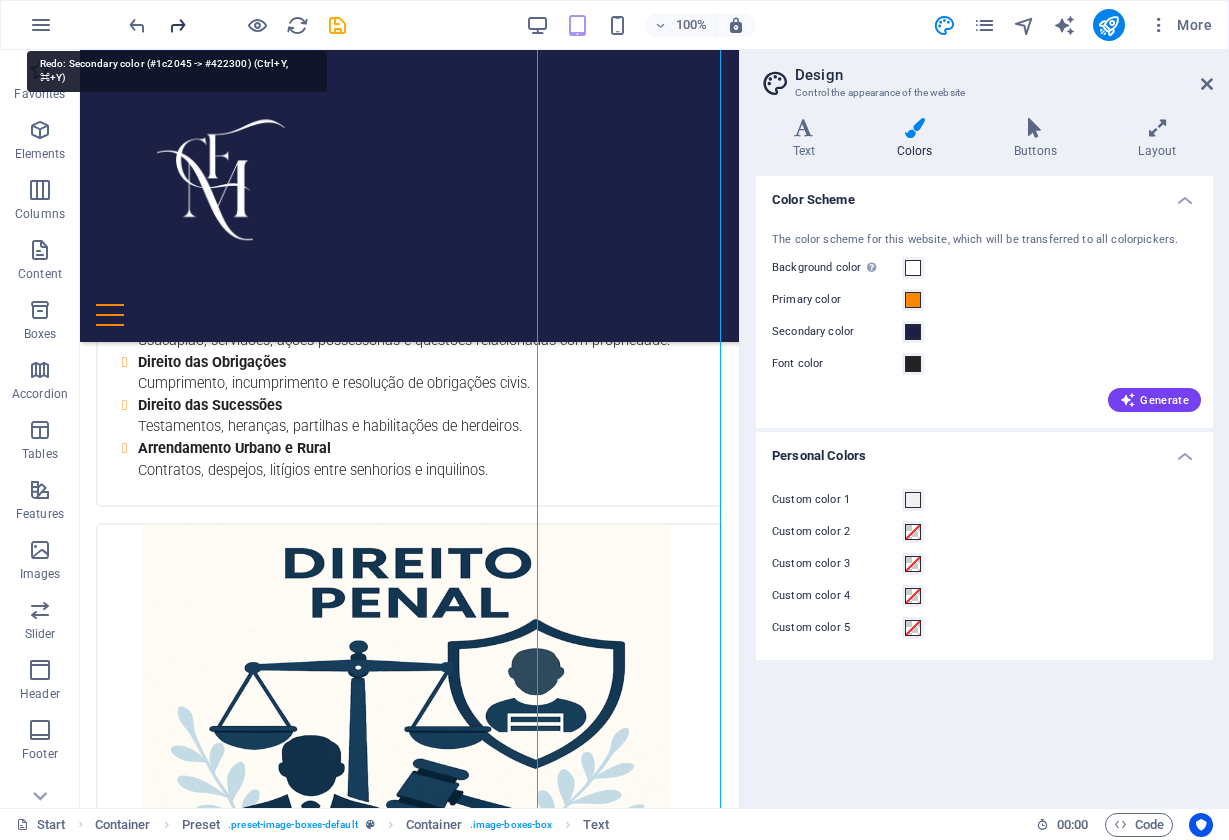 click at bounding box center [177, 25] 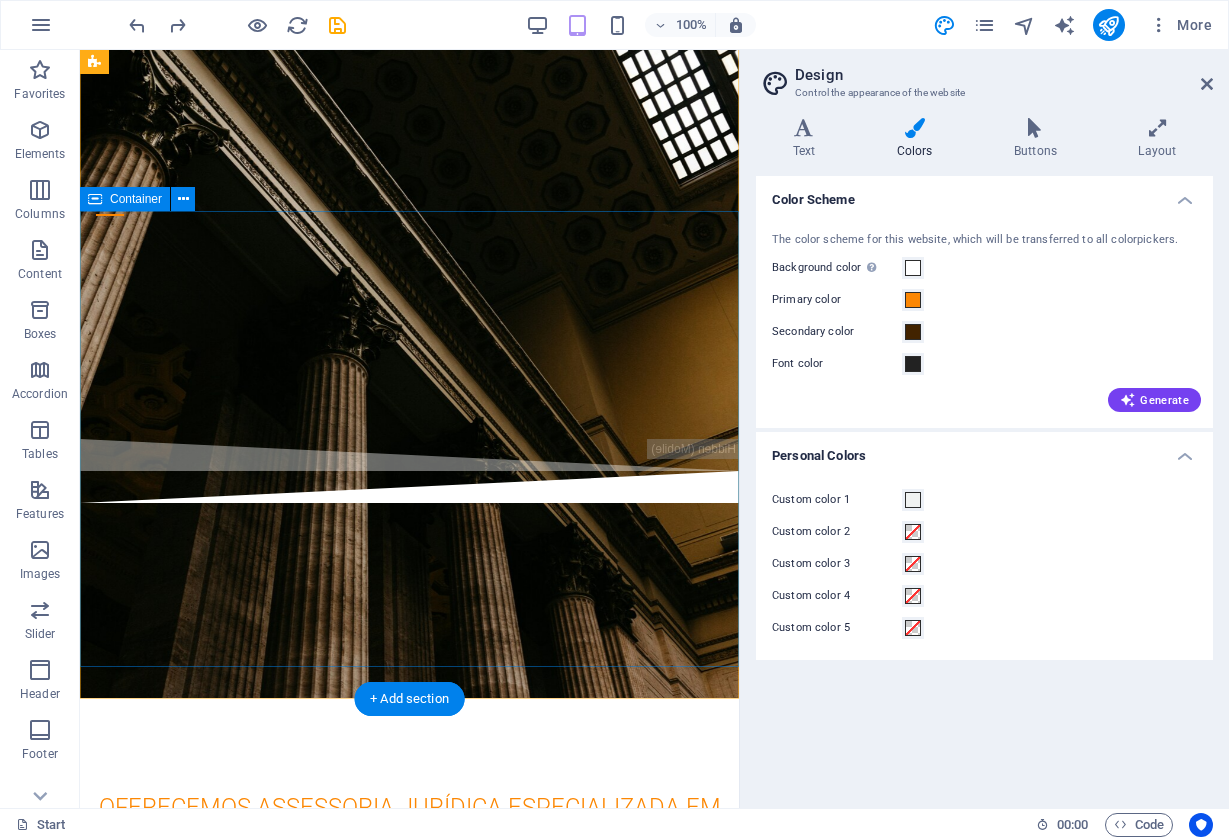 scroll, scrollTop: 109, scrollLeft: 0, axis: vertical 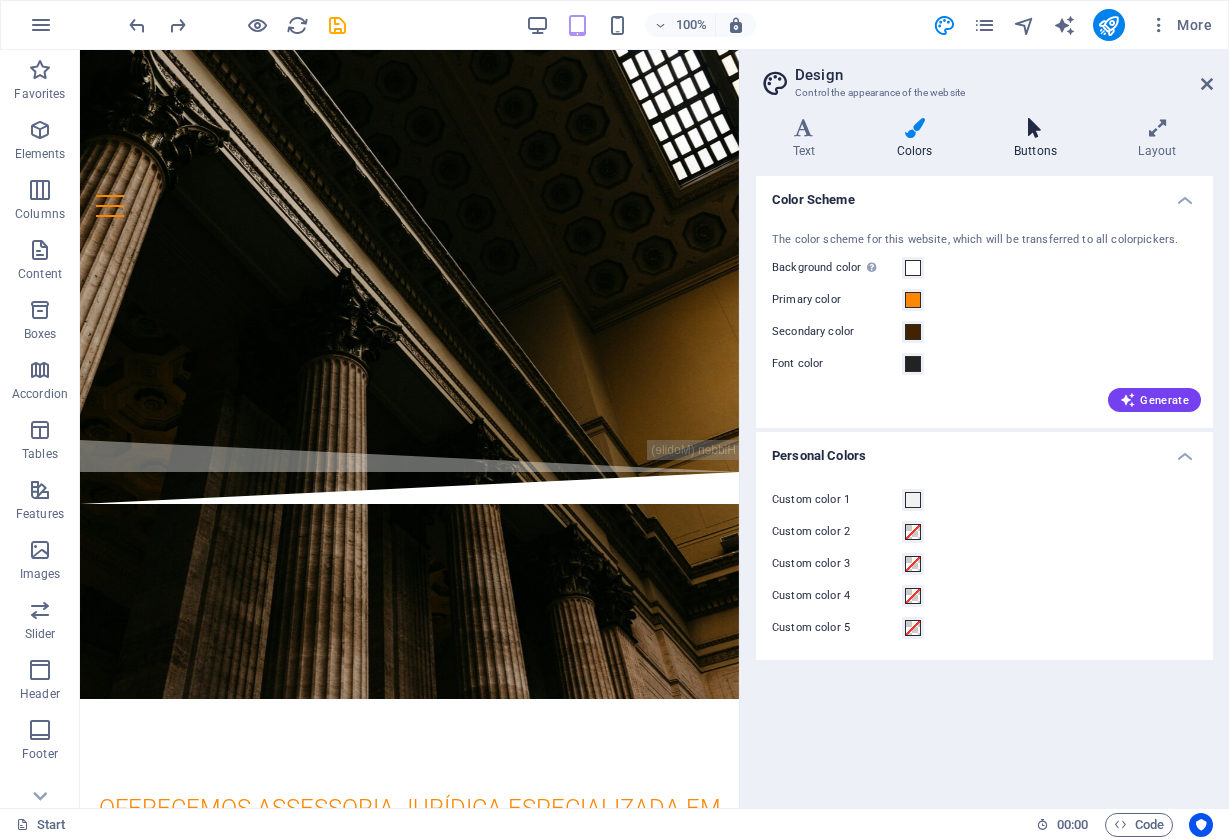 click on "Buttons" at bounding box center [1039, 139] 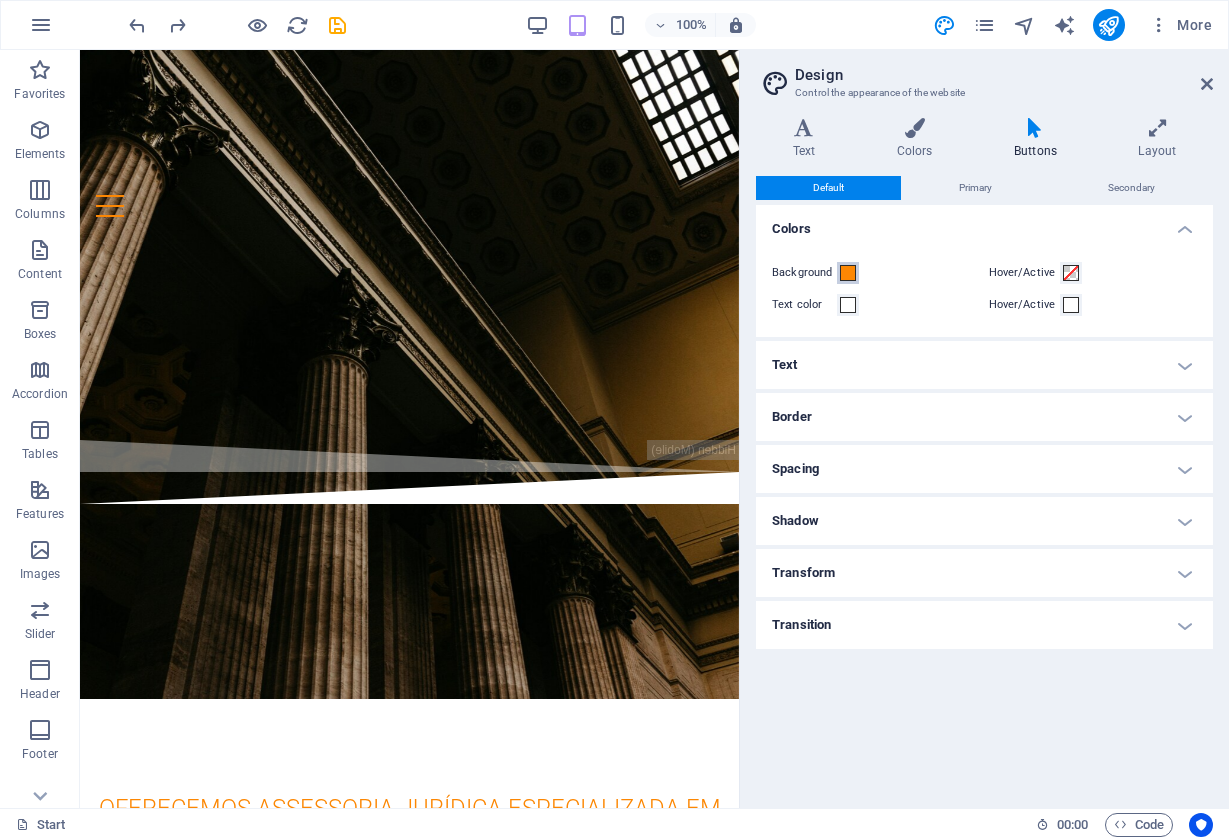 click at bounding box center [848, 273] 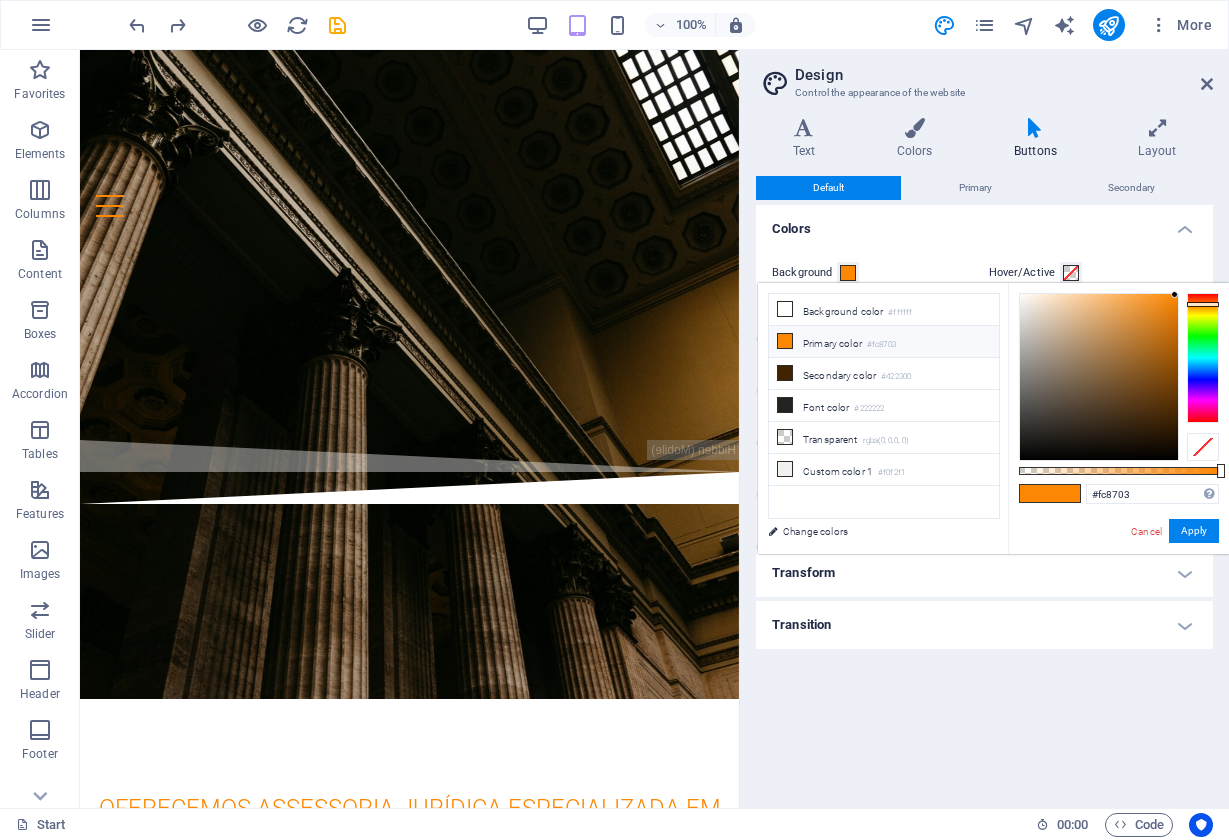 click on "Primary color
#fc8703" at bounding box center (884, 342) 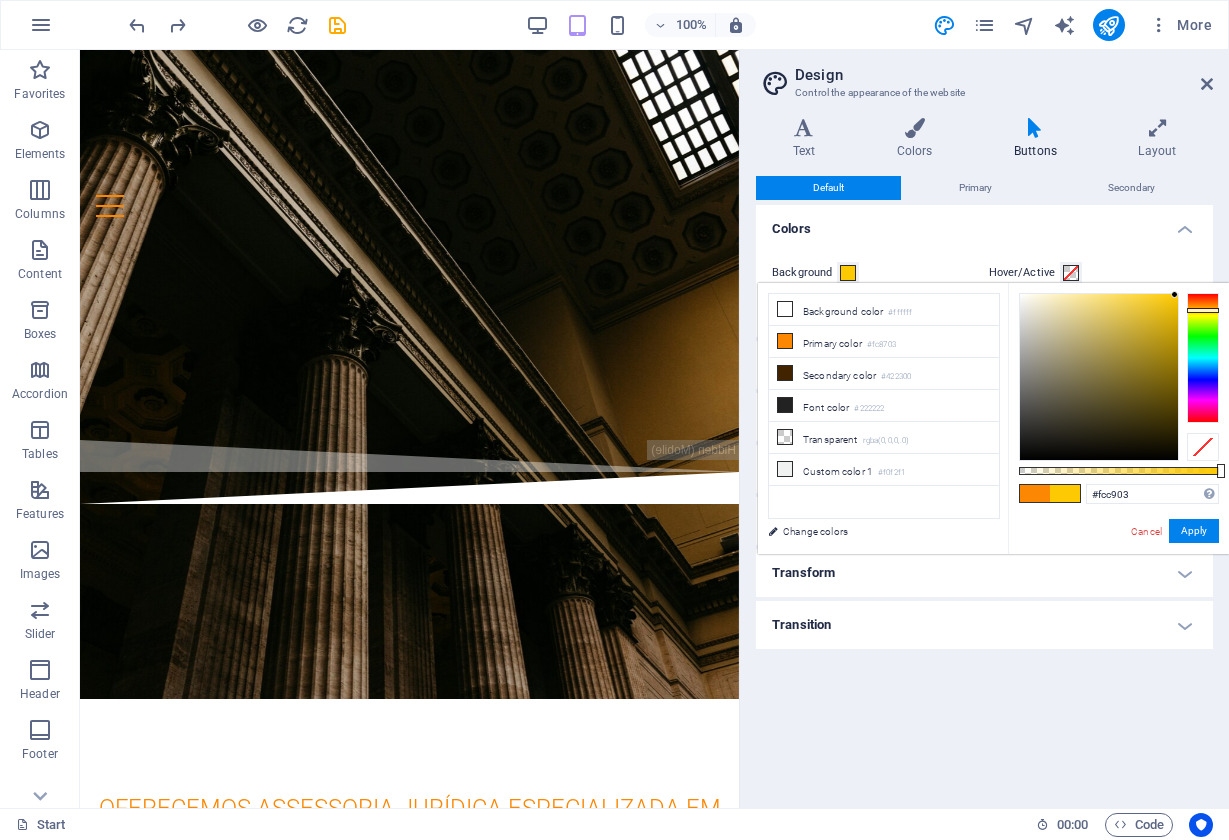 click at bounding box center [1203, 310] 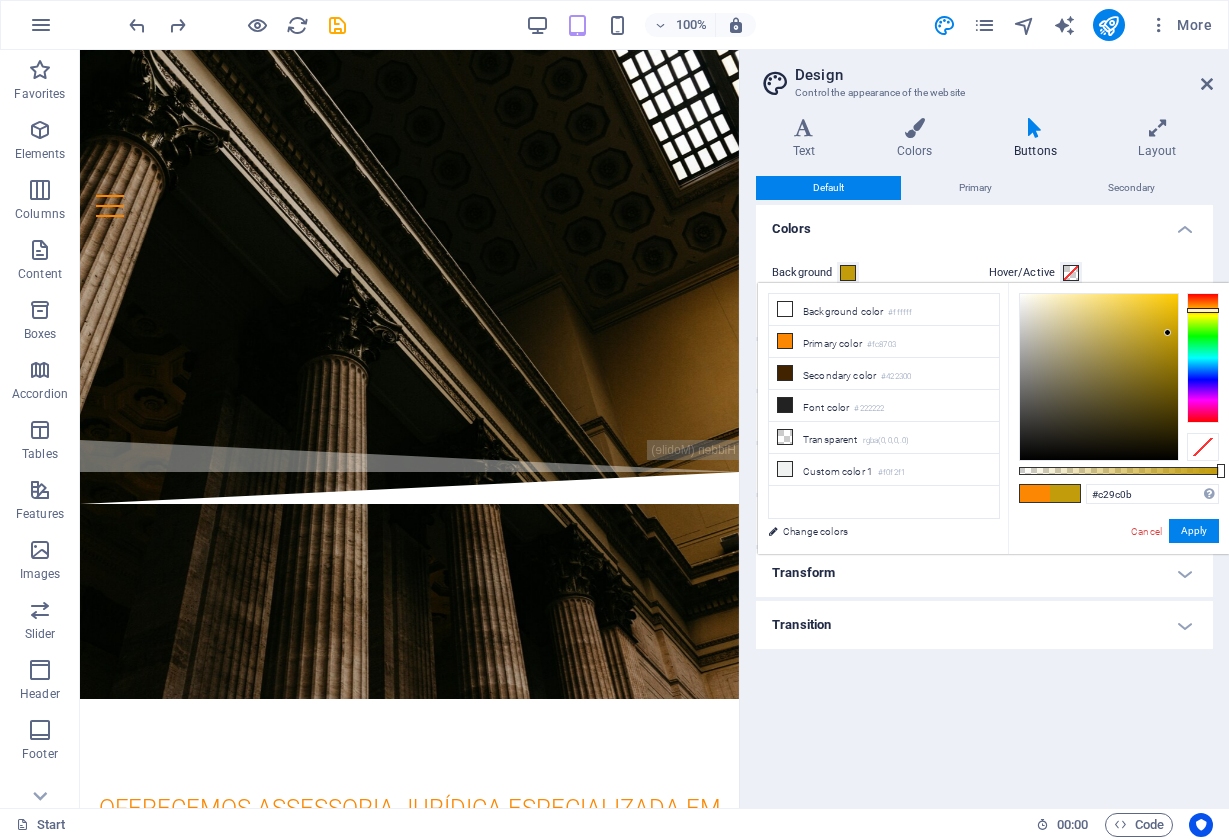 type on "#c29d0c" 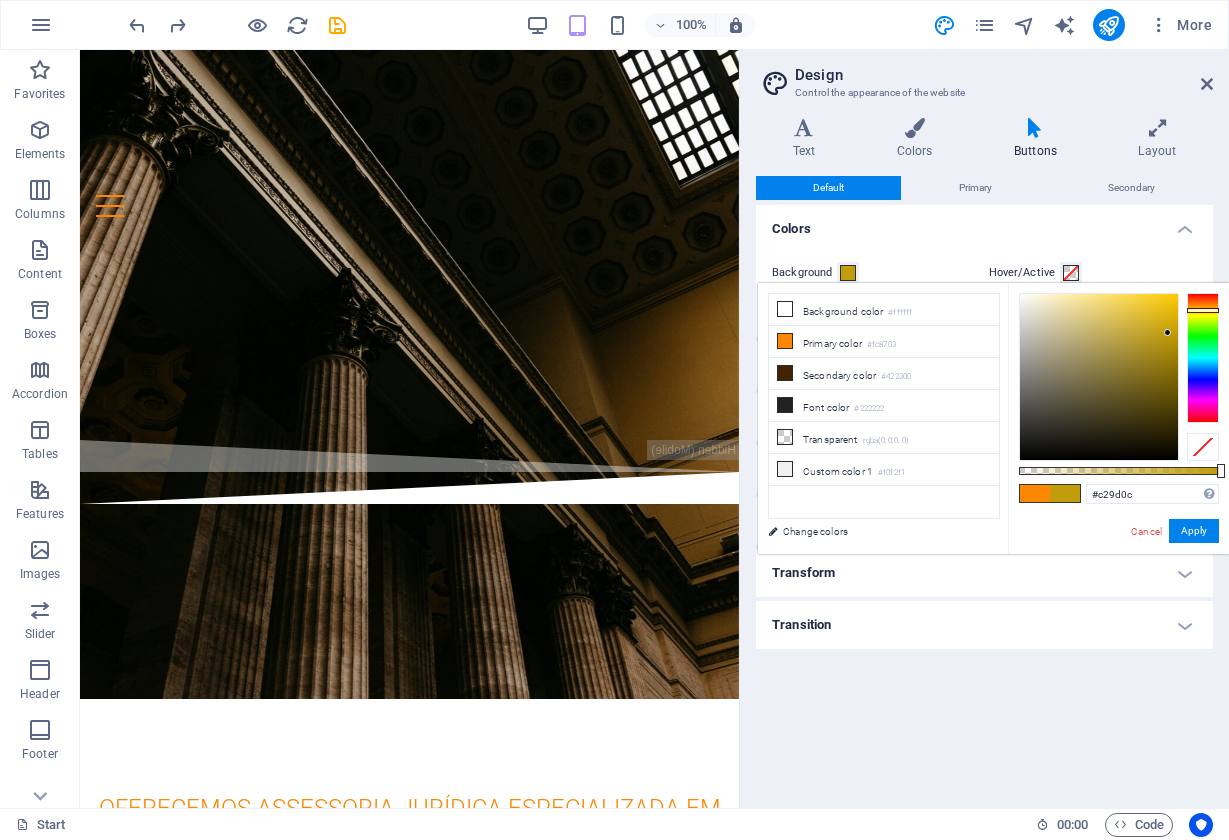 drag, startPoint x: 1174, startPoint y: 294, endPoint x: 1165, endPoint y: 331, distance: 38.078865 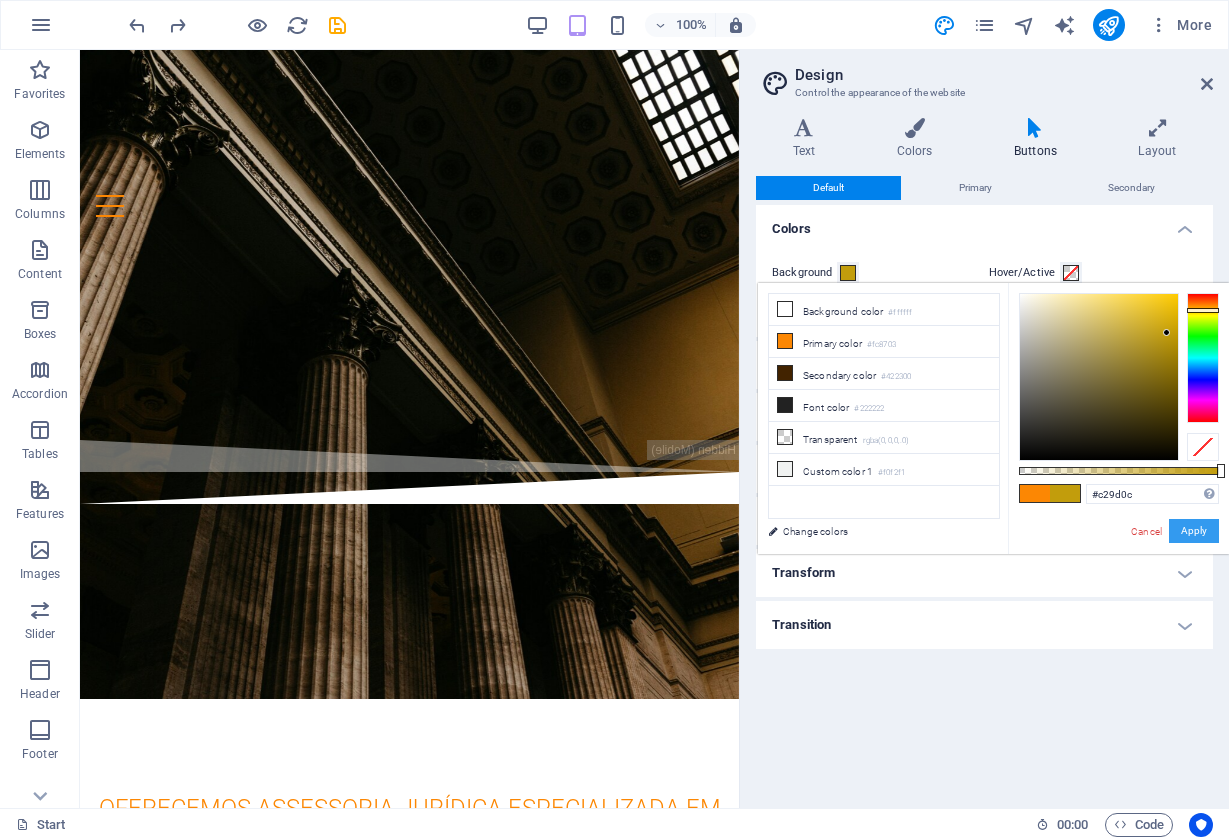 click on "Apply" at bounding box center [1194, 531] 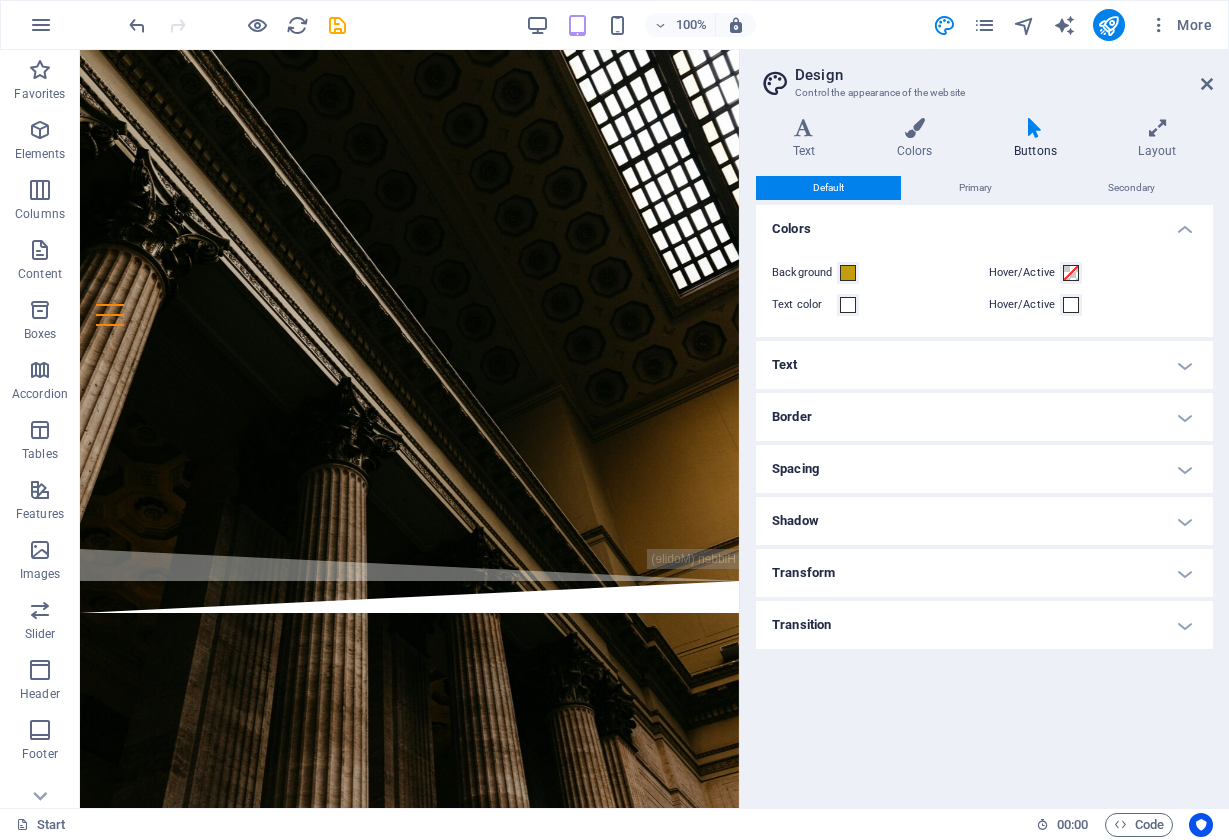 scroll, scrollTop: 0, scrollLeft: 0, axis: both 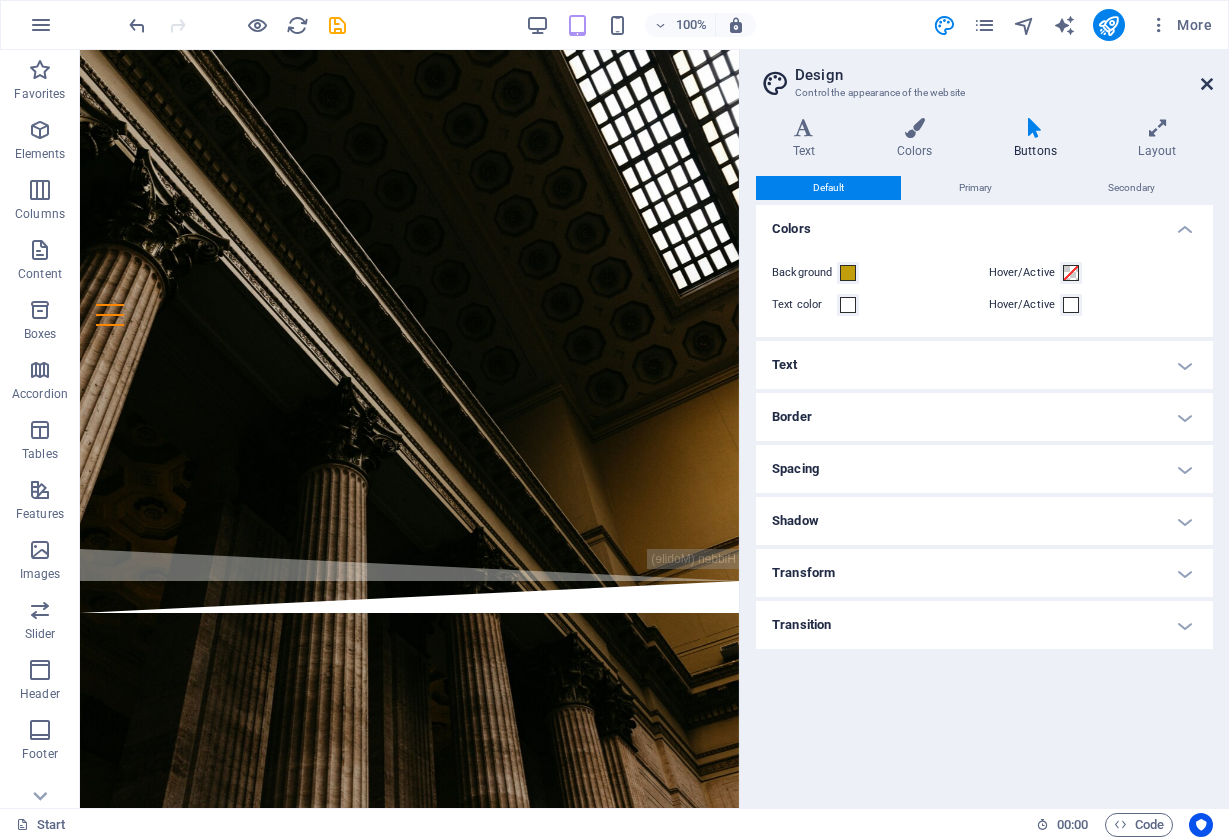 click at bounding box center [1207, 84] 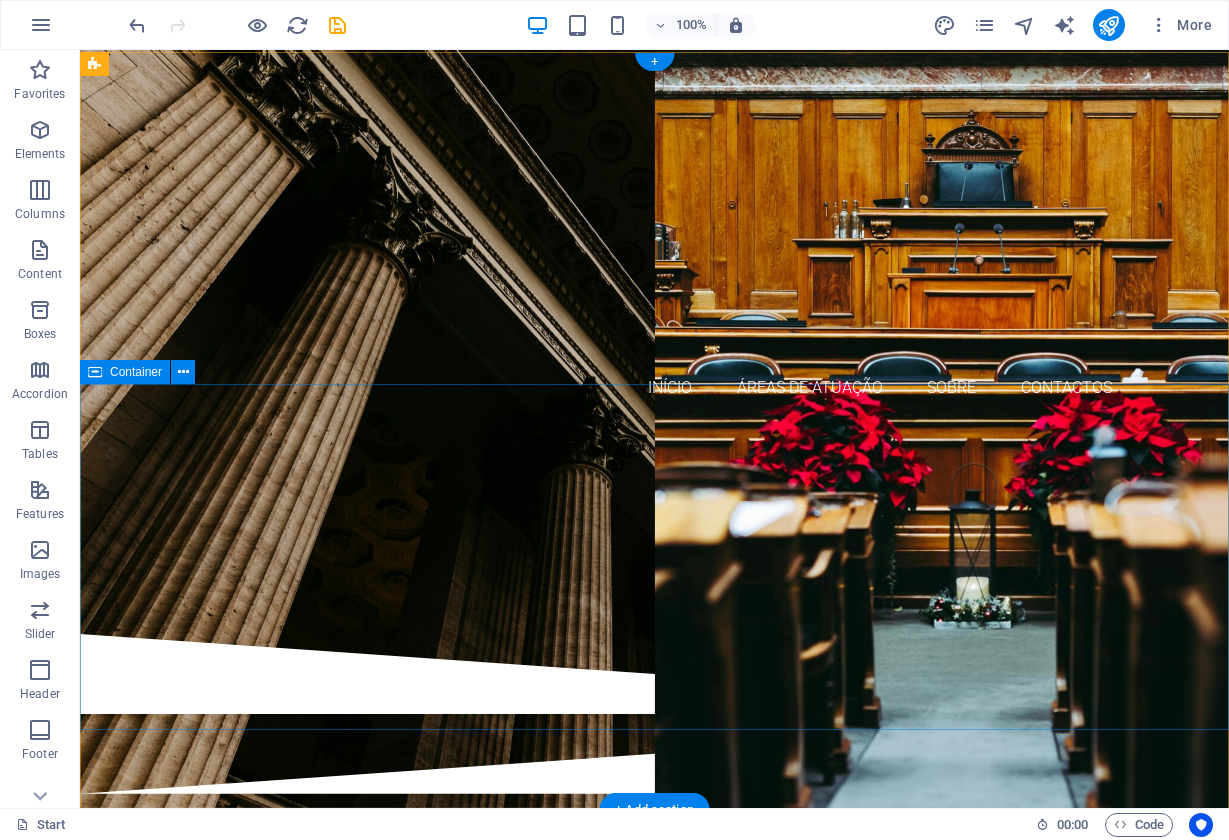 scroll, scrollTop: 0, scrollLeft: 0, axis: both 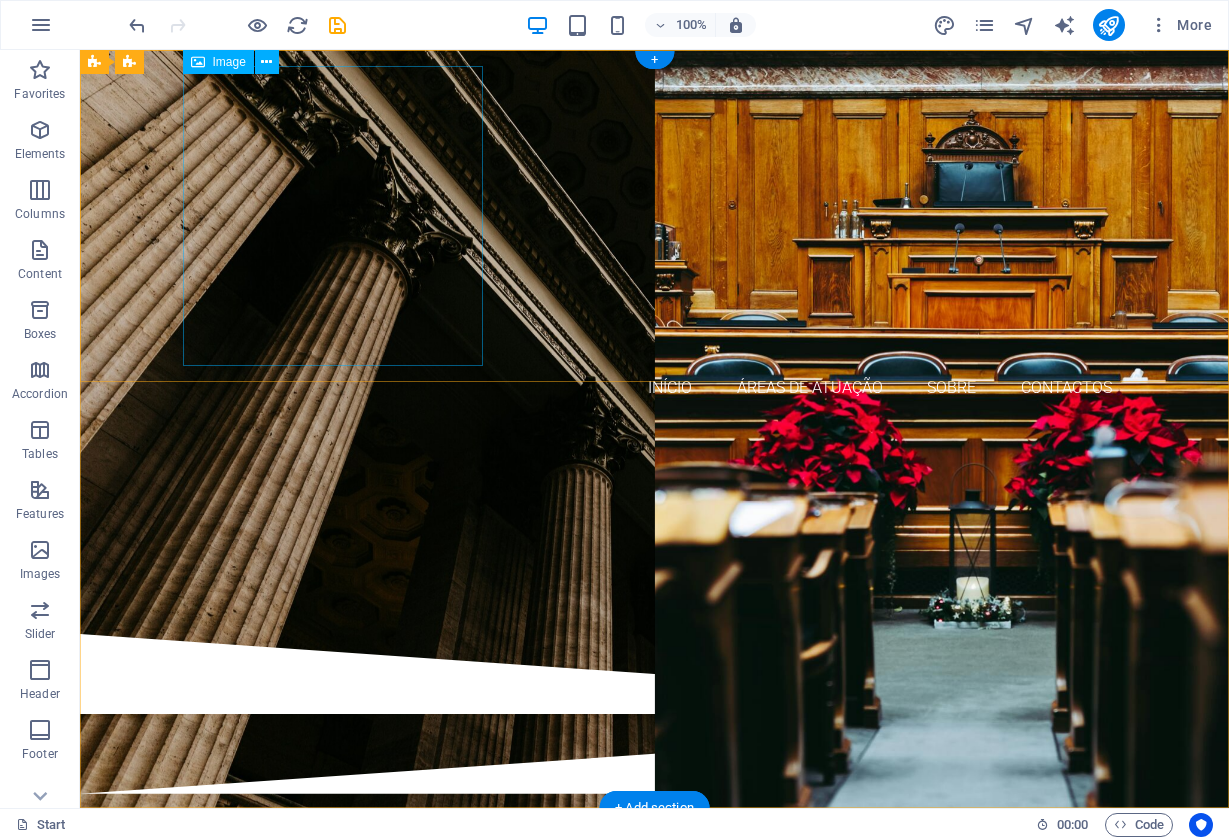 click at bounding box center (655, 216) 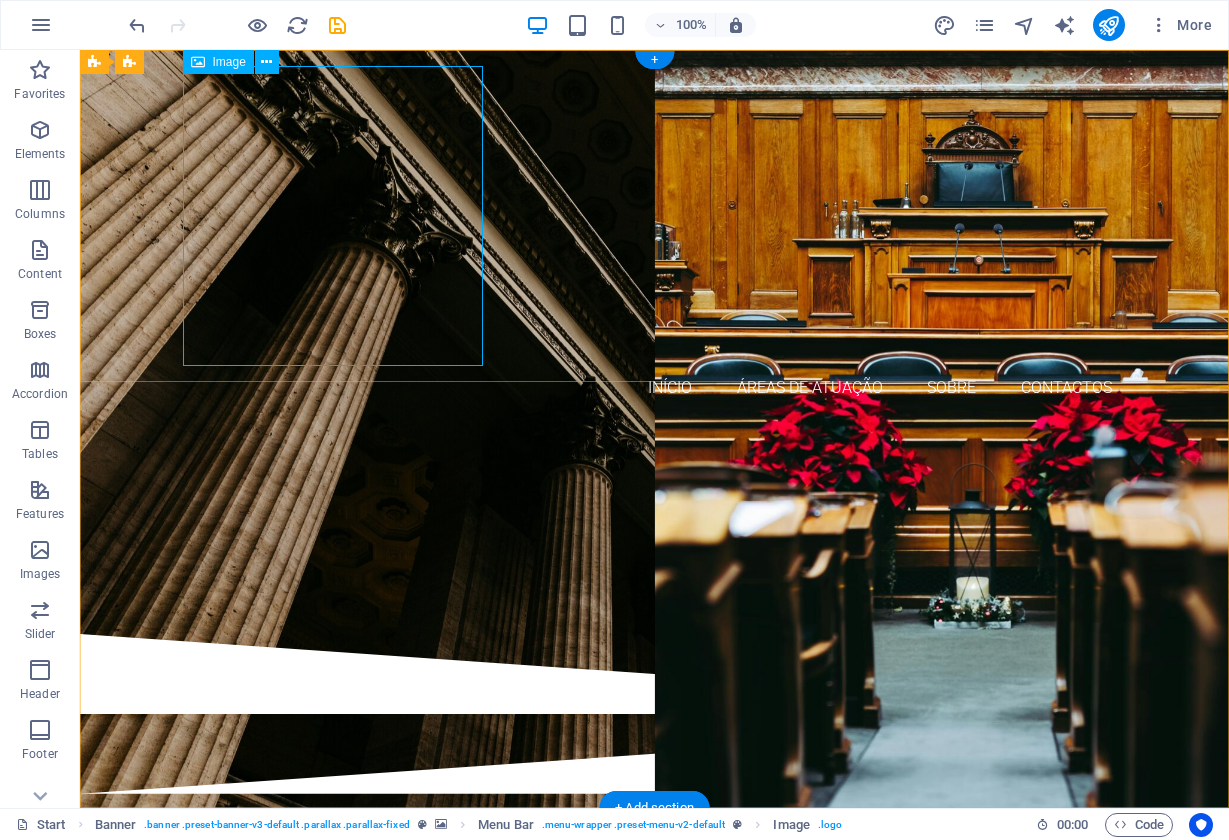 click at bounding box center (655, 216) 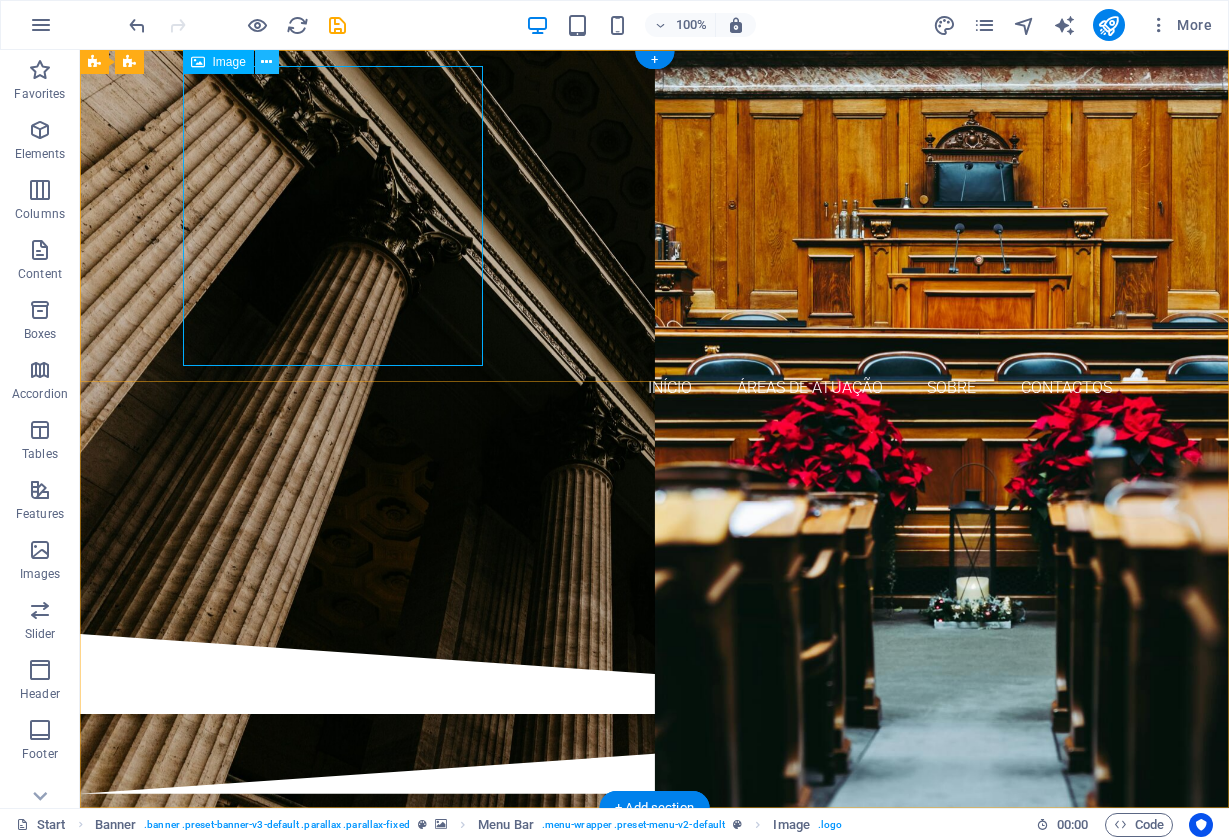 click at bounding box center (266, 62) 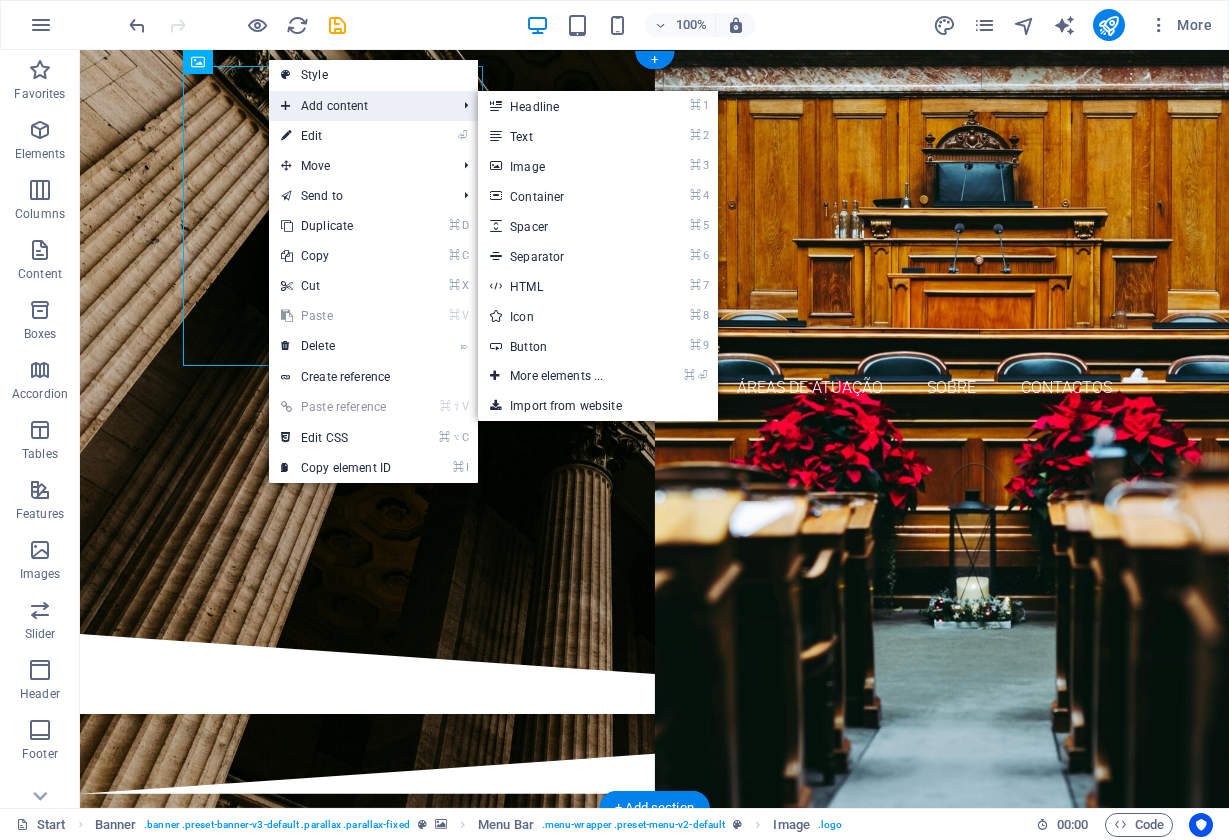 click on "Add content" at bounding box center [358, 106] 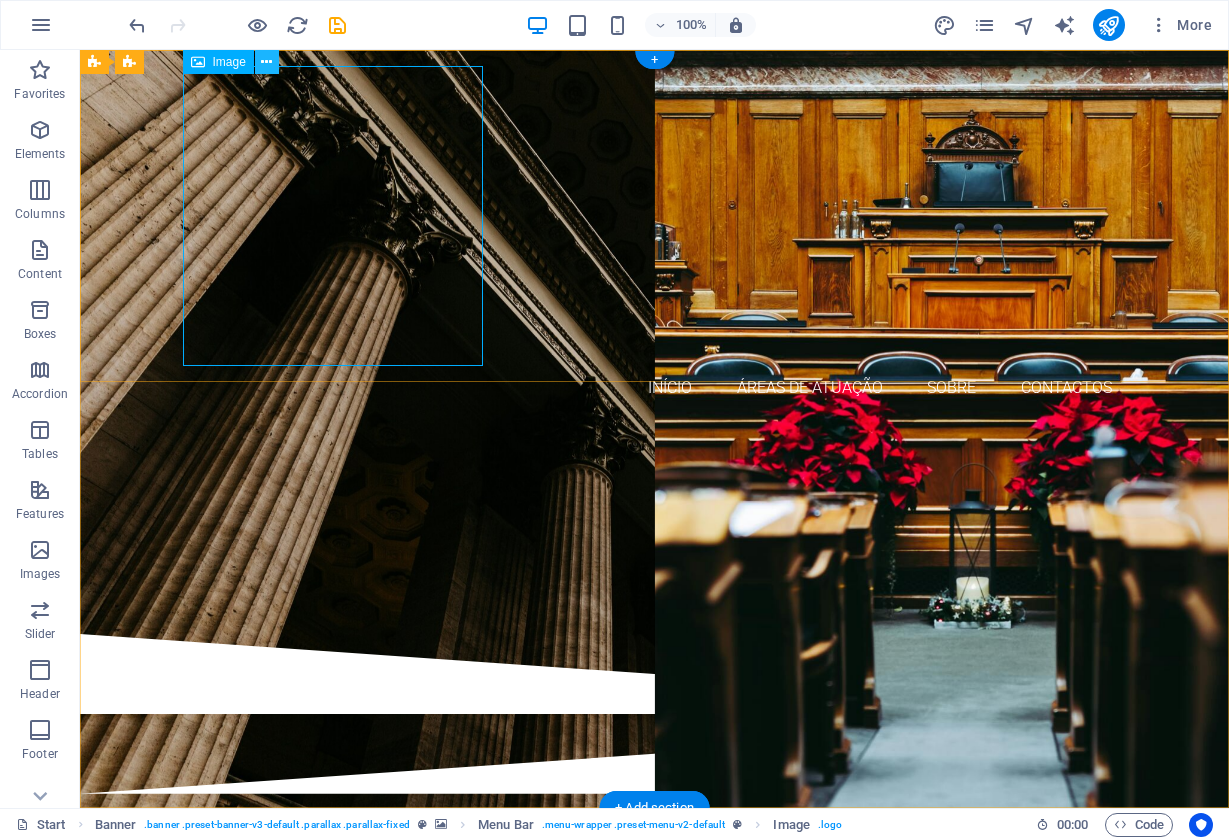 click at bounding box center (266, 62) 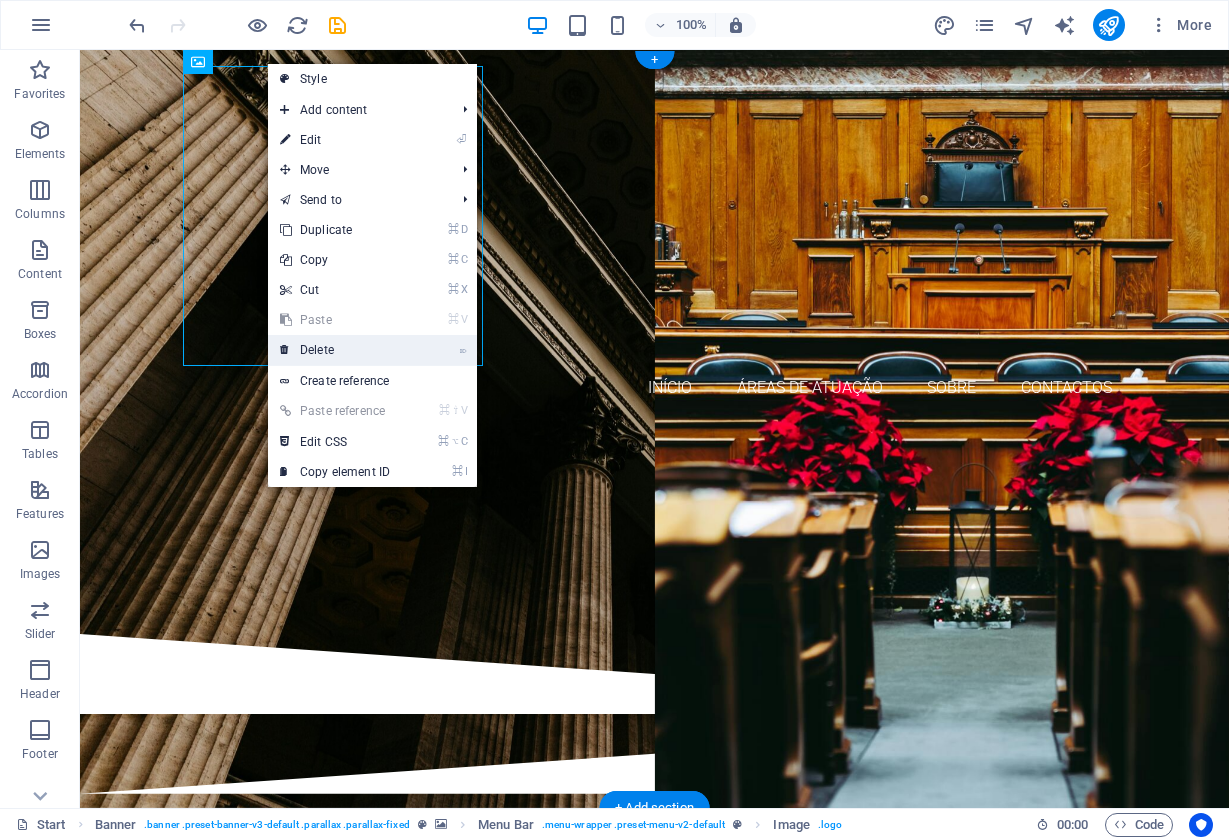 click on "⌦  Delete" at bounding box center [335, 350] 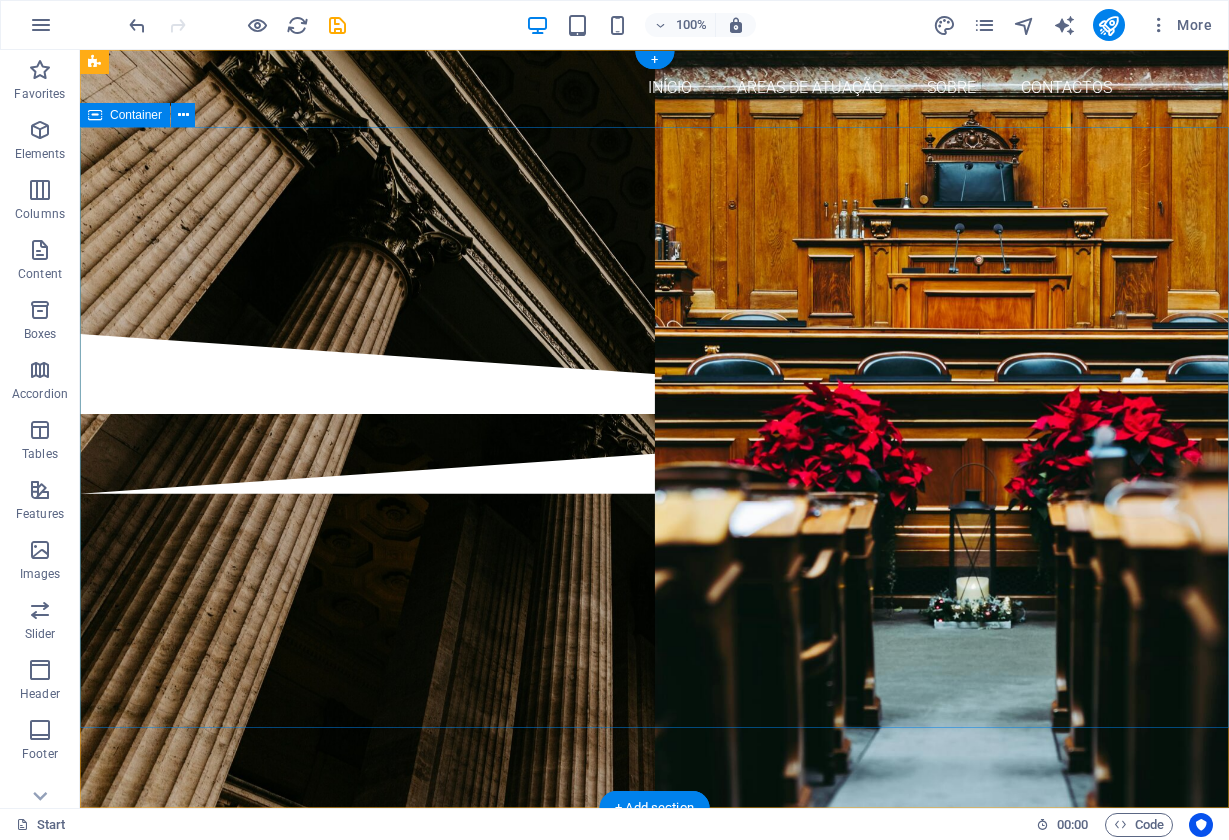 click at bounding box center (654, 230) 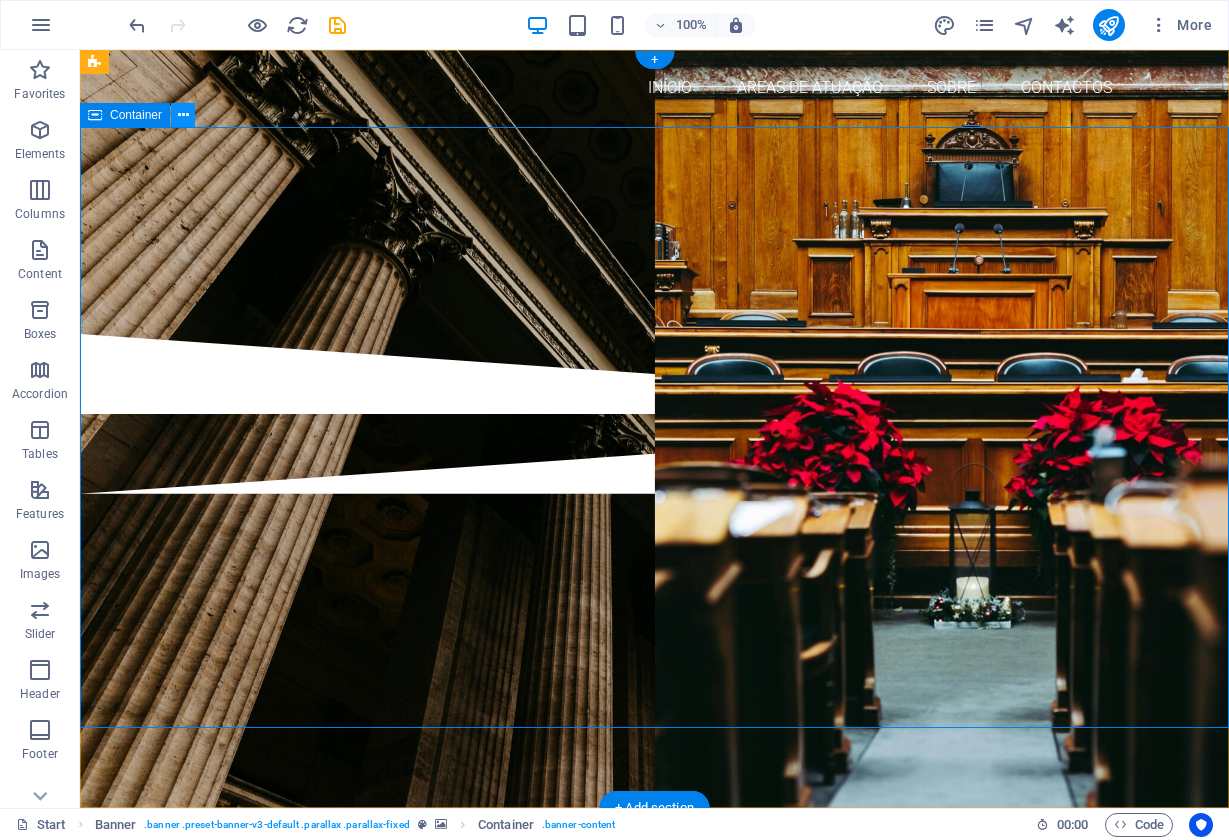 click at bounding box center (183, 115) 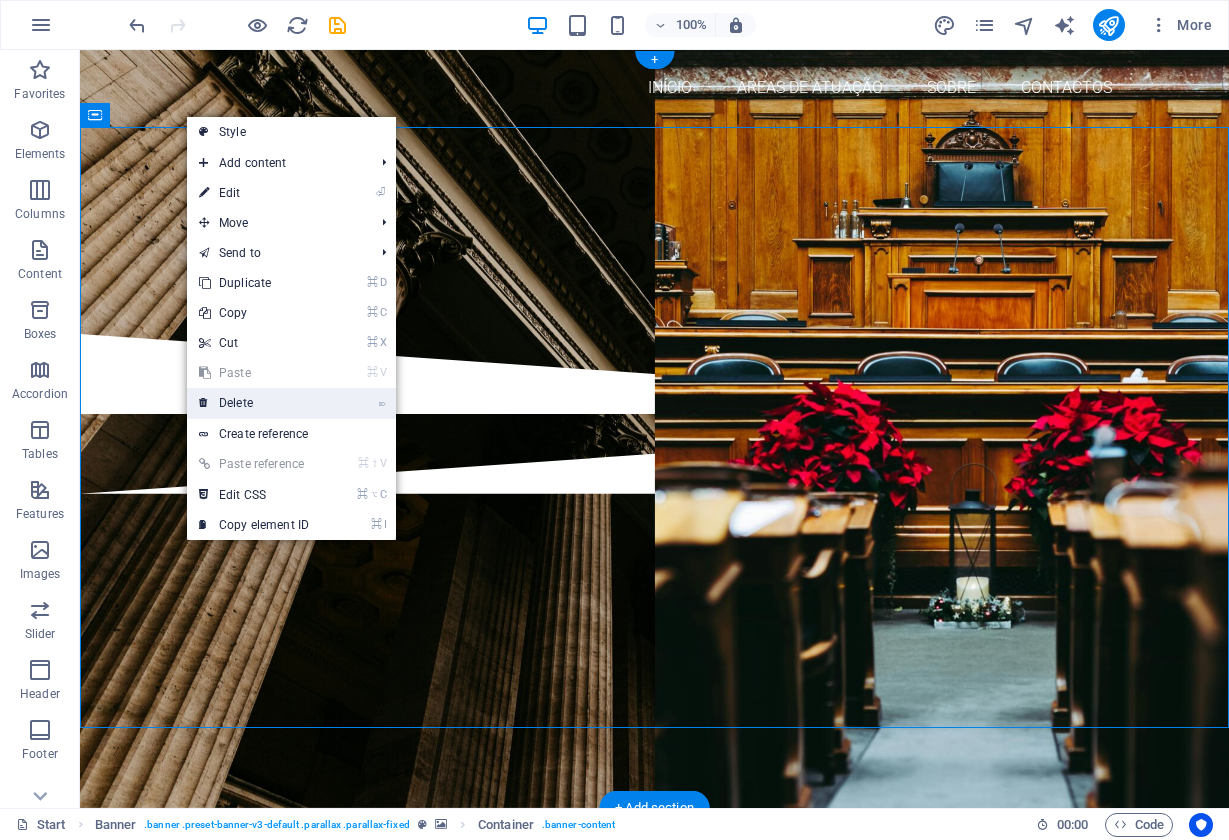 click on "⌦  Delete" at bounding box center (254, 403) 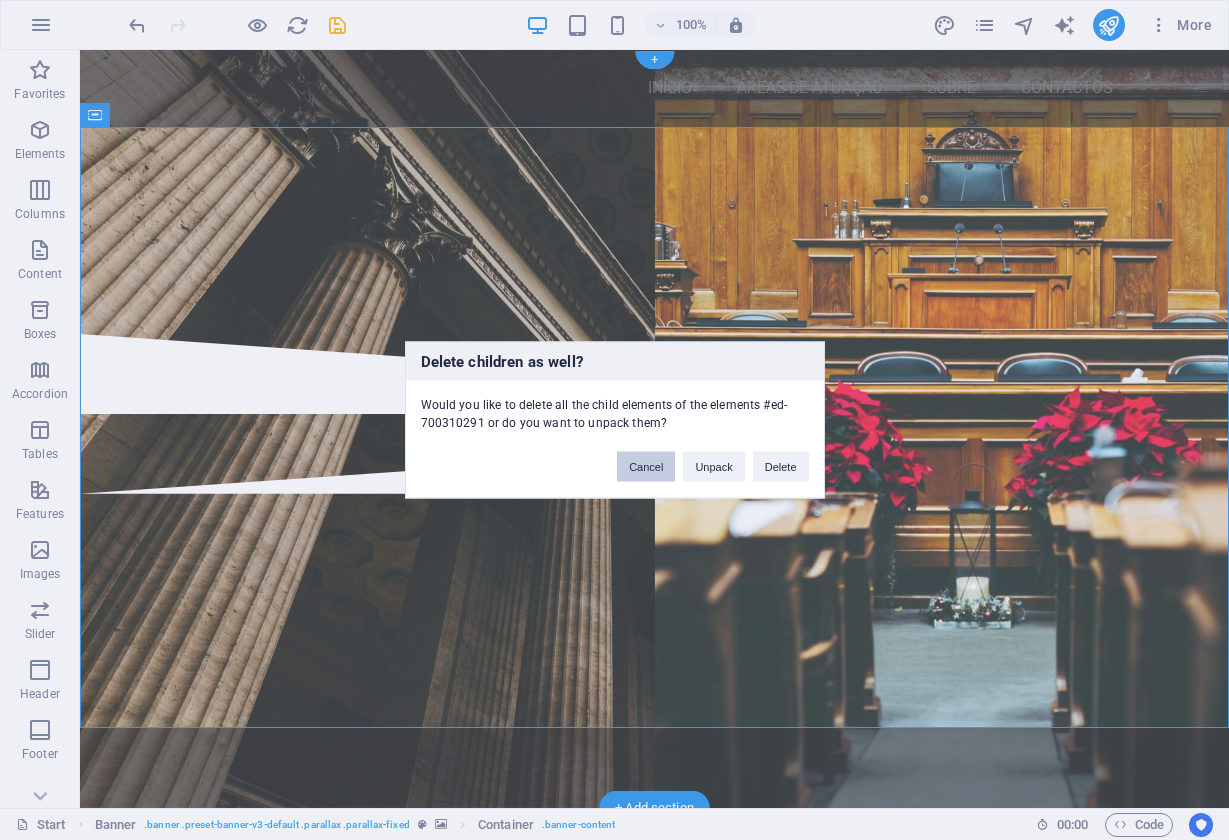 click on "Cancel" at bounding box center (646, 467) 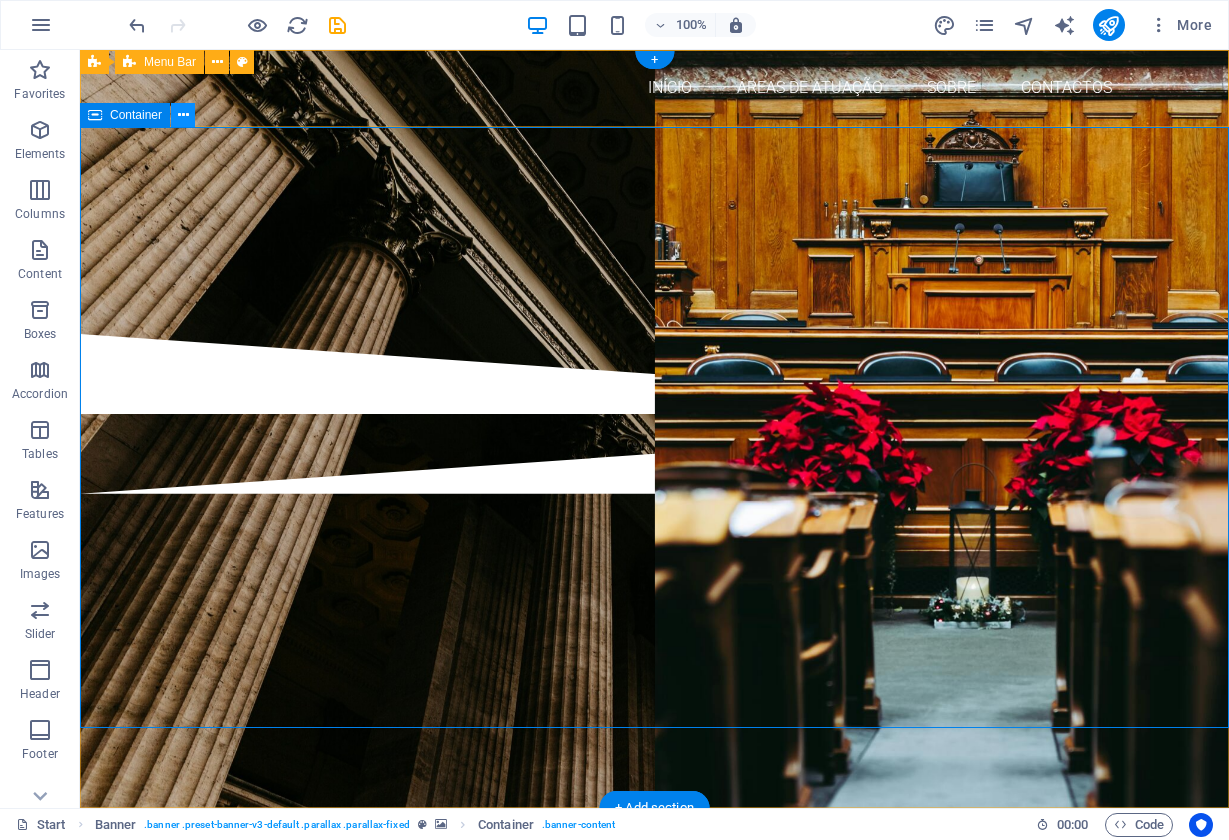 click at bounding box center (183, 115) 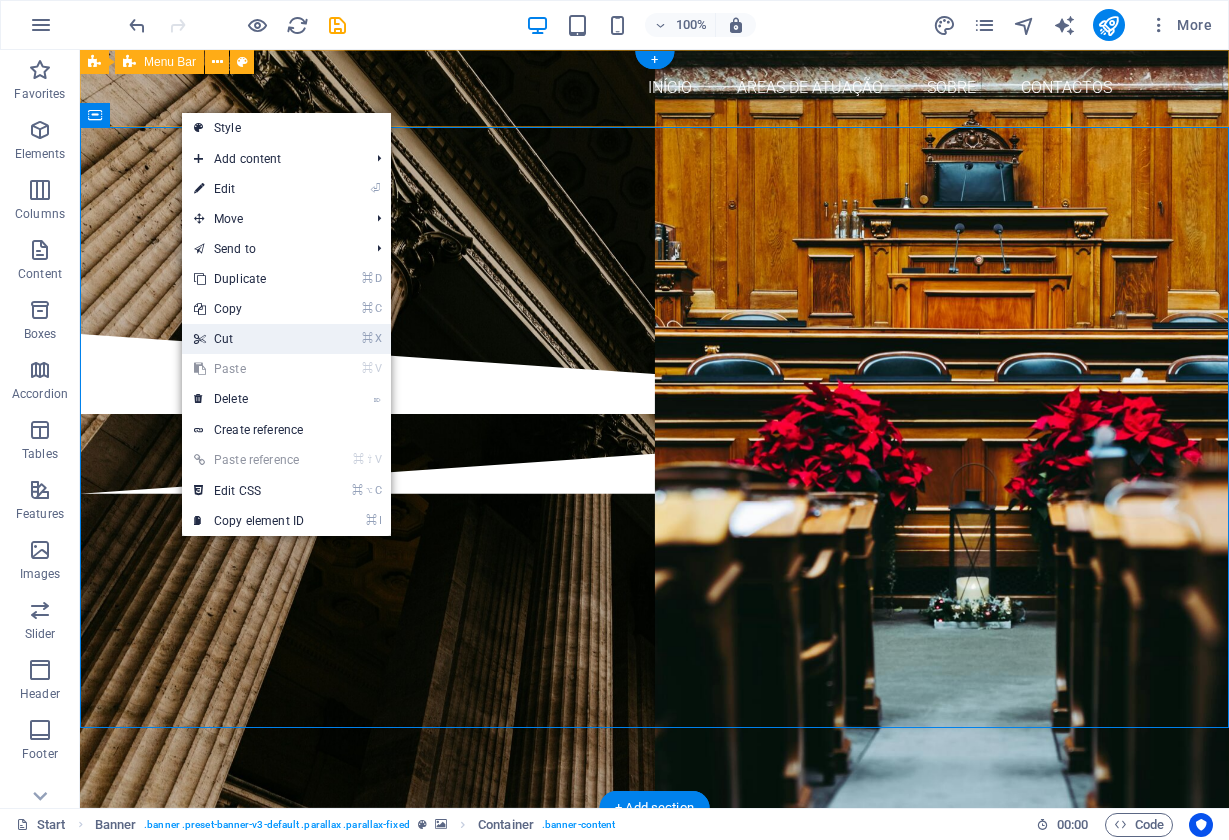 click on "⌘ X  Cut" at bounding box center [249, 339] 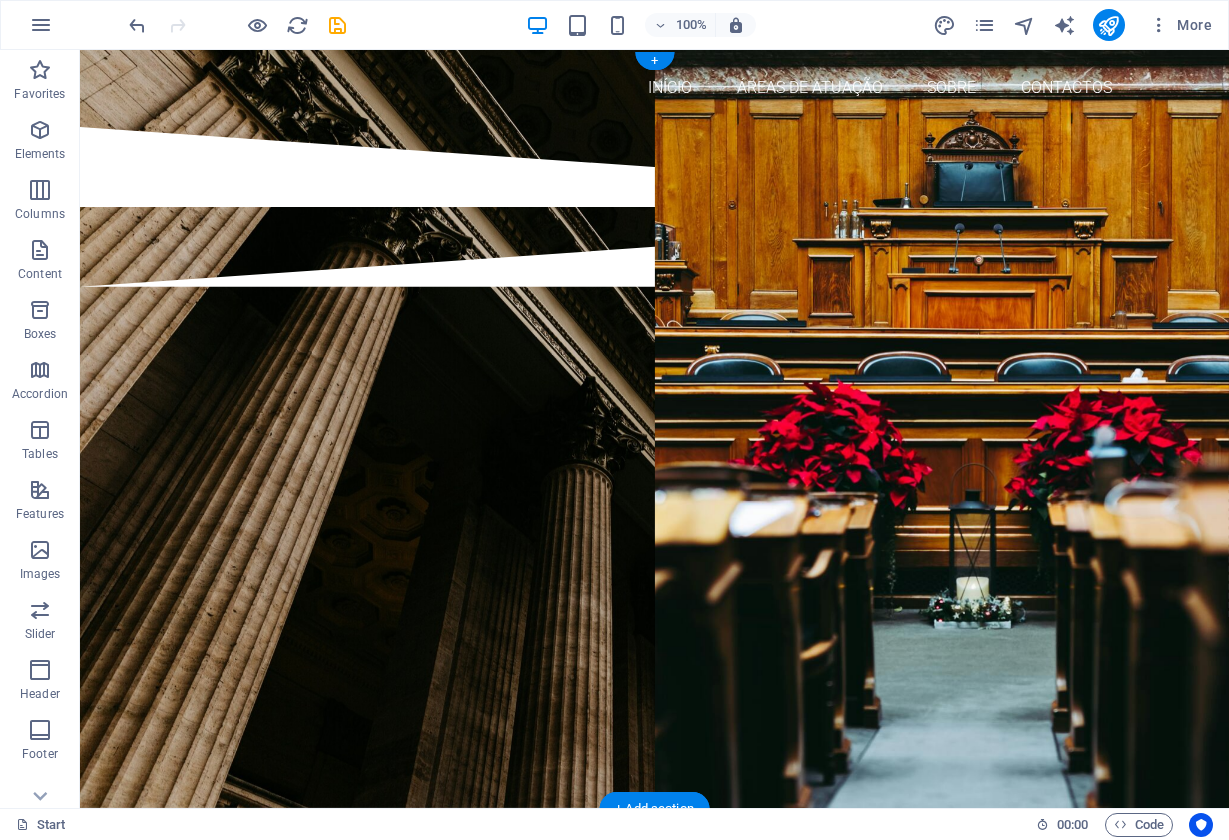 scroll, scrollTop: 0, scrollLeft: 0, axis: both 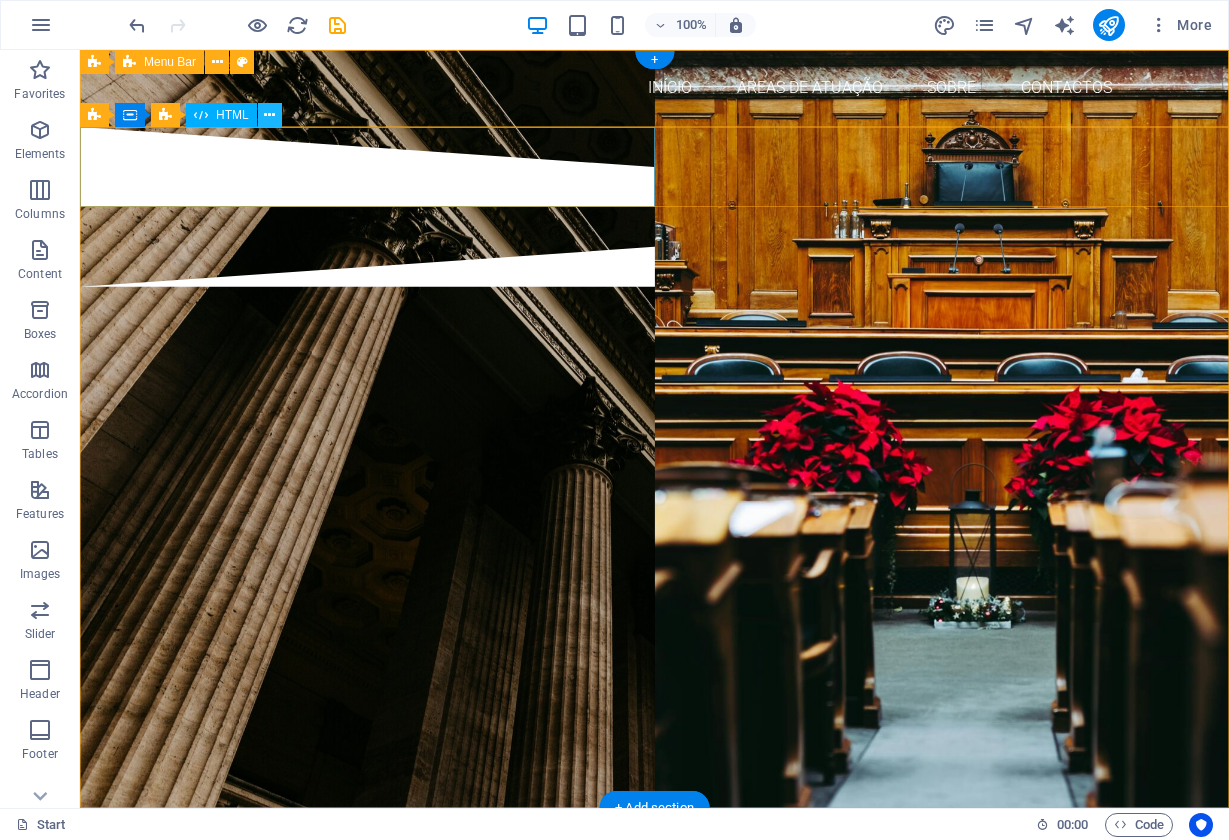 click at bounding box center [269, 115] 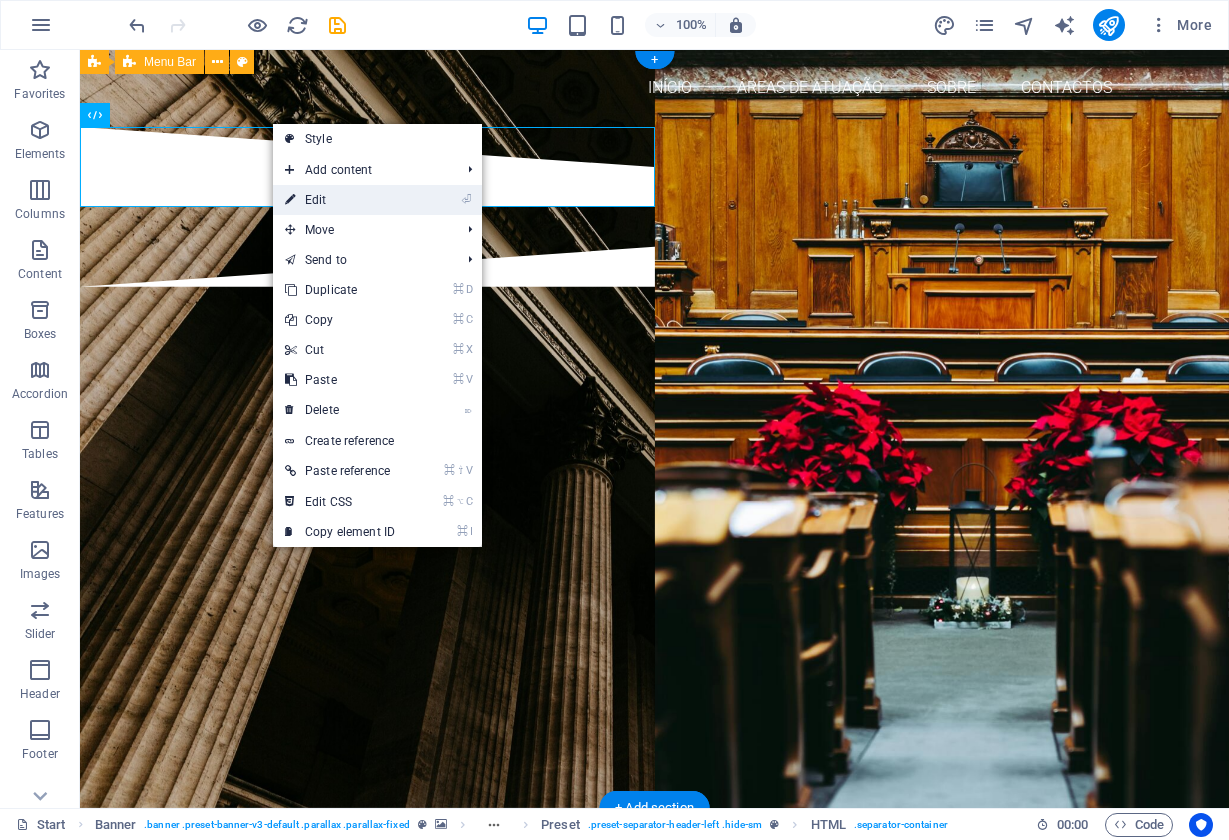 click on "⏎  Edit" at bounding box center [340, 200] 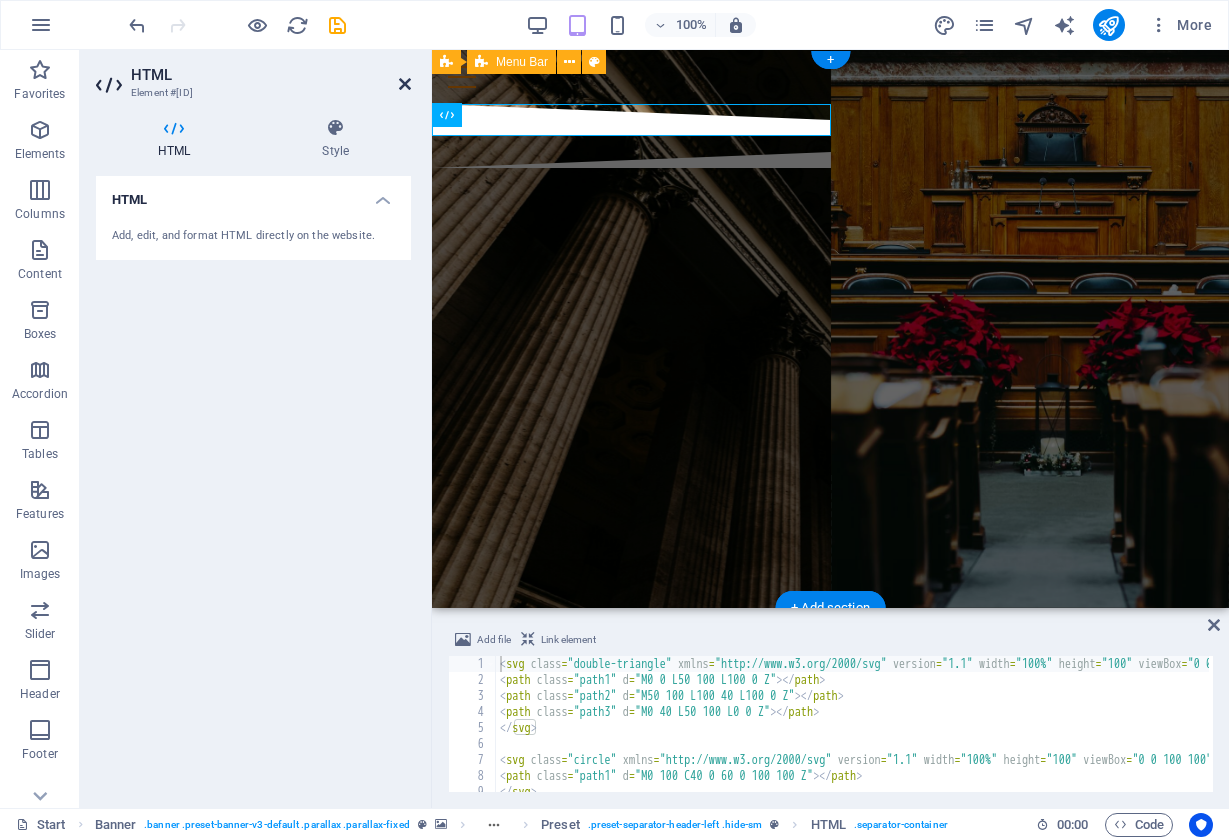 click at bounding box center [405, 84] 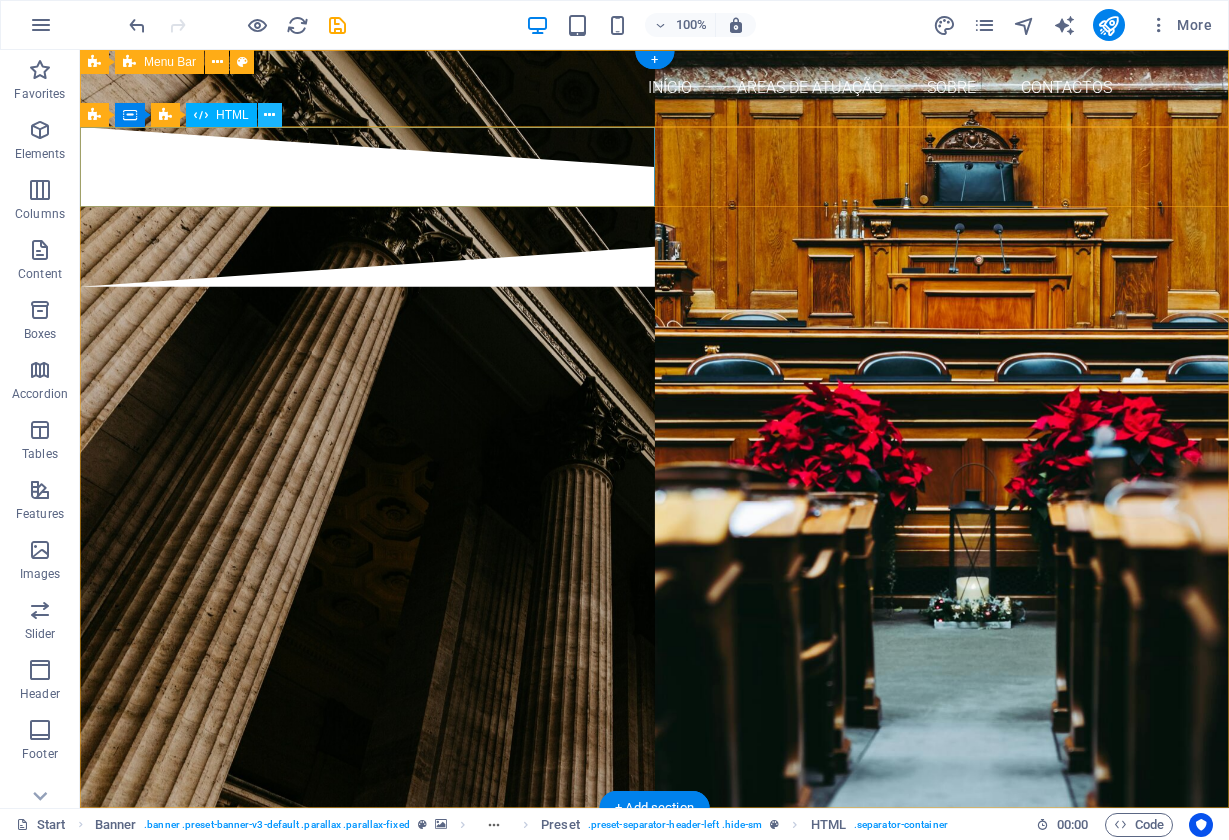 click at bounding box center [269, 115] 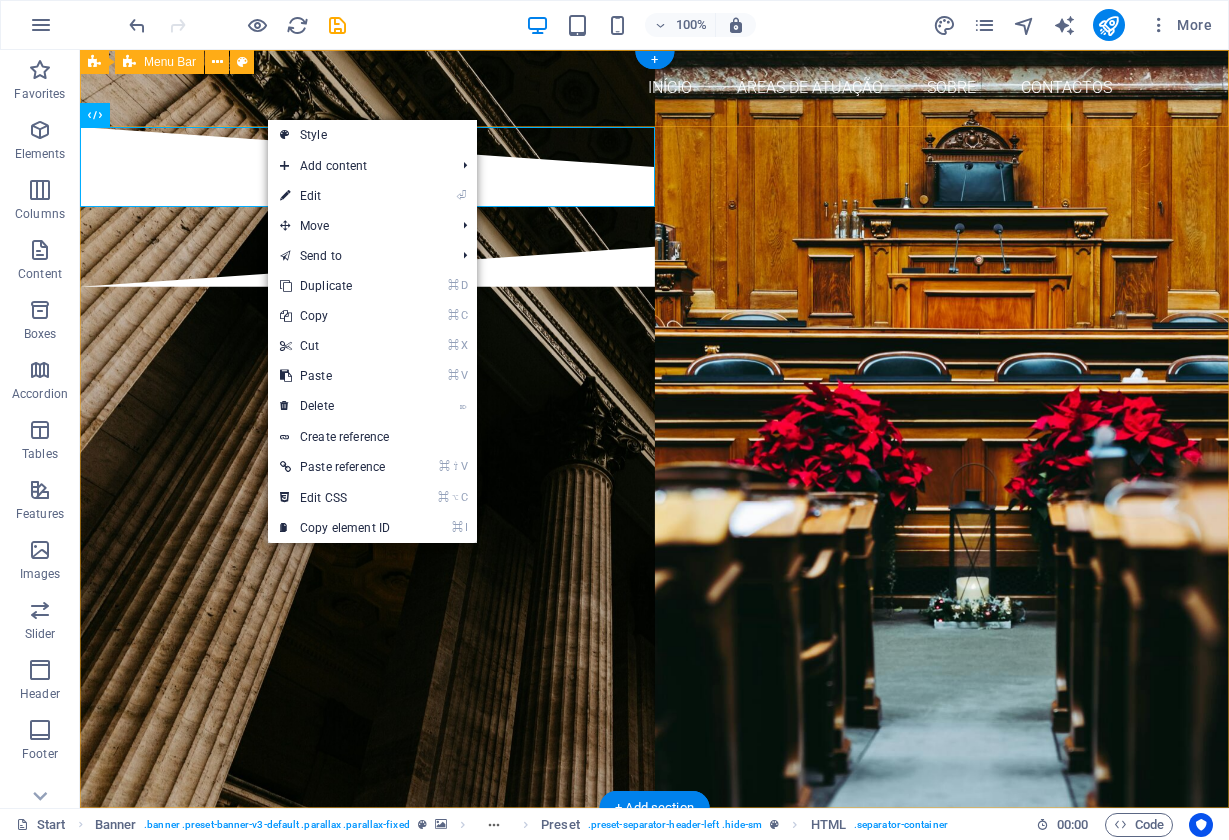 click on "Início  Áreas de Atuação SOBRE Contactos" at bounding box center [654, 88] 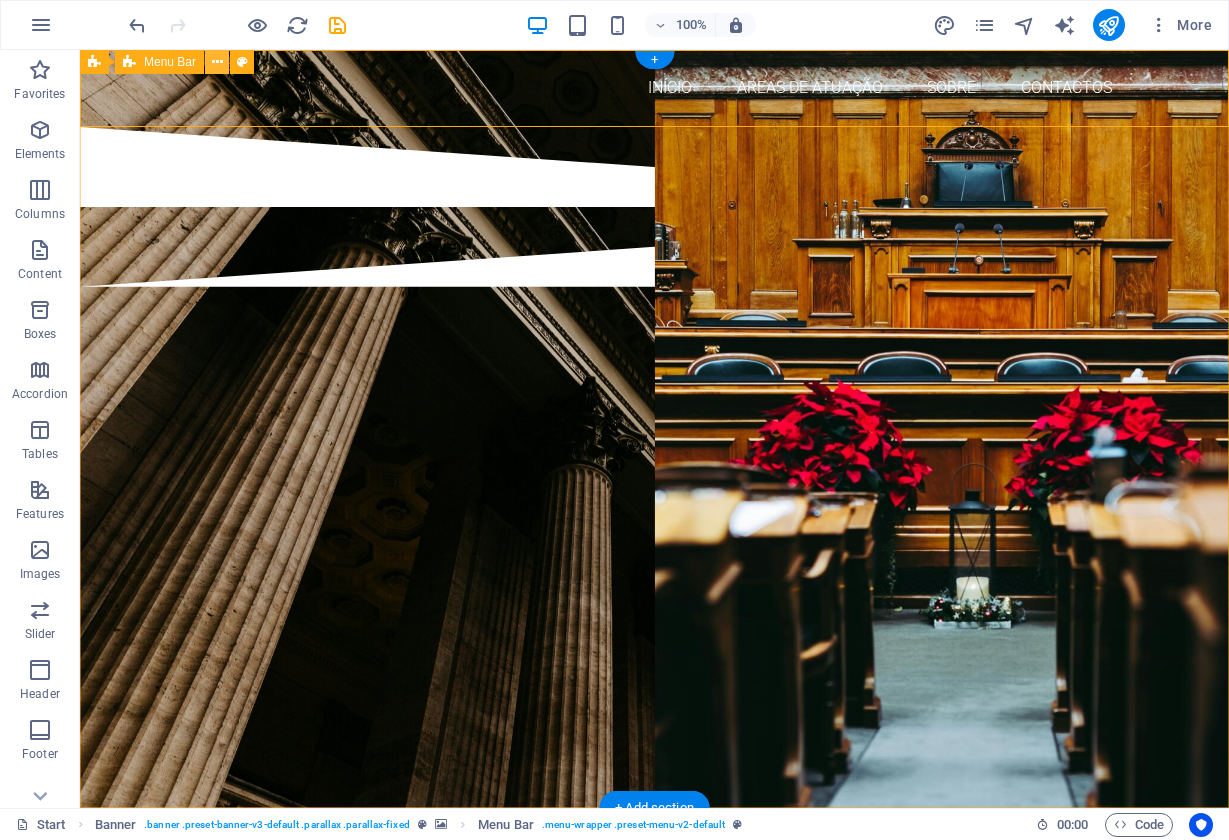 click at bounding box center [217, 62] 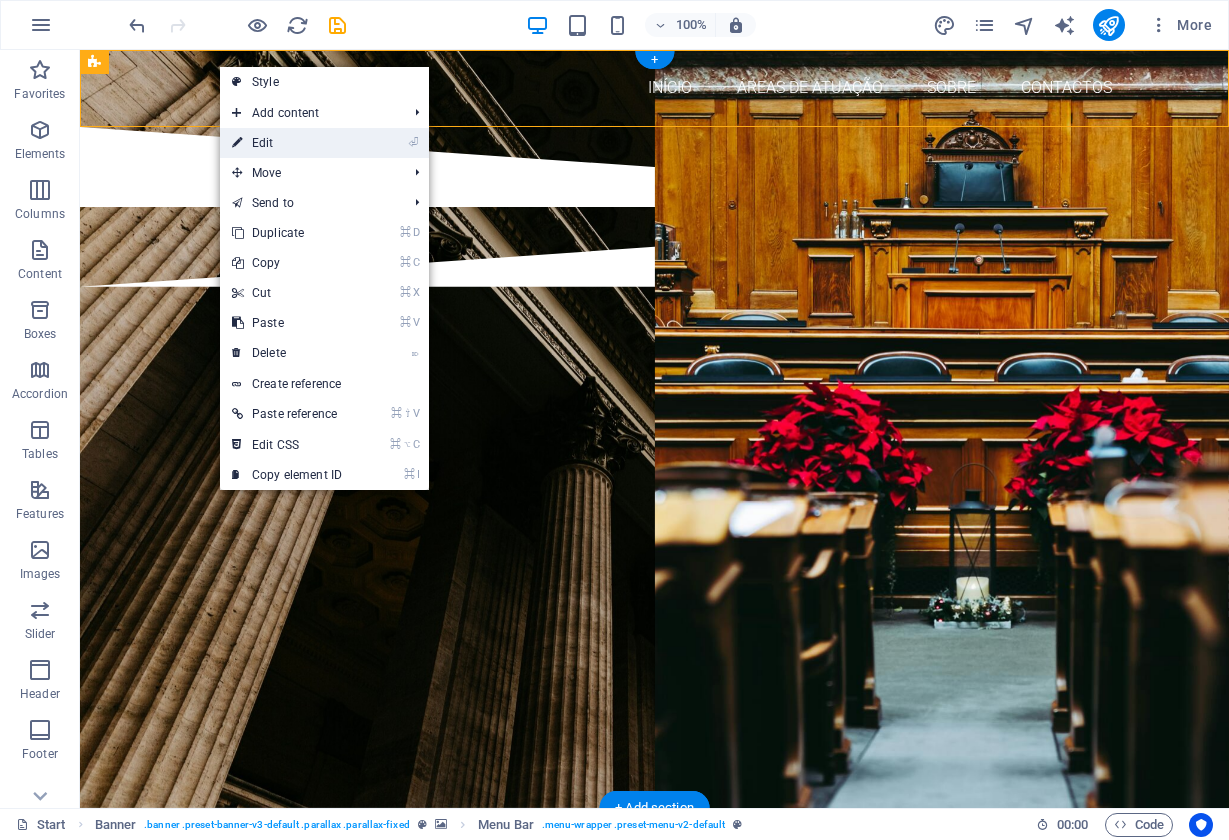 click on "⏎  Edit" at bounding box center [287, 143] 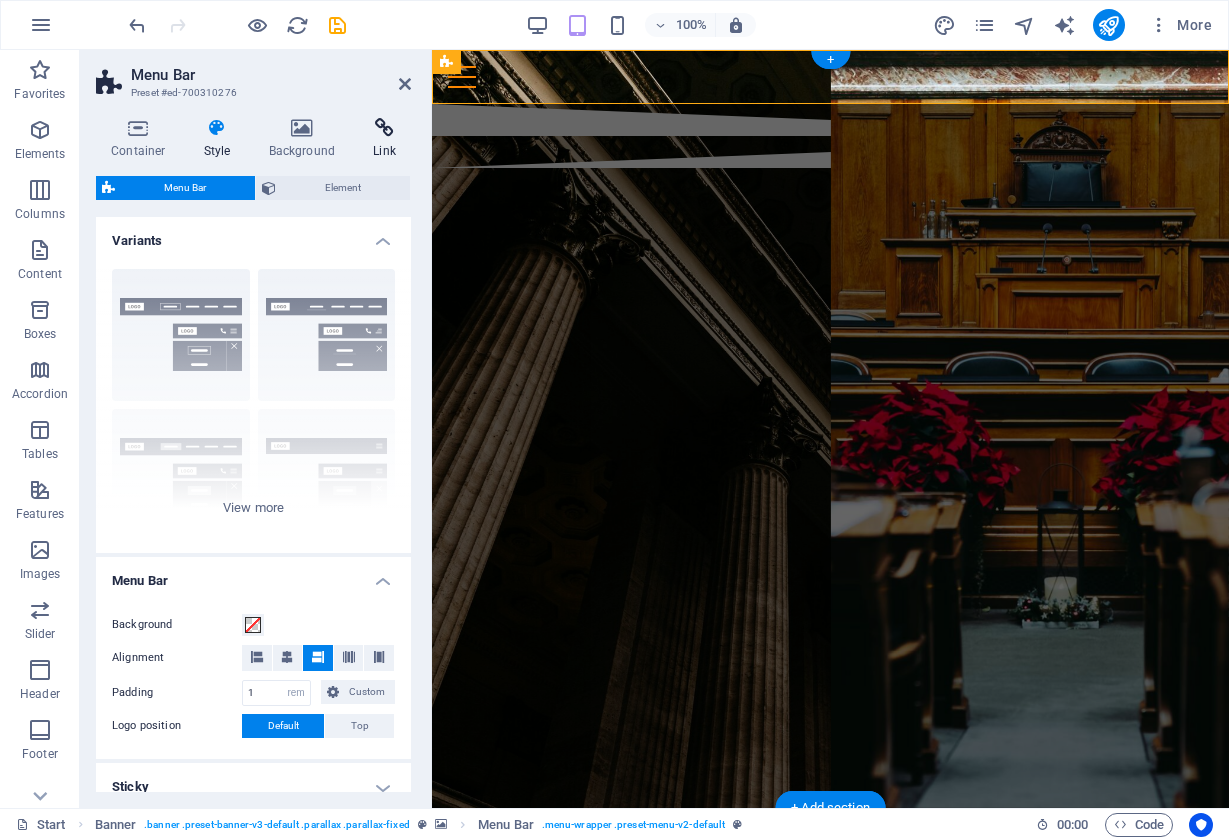 type 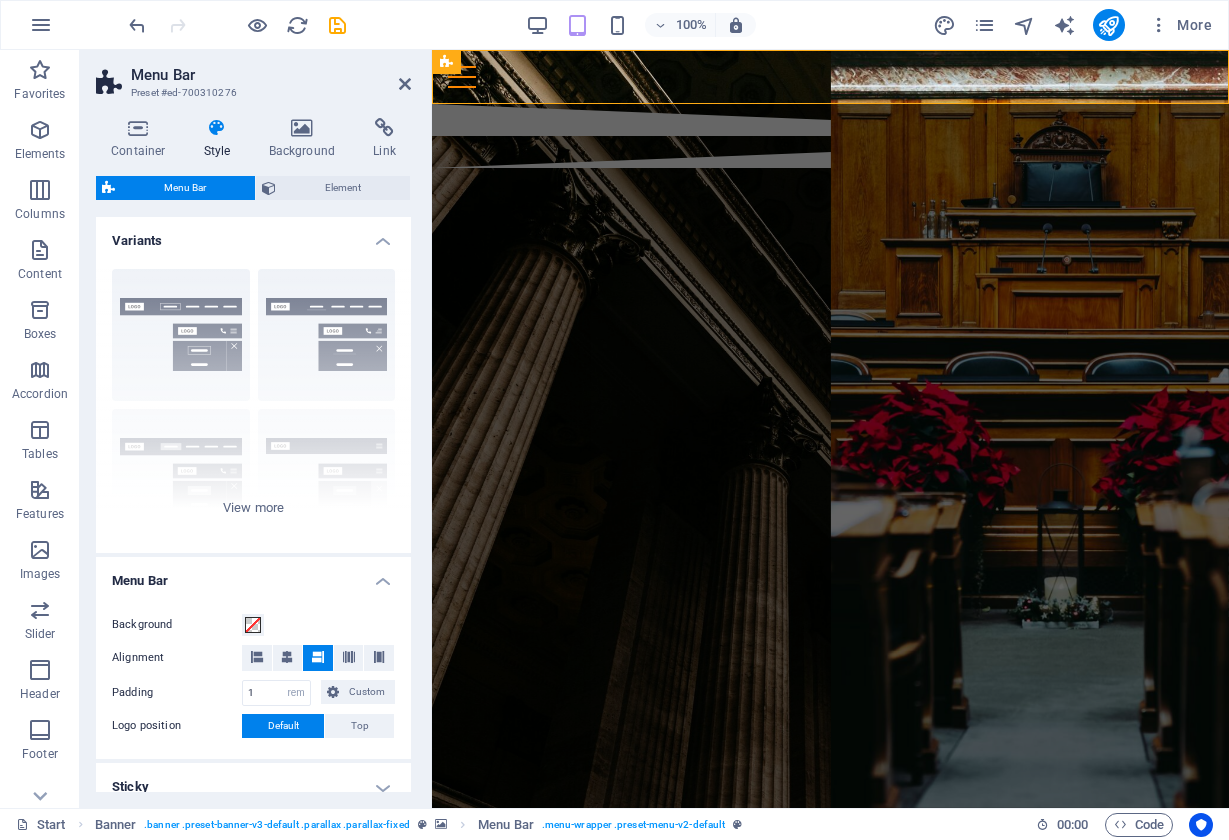 type 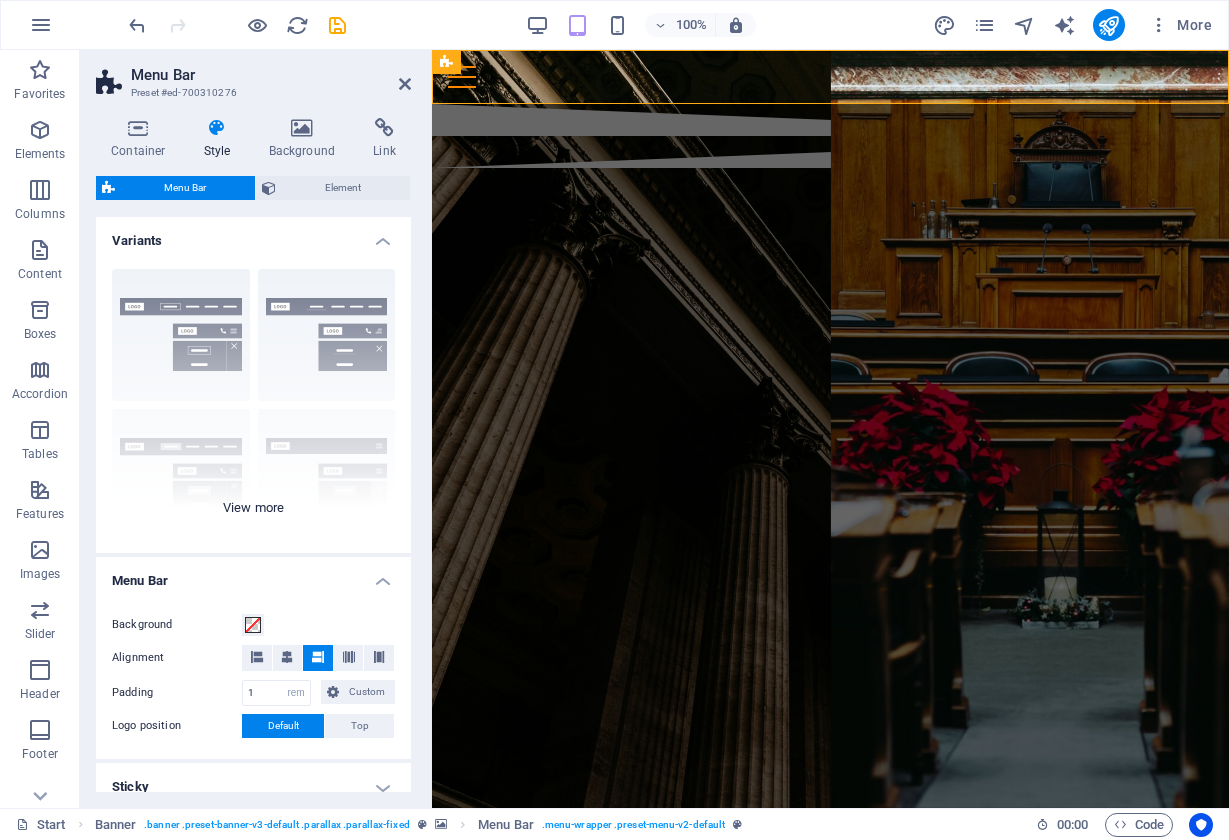 scroll, scrollTop: 16, scrollLeft: 0, axis: vertical 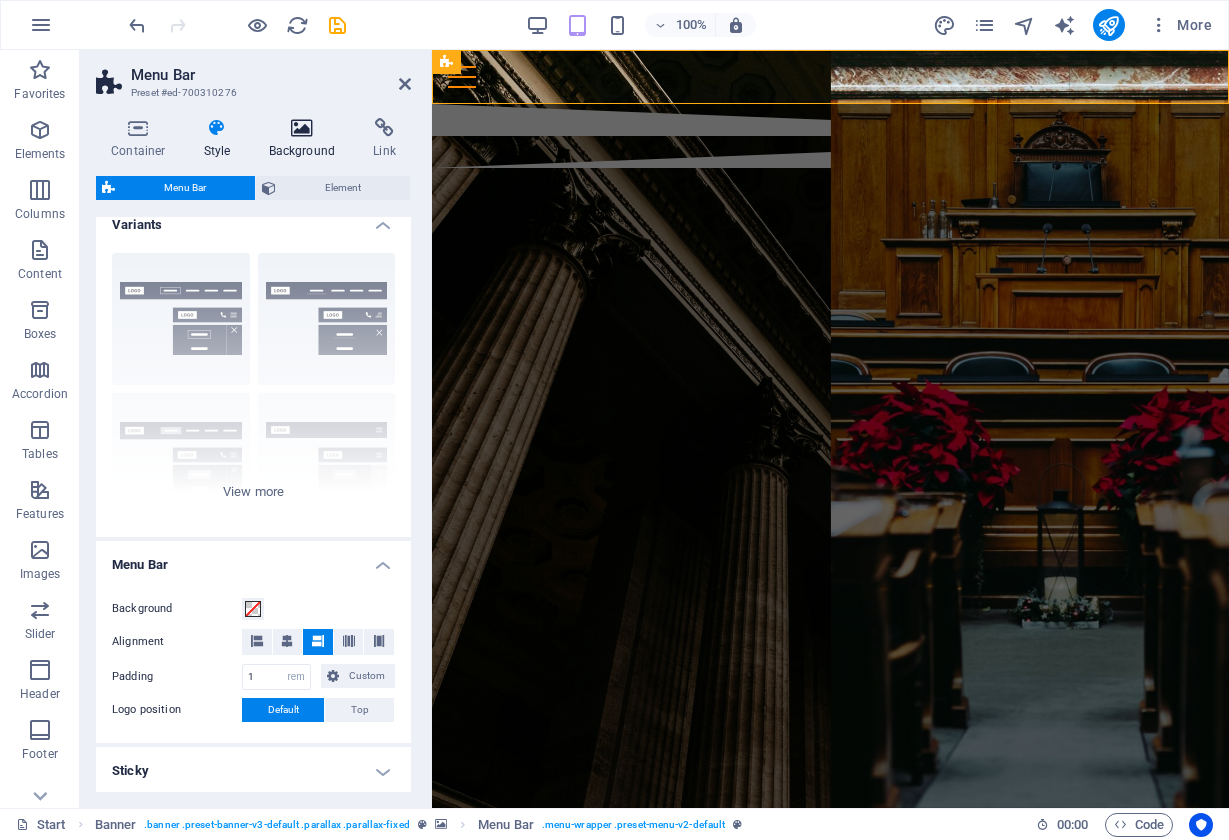 click at bounding box center [302, 128] 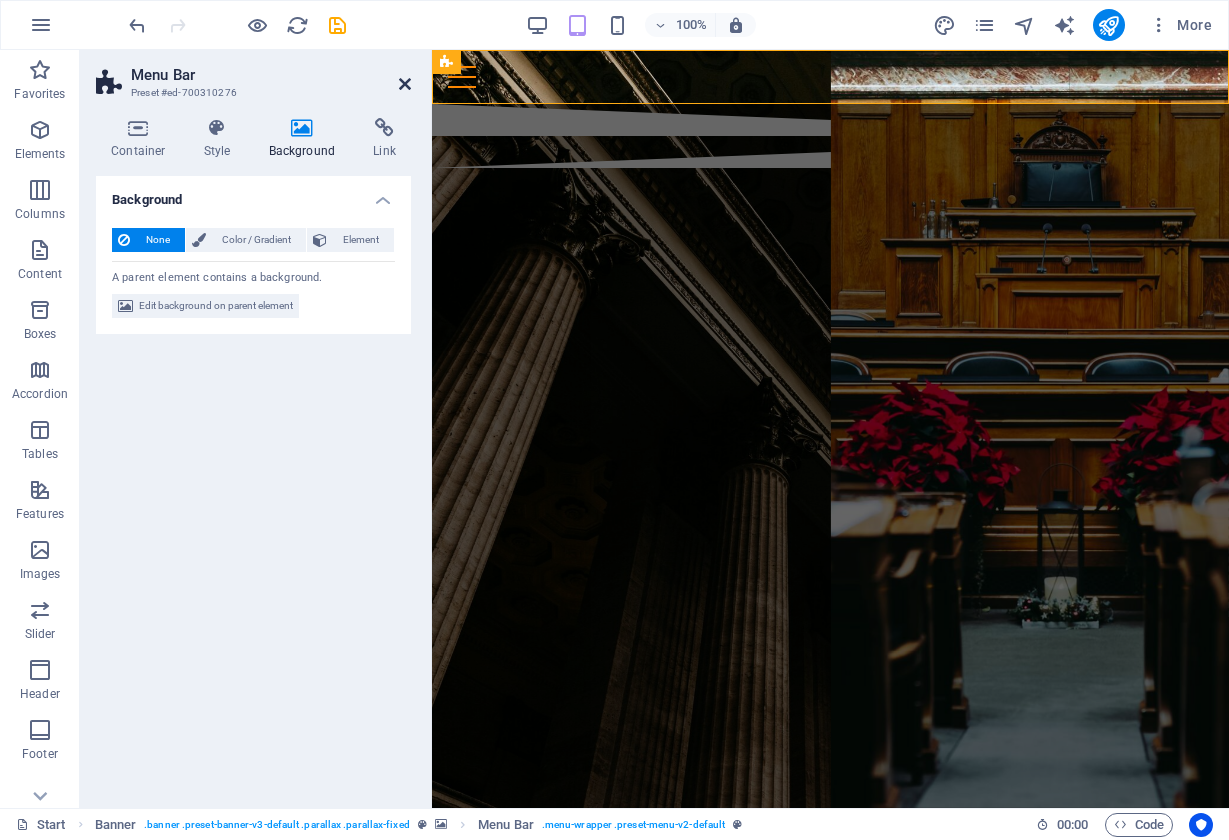 click at bounding box center (405, 84) 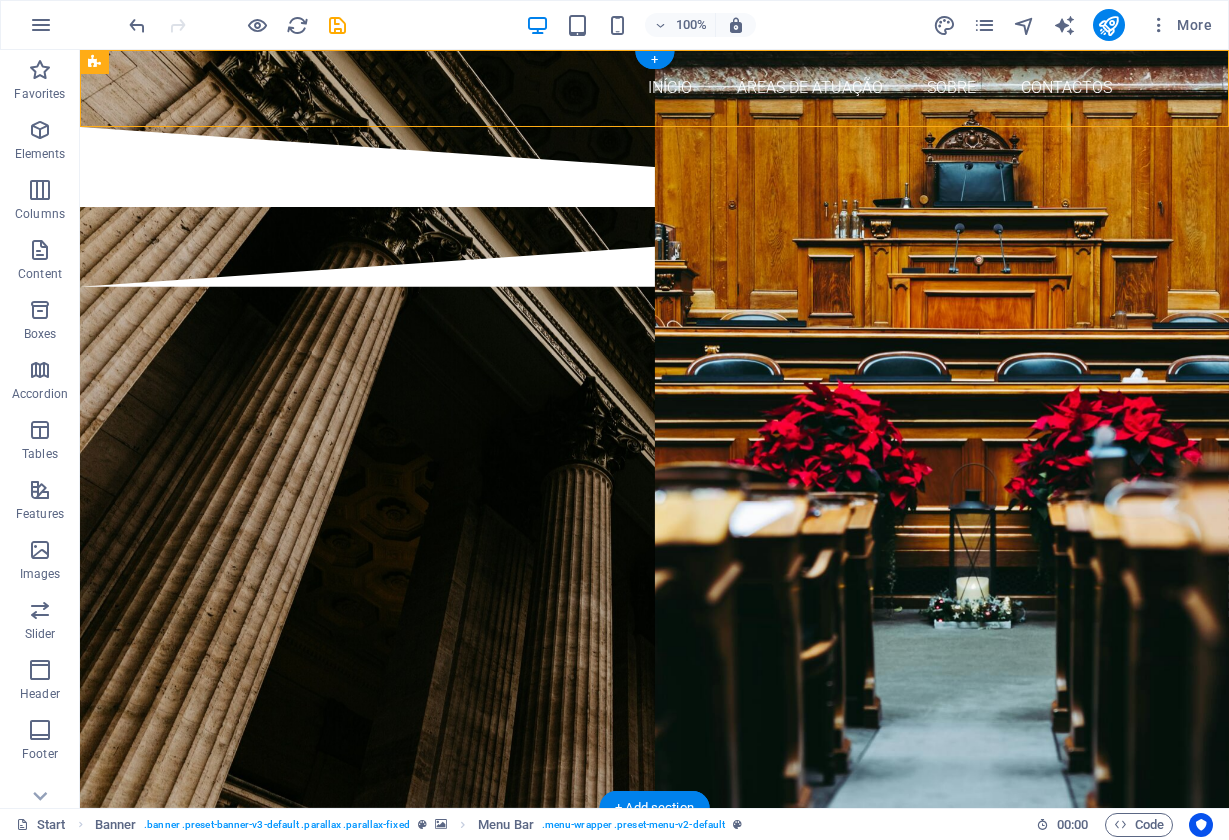click on "Início  Áreas de Atuação SOBRE Contactos" at bounding box center (654, 88) 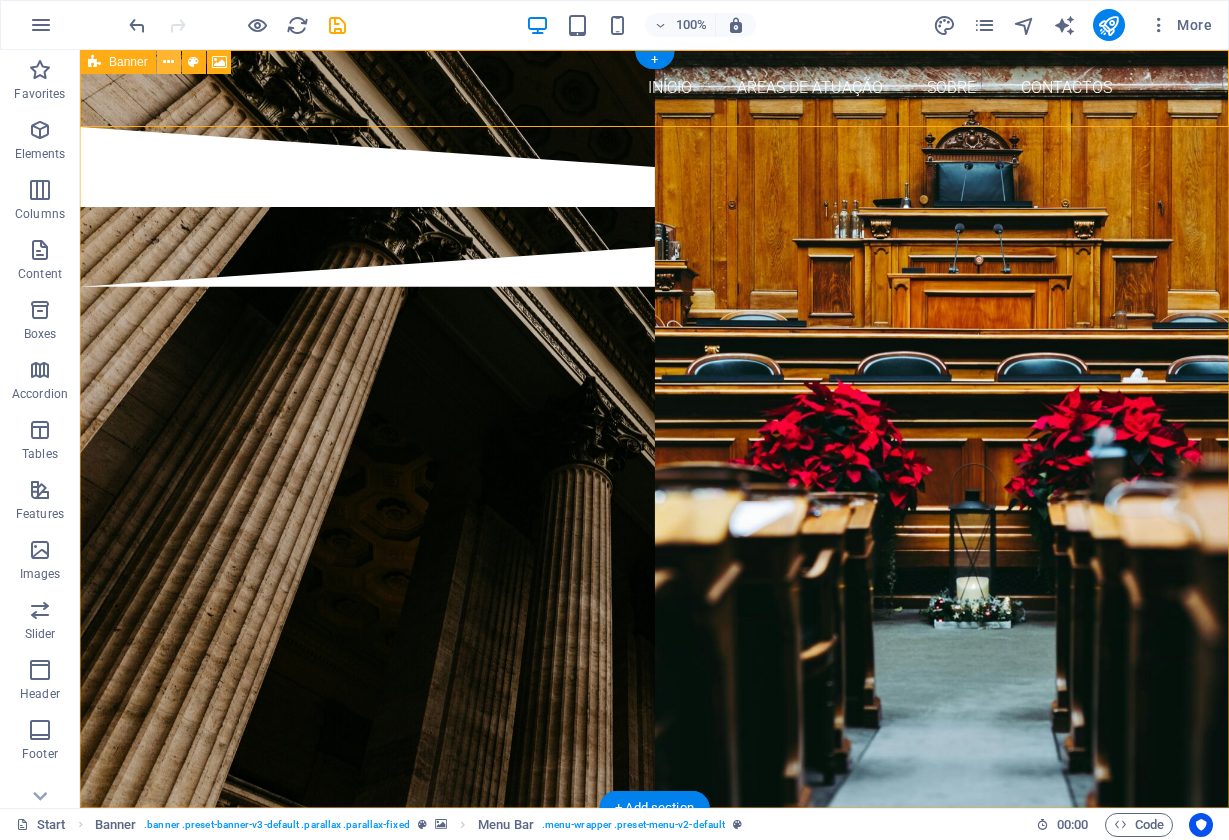 click at bounding box center (169, 62) 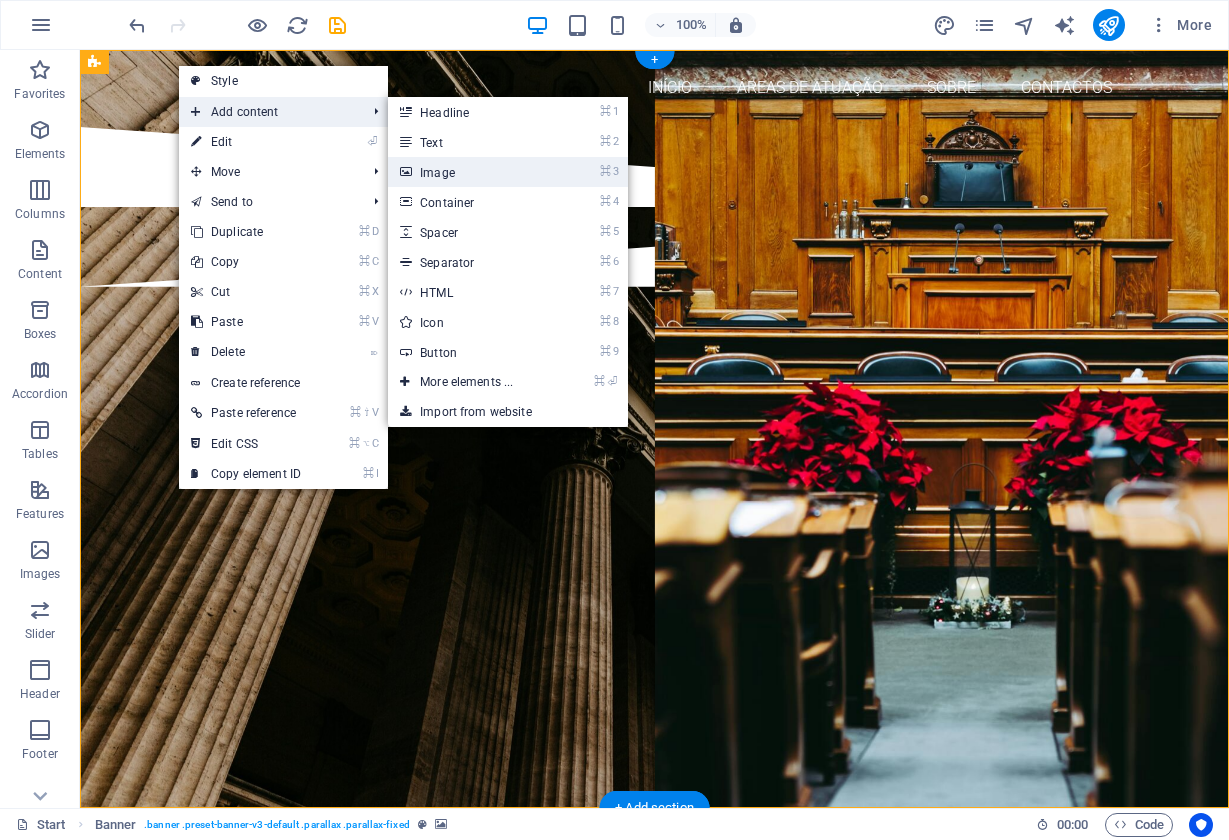 click on "⌘ 3  Image" at bounding box center (470, 172) 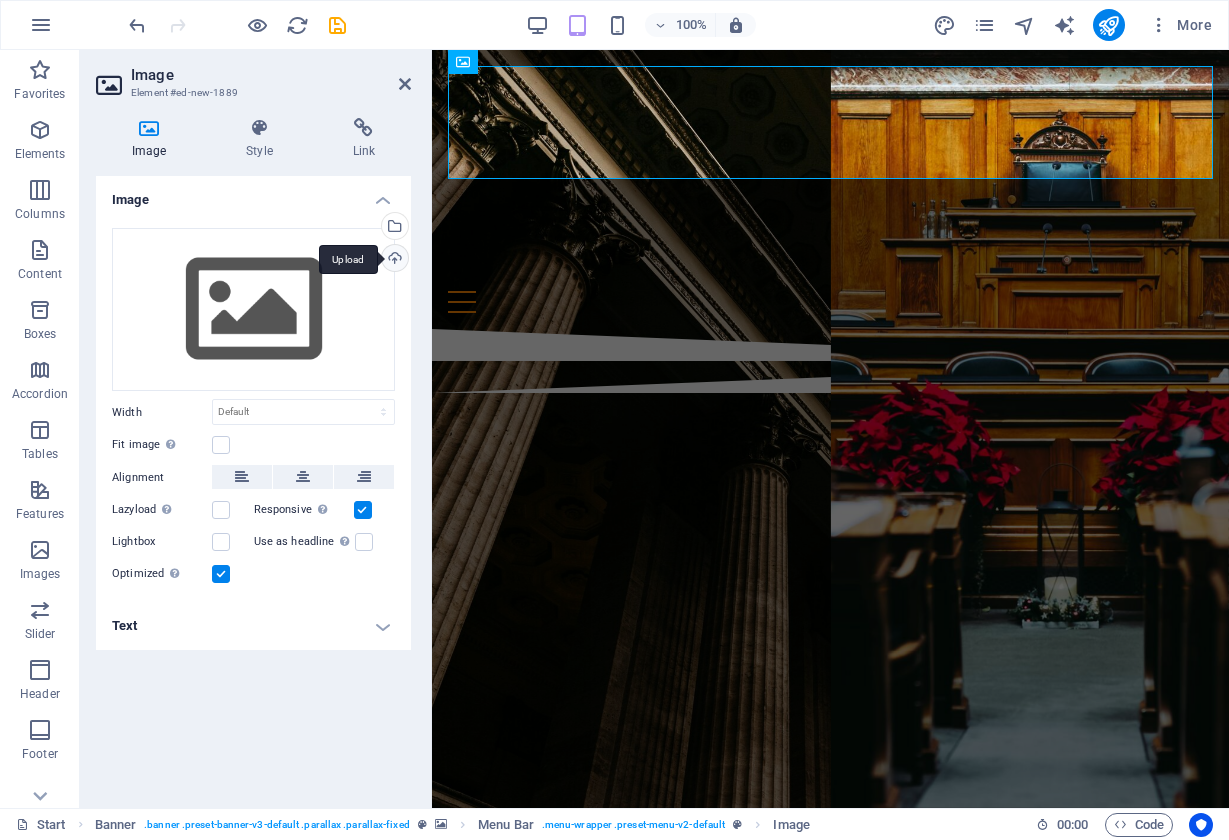 click on "Upload" at bounding box center (393, 260) 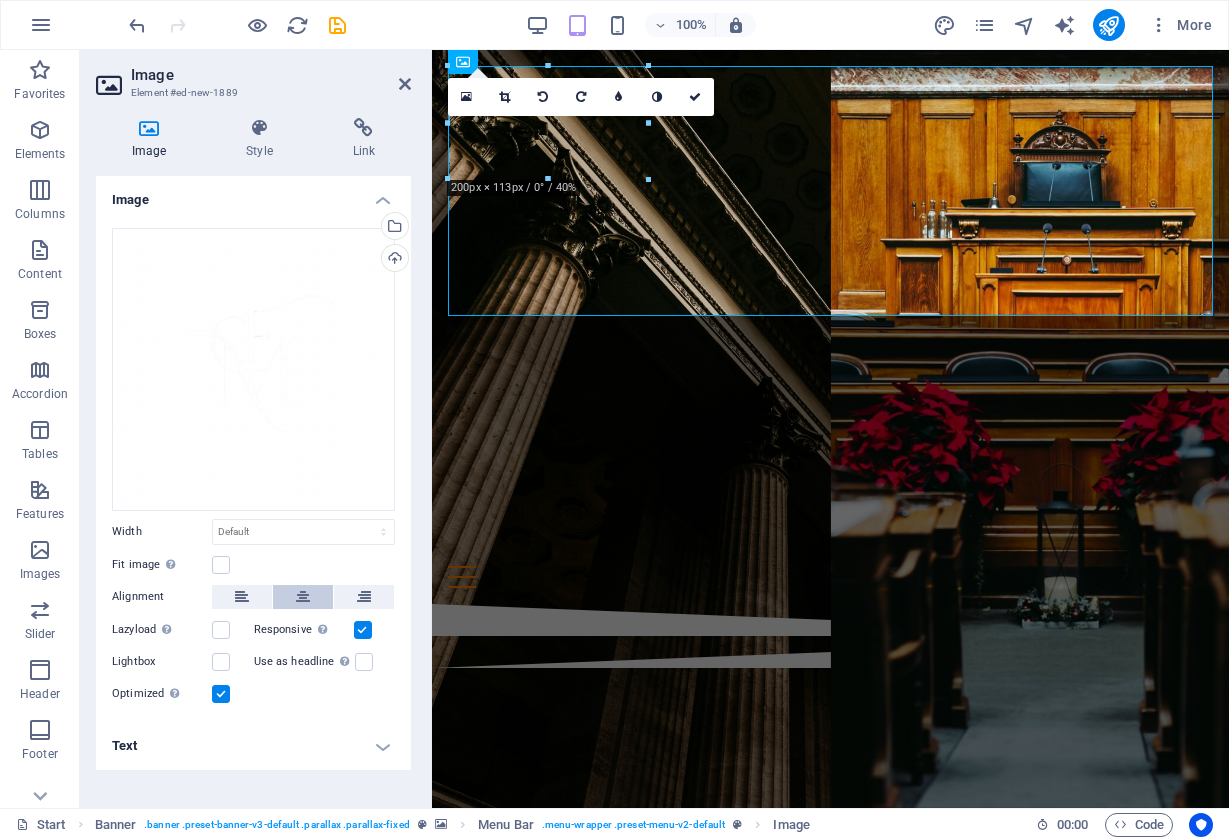 click at bounding box center [303, 597] 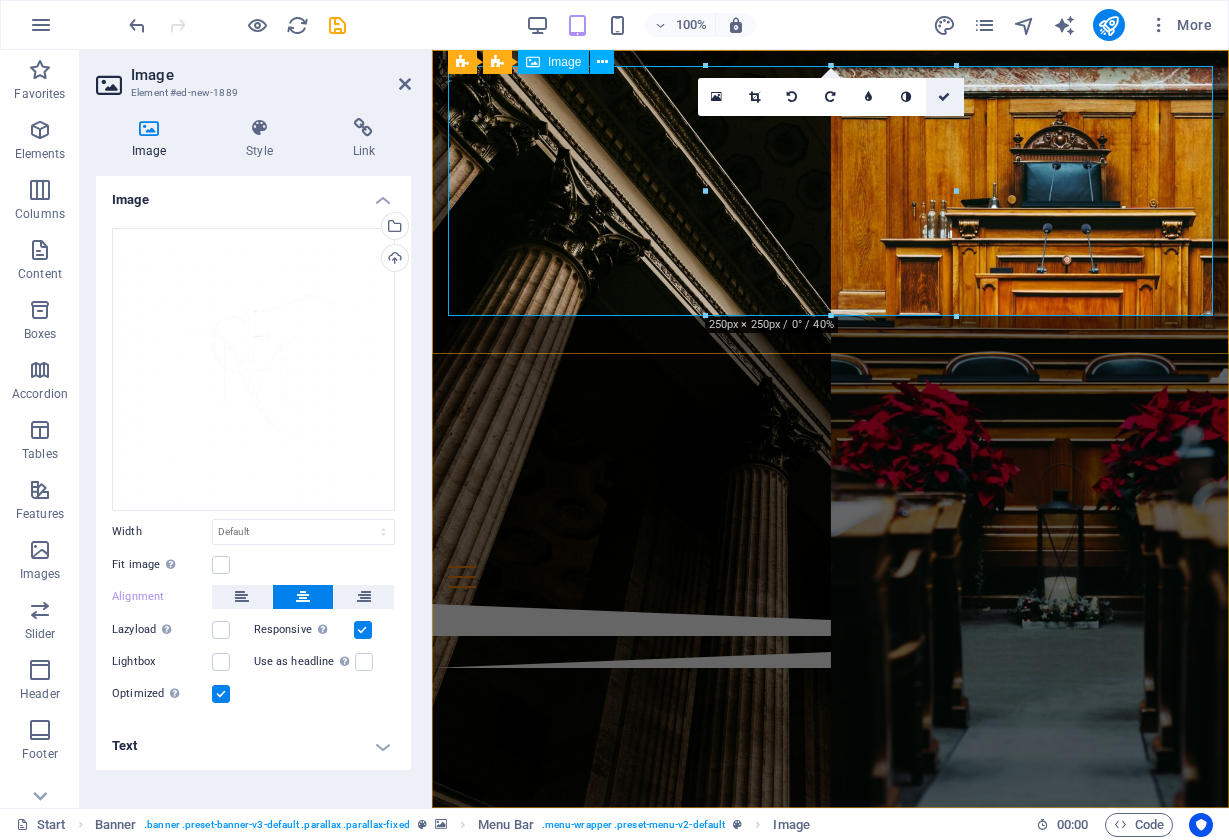 click at bounding box center [944, 97] 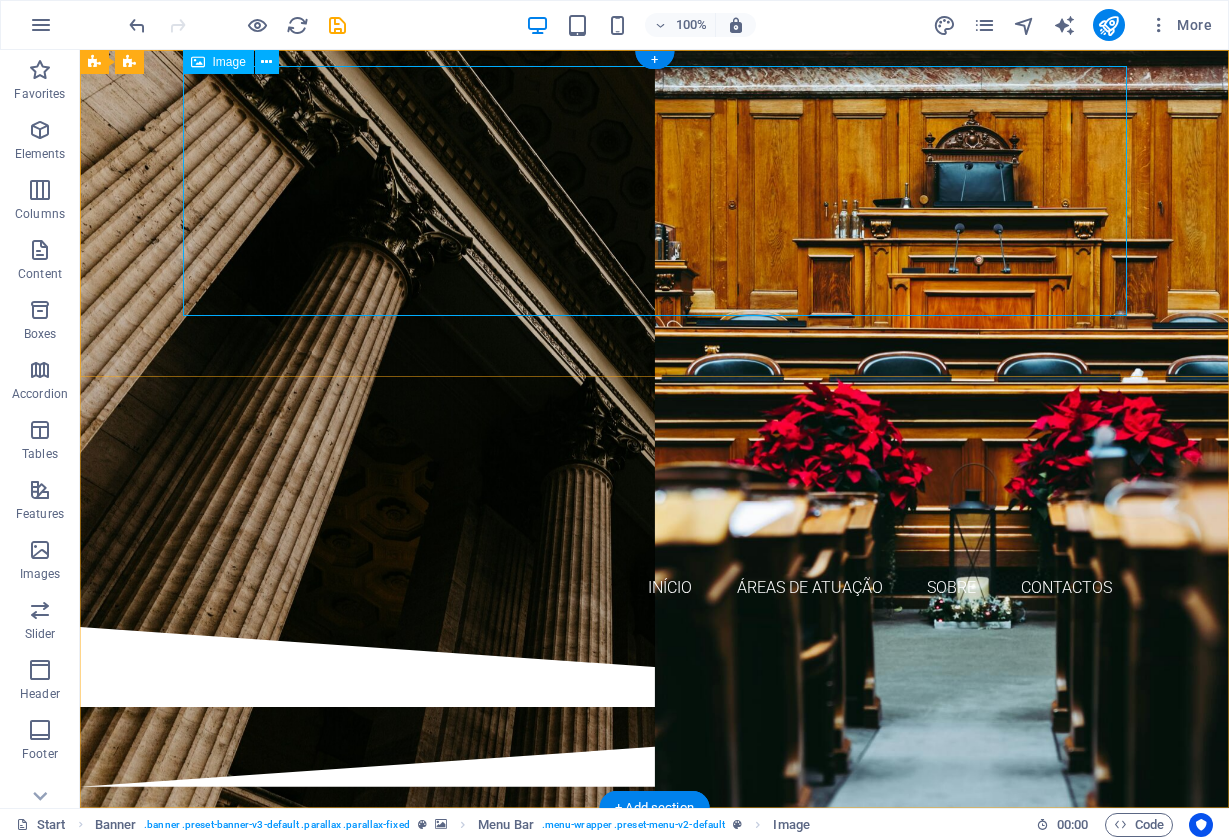 click at bounding box center [655, 316] 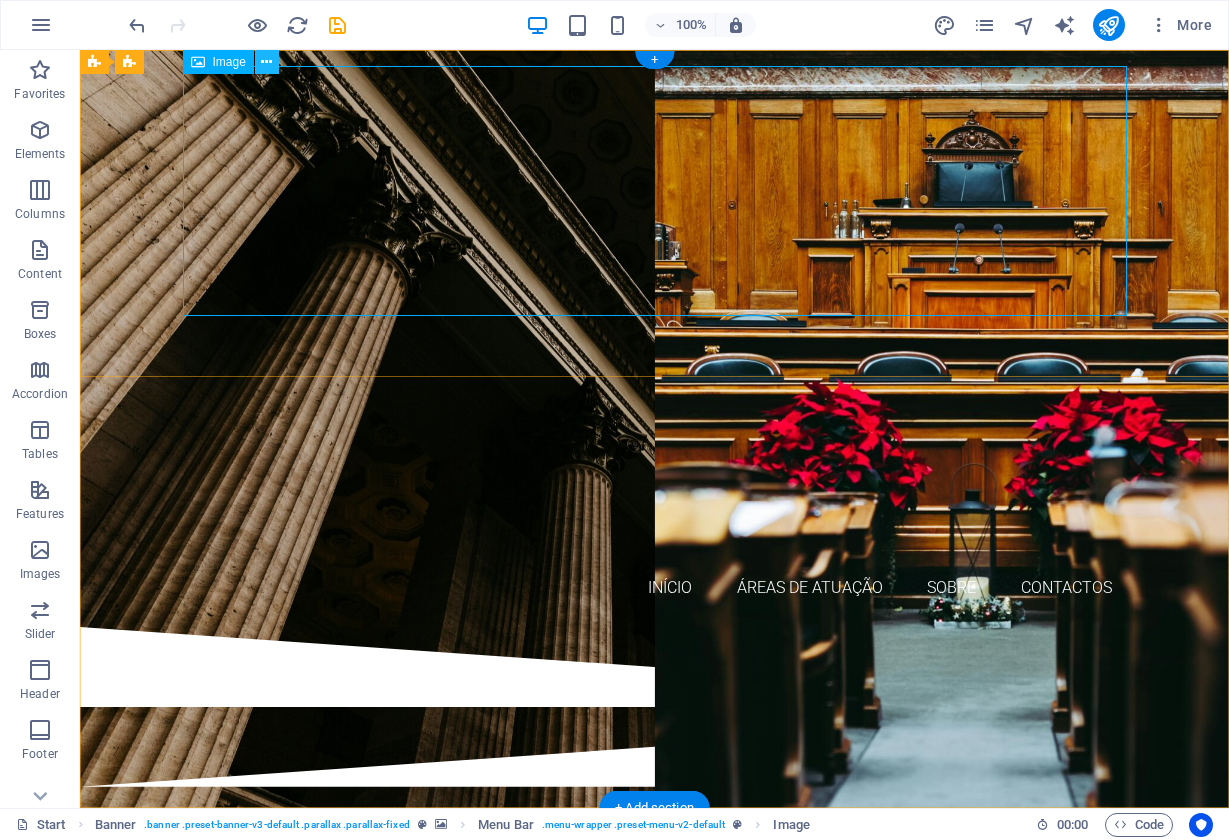 click at bounding box center [266, 62] 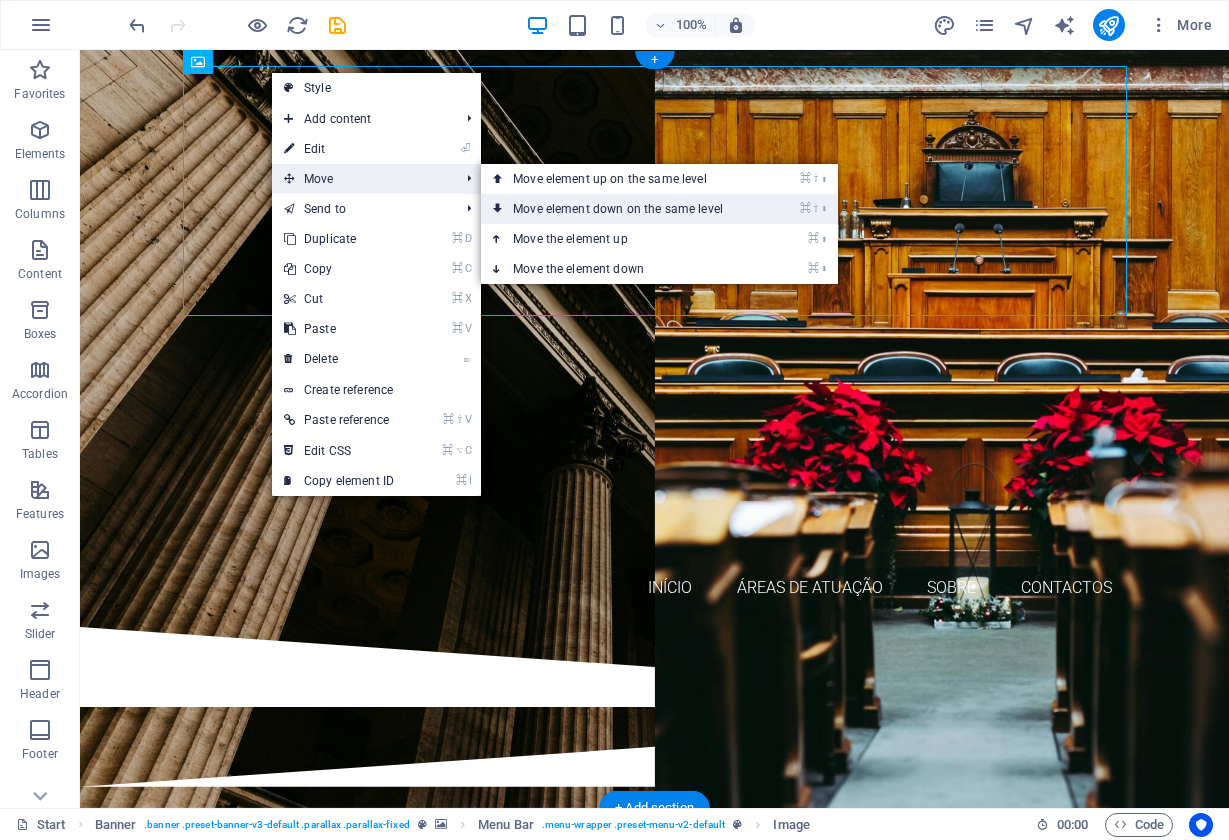 click on "⌘ ⇧ ⬇  Move element down on the same level" at bounding box center [622, 209] 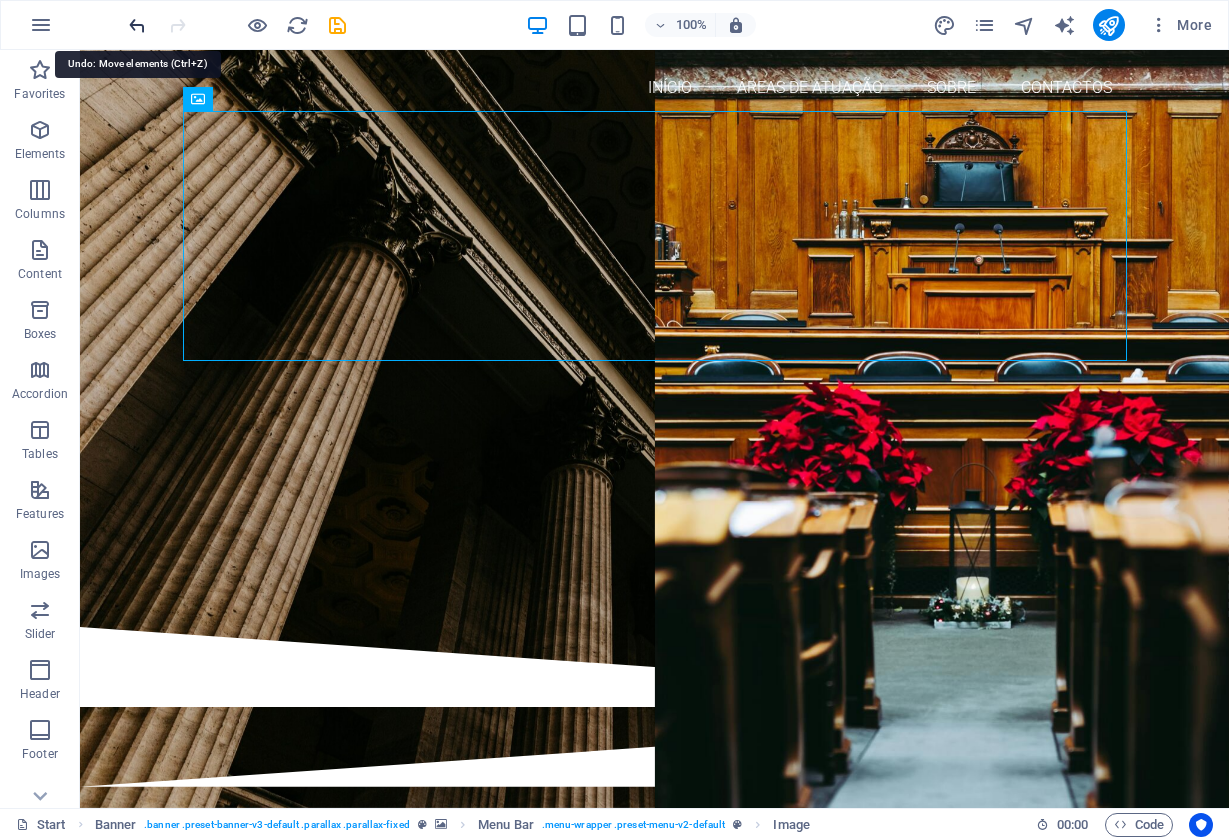 click at bounding box center [137, 25] 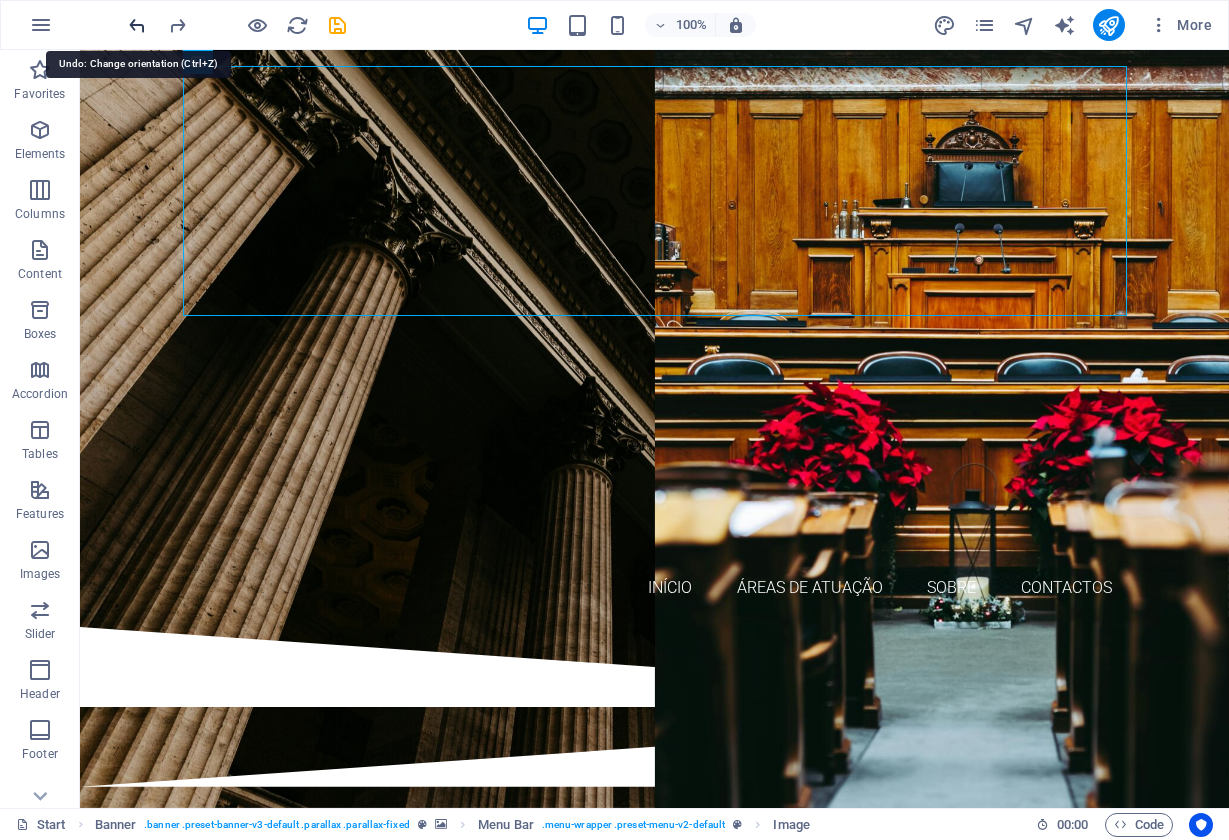 click at bounding box center [137, 25] 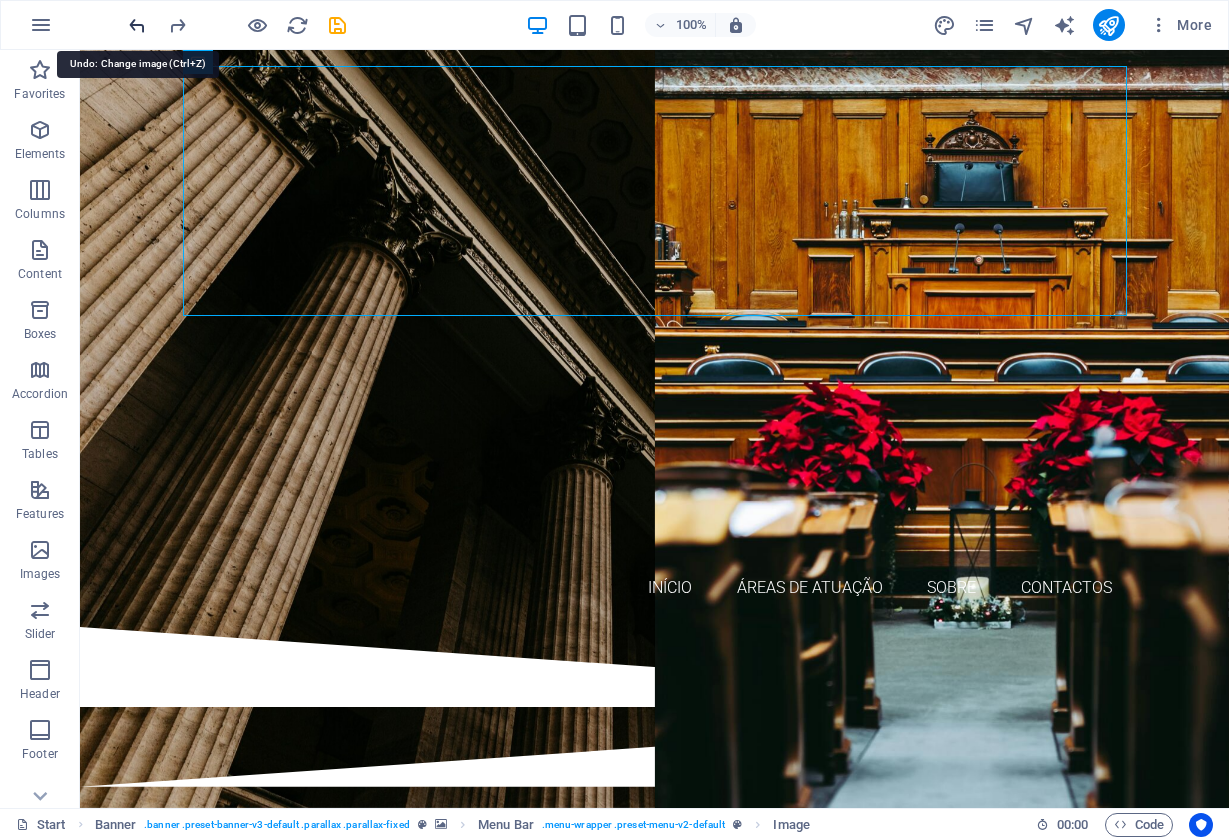 click at bounding box center [137, 25] 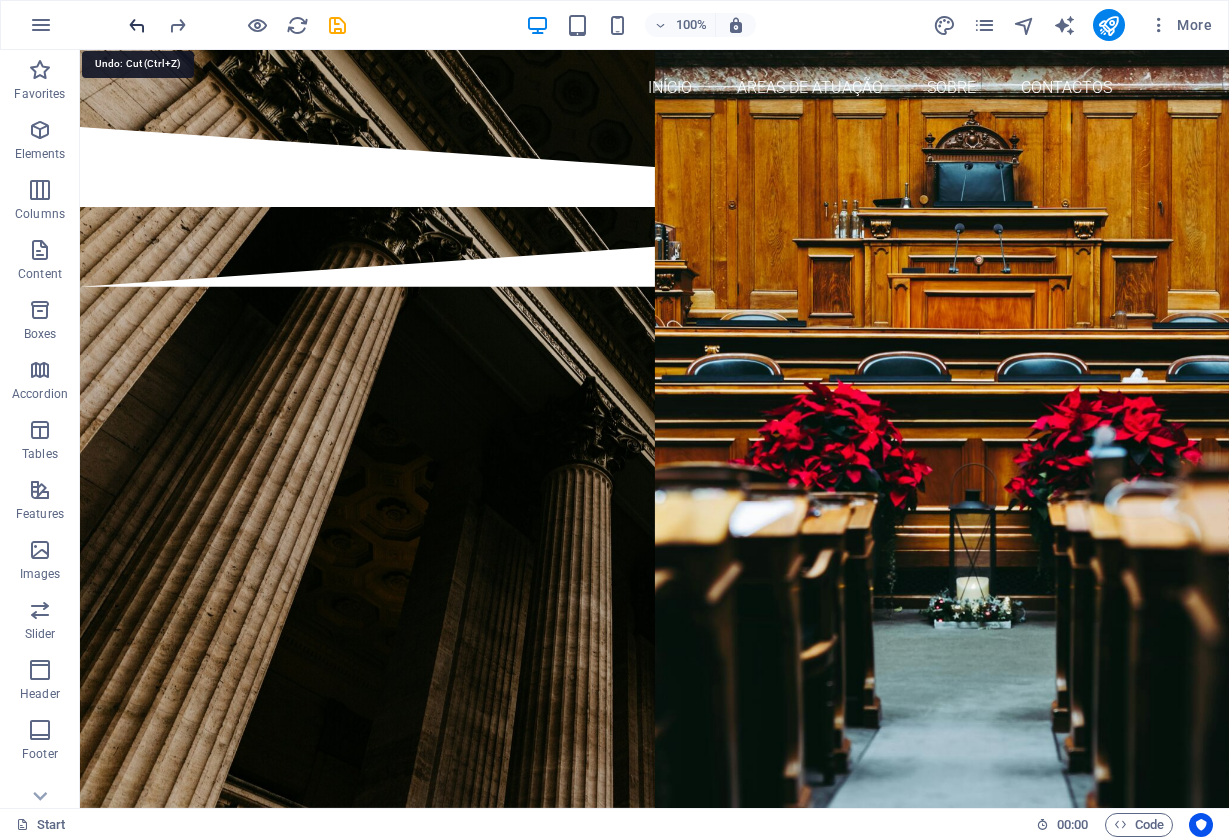 click at bounding box center (137, 25) 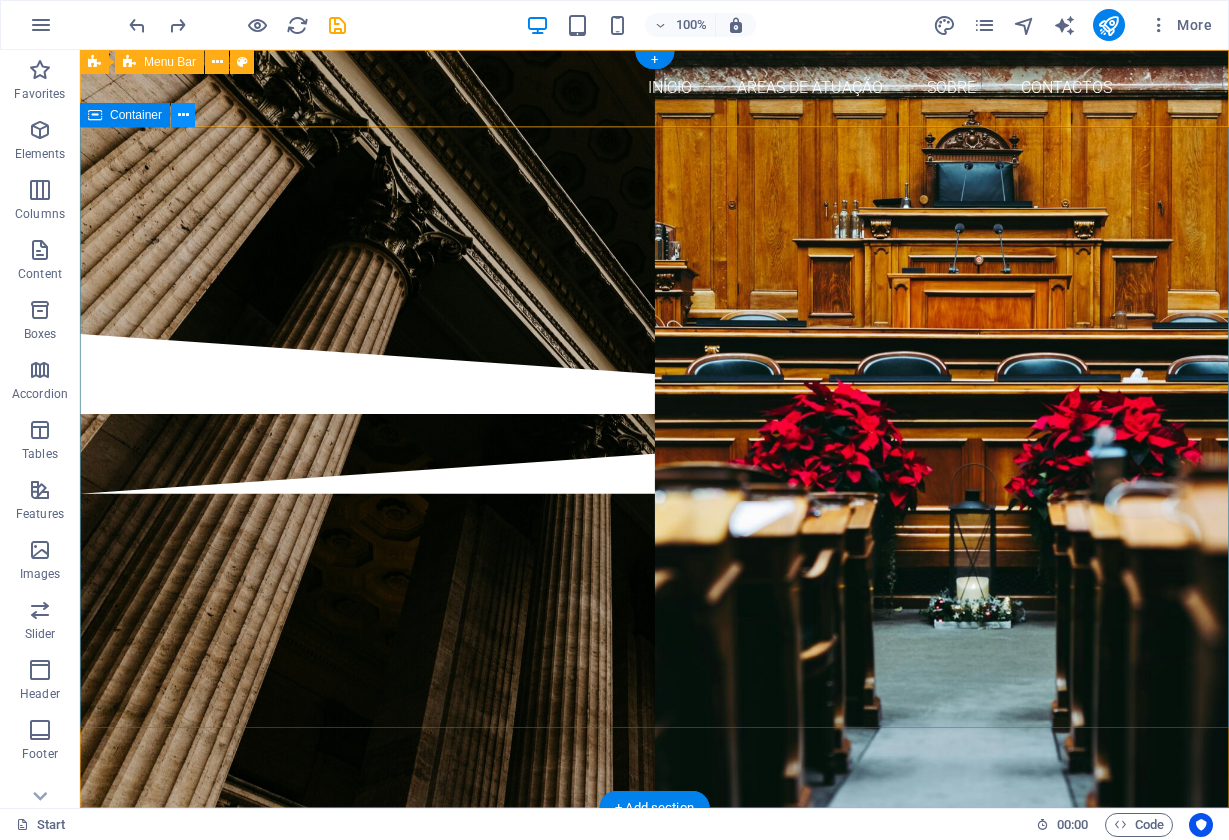 click at bounding box center [183, 115] 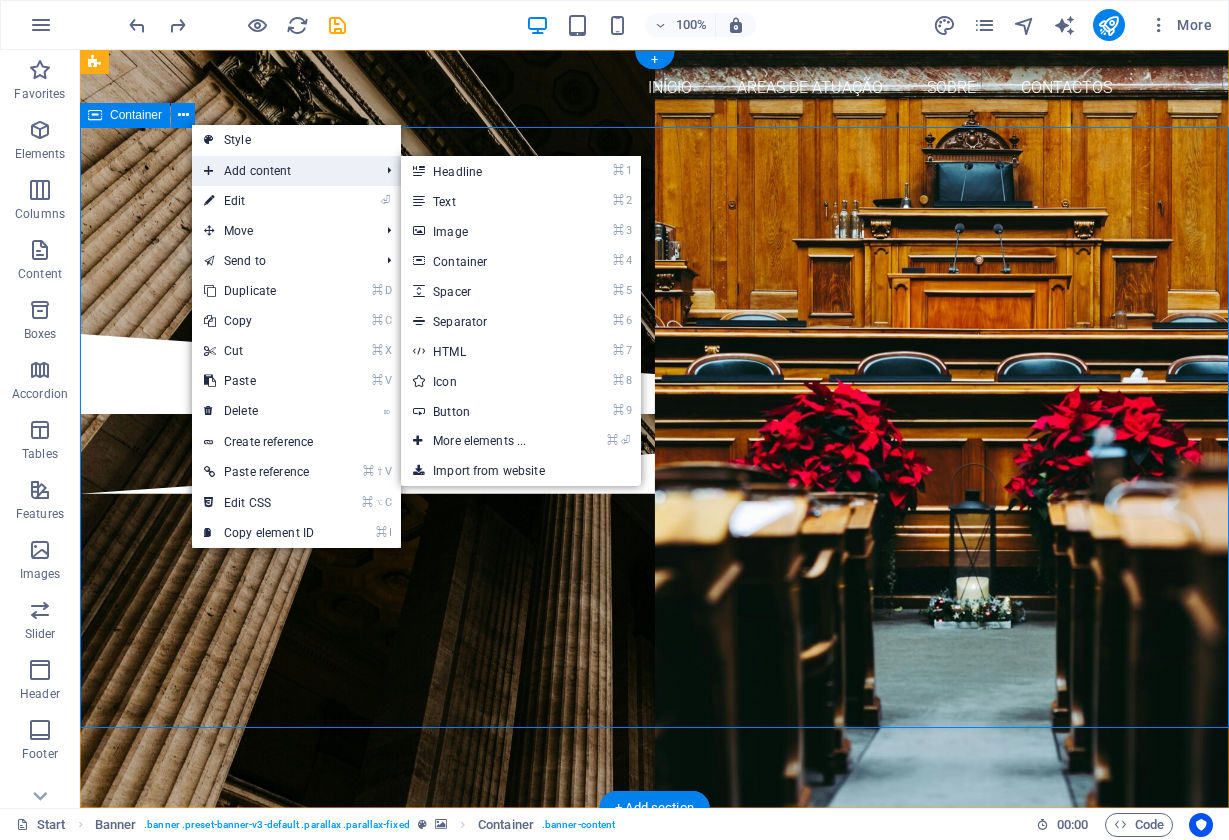 click on "Add content" at bounding box center (281, 171) 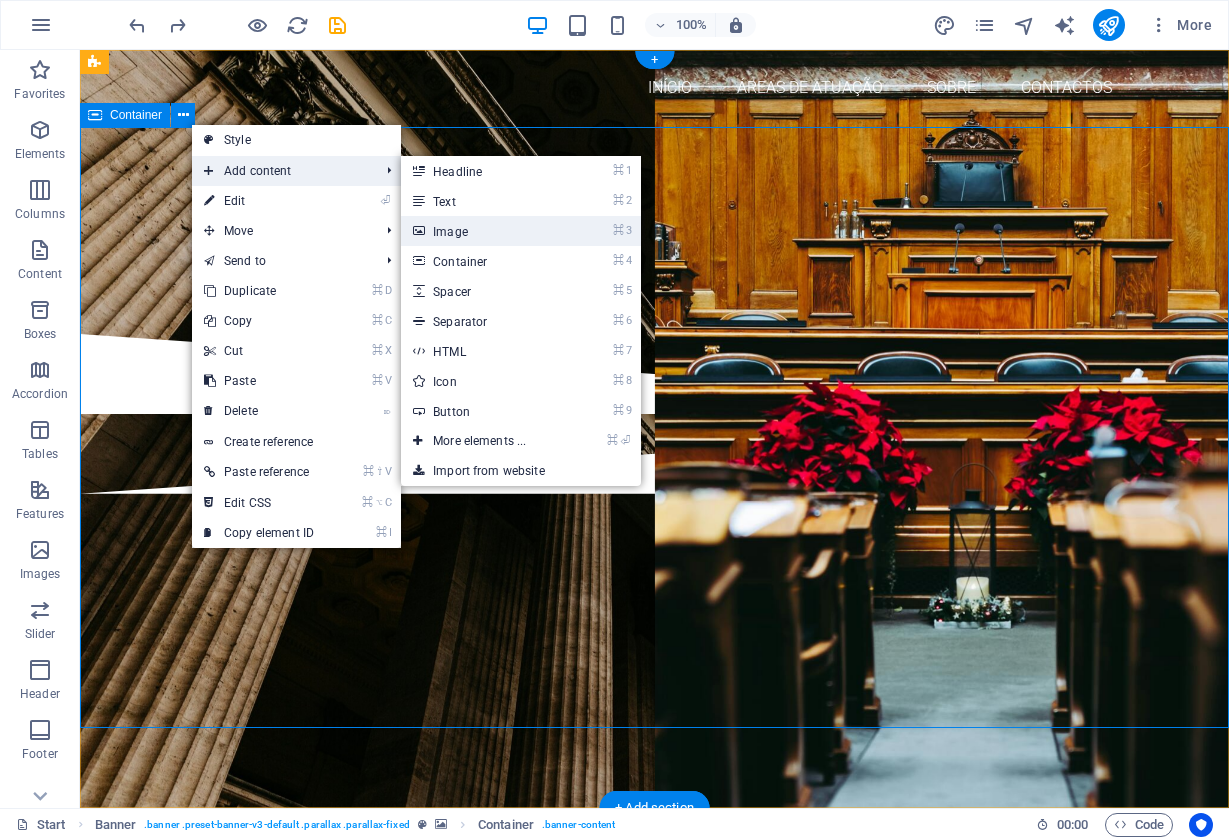 click on "⌘ 3  Image" at bounding box center (483, 231) 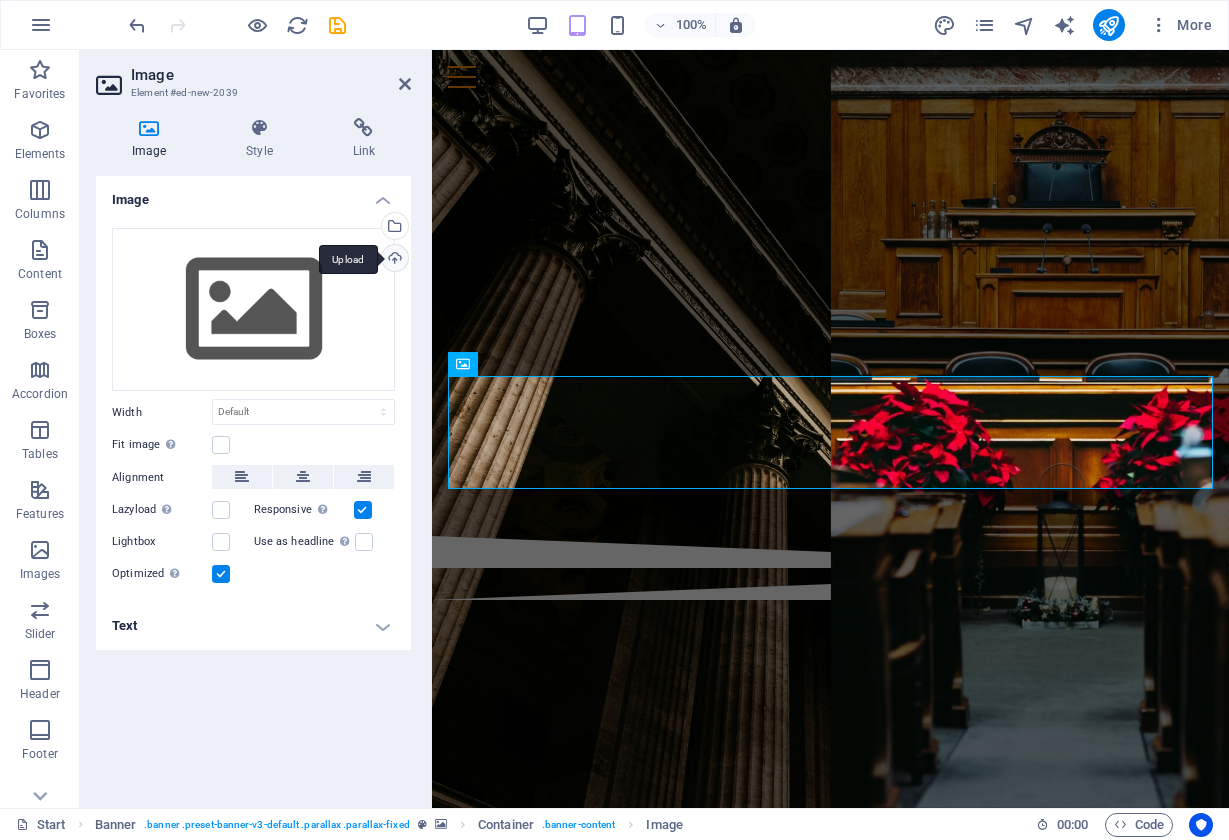 click on "Upload" at bounding box center [393, 260] 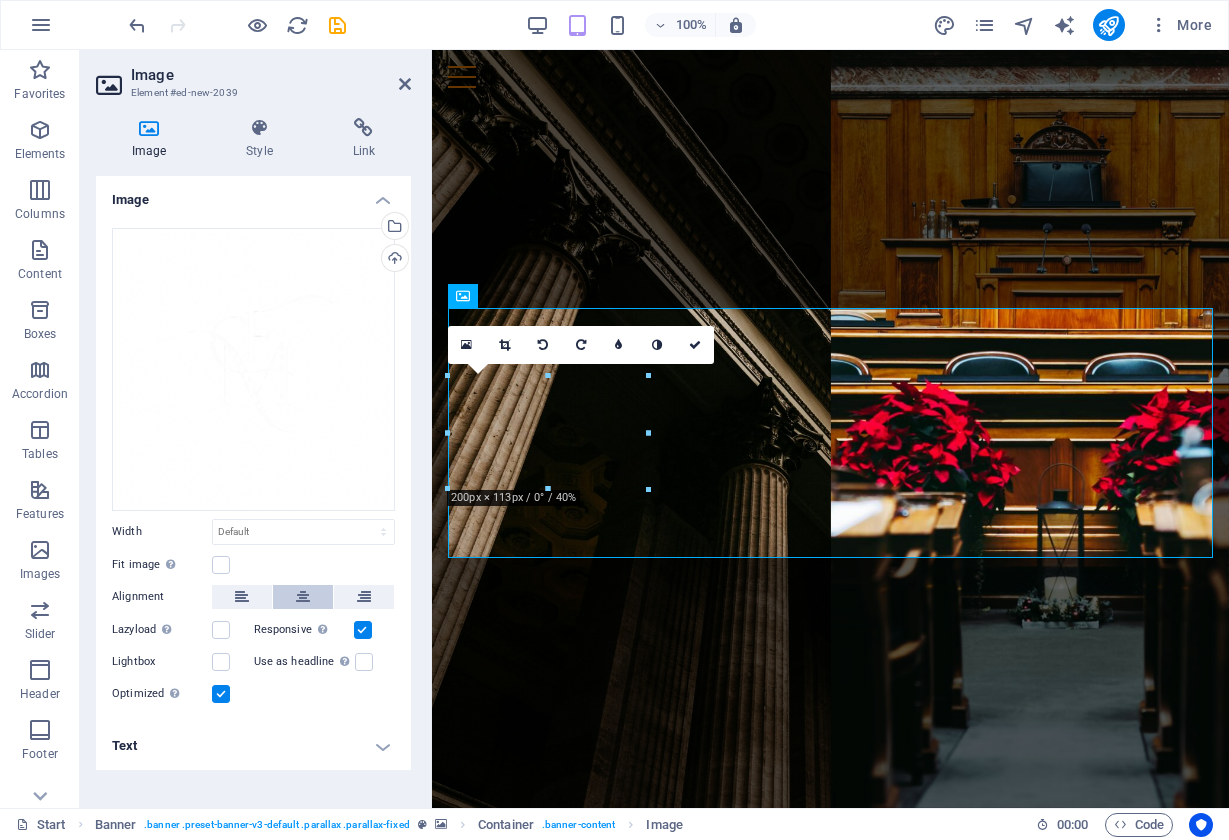 click at bounding box center [303, 597] 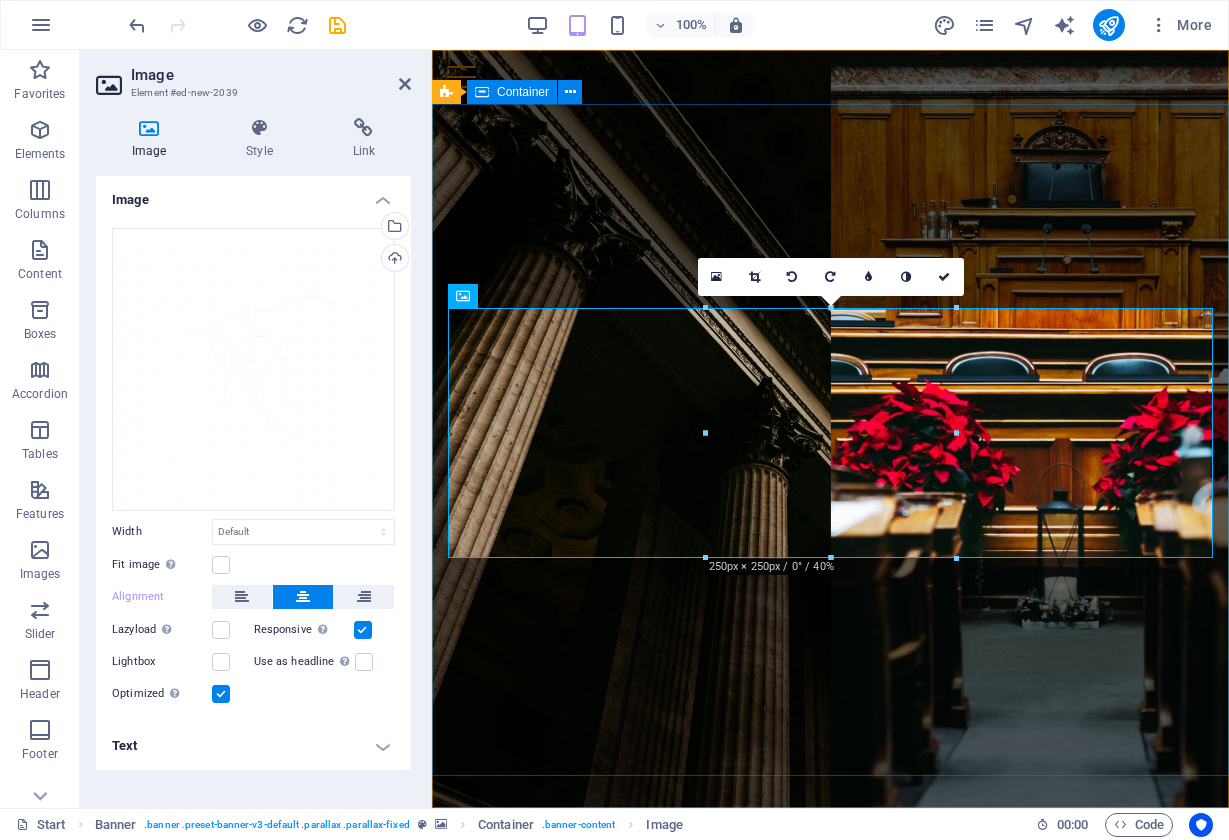 click at bounding box center [830, 457] 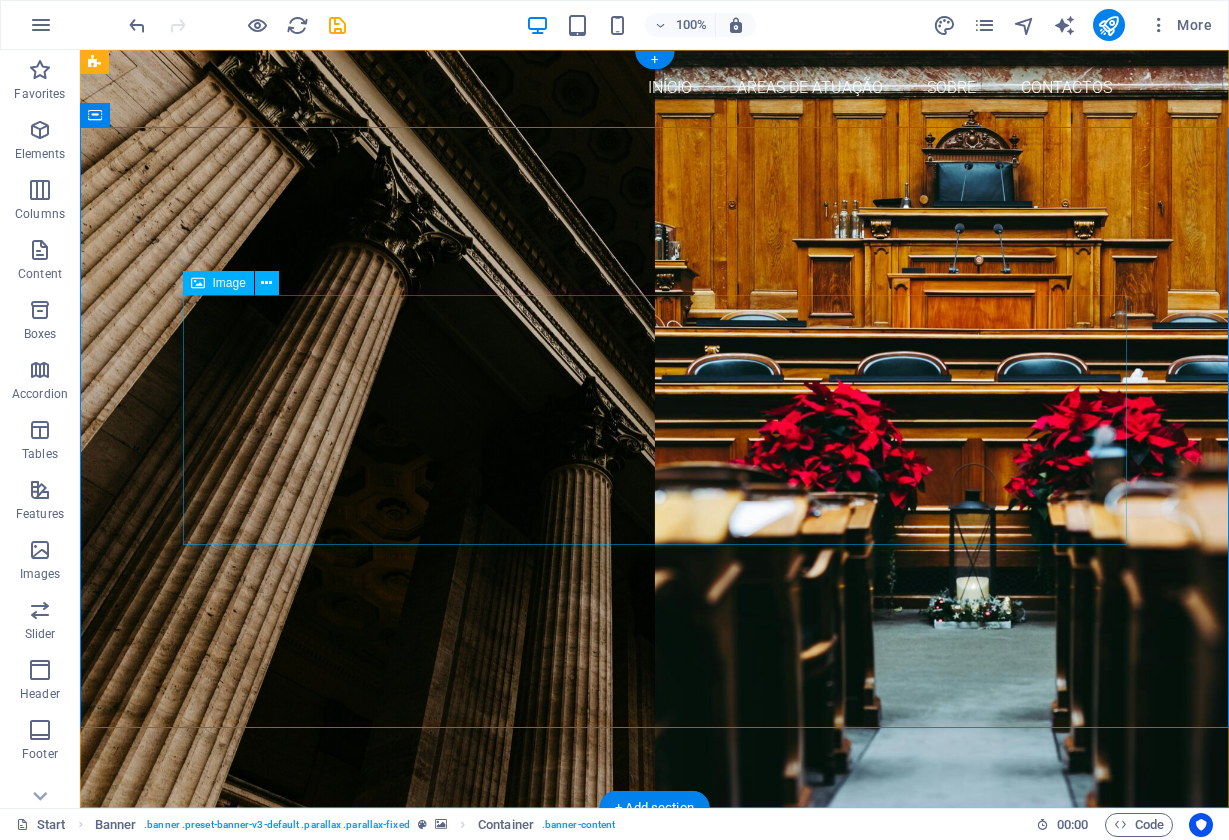click at bounding box center [655, 473] 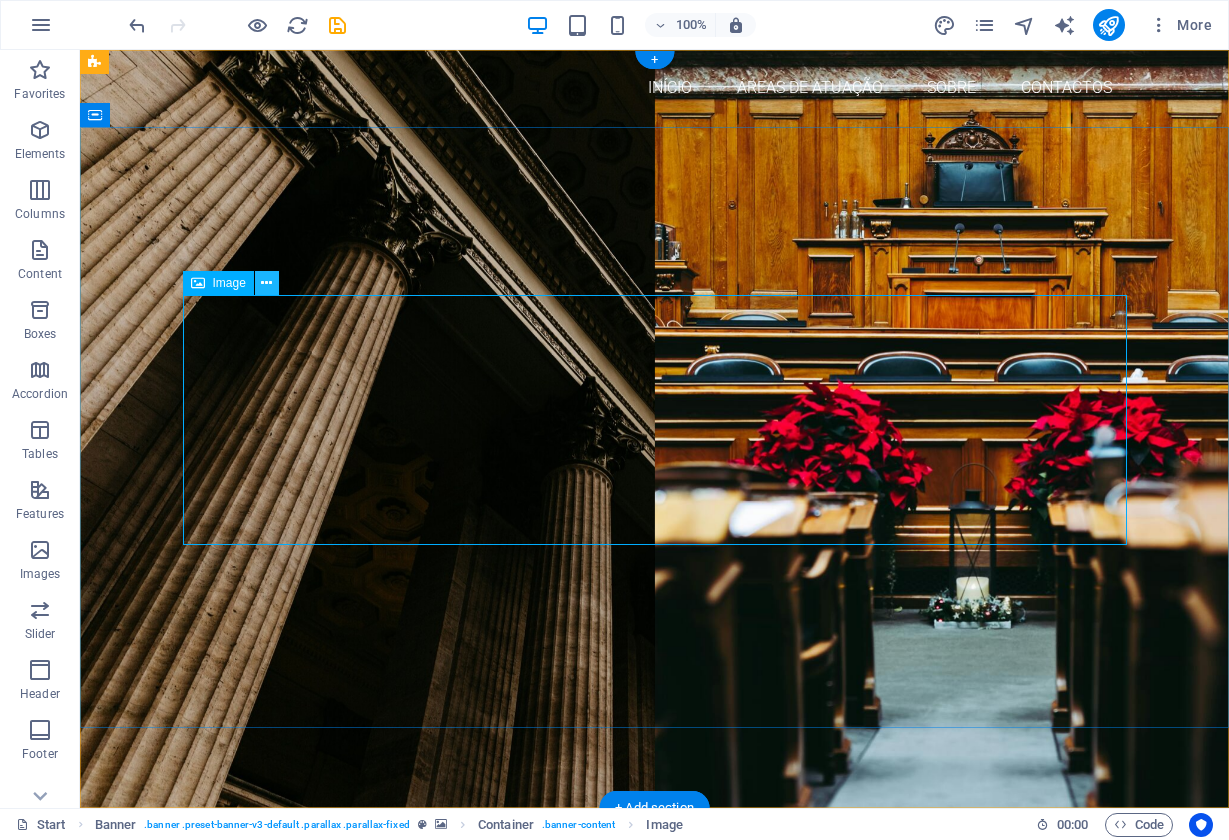 click at bounding box center (266, 283) 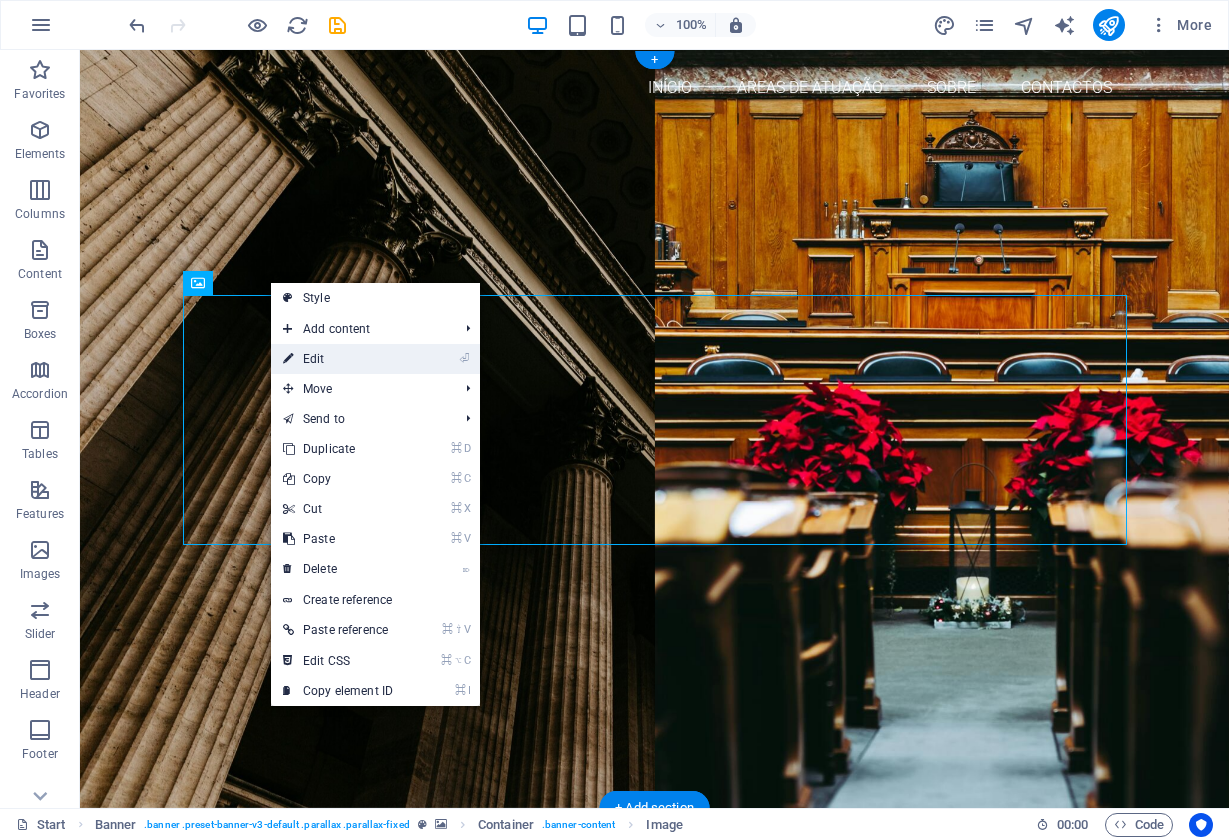 click on "⏎  Edit" at bounding box center (338, 359) 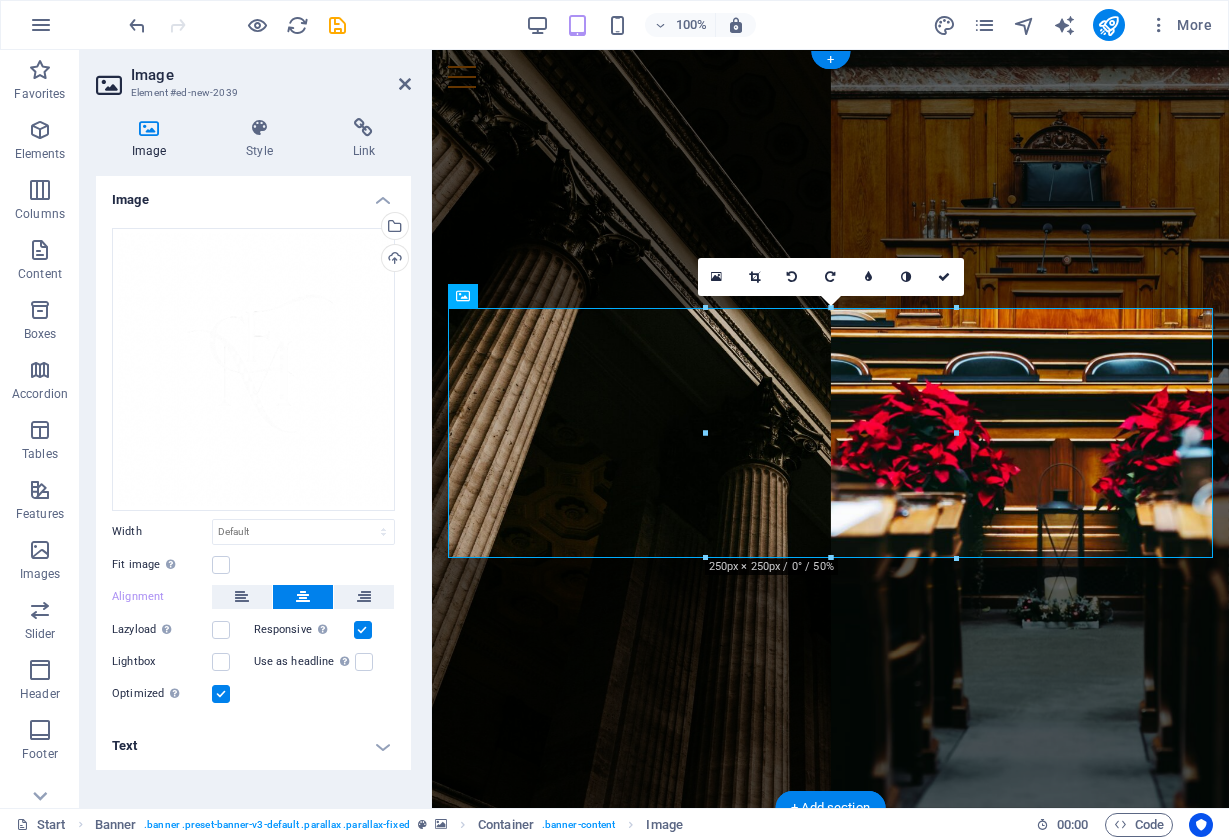 click at bounding box center (303, 597) 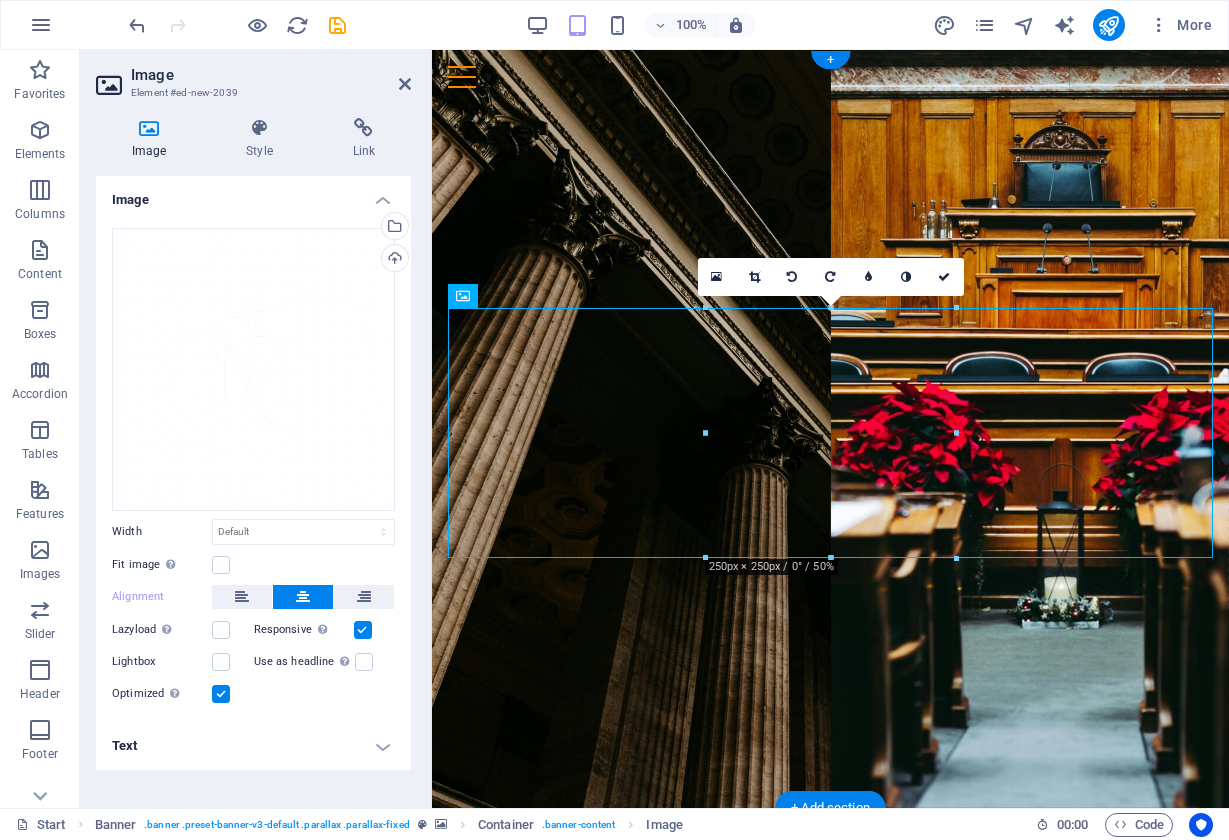 drag, startPoint x: 844, startPoint y: 401, endPoint x: 803, endPoint y: 400, distance: 41.01219 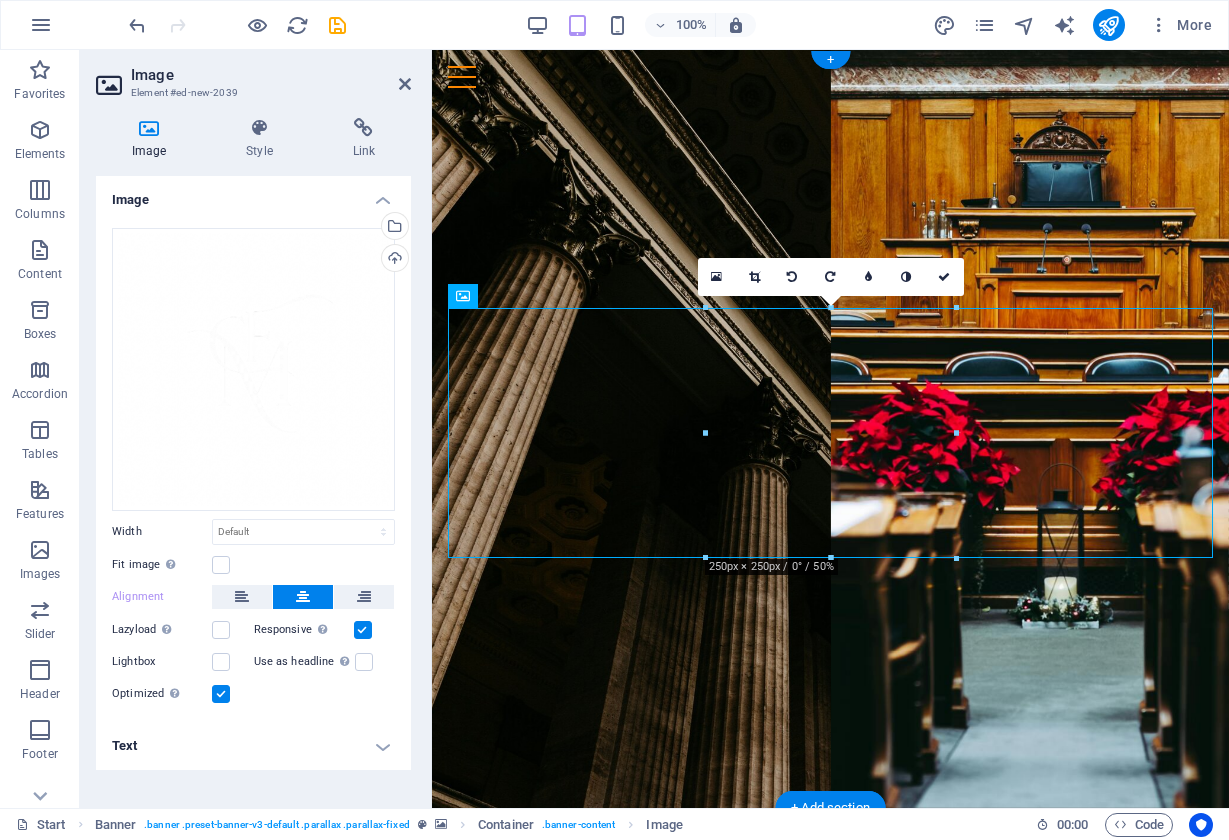 click at bounding box center [830, 450] 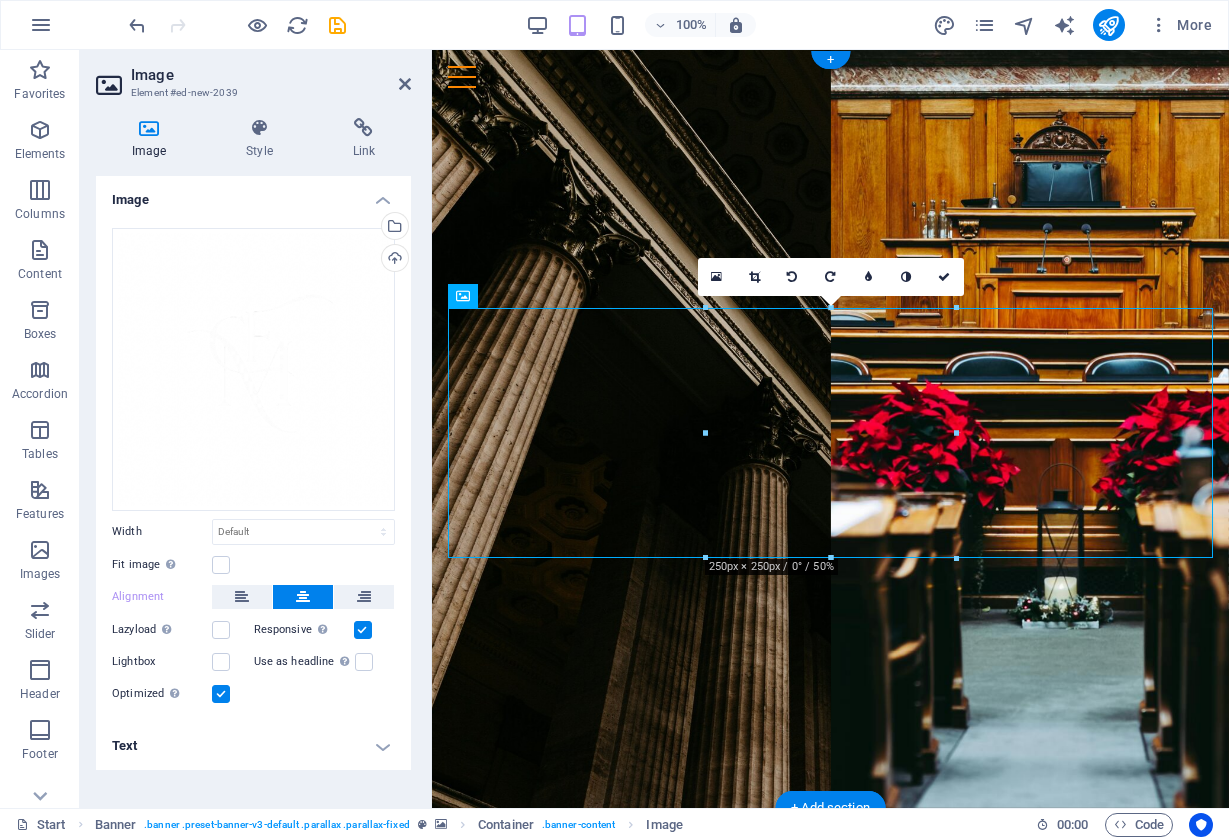 drag, startPoint x: 955, startPoint y: 309, endPoint x: 967, endPoint y: 288, distance: 24.186773 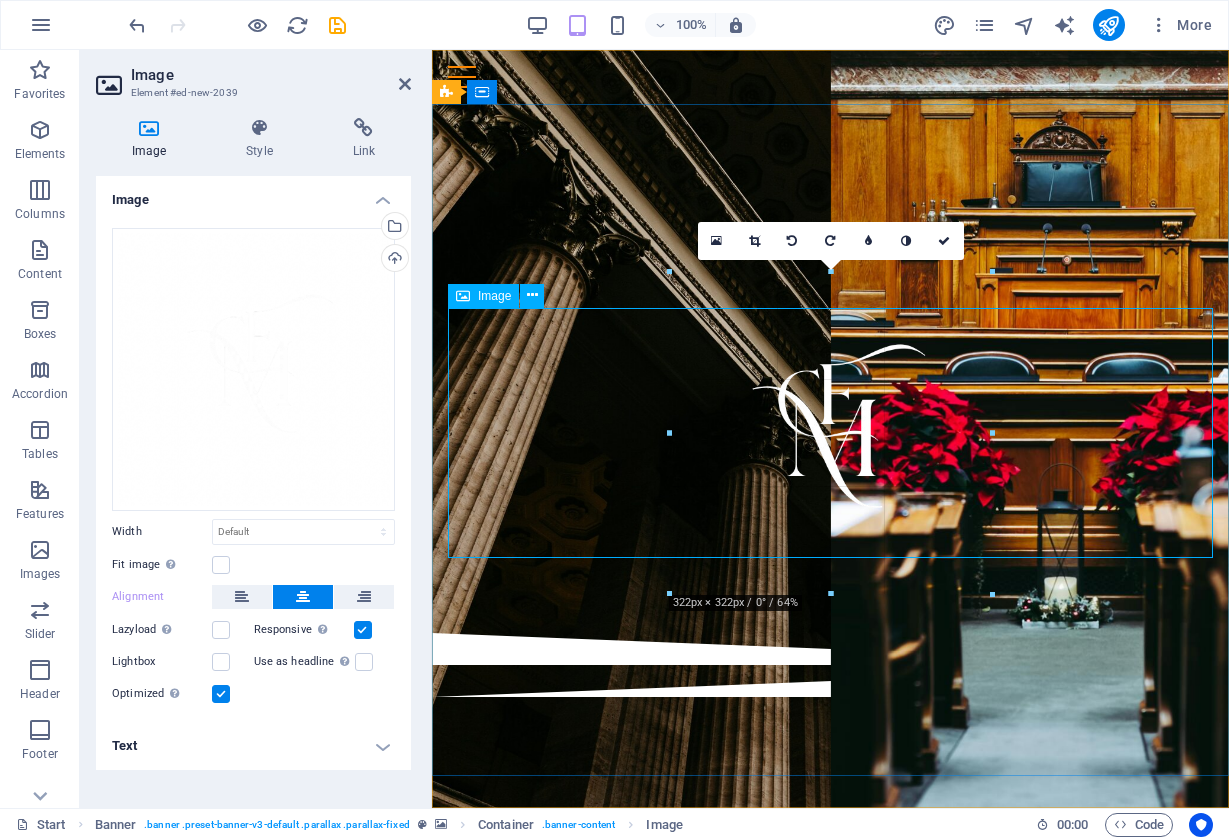 drag, startPoint x: 957, startPoint y: 310, endPoint x: 1039, endPoint y: 243, distance: 105.89146 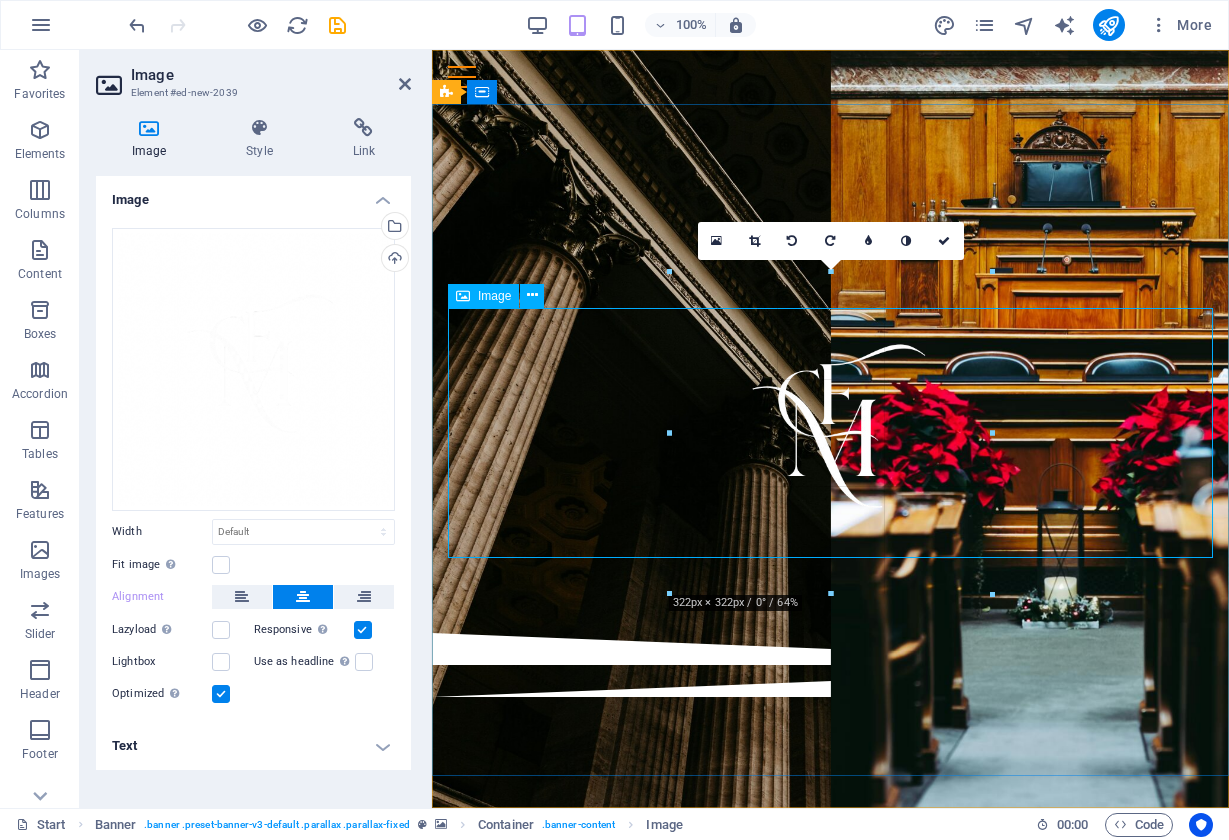 type on "329" 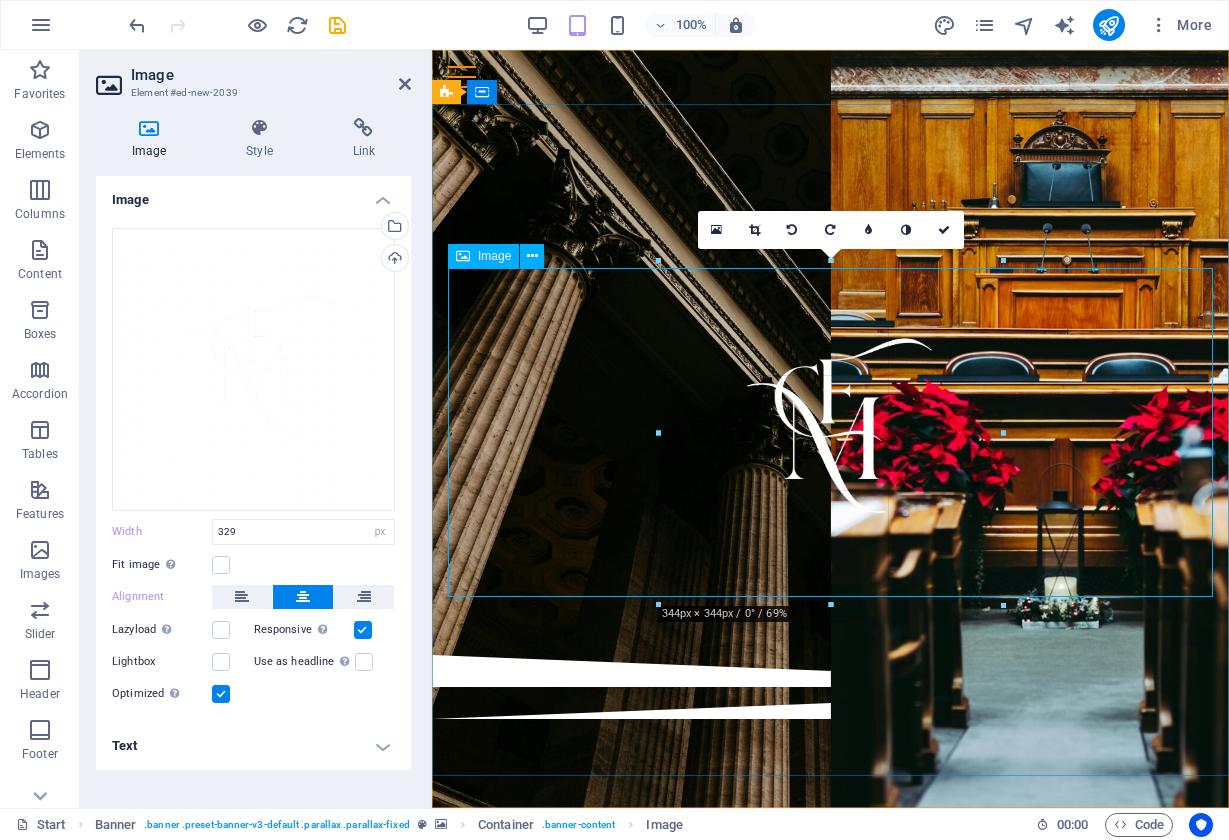 drag, startPoint x: 994, startPoint y: 271, endPoint x: 1009, endPoint y: 249, distance: 26.627054 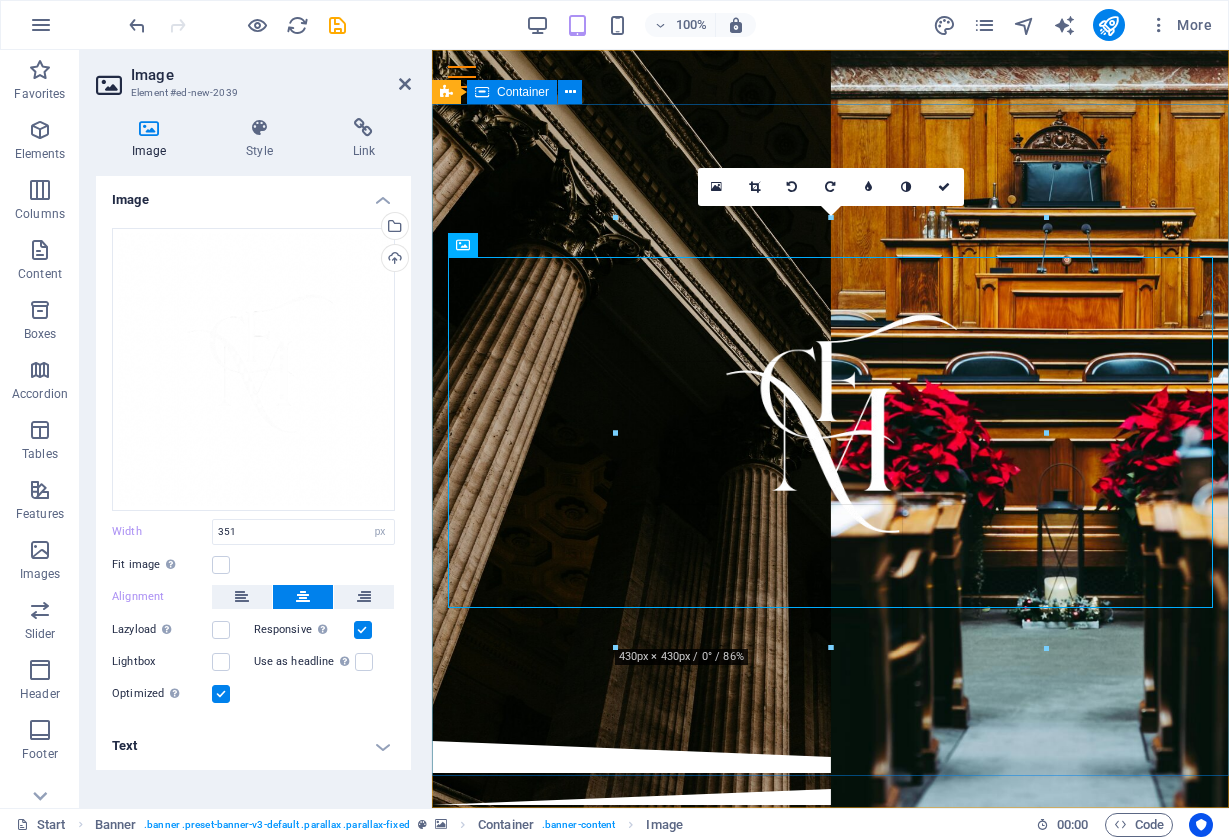 drag, startPoint x: 1005, startPoint y: 257, endPoint x: 1084, endPoint y: 171, distance: 116.777565 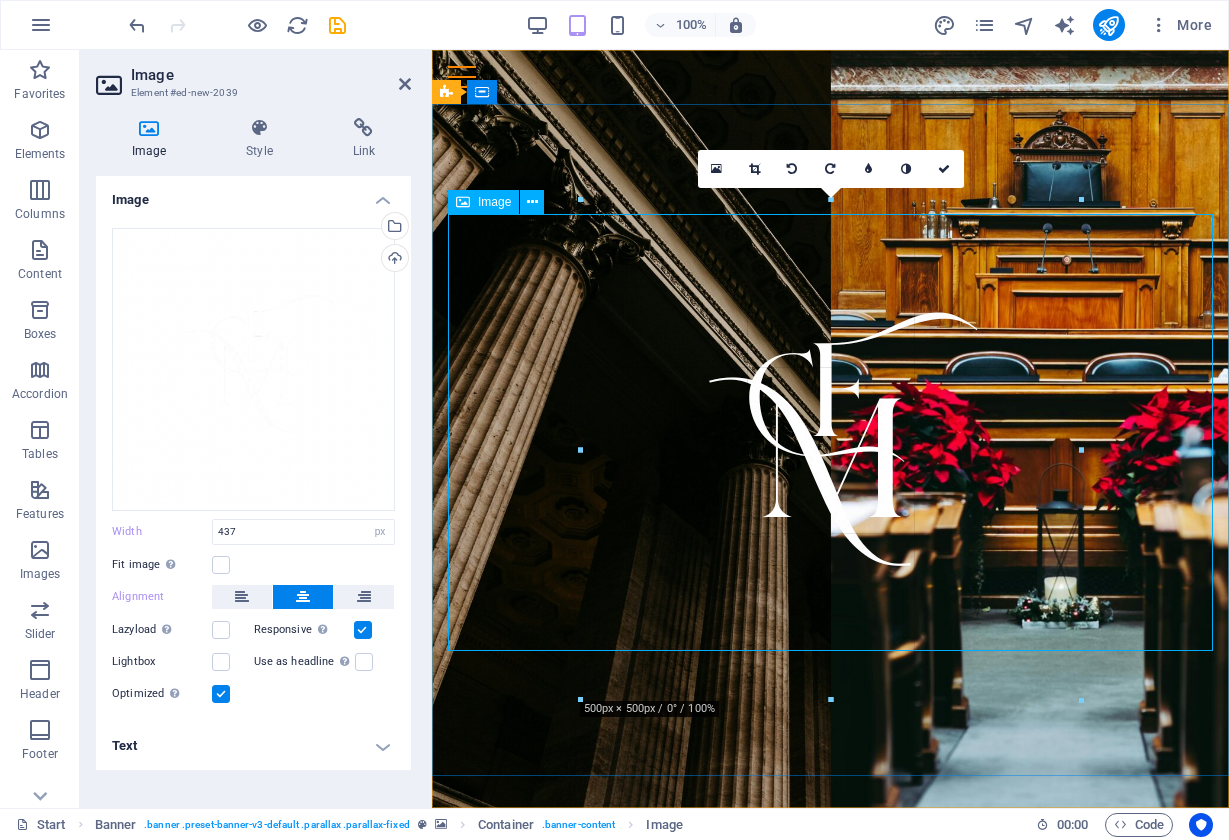drag, startPoint x: 1047, startPoint y: 215, endPoint x: 1105, endPoint y: 144, distance: 91.67879 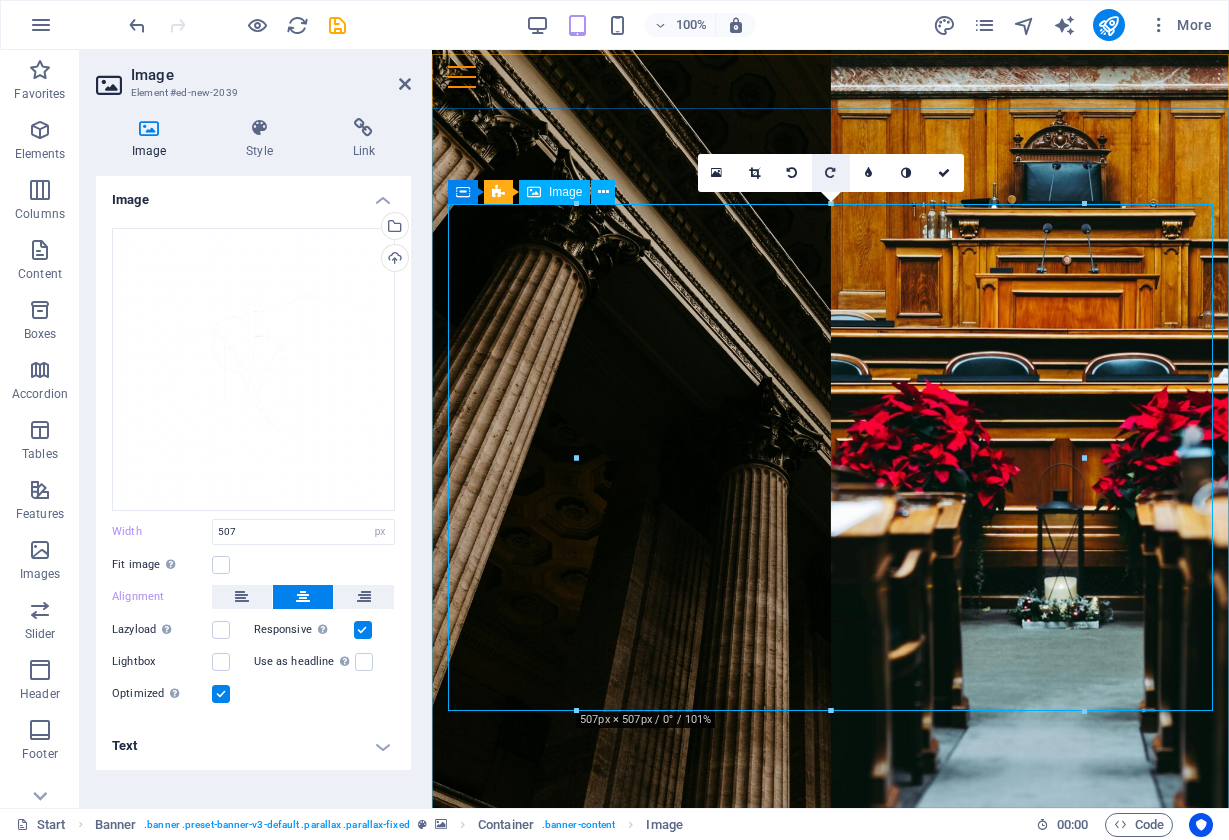 scroll, scrollTop: 0, scrollLeft: 0, axis: both 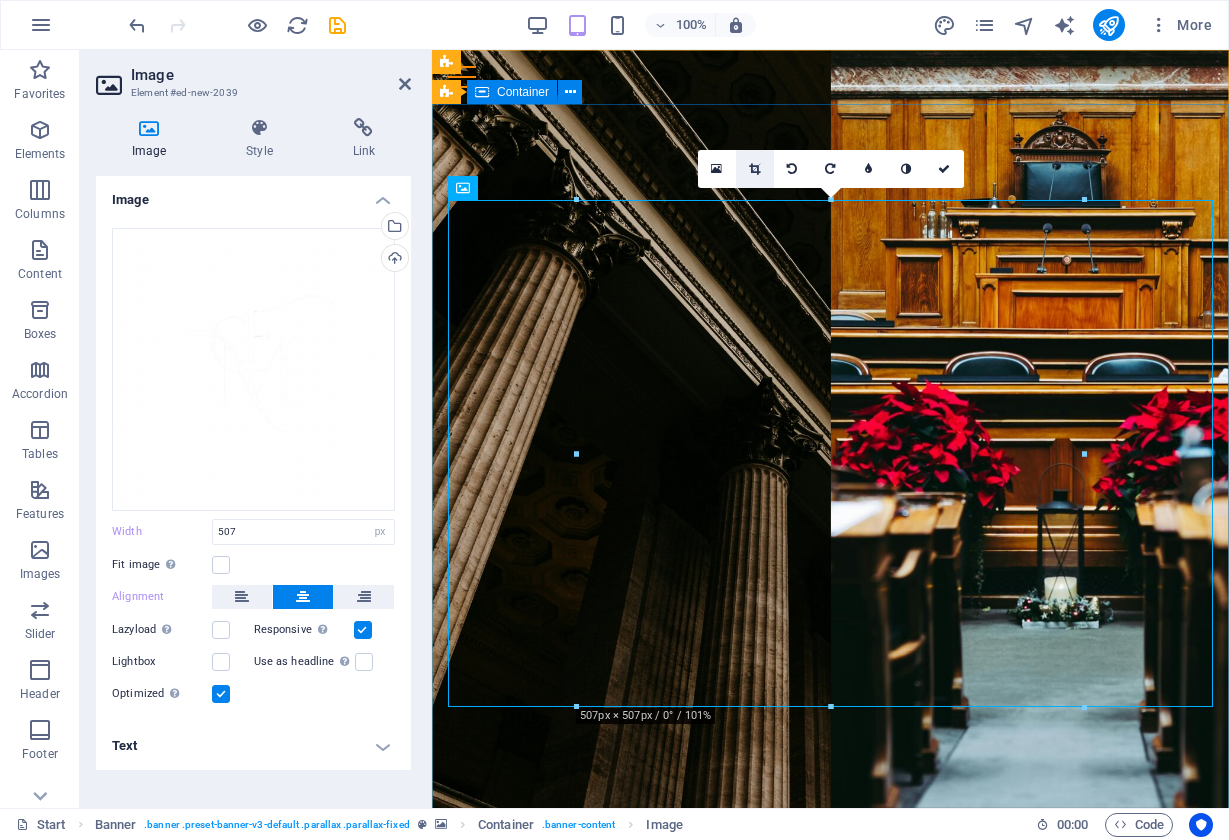 click at bounding box center [755, 169] 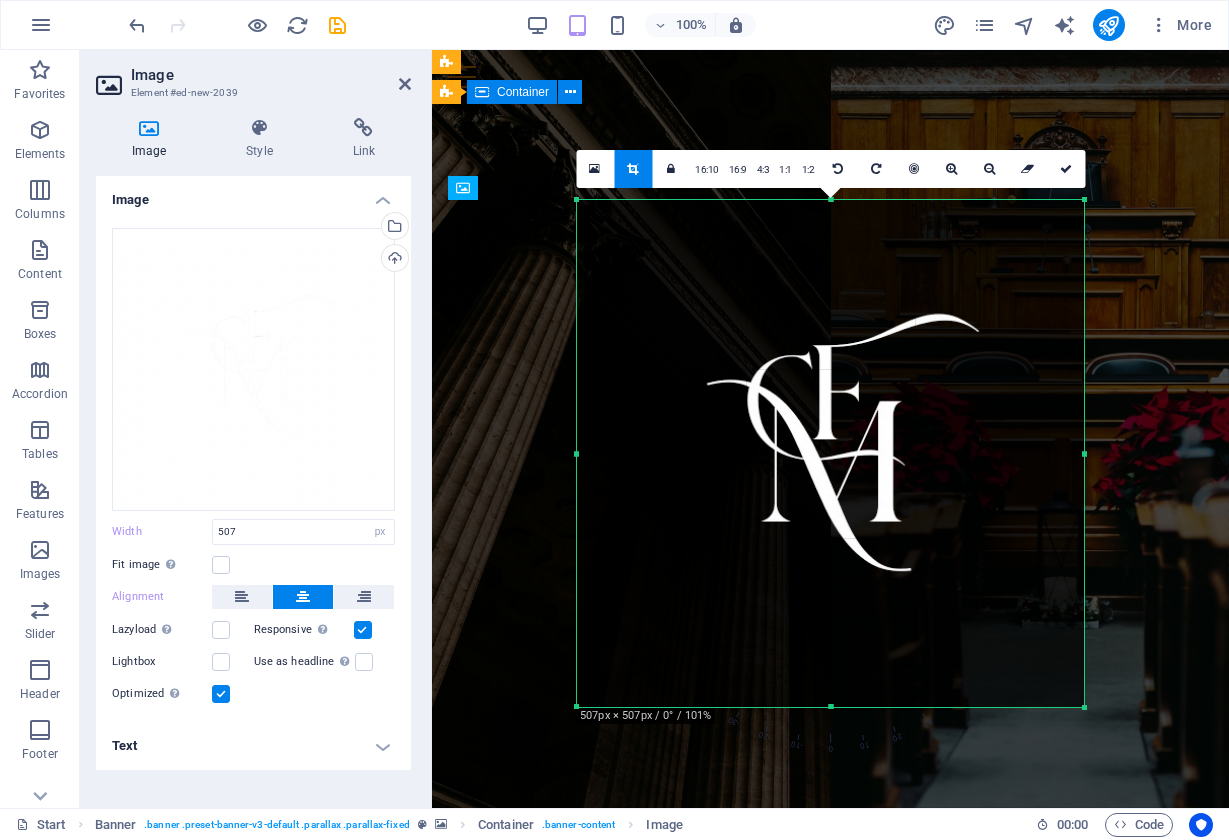 click at bounding box center (830, 453) 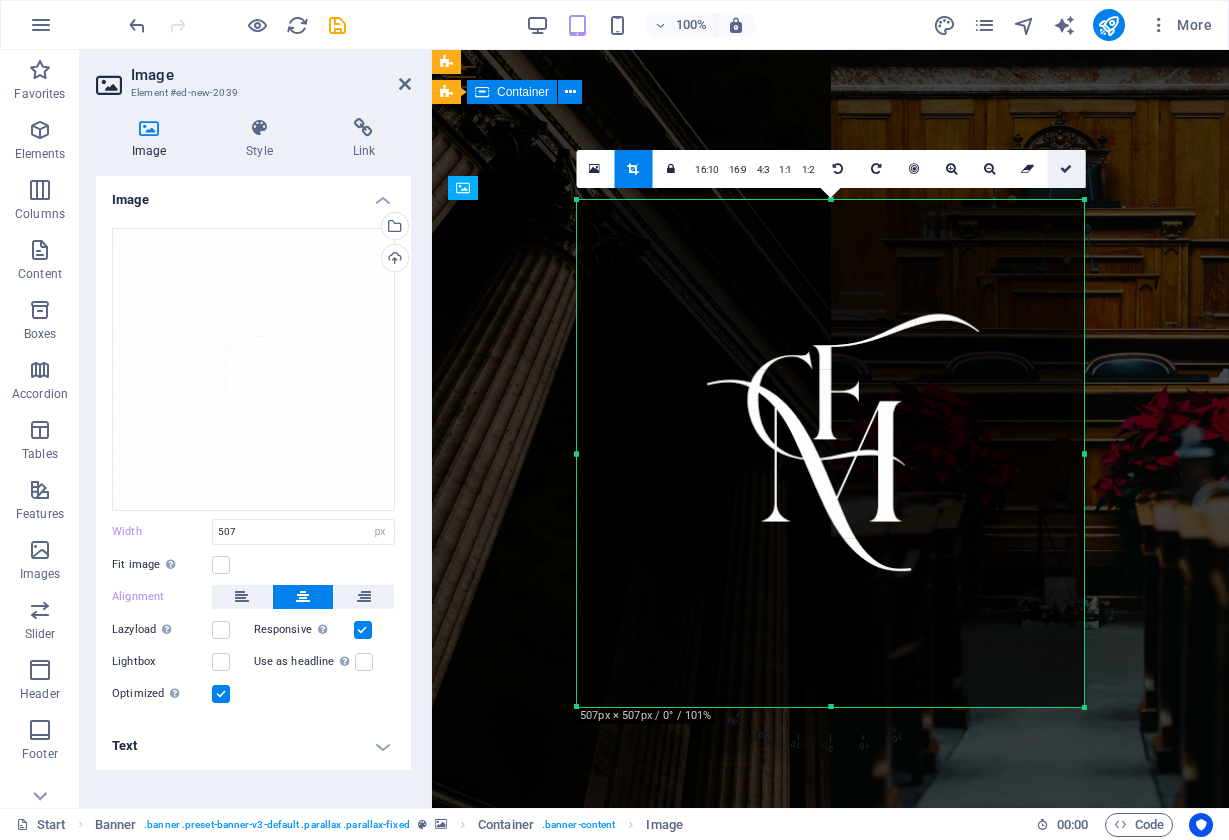 click at bounding box center (1066, 169) 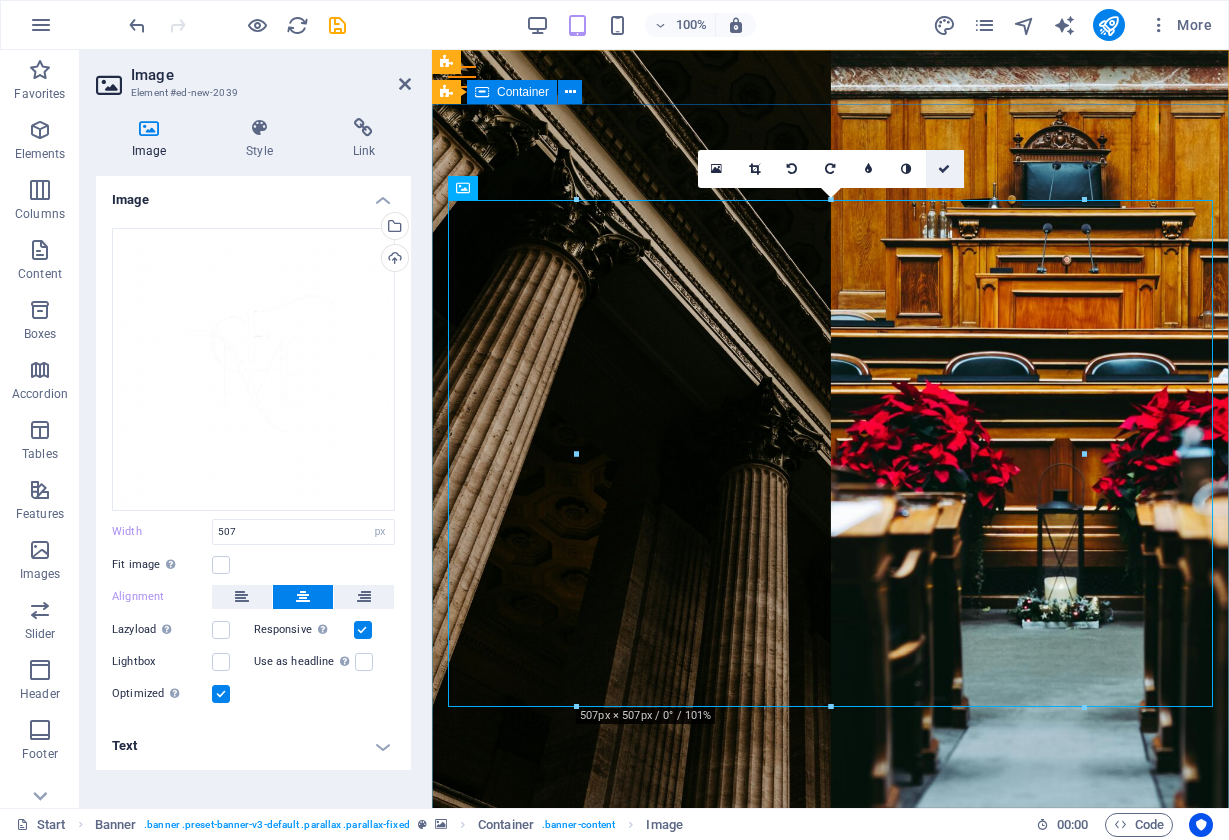 click at bounding box center (945, 169) 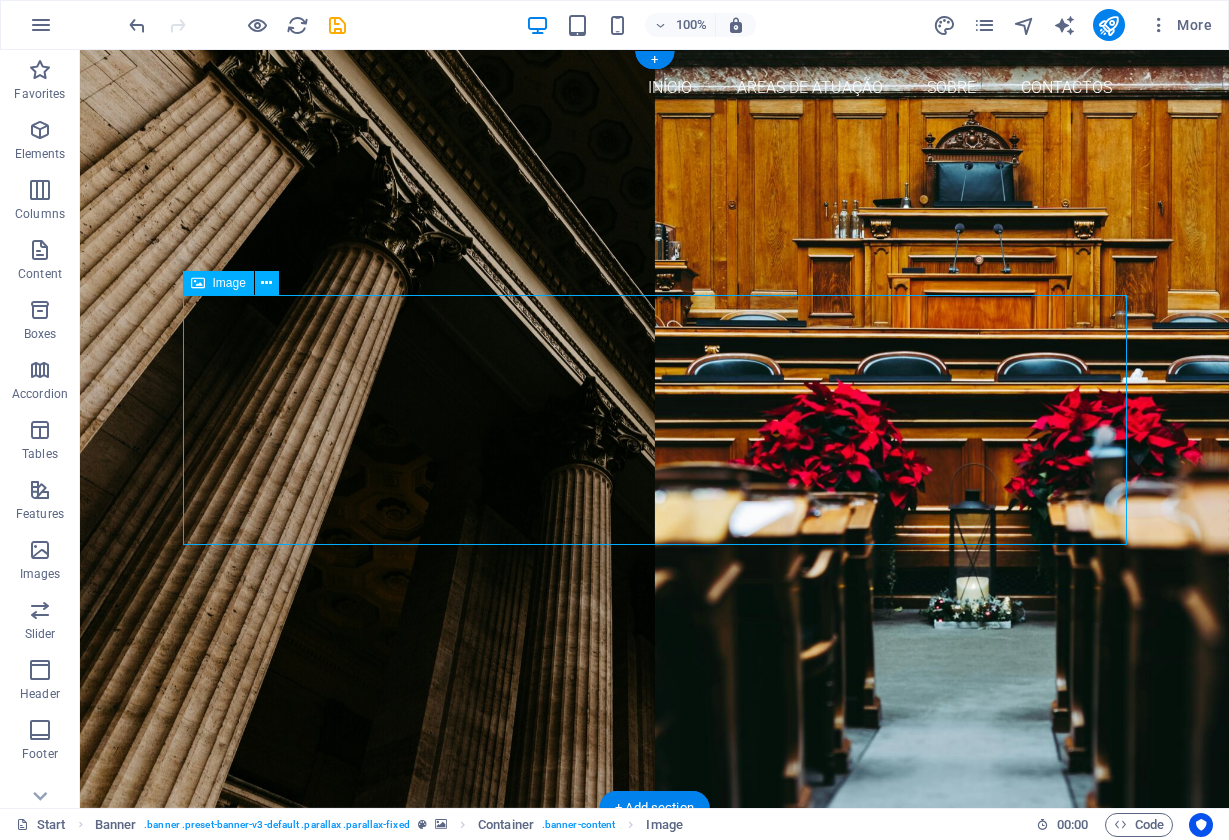 click at bounding box center [655, 473] 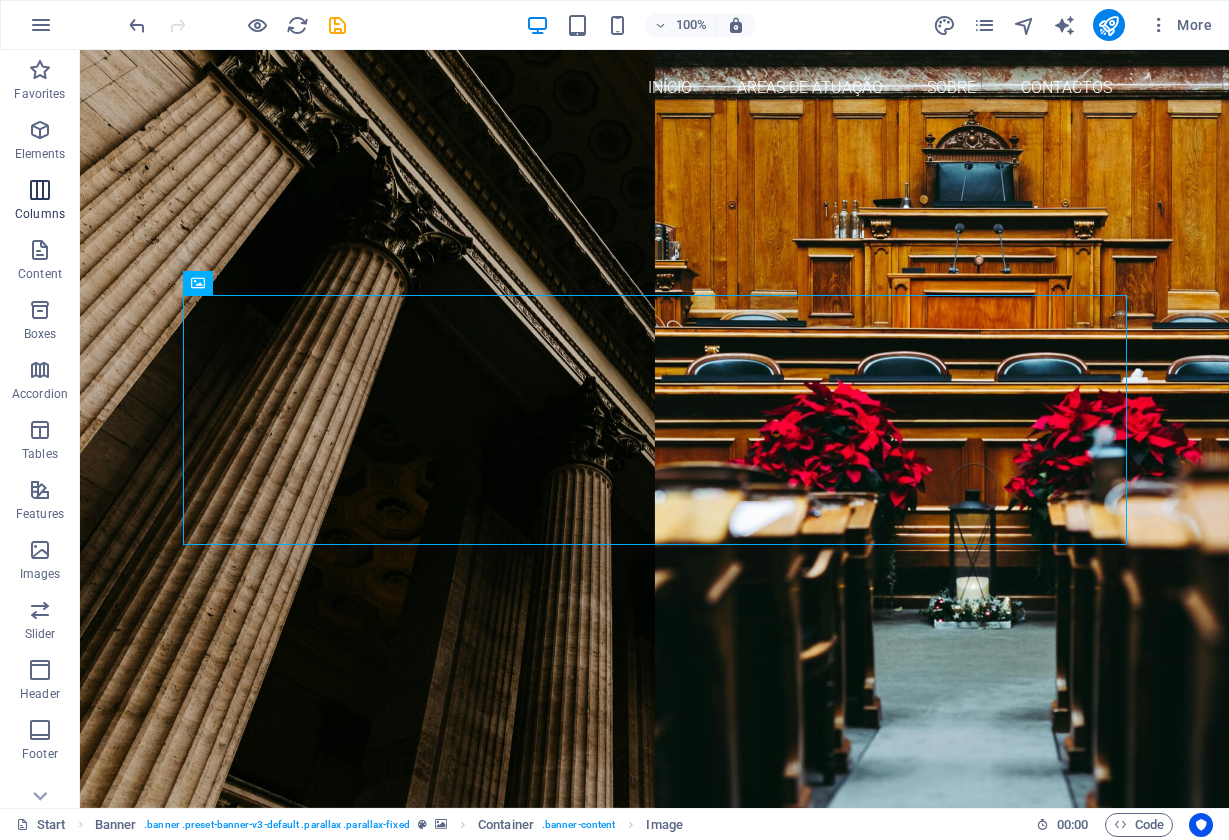 scroll, scrollTop: 0, scrollLeft: 0, axis: both 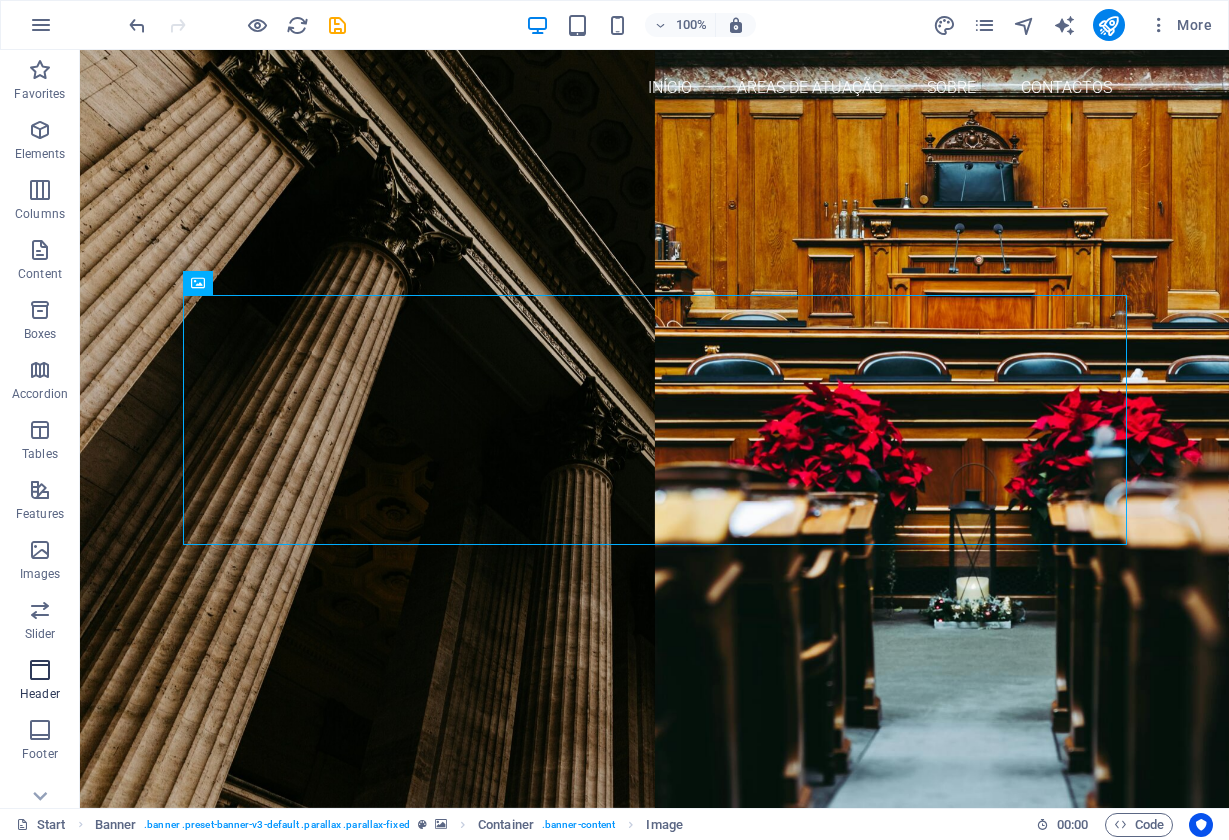click at bounding box center (40, 670) 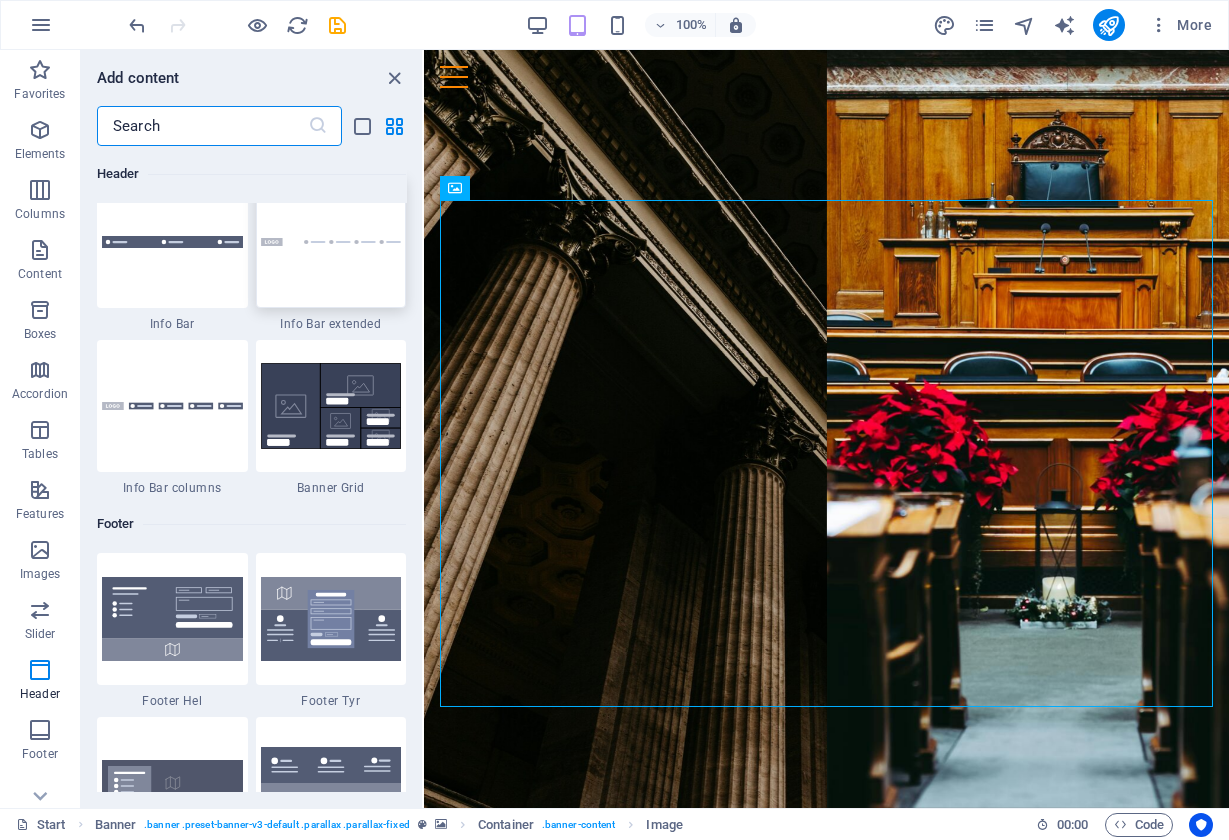 scroll, scrollTop: 12892, scrollLeft: 0, axis: vertical 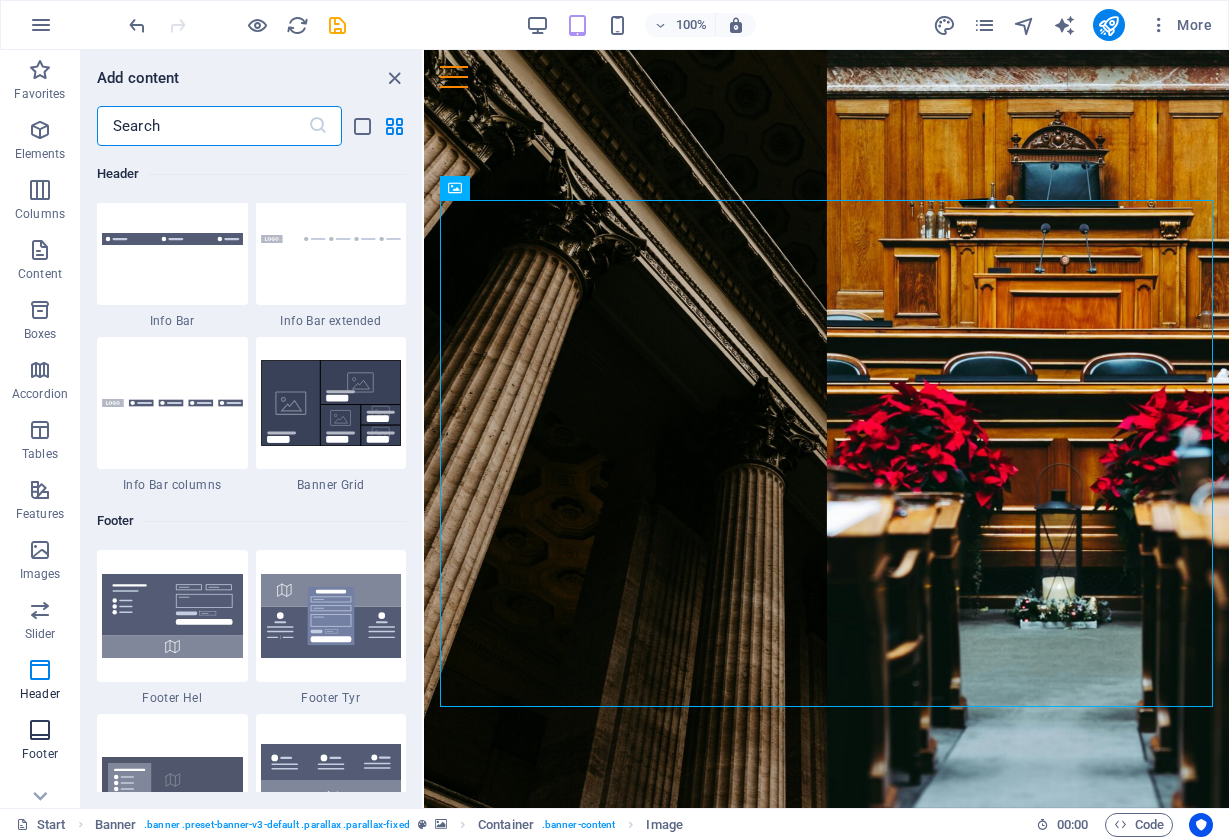 click on "Footer" at bounding box center [40, 742] 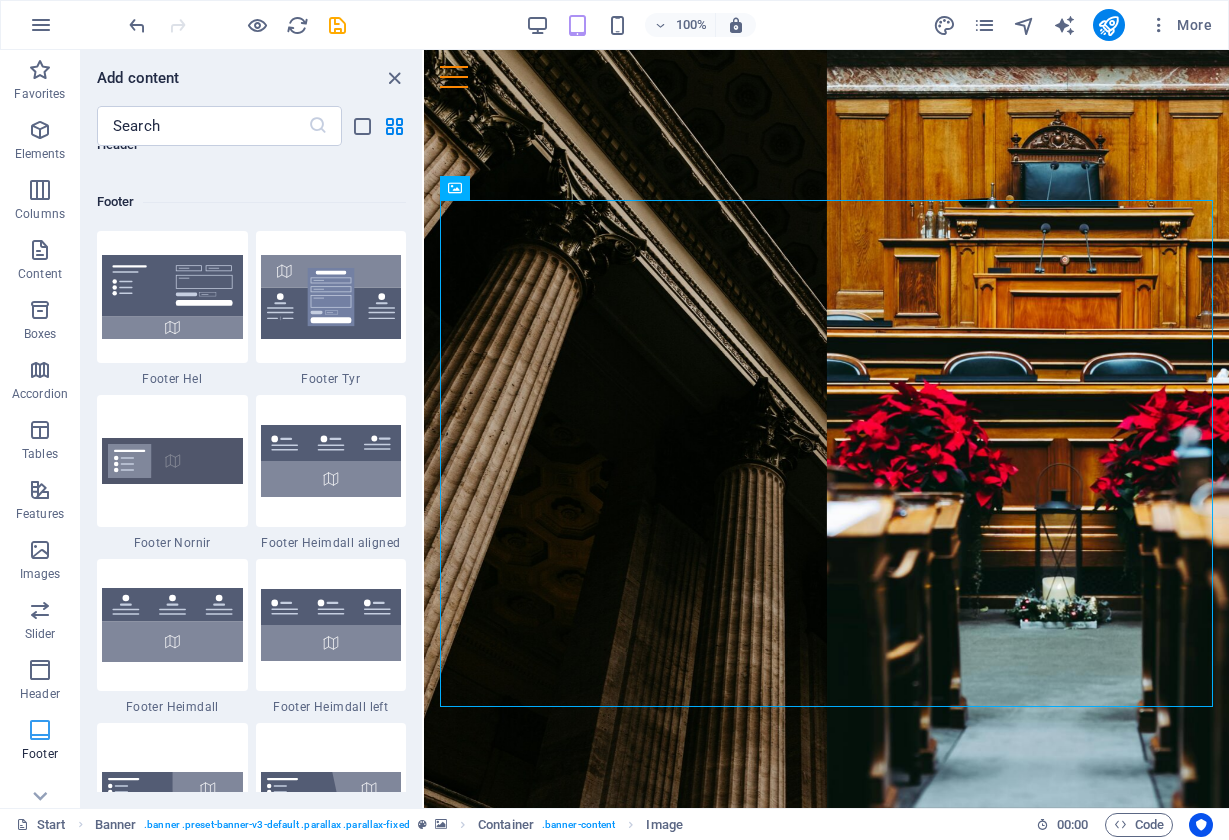 scroll, scrollTop: 13239, scrollLeft: 0, axis: vertical 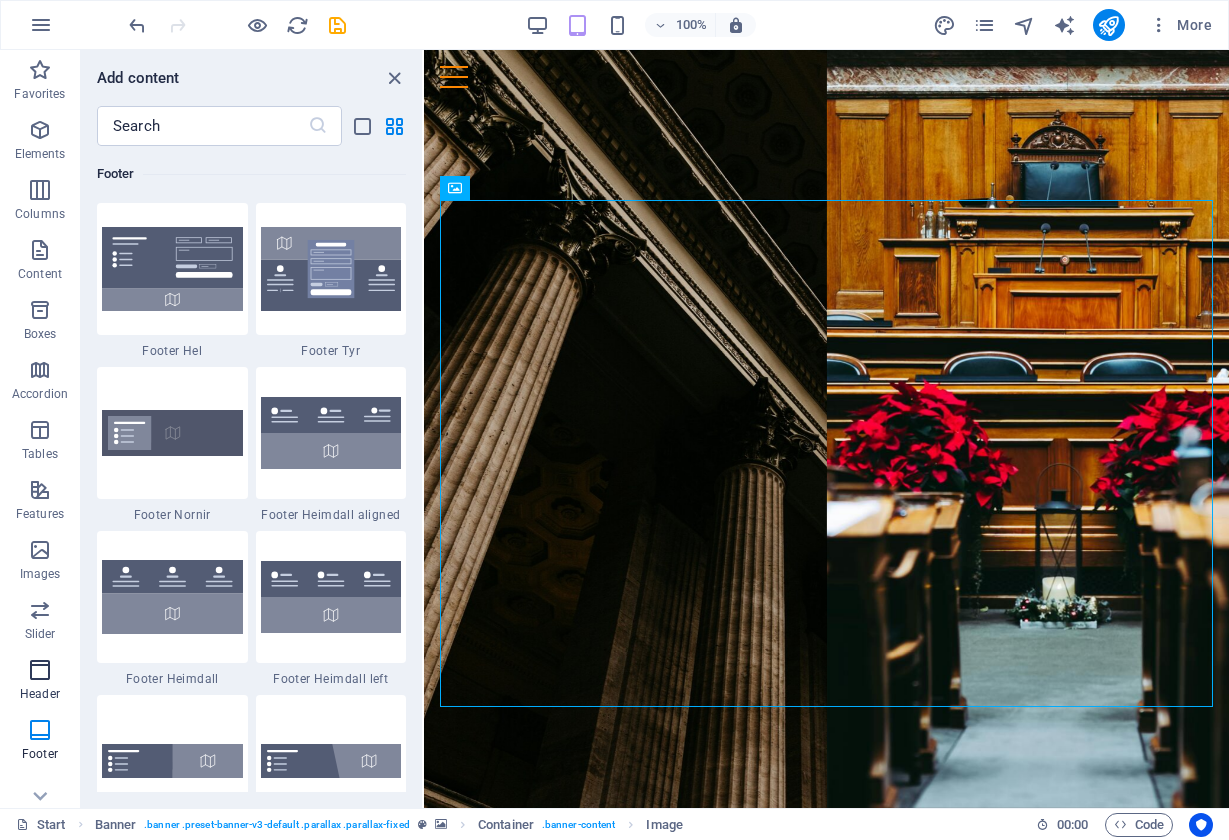 click on "Header" at bounding box center [40, 682] 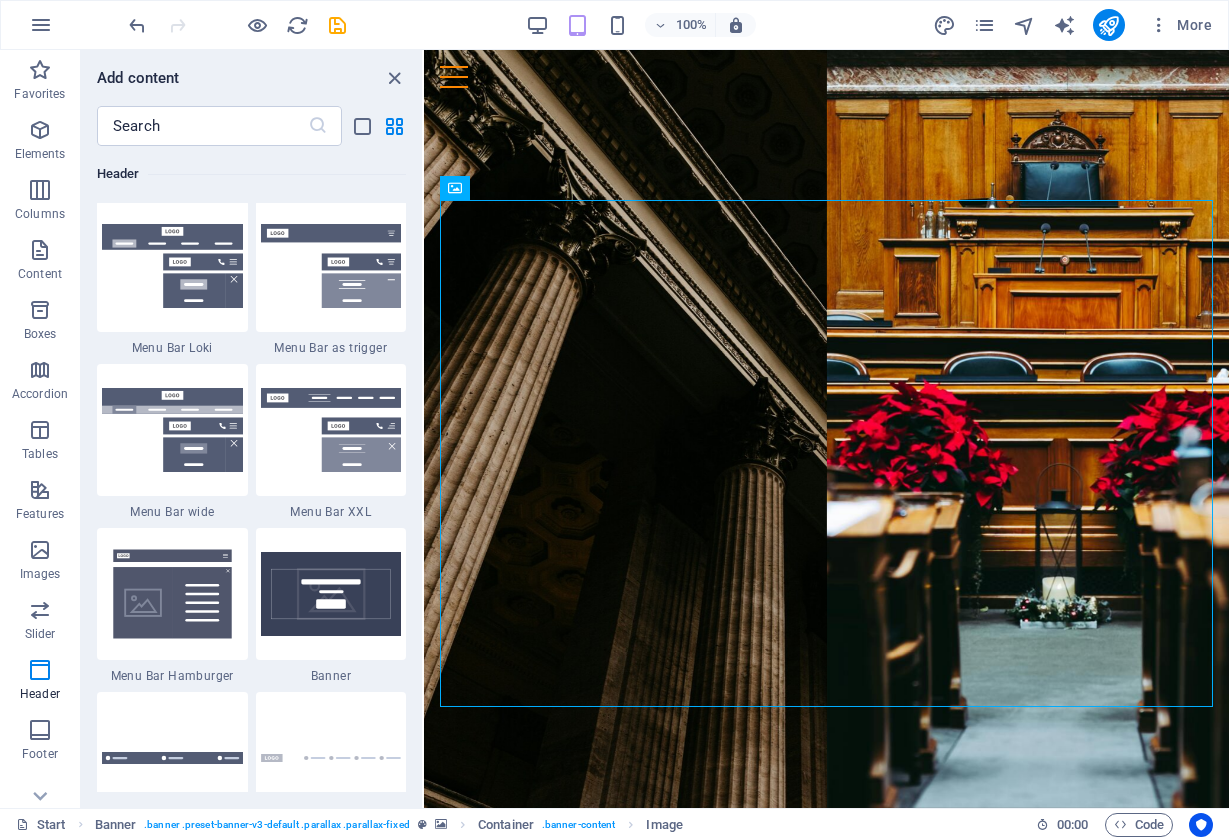 scroll, scrollTop: 12381, scrollLeft: 0, axis: vertical 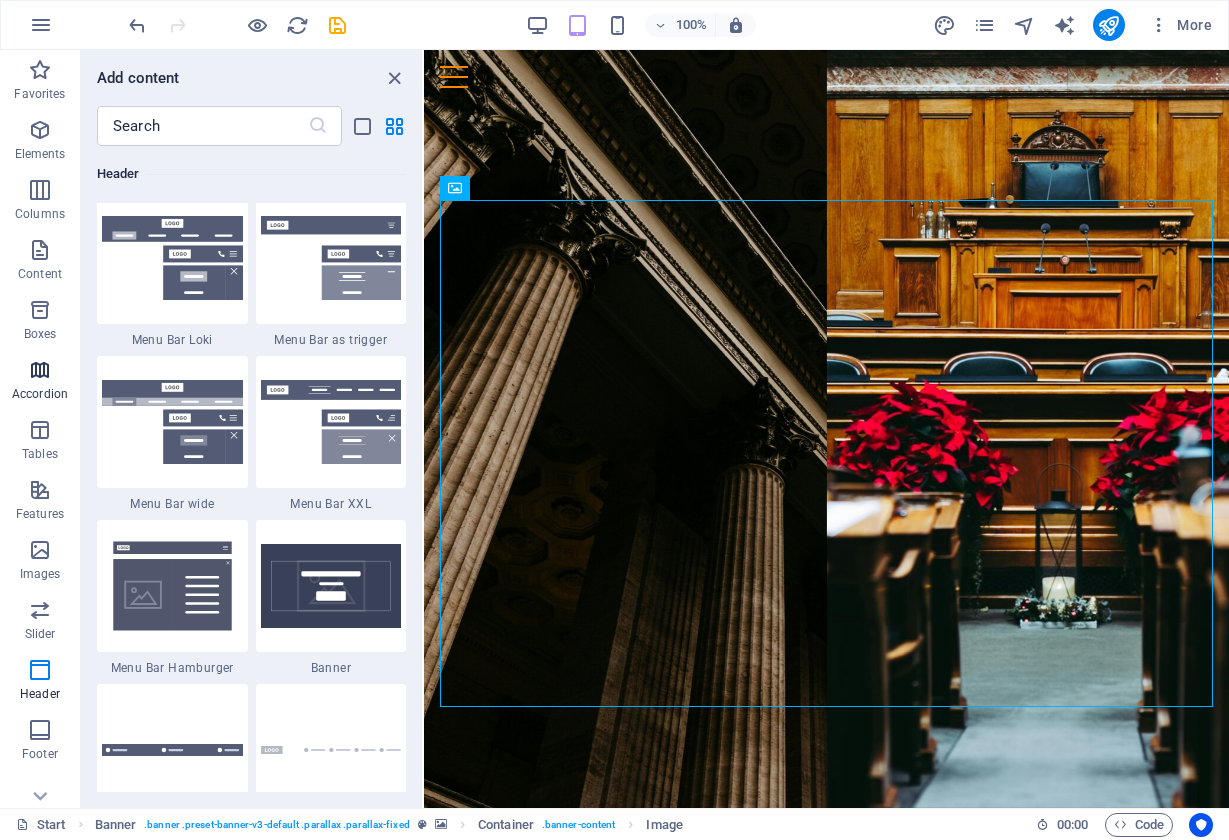 click at bounding box center (40, 370) 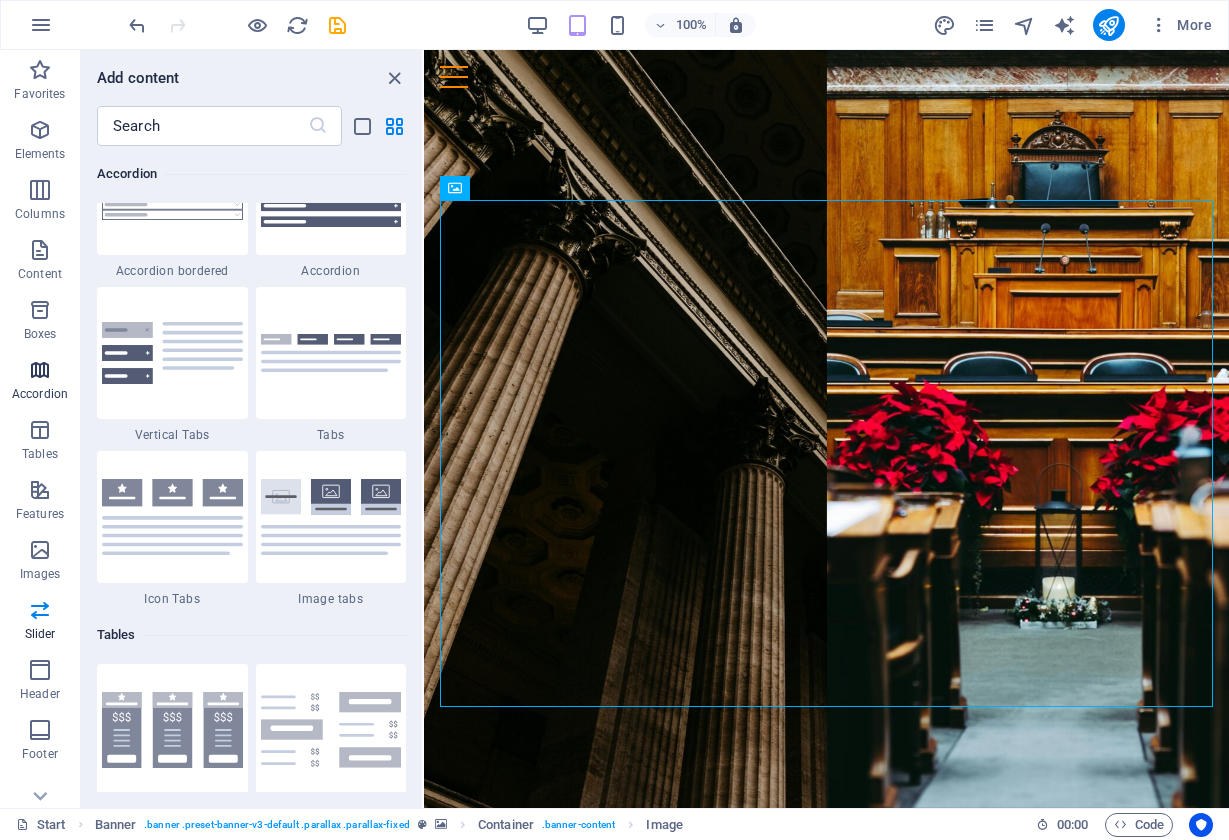 scroll, scrollTop: 6385, scrollLeft: 0, axis: vertical 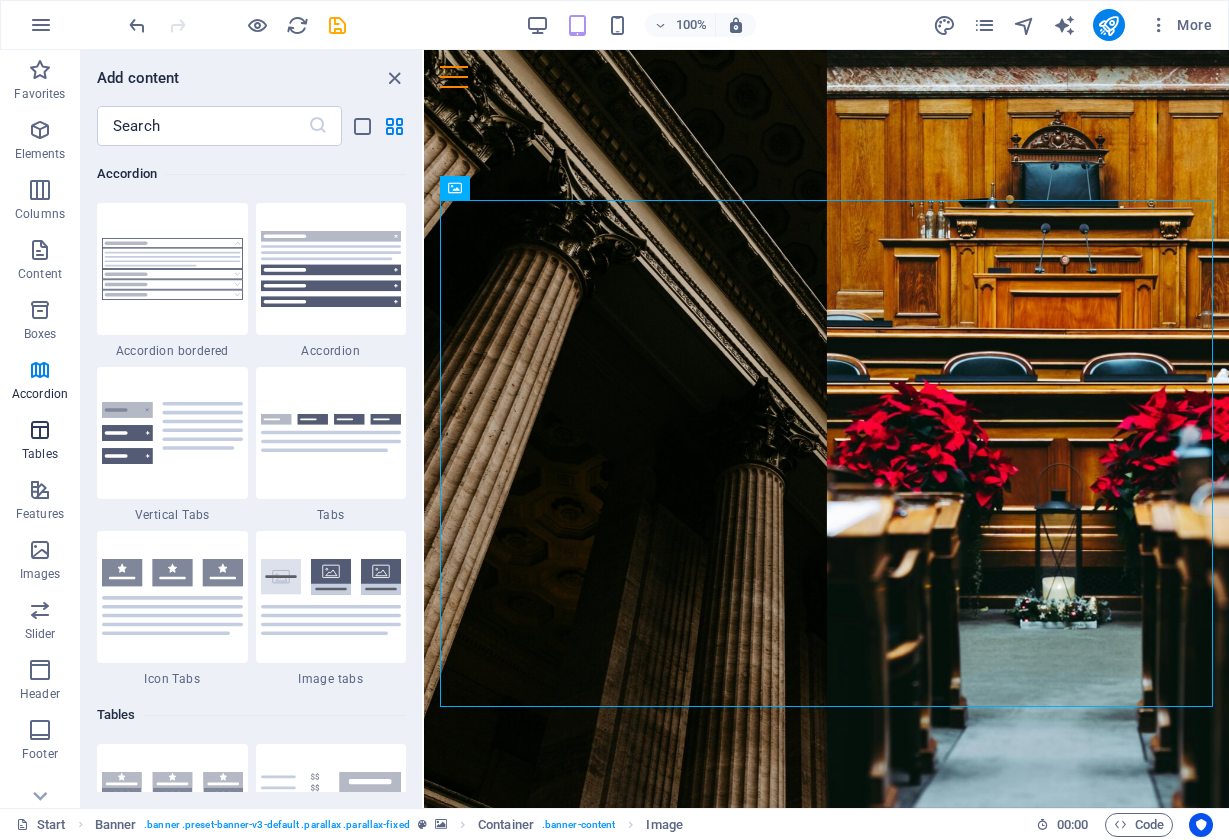 click at bounding box center [40, 430] 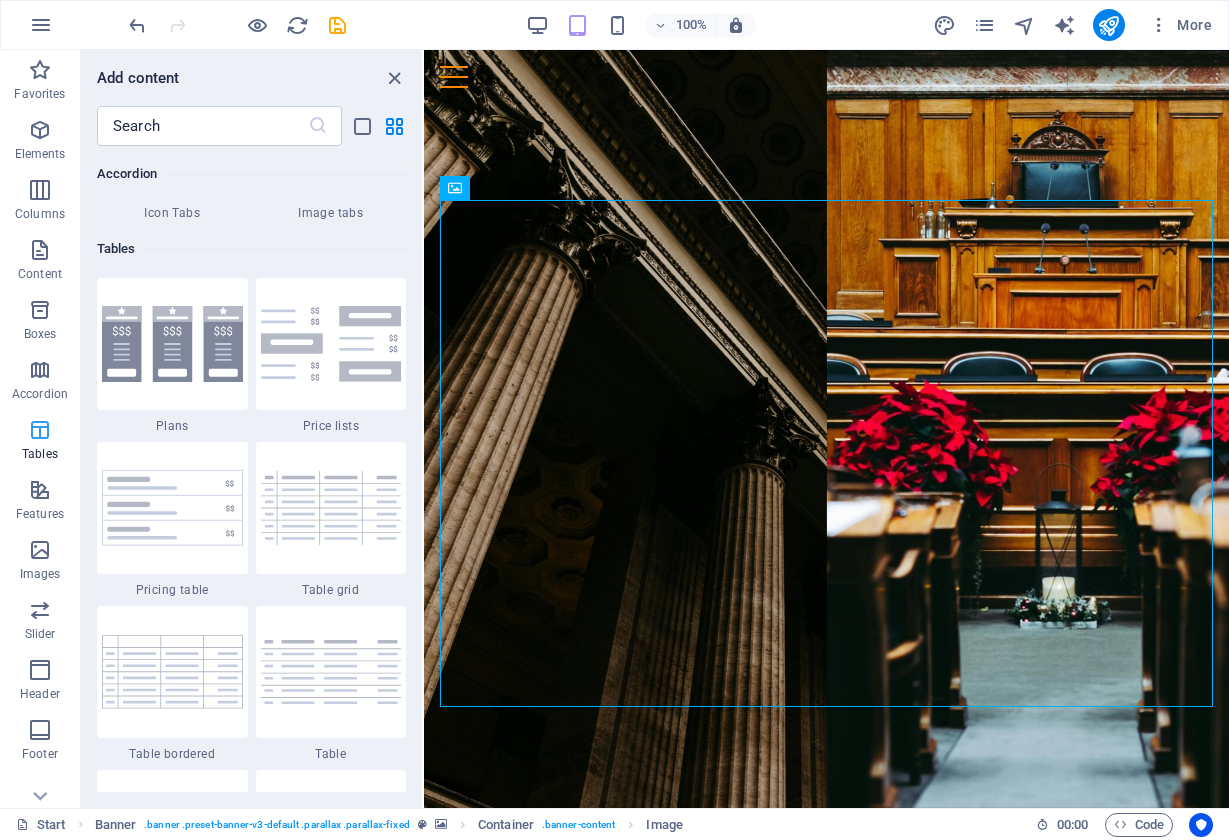 scroll, scrollTop: 6926, scrollLeft: 0, axis: vertical 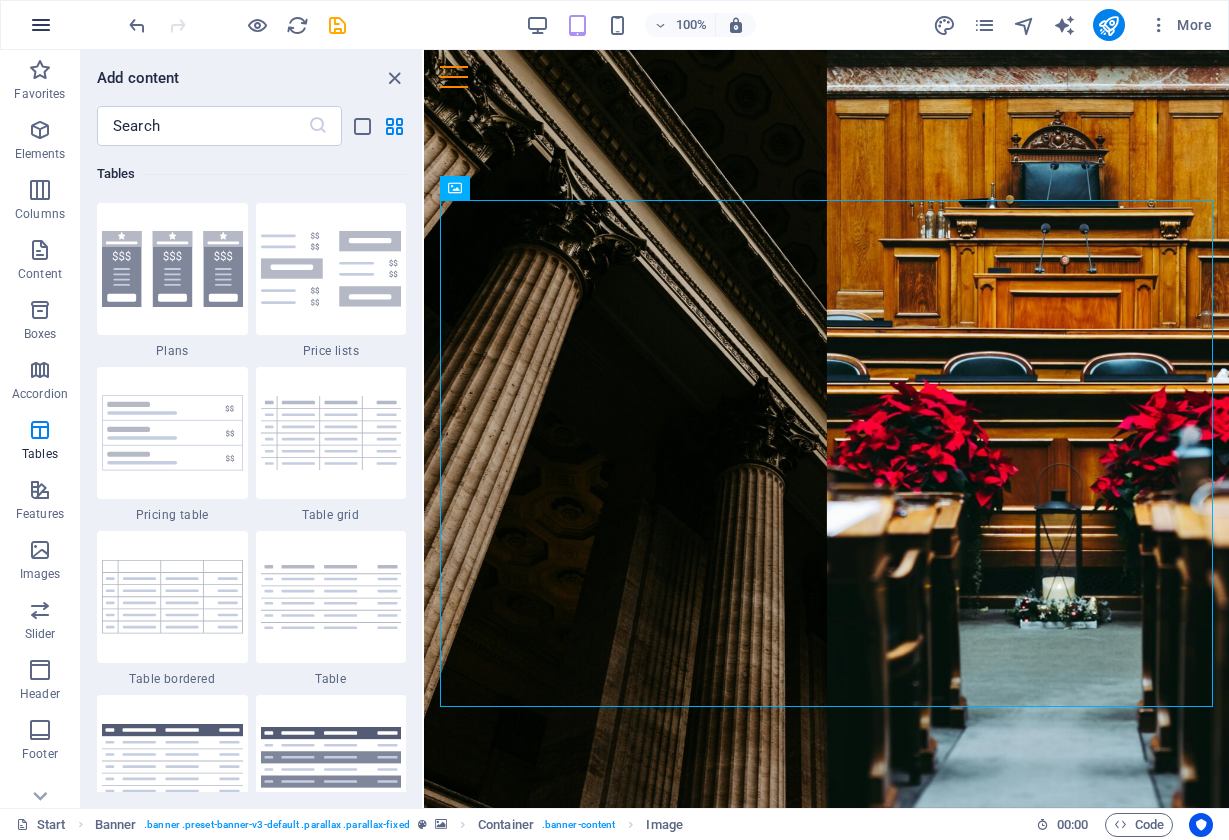 click at bounding box center [41, 25] 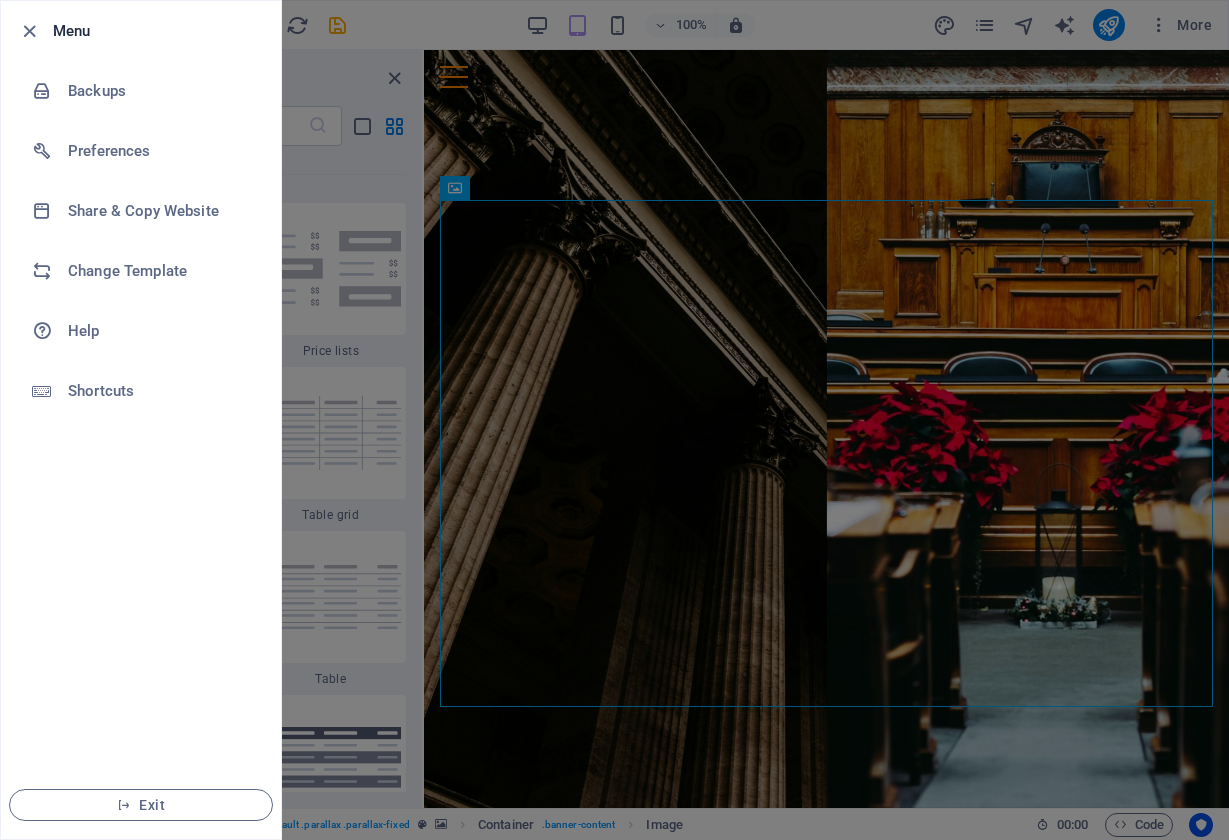 click at bounding box center [614, 420] 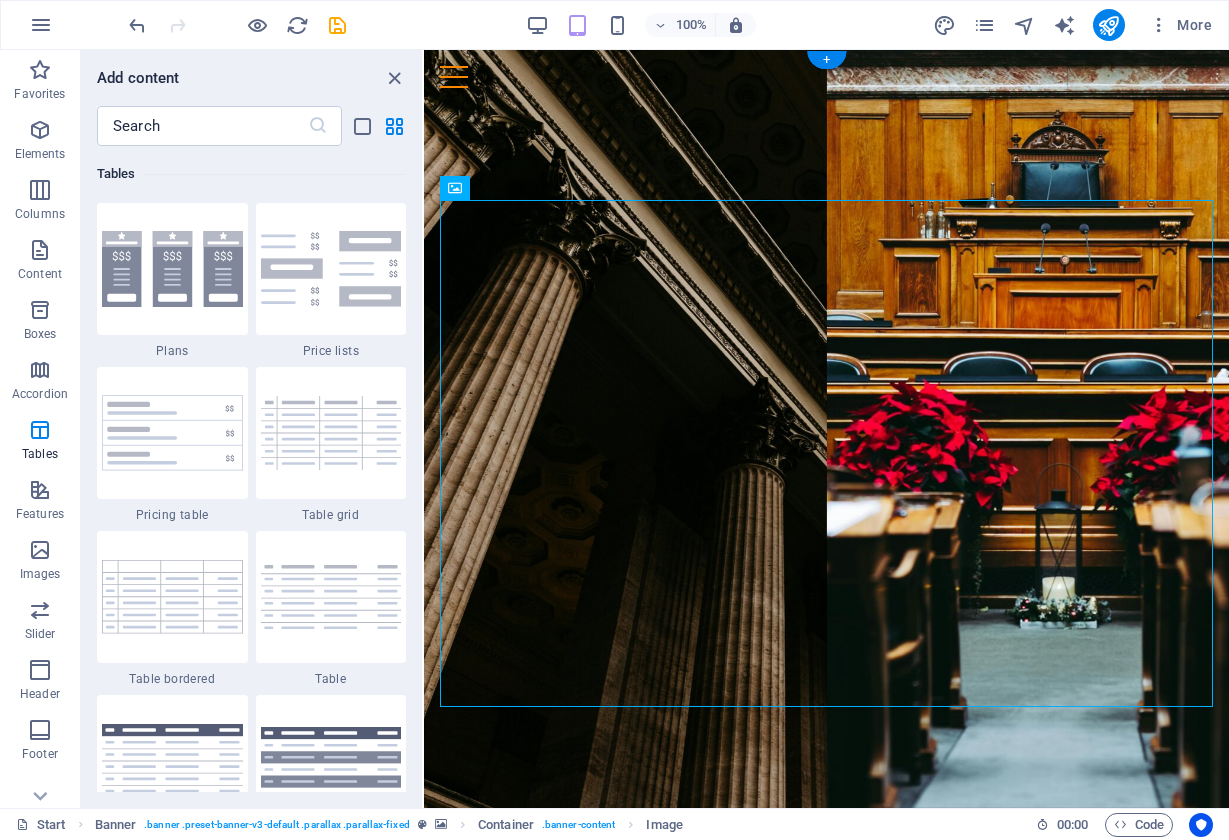 click at bounding box center (826, 461) 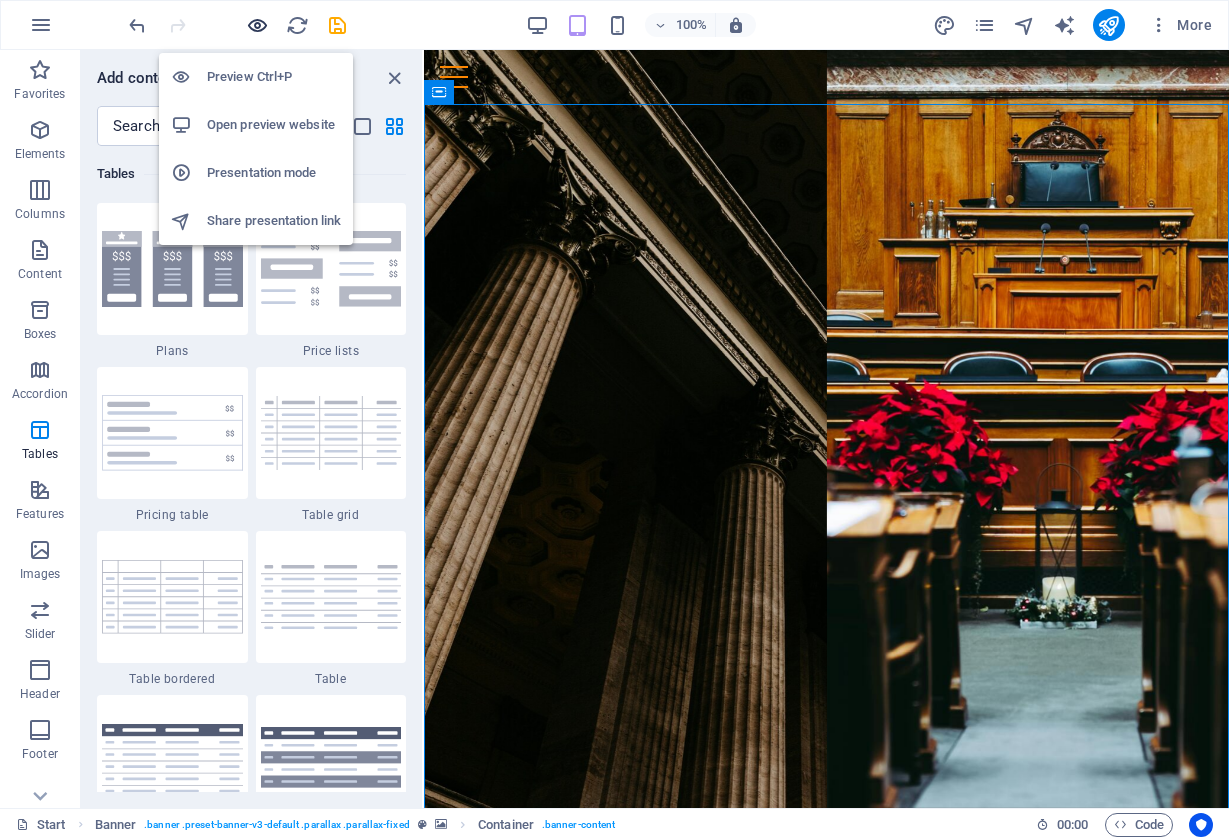 click at bounding box center (257, 25) 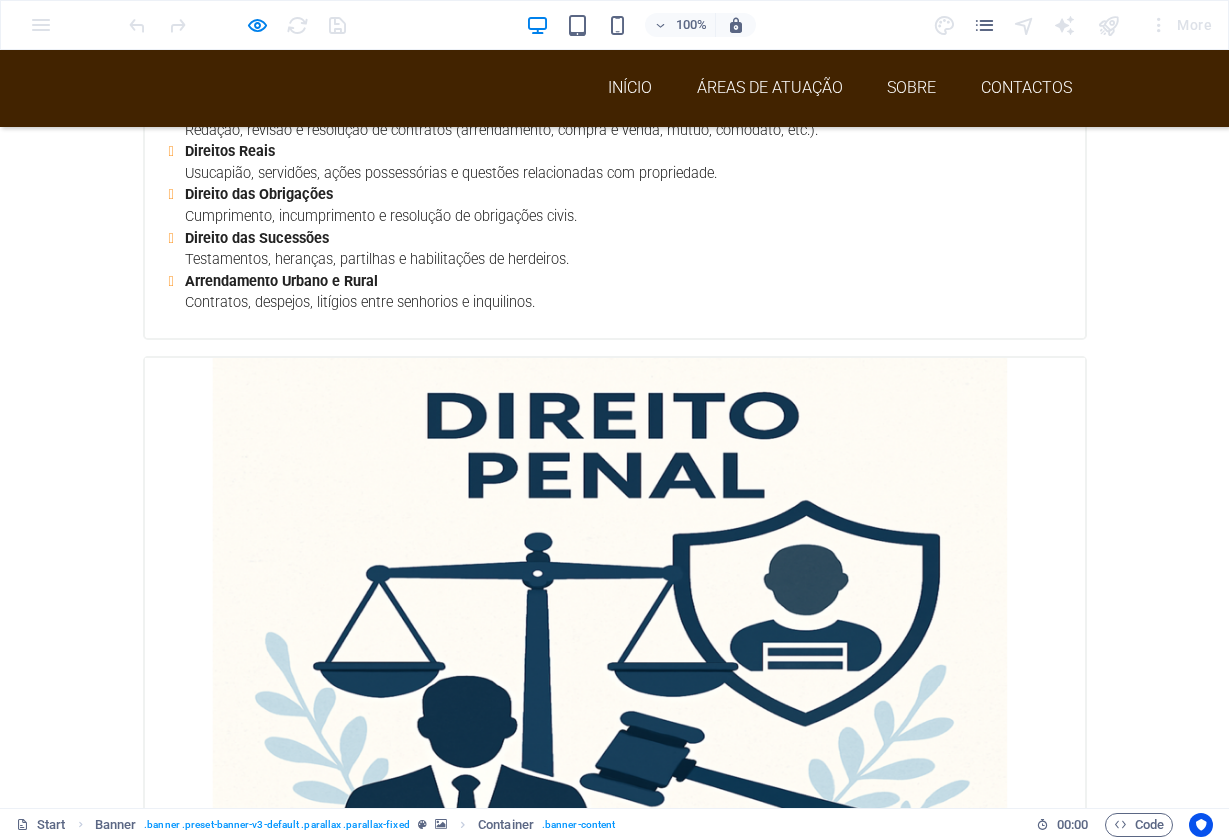 scroll, scrollTop: 1855, scrollLeft: 0, axis: vertical 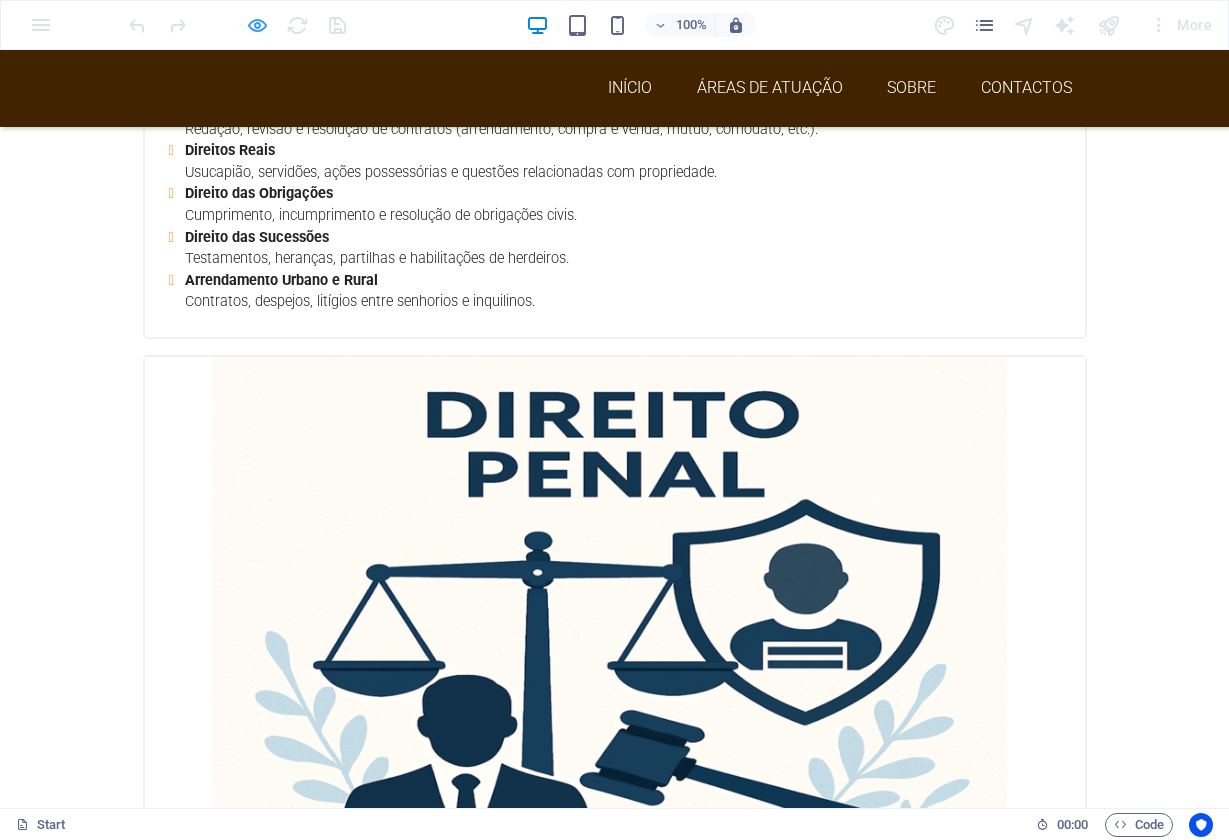 click at bounding box center (257, 25) 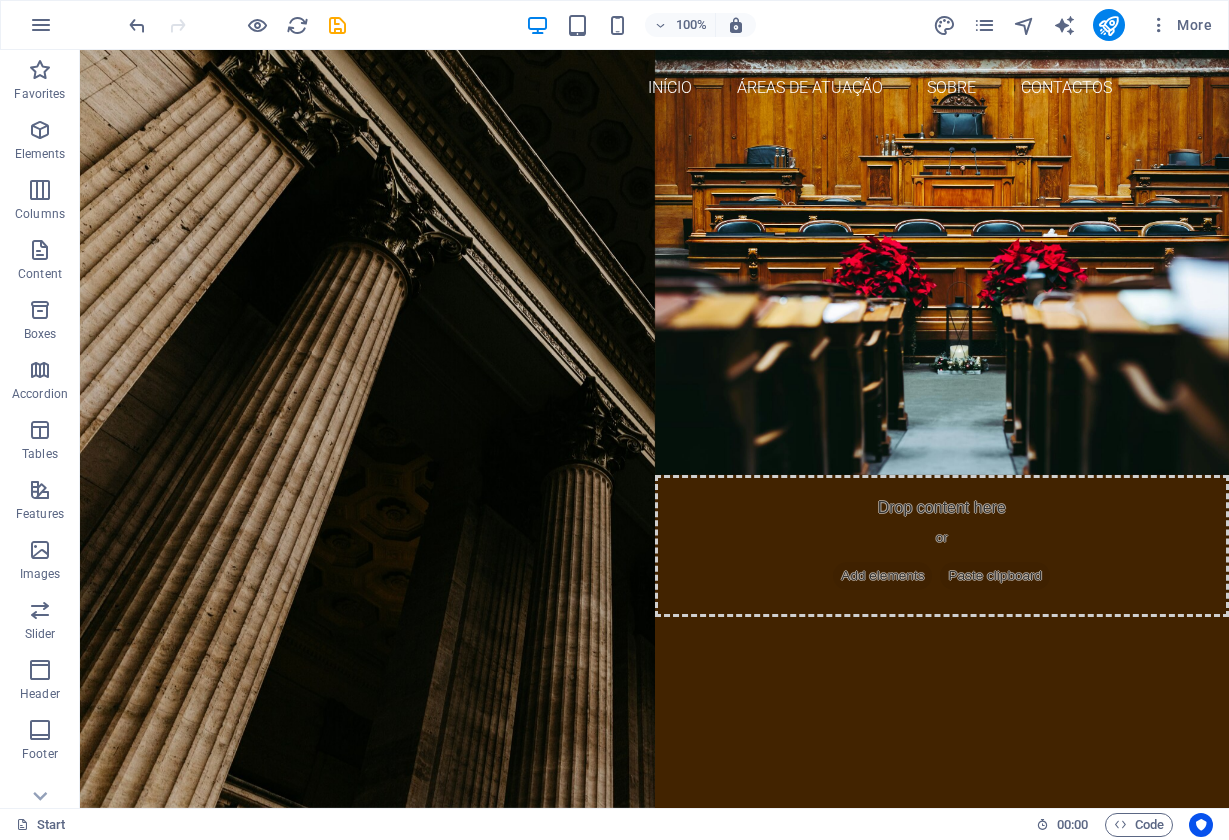 scroll, scrollTop: 0, scrollLeft: 0, axis: both 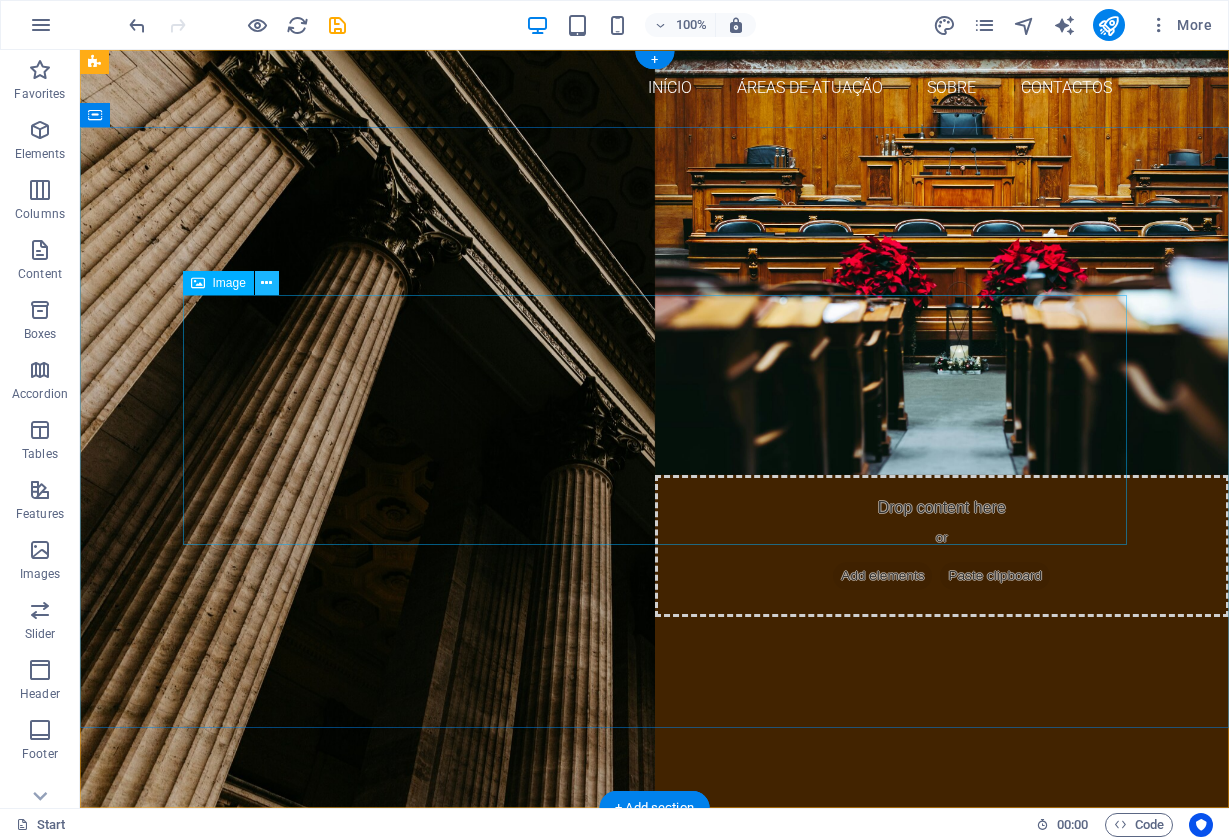 click at bounding box center (266, 283) 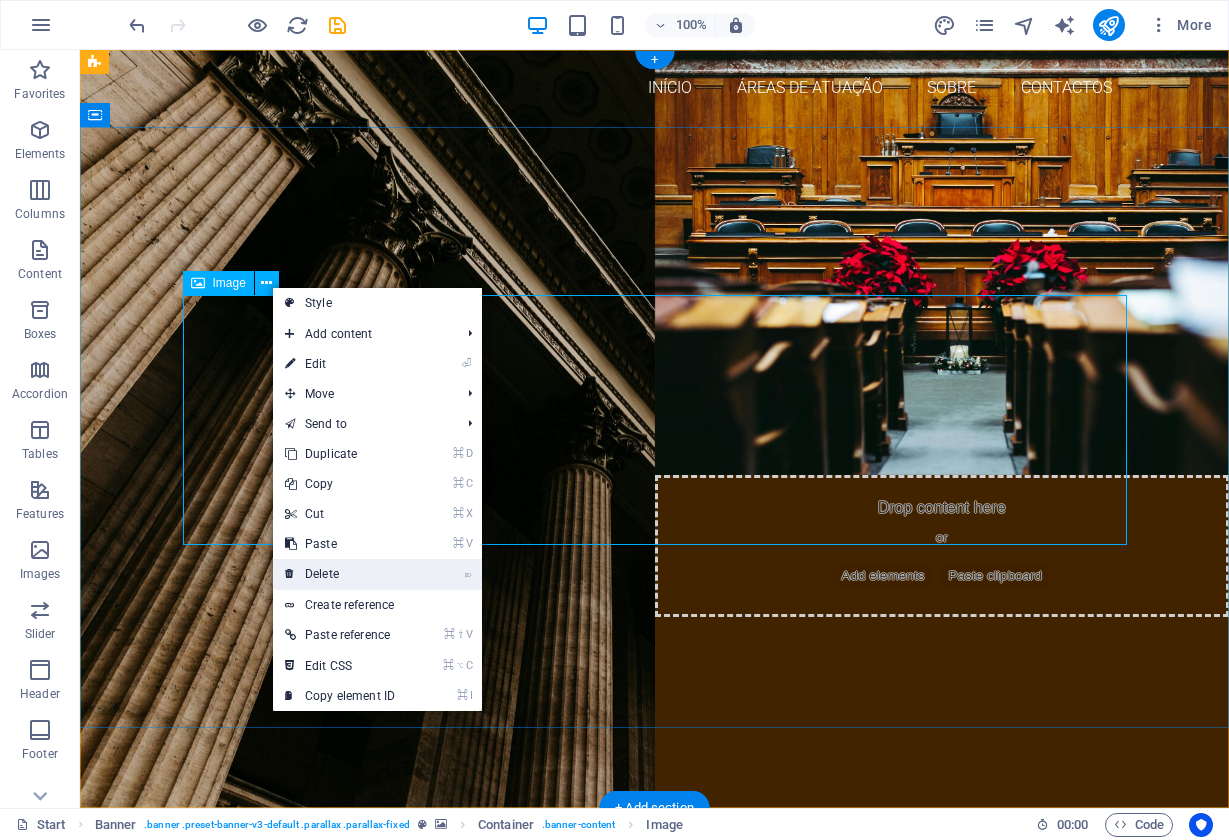 click on "⌦  Delete" at bounding box center [340, 574] 